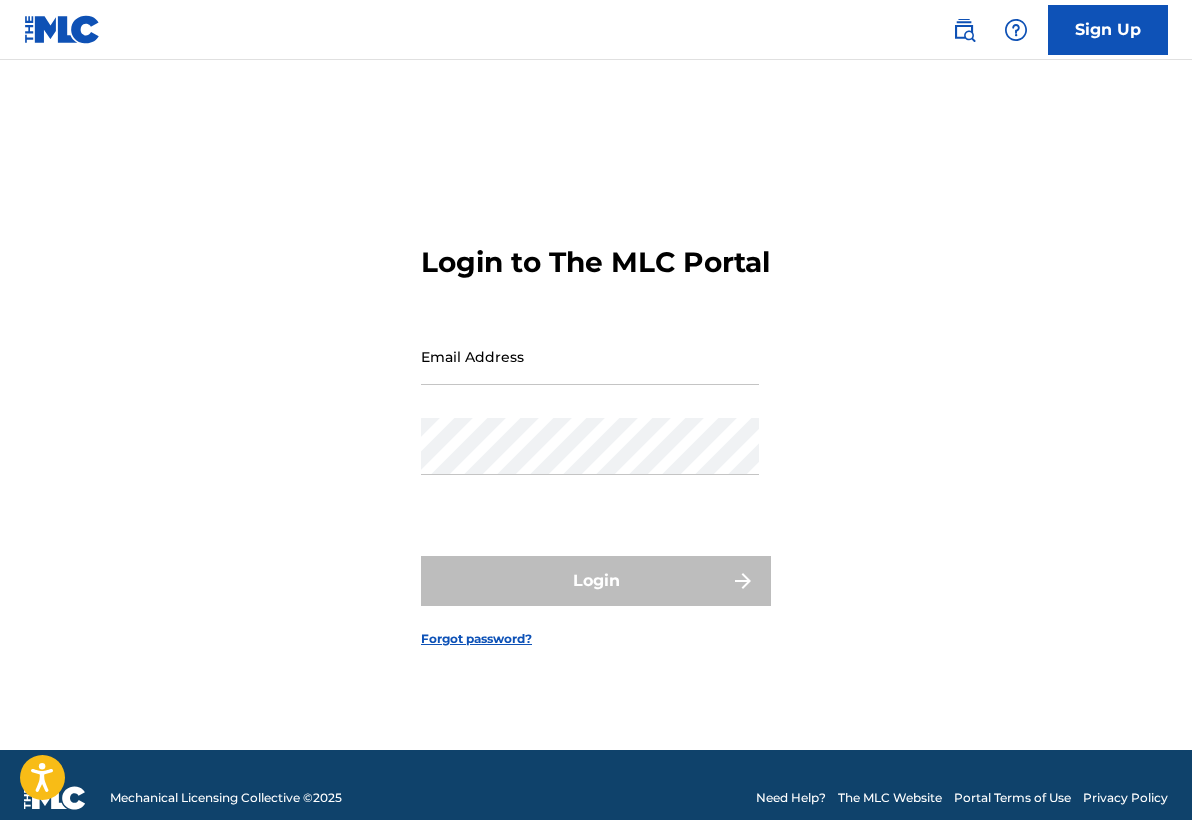 scroll, scrollTop: 0, scrollLeft: 0, axis: both 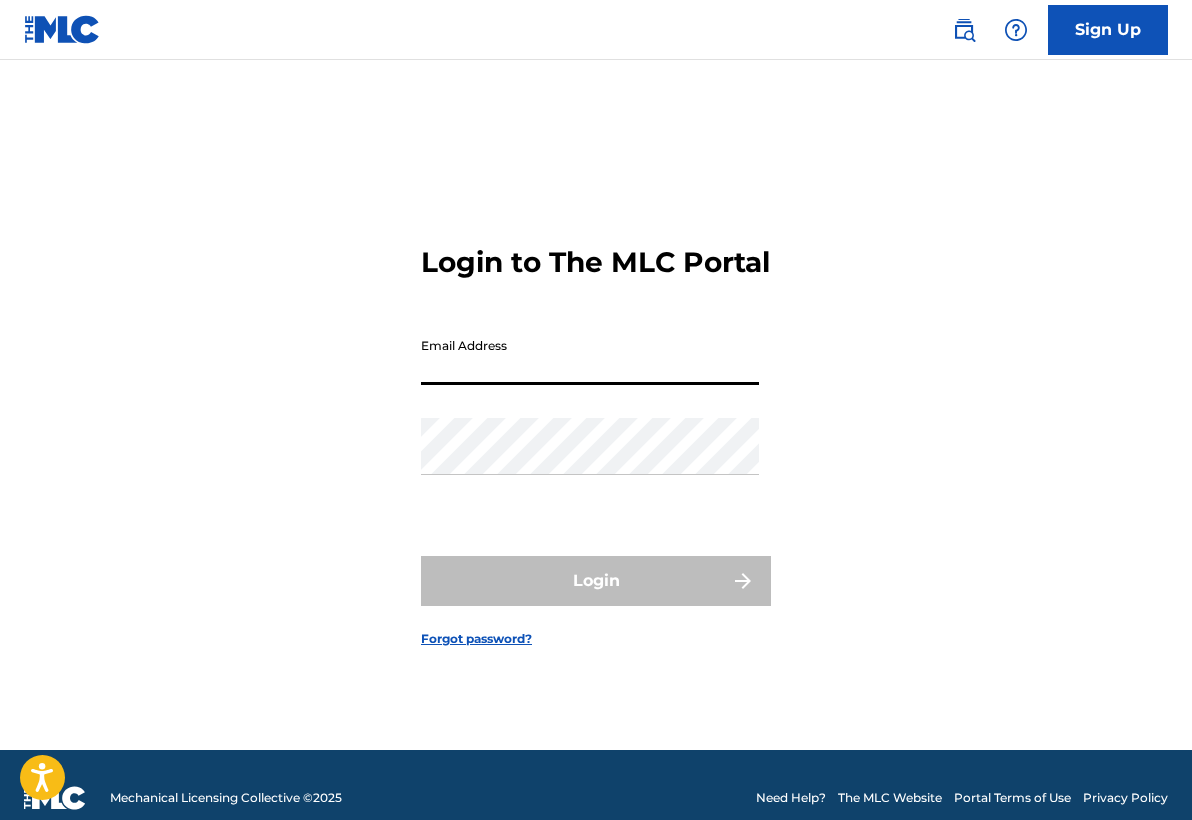 type on "[EMAIL_ADDRESS][DOMAIN_NAME]" 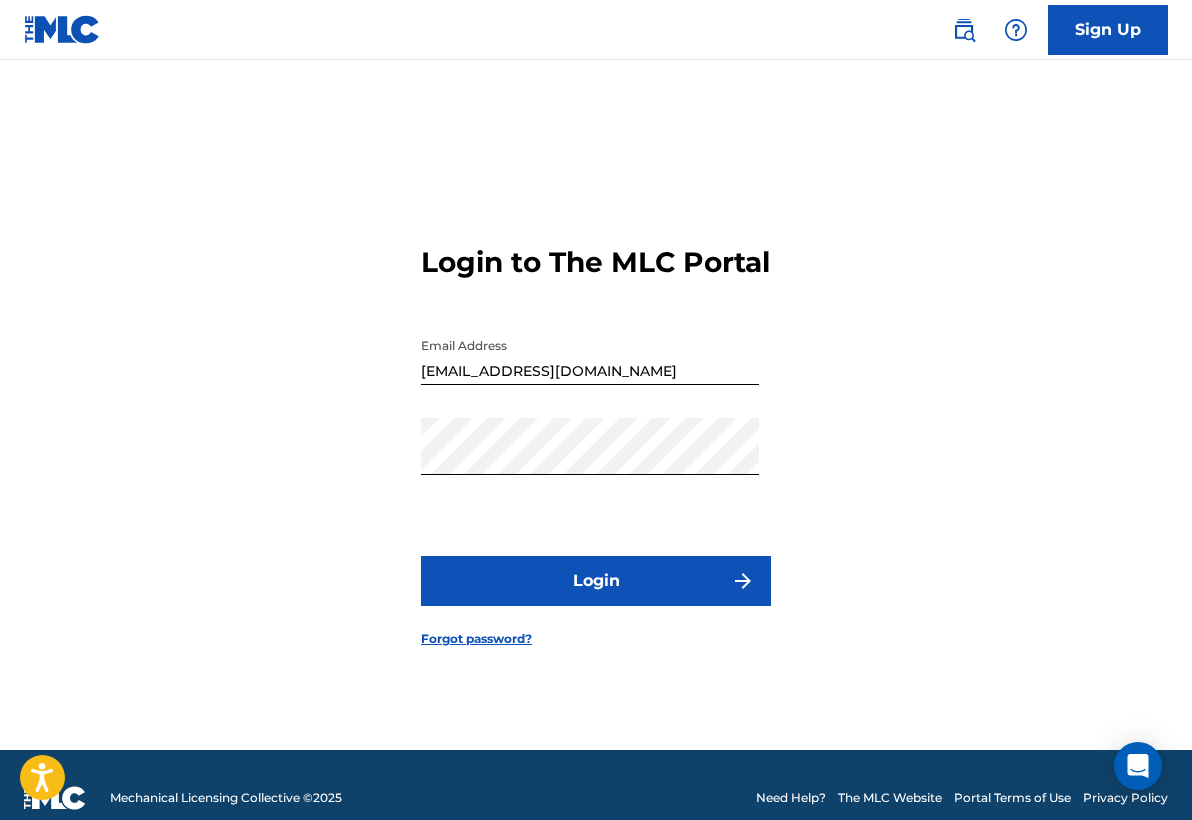 click on "Login" at bounding box center [596, 581] 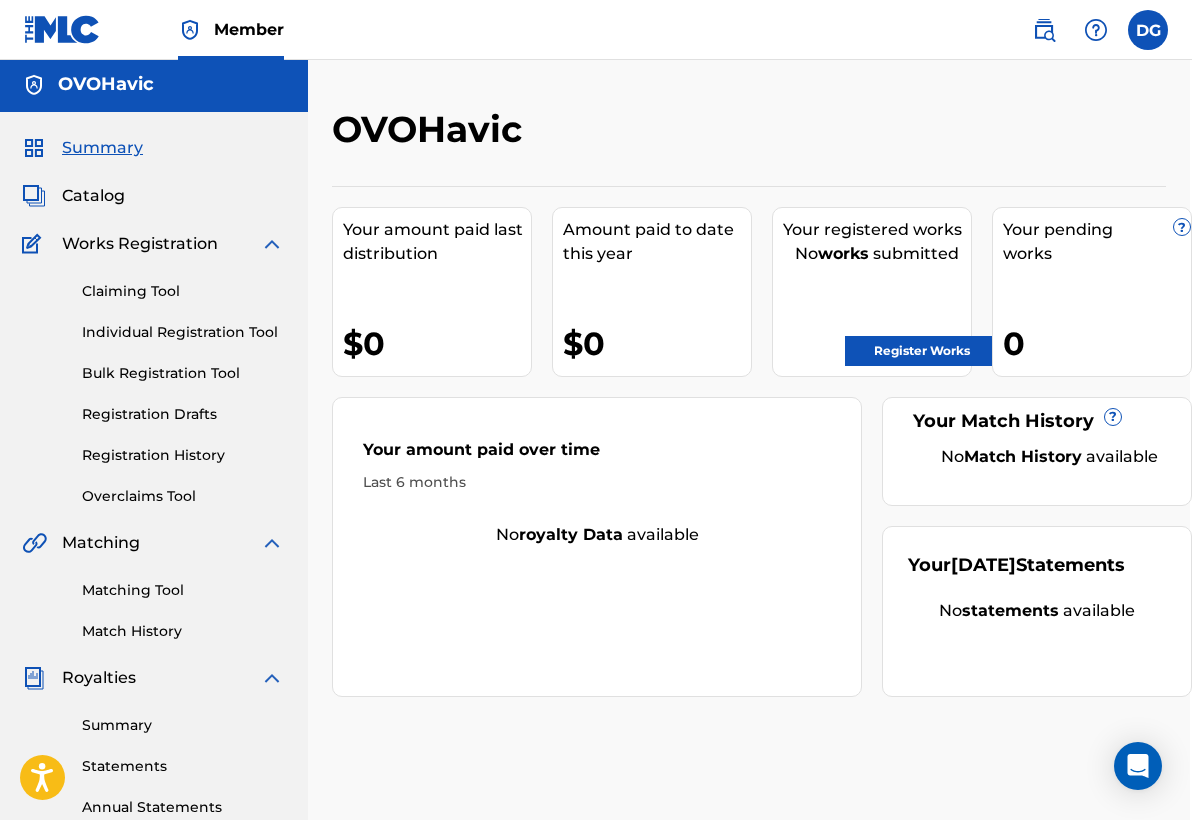 scroll, scrollTop: 4, scrollLeft: 2, axis: both 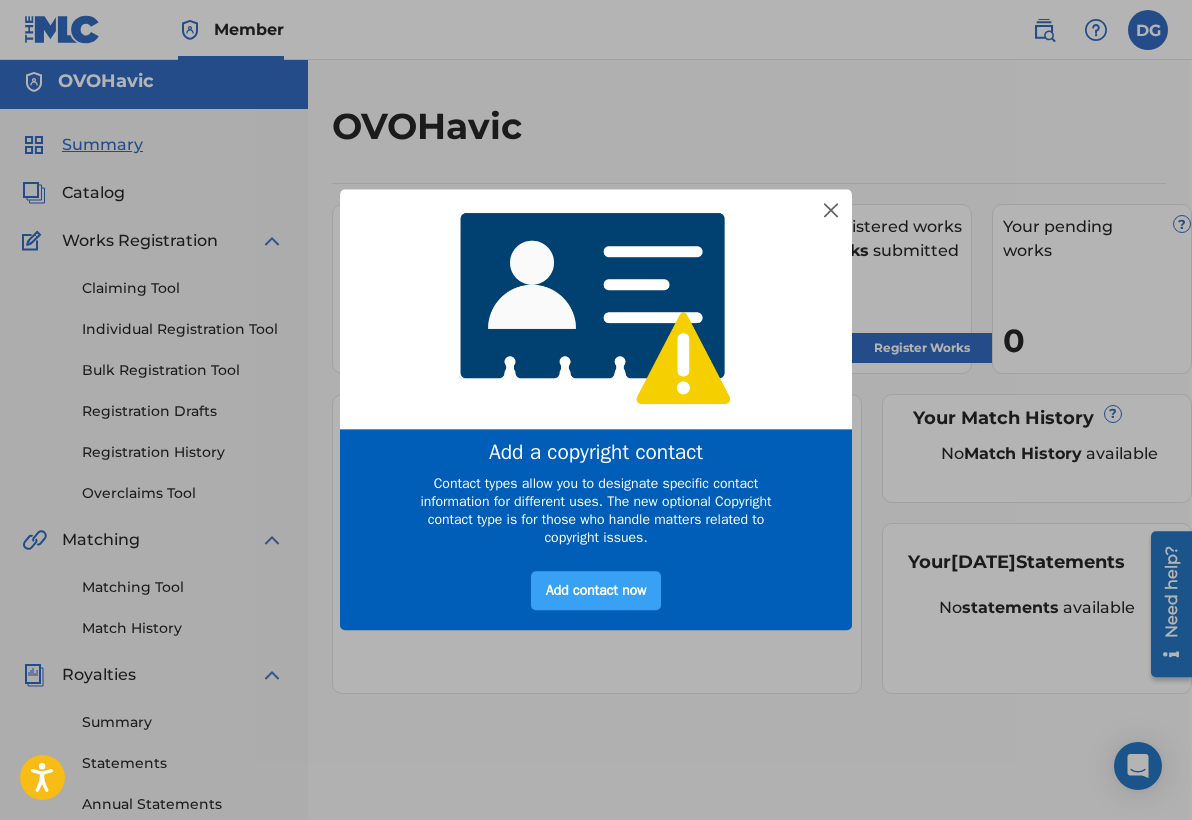 click on "Add contact now" at bounding box center (596, 591) 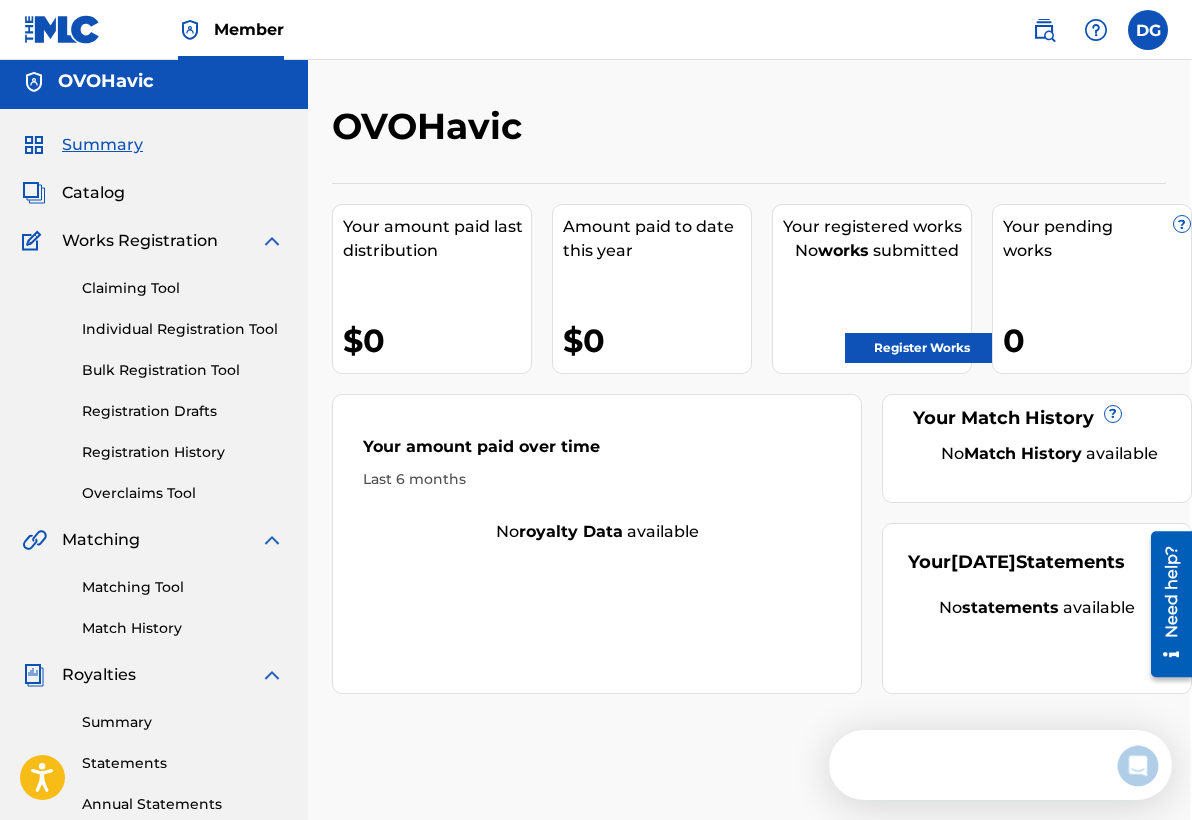 scroll, scrollTop: 0, scrollLeft: 0, axis: both 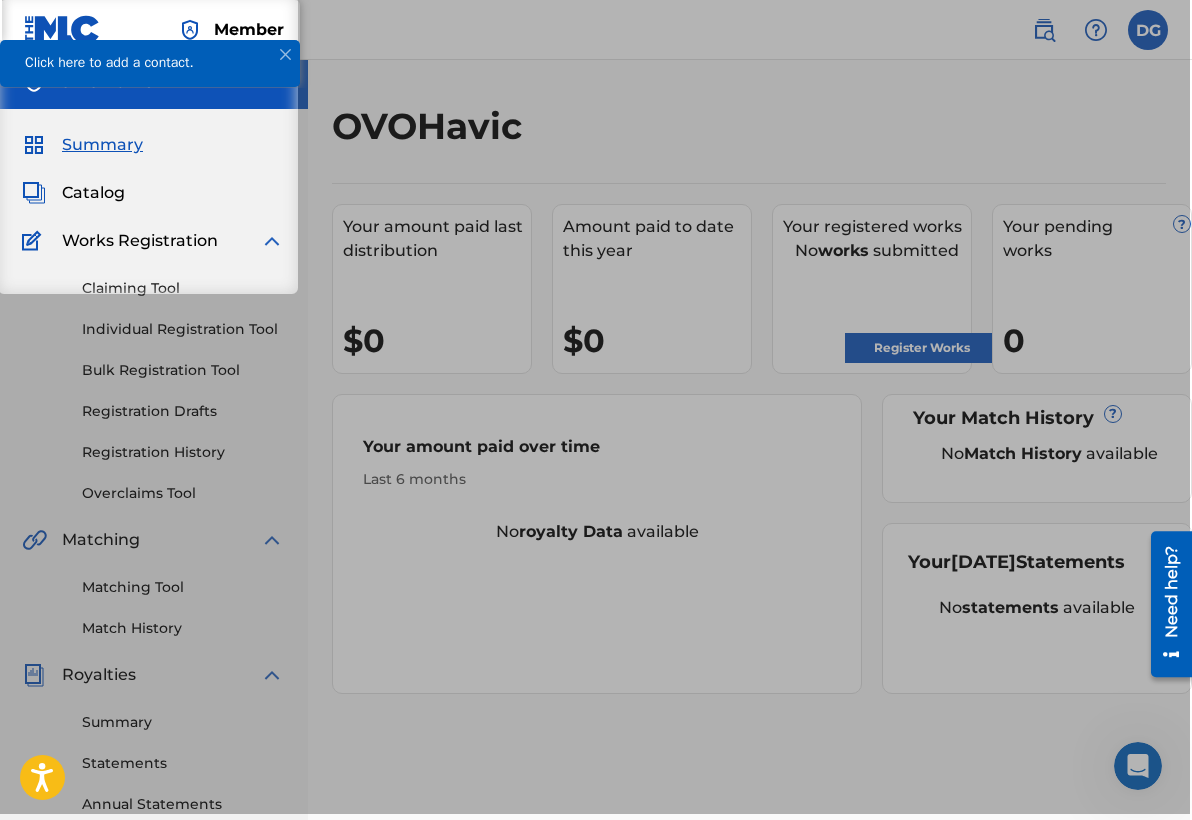 click on "Your amount paid over time Last 6 months No  royalty data   available" at bounding box center (597, 544) 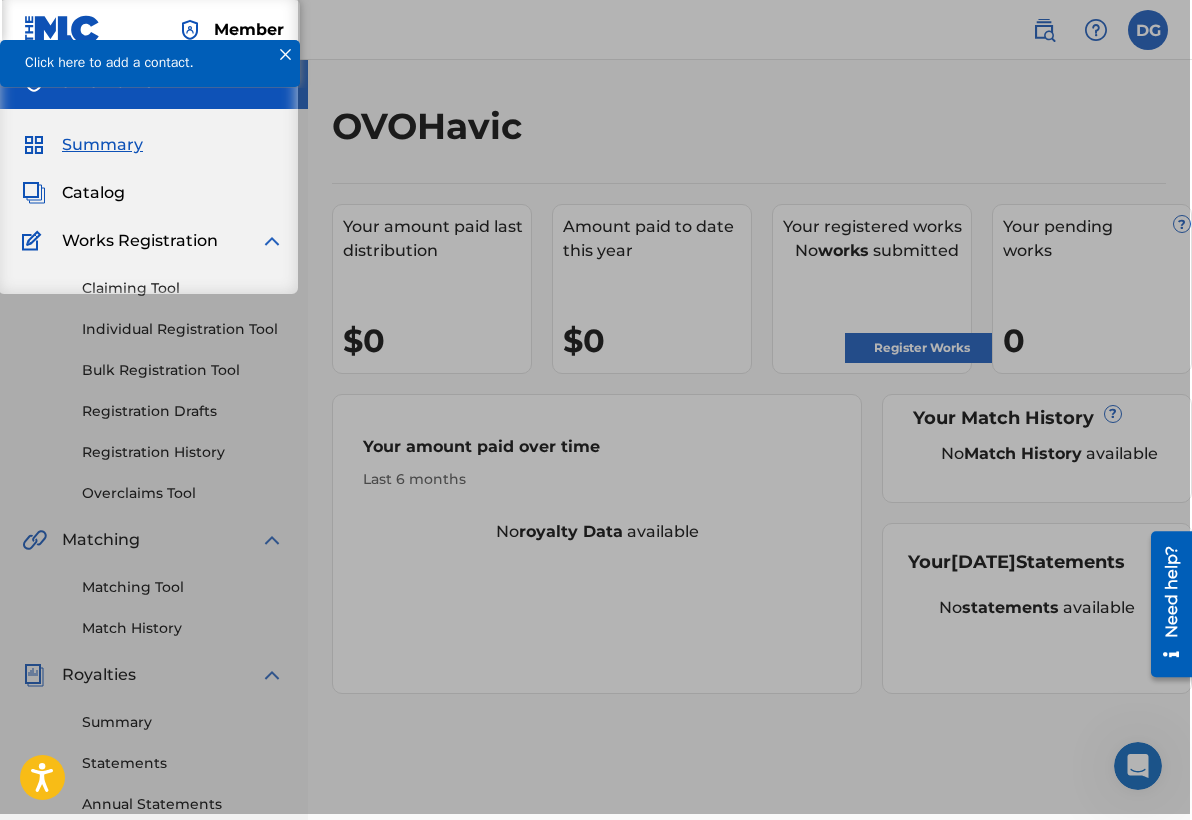 click at bounding box center (285, 54) 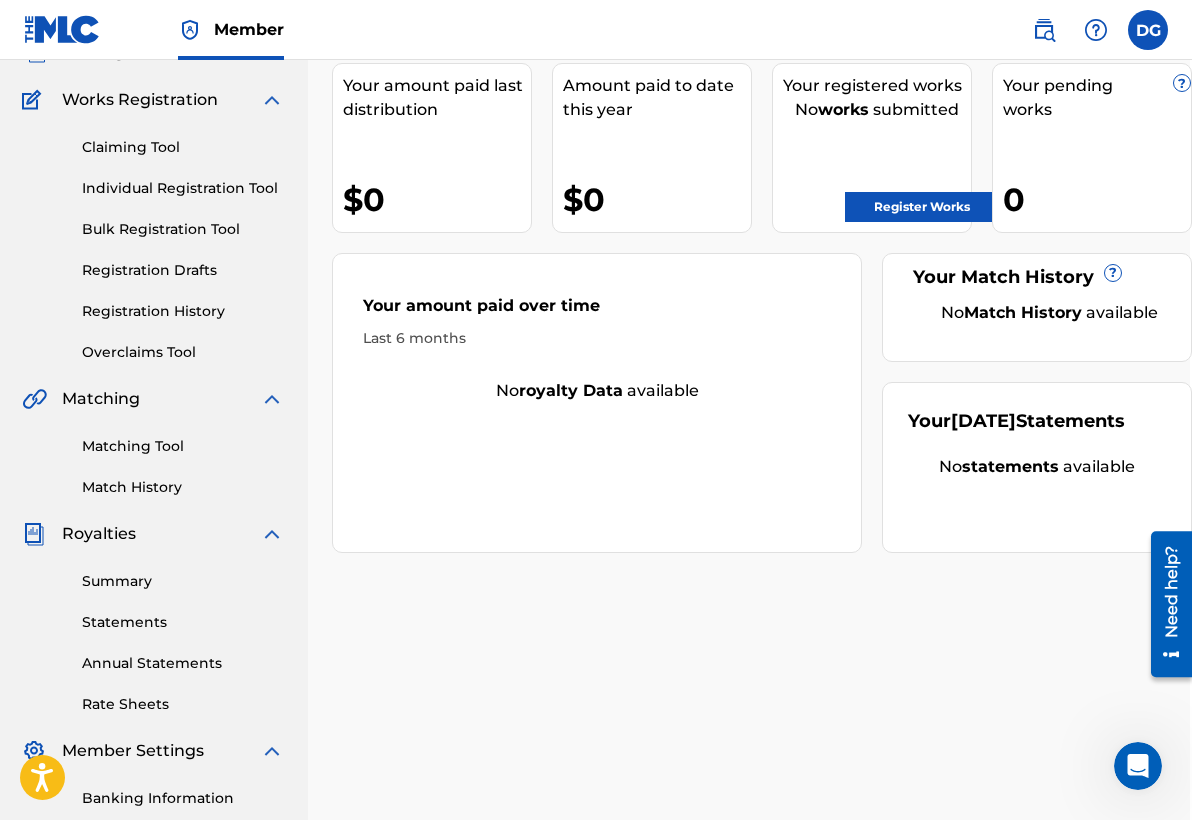 scroll, scrollTop: 143, scrollLeft: 2, axis: both 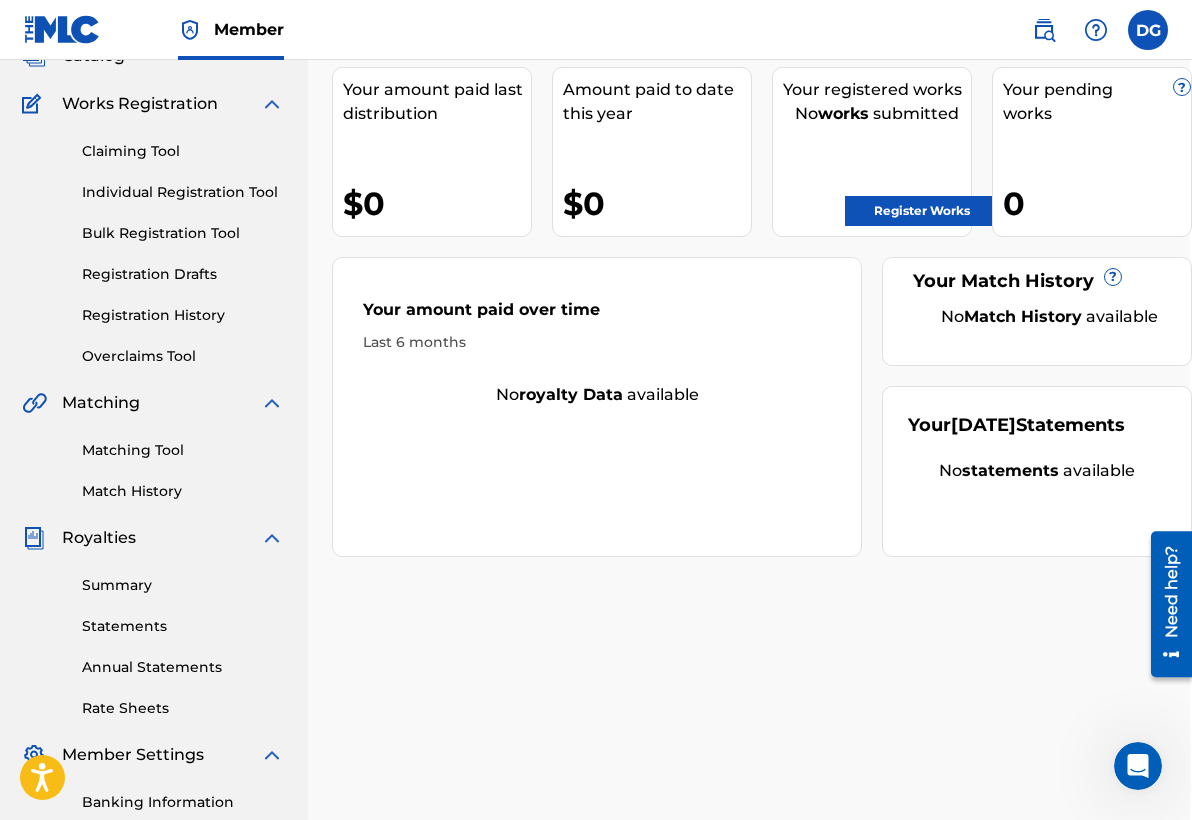 click on "Registration History" at bounding box center (183, 315) 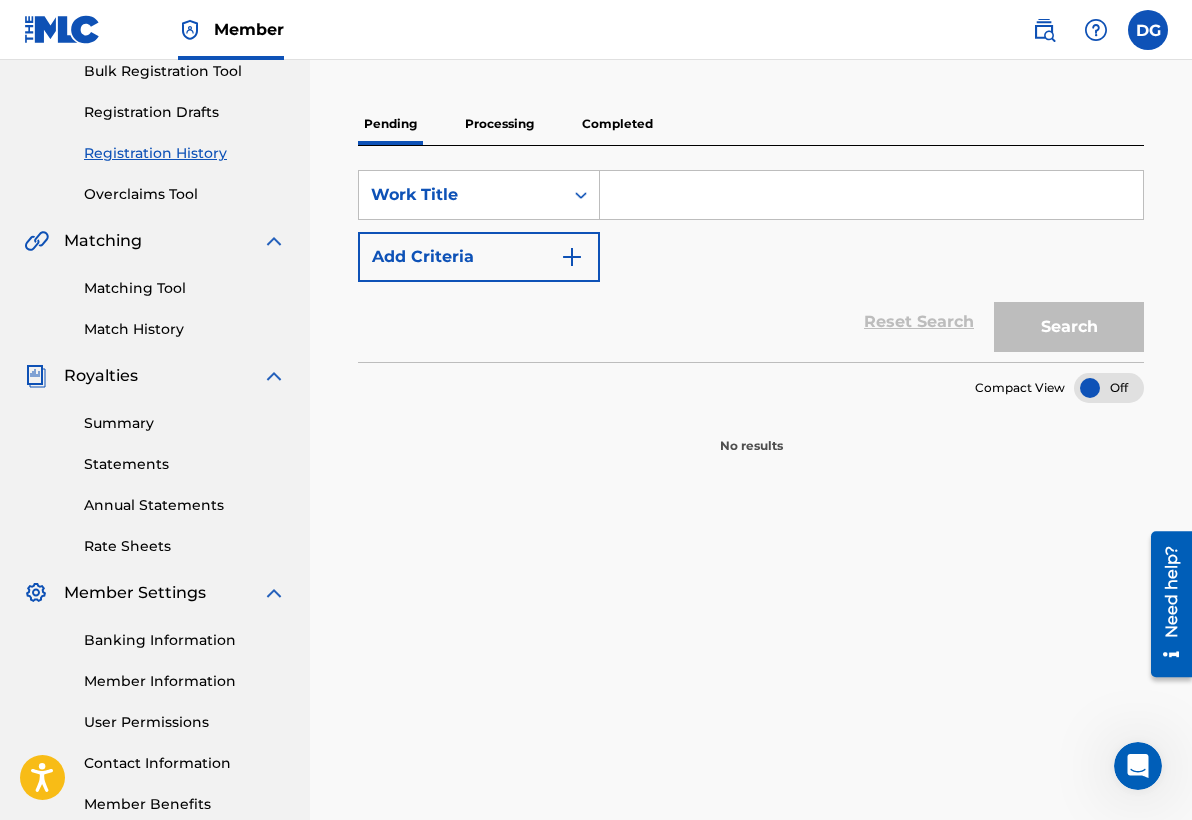 scroll, scrollTop: 302, scrollLeft: 0, axis: vertical 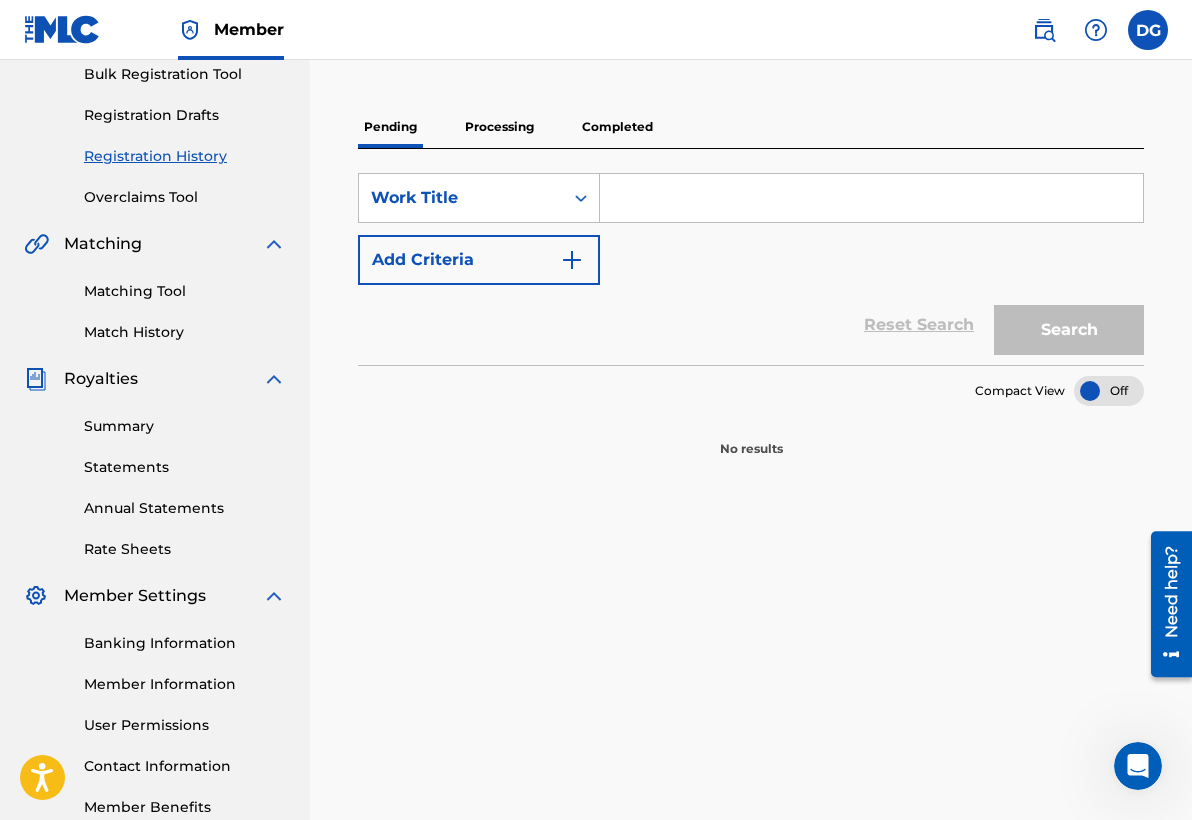 click on "Processing" at bounding box center (499, 127) 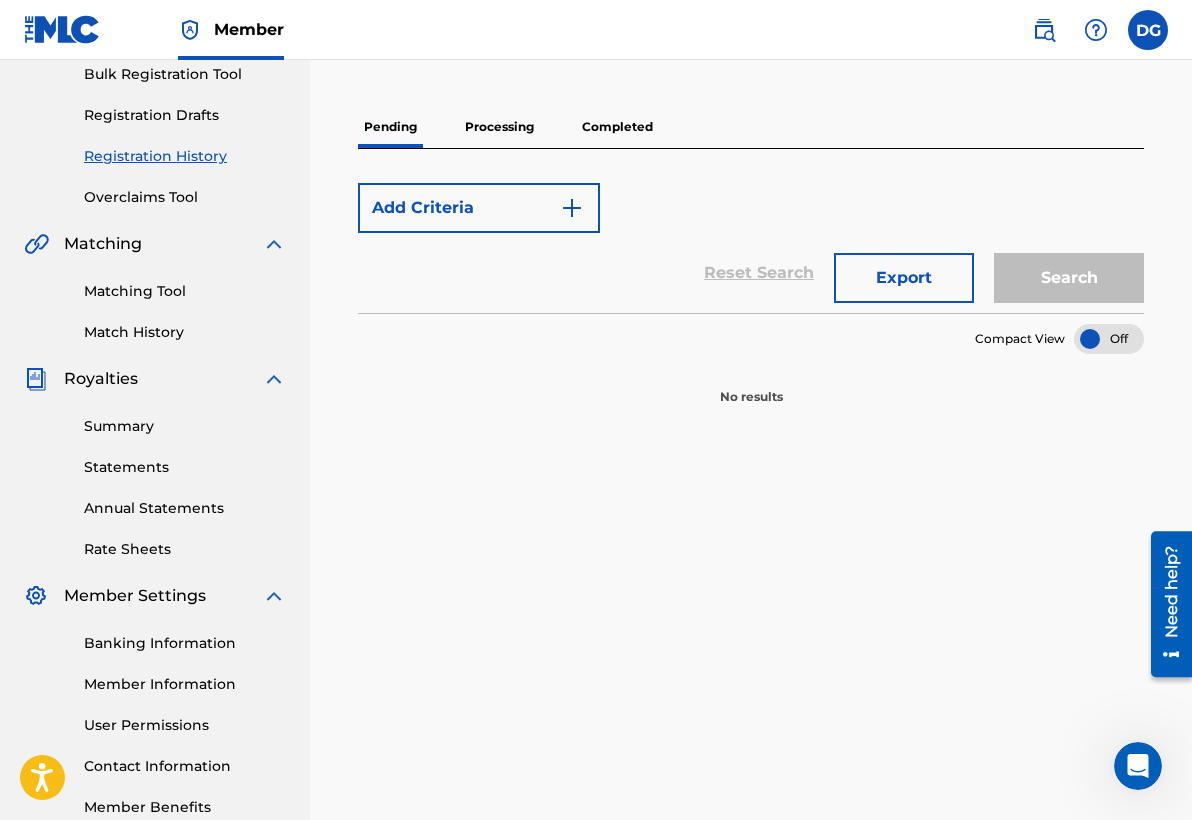 scroll, scrollTop: 0, scrollLeft: 0, axis: both 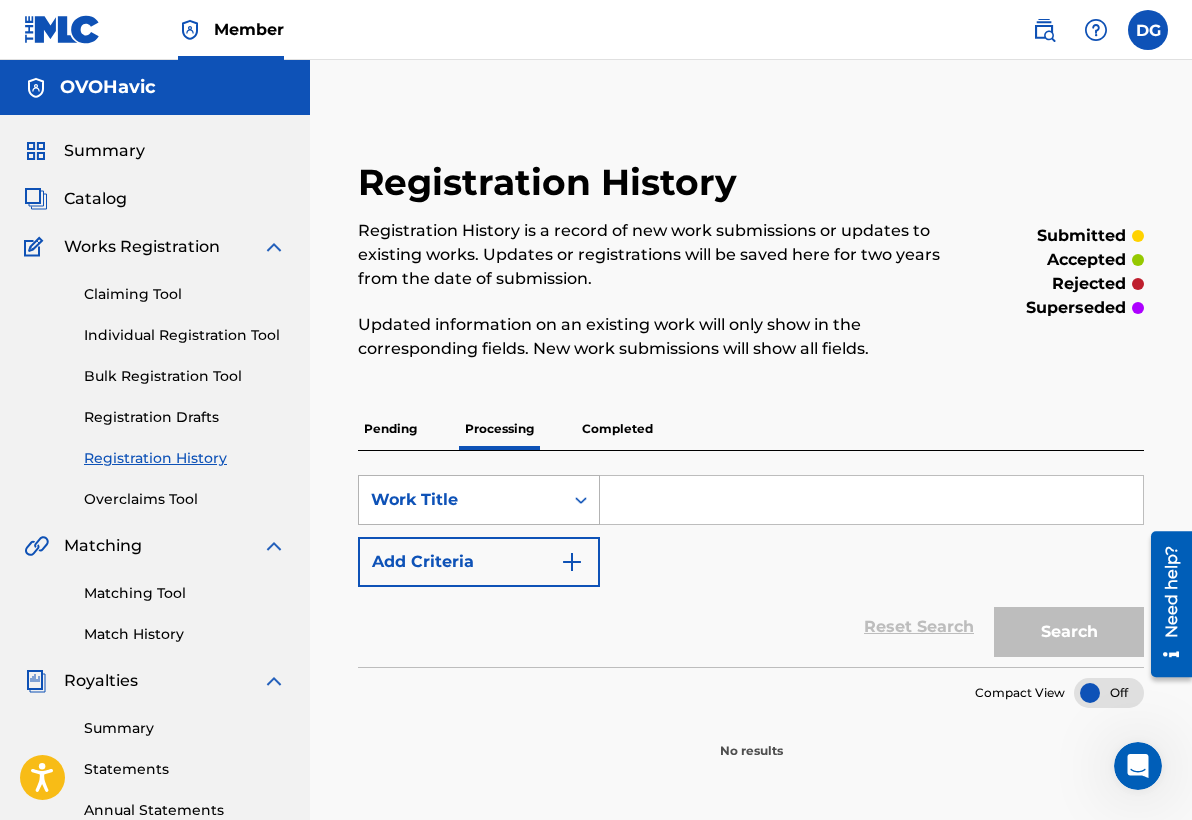 click on "Work Title" at bounding box center [461, 500] 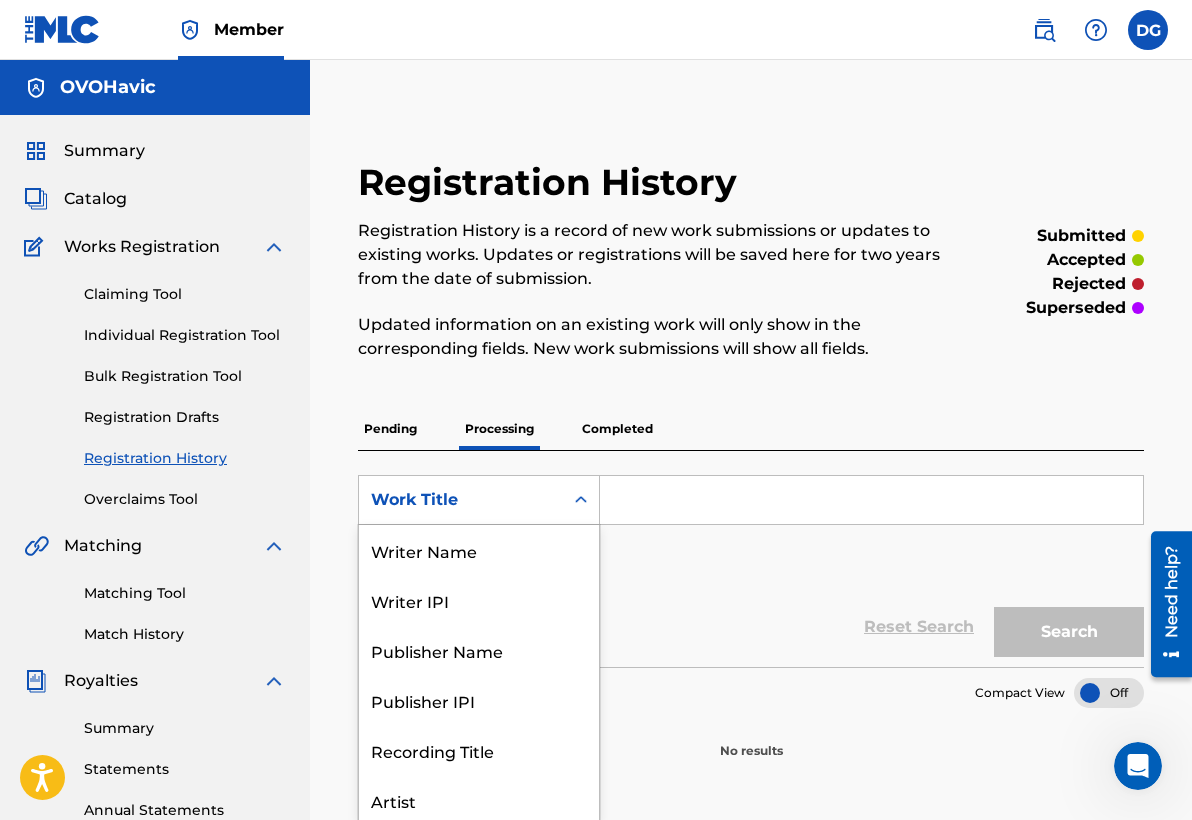 scroll, scrollTop: 5, scrollLeft: 0, axis: vertical 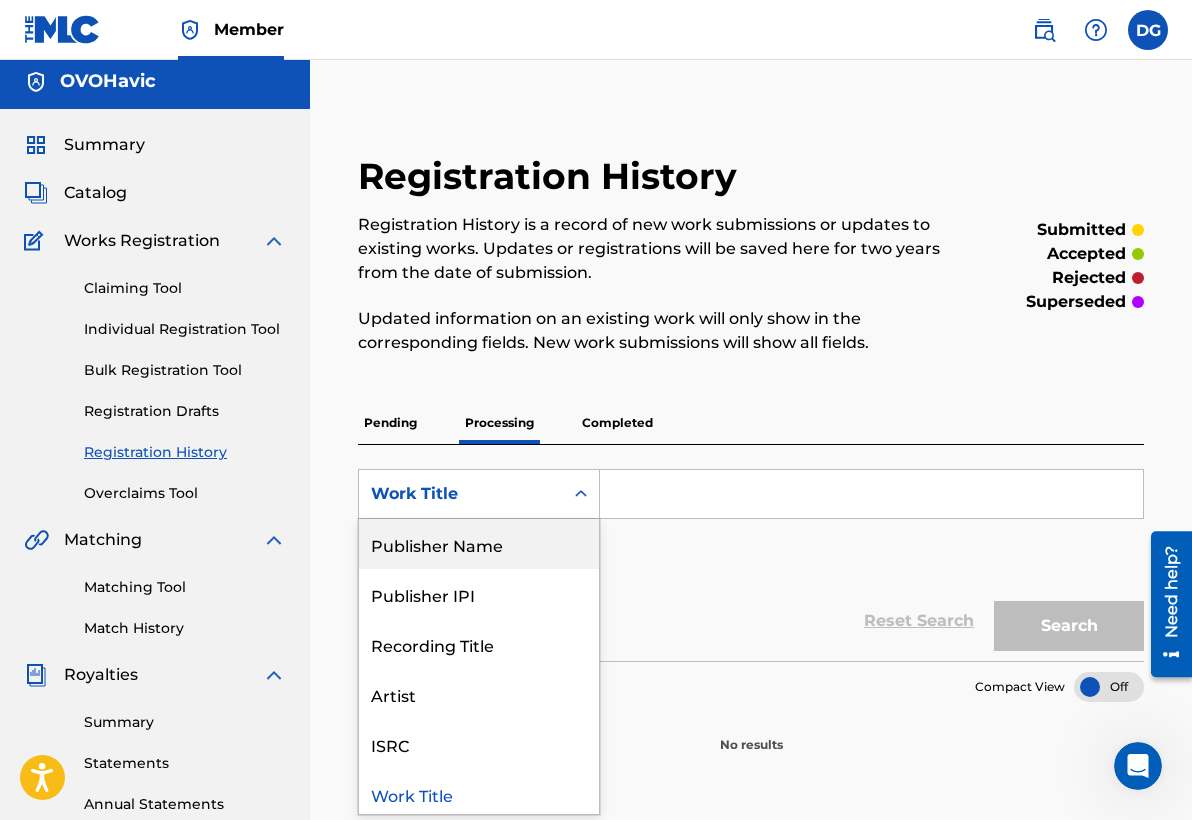 click on "Publisher Name" at bounding box center [479, 544] 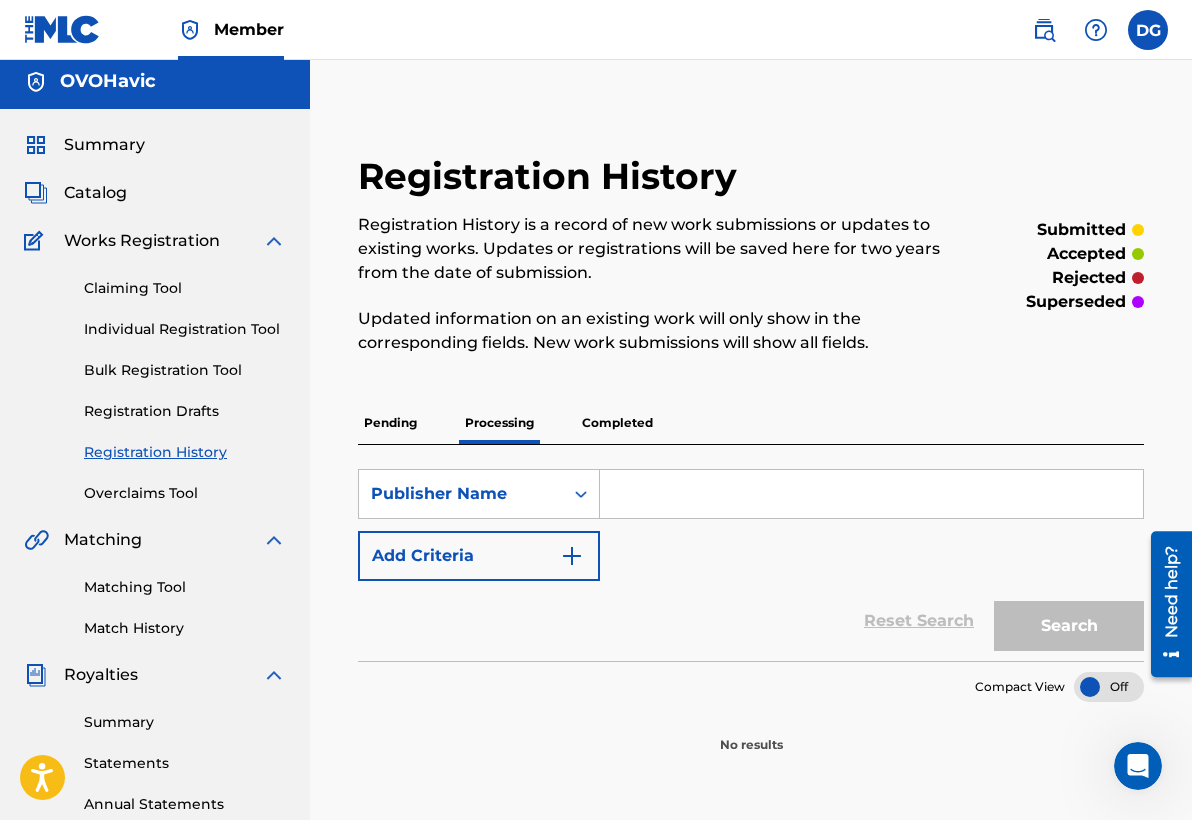 click at bounding box center (871, 494) 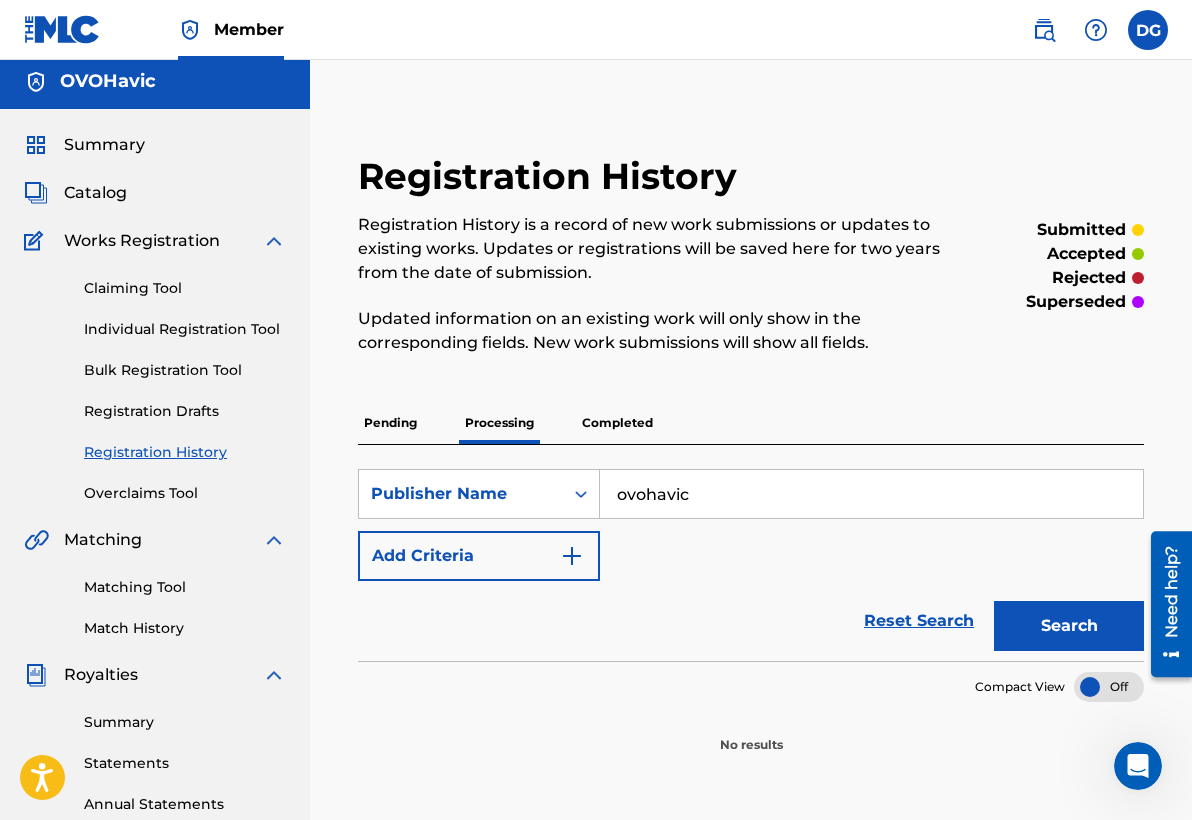 type on "ovohavic" 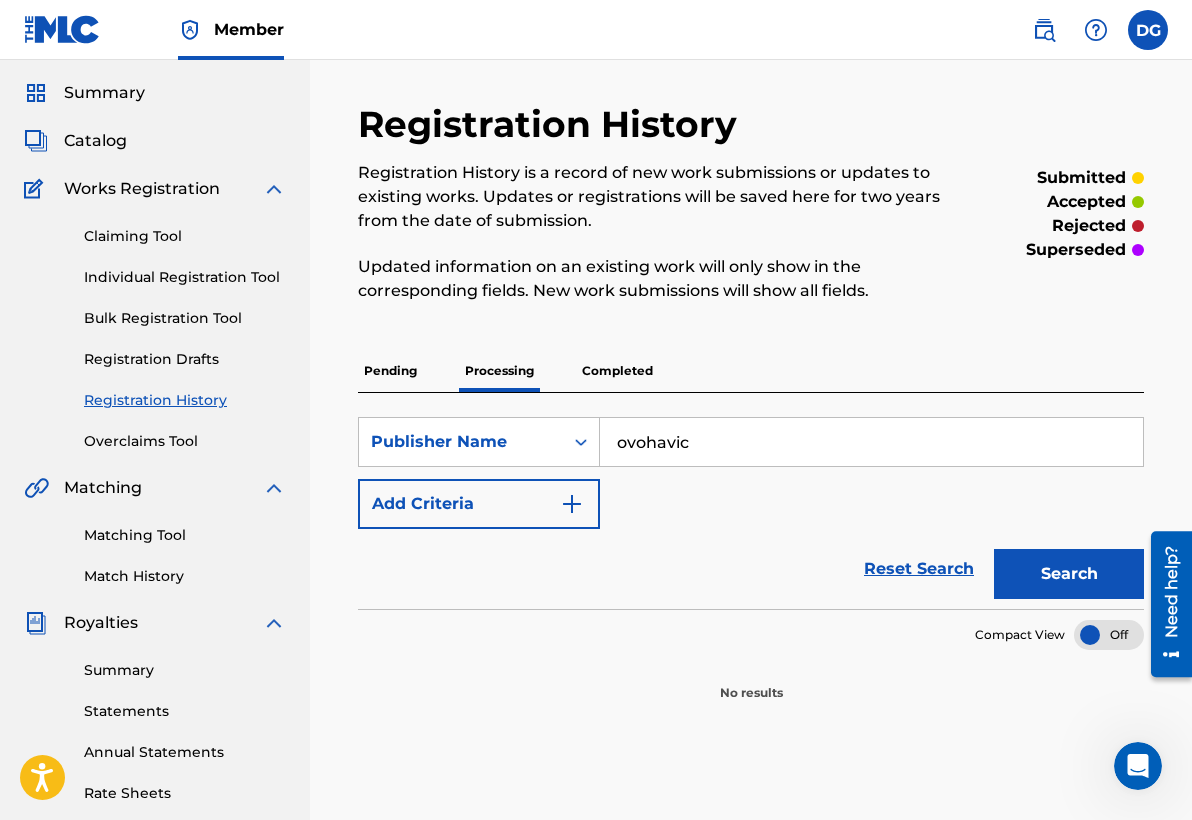scroll, scrollTop: 64, scrollLeft: 0, axis: vertical 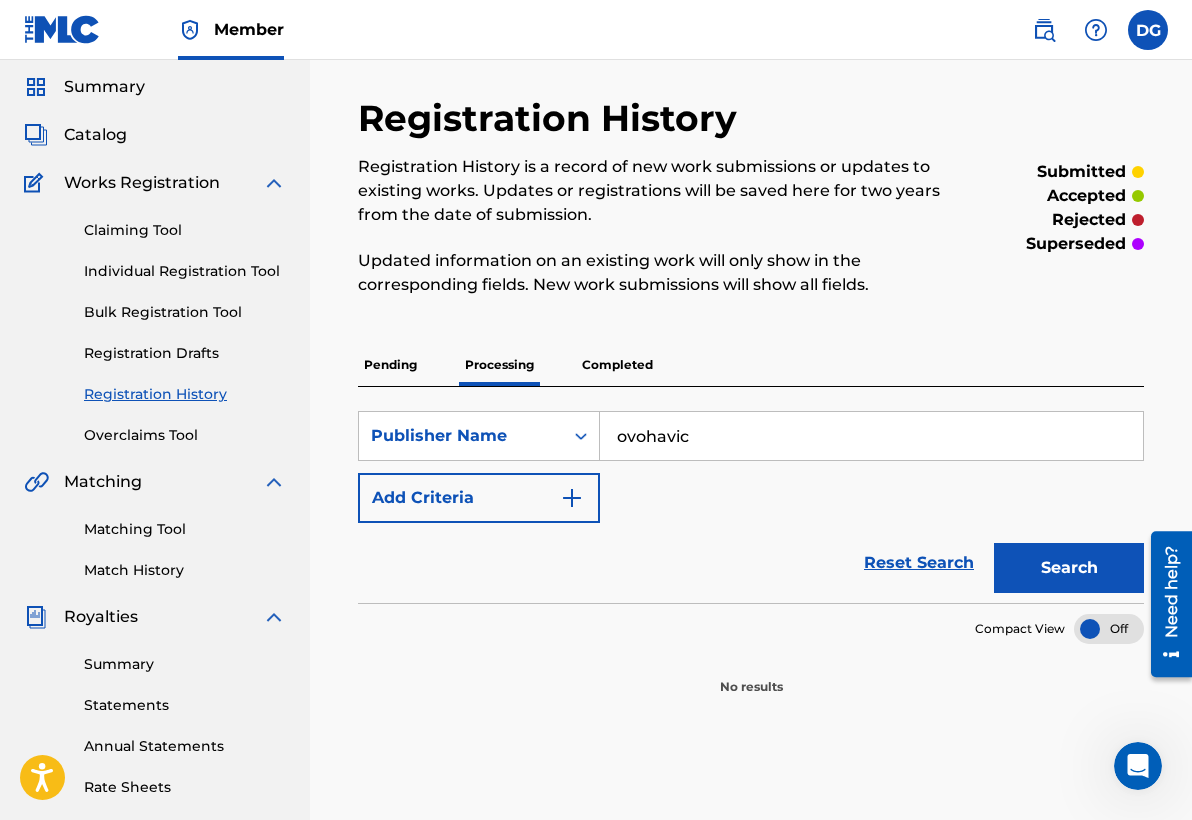 click on "Pending" at bounding box center (390, 365) 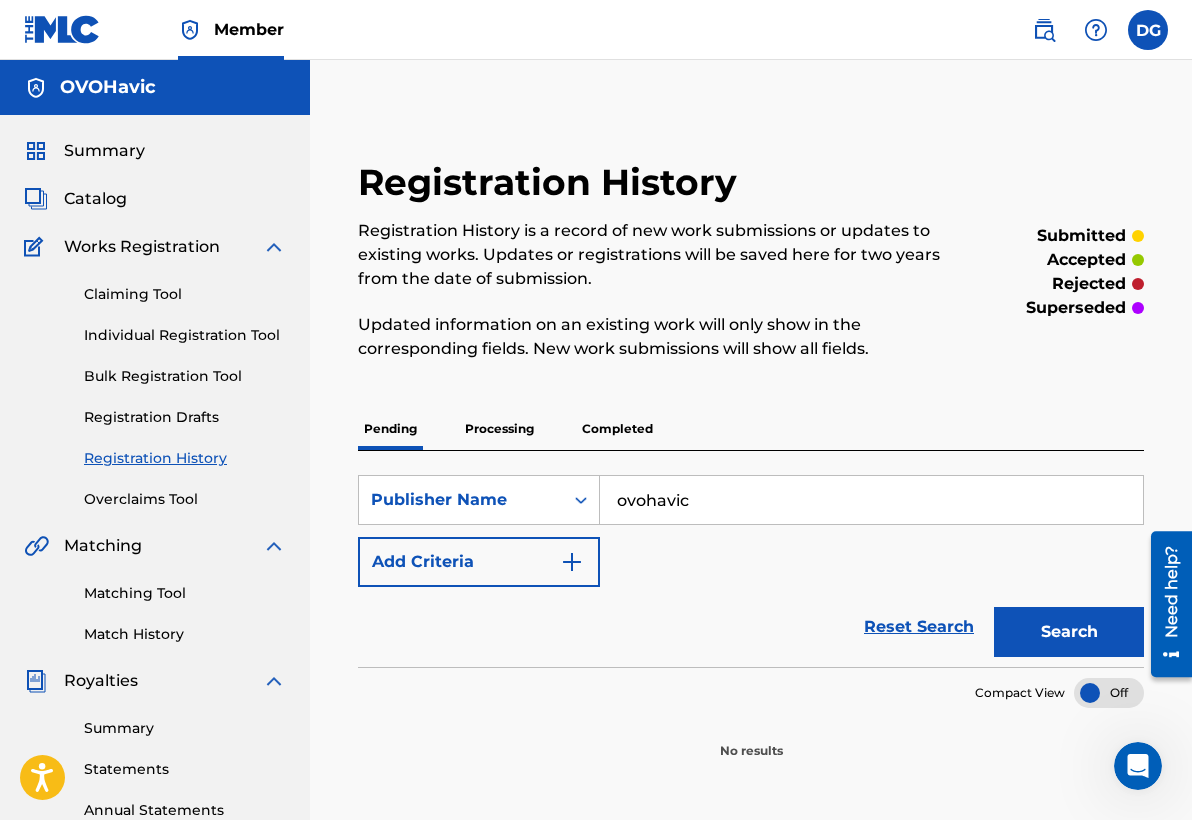 click on "ovohavic" at bounding box center [871, 500] 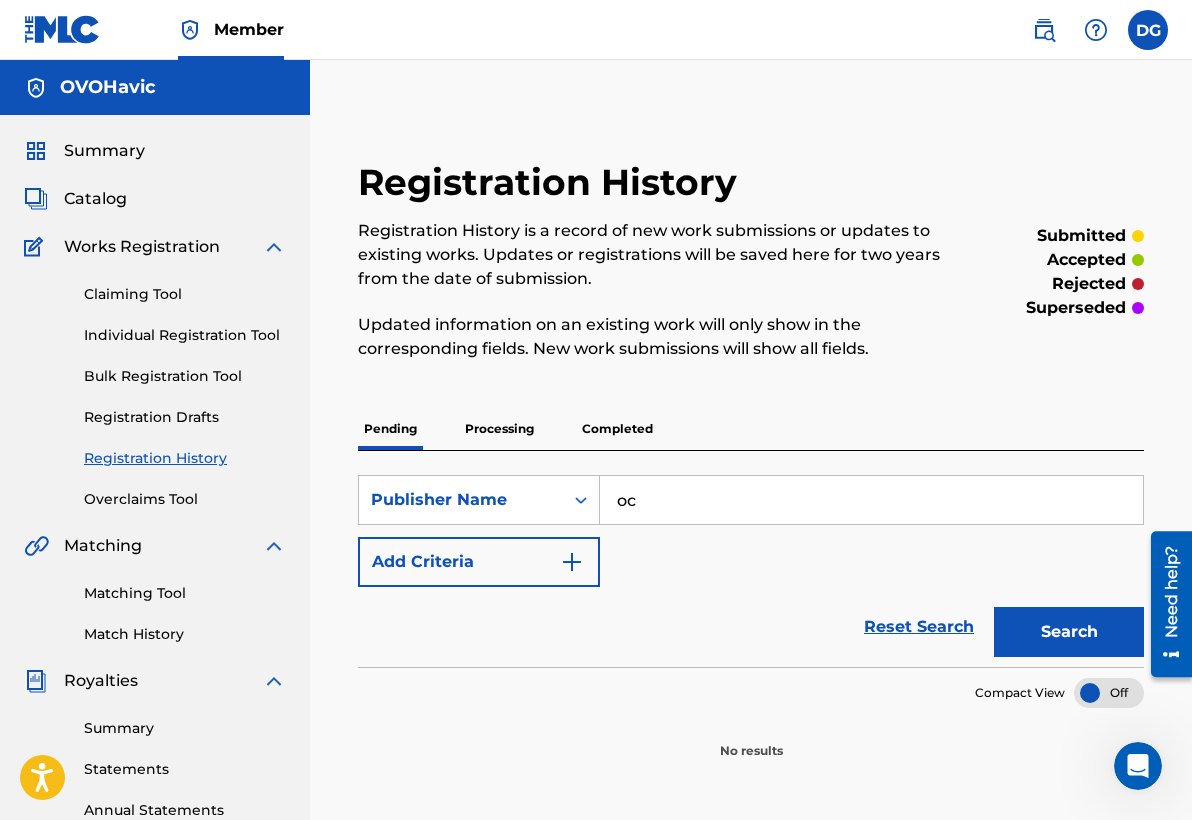 type on "c" 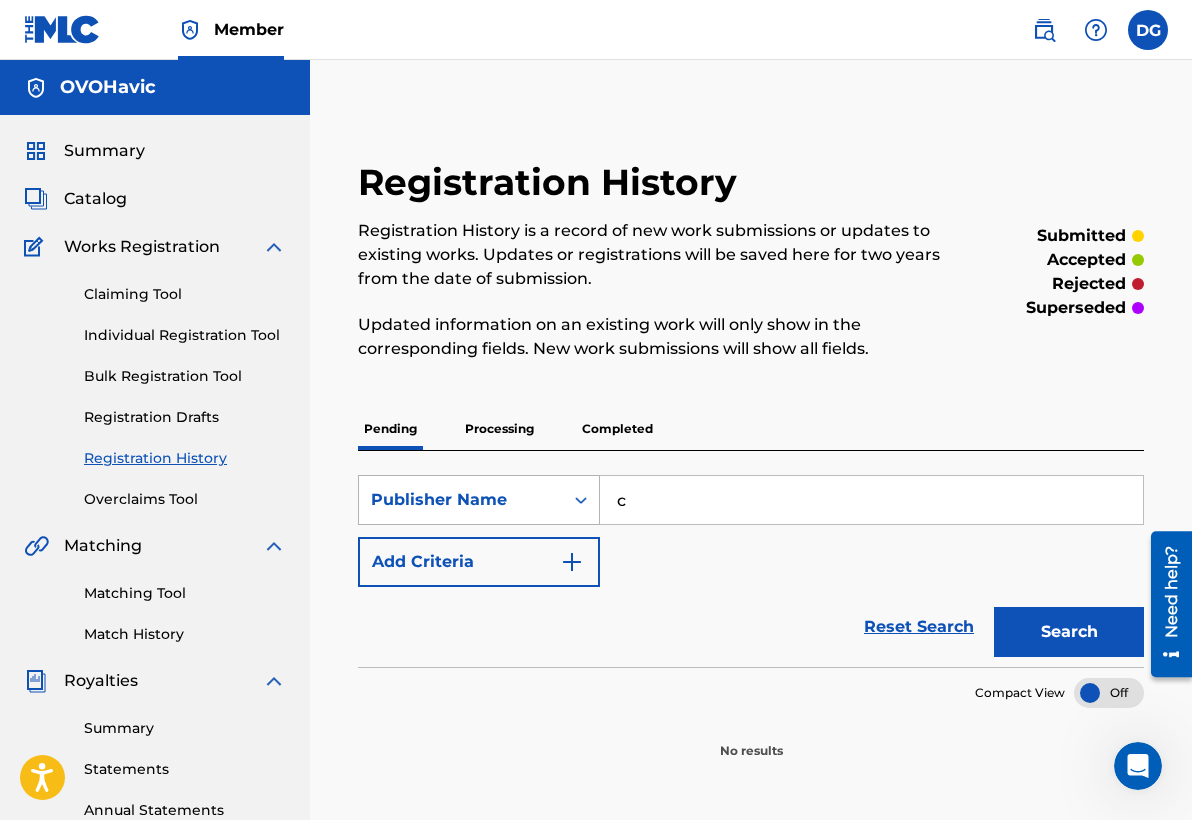 drag, startPoint x: 710, startPoint y: 506, endPoint x: 565, endPoint y: 499, distance: 145.16887 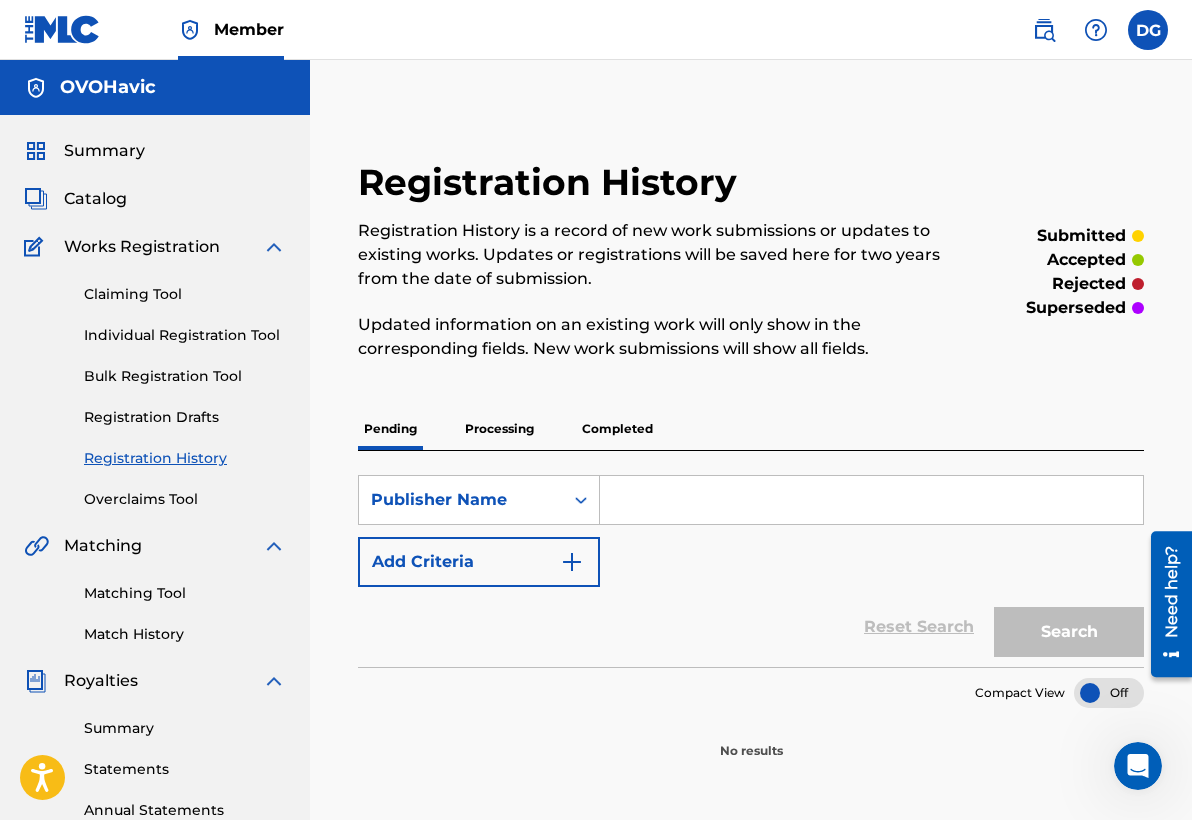 click at bounding box center [871, 500] 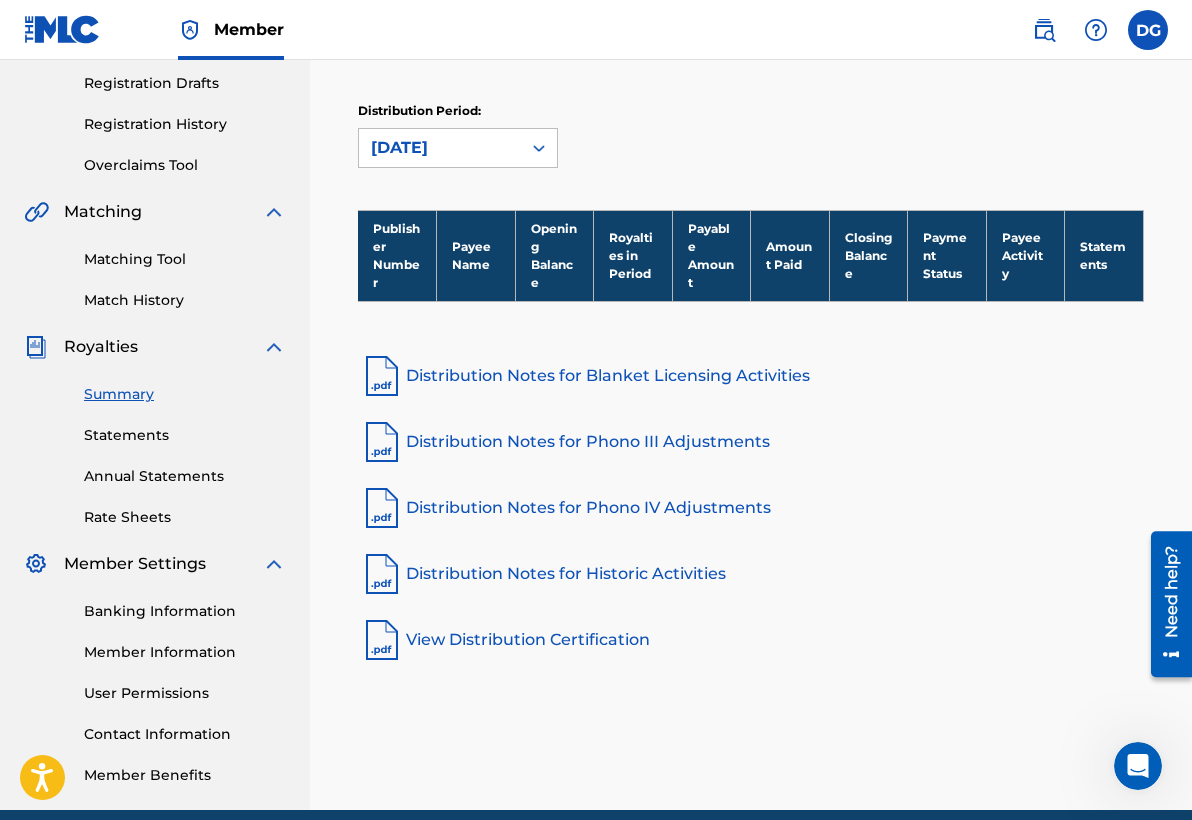 scroll, scrollTop: 345, scrollLeft: 0, axis: vertical 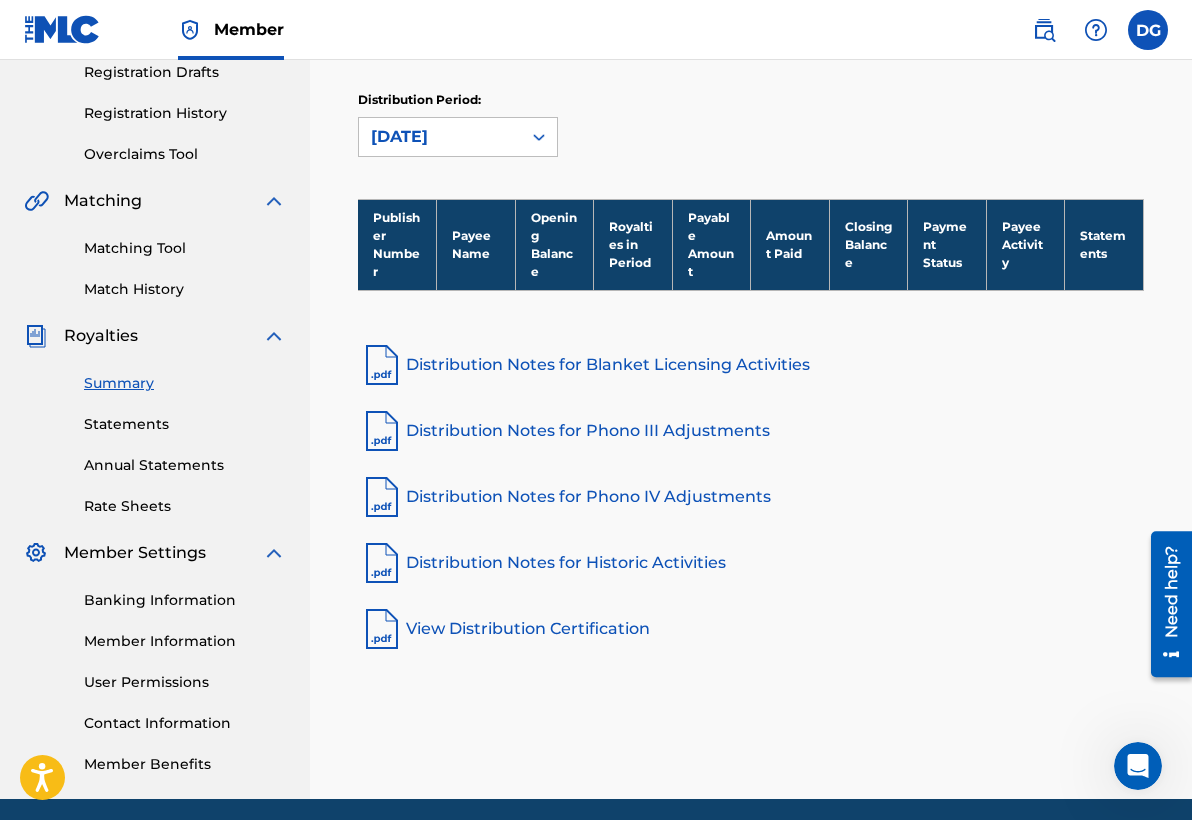click on "Distribution Notes for Blanket Licensing Activities" at bounding box center [751, 365] 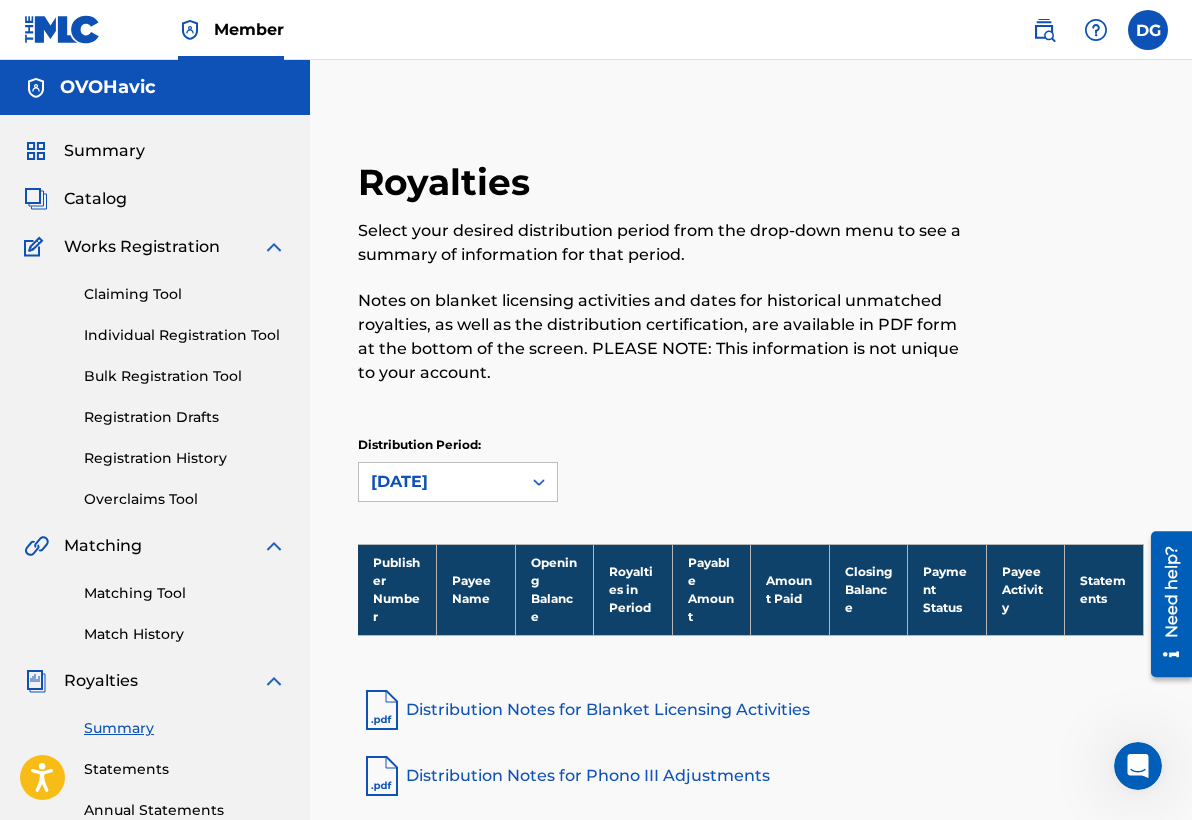 scroll, scrollTop: 0, scrollLeft: 0, axis: both 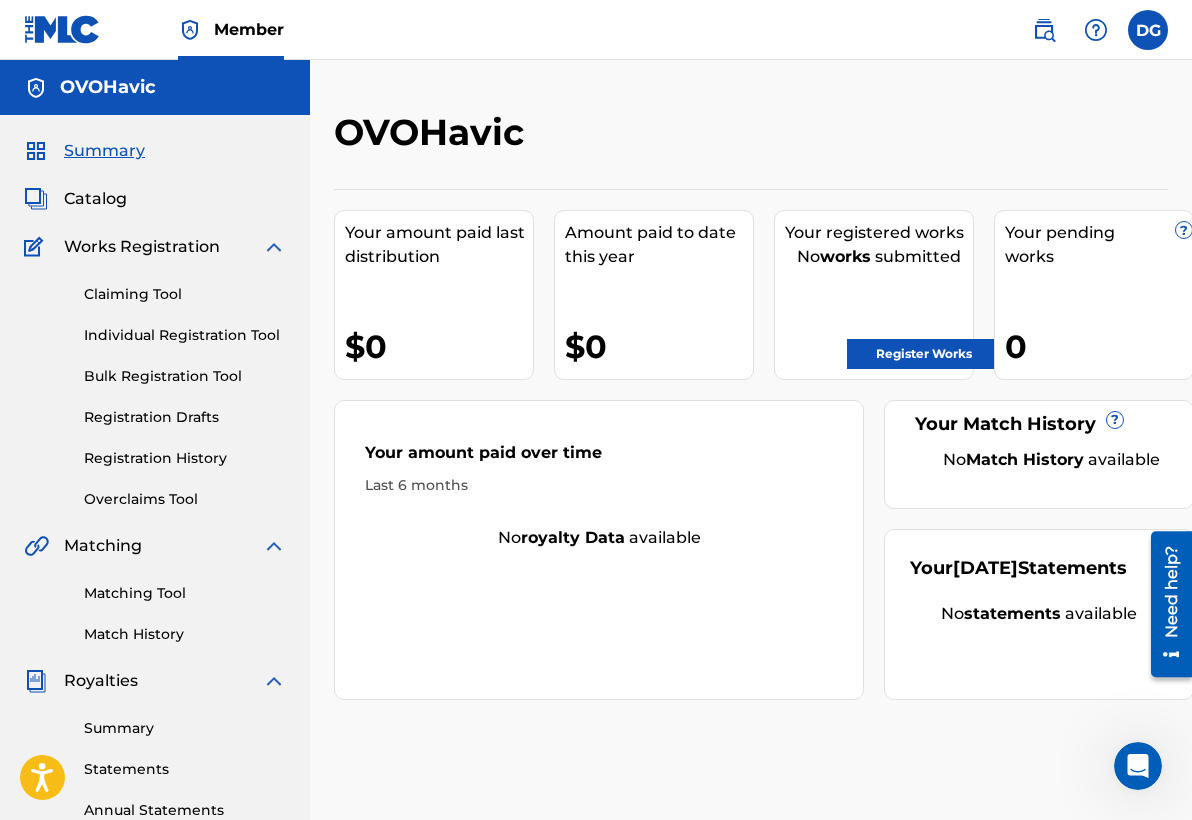 click on "Register Works" at bounding box center (924, 354) 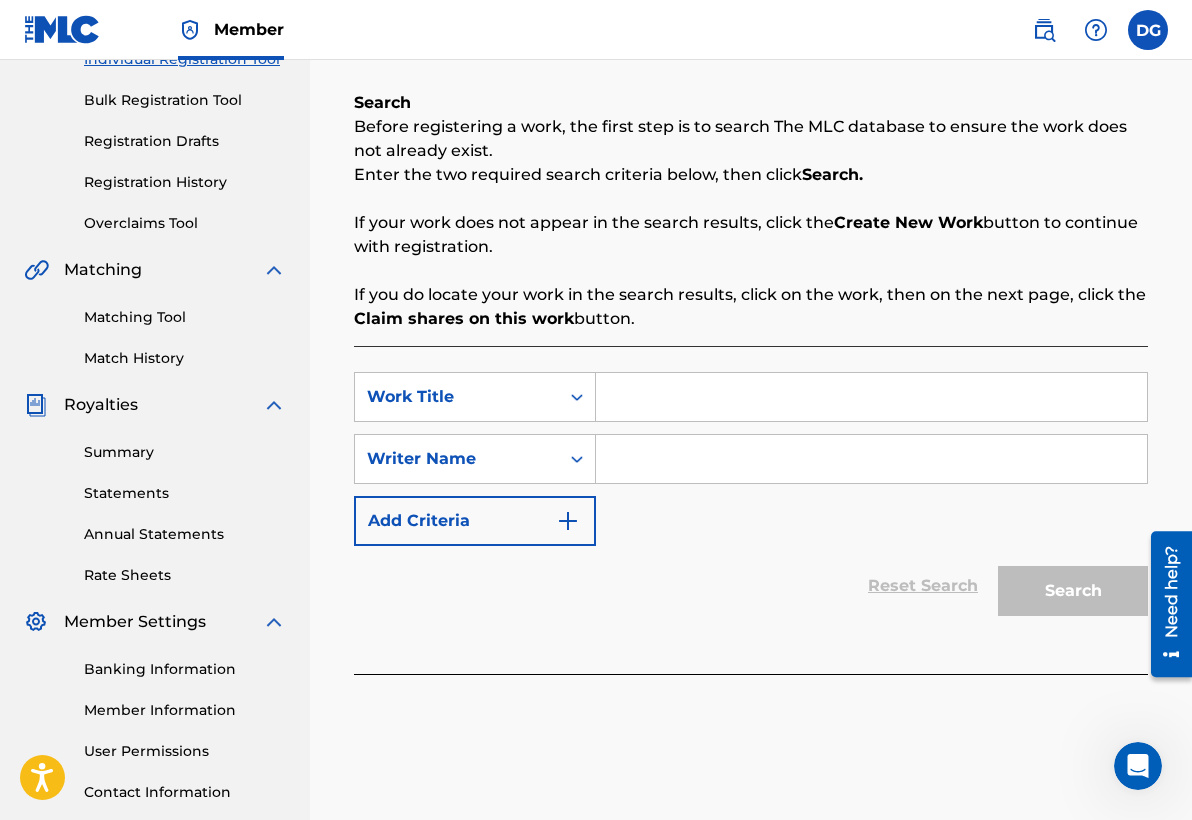 scroll, scrollTop: 283, scrollLeft: 0, axis: vertical 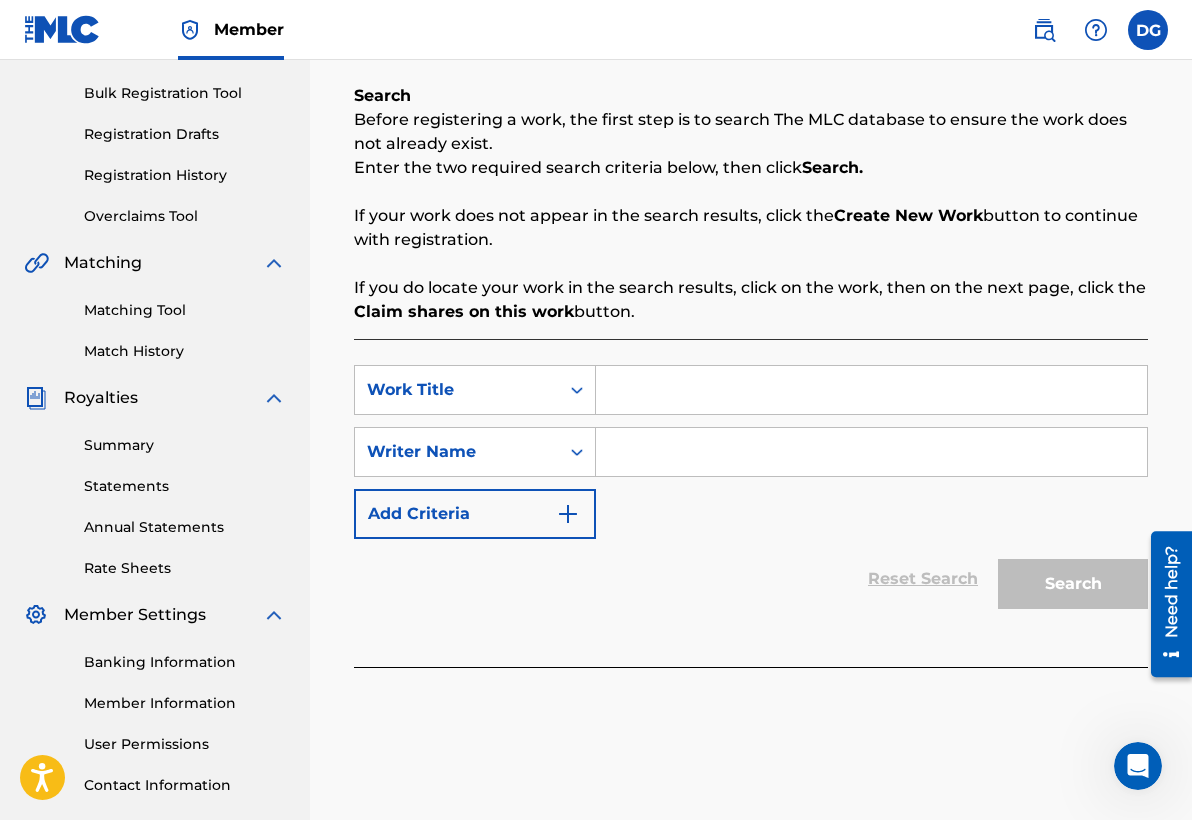 click on "SearchWithCriteriab1d5ab1d-5253-43e9-90f1-c3bb524987be Work Title SearchWithCriteriab7a2b295-3431-4f28-bc53-ce92211598c3 Writer Name Add Criteria Reset Search Search" at bounding box center [751, 503] 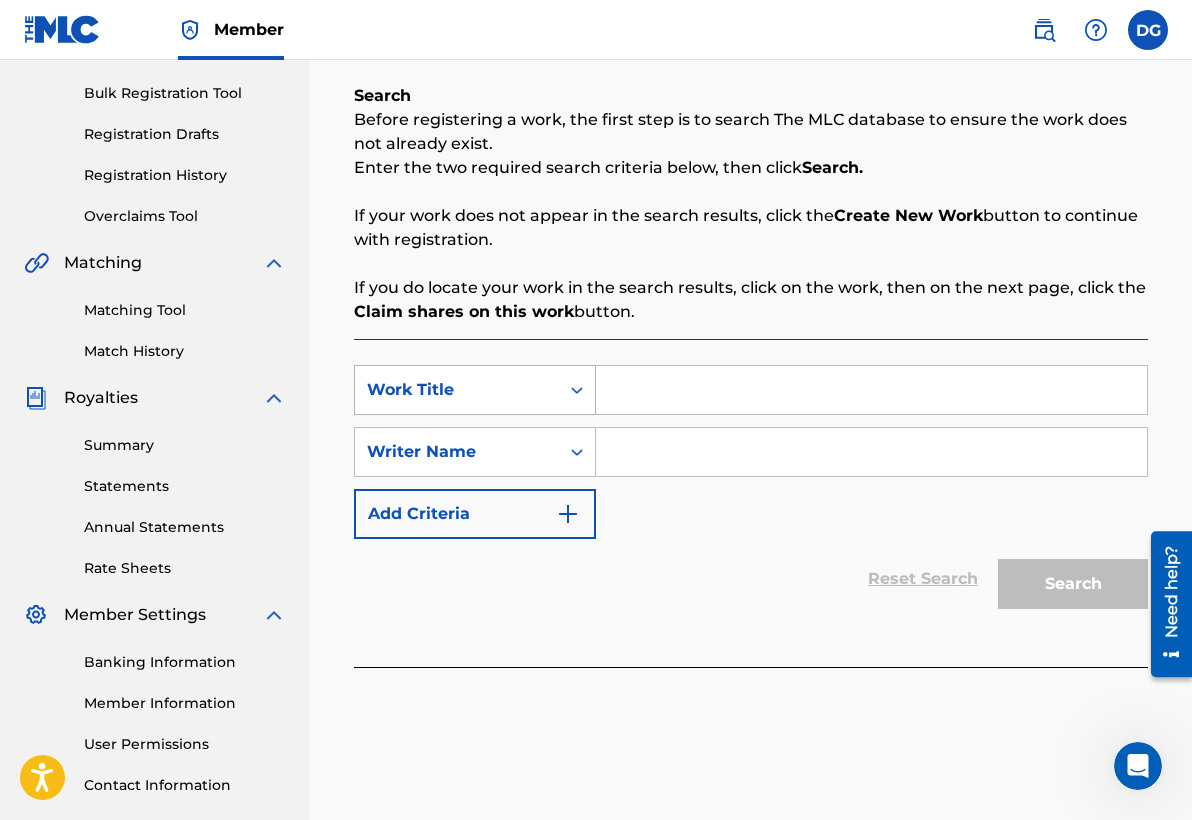 click 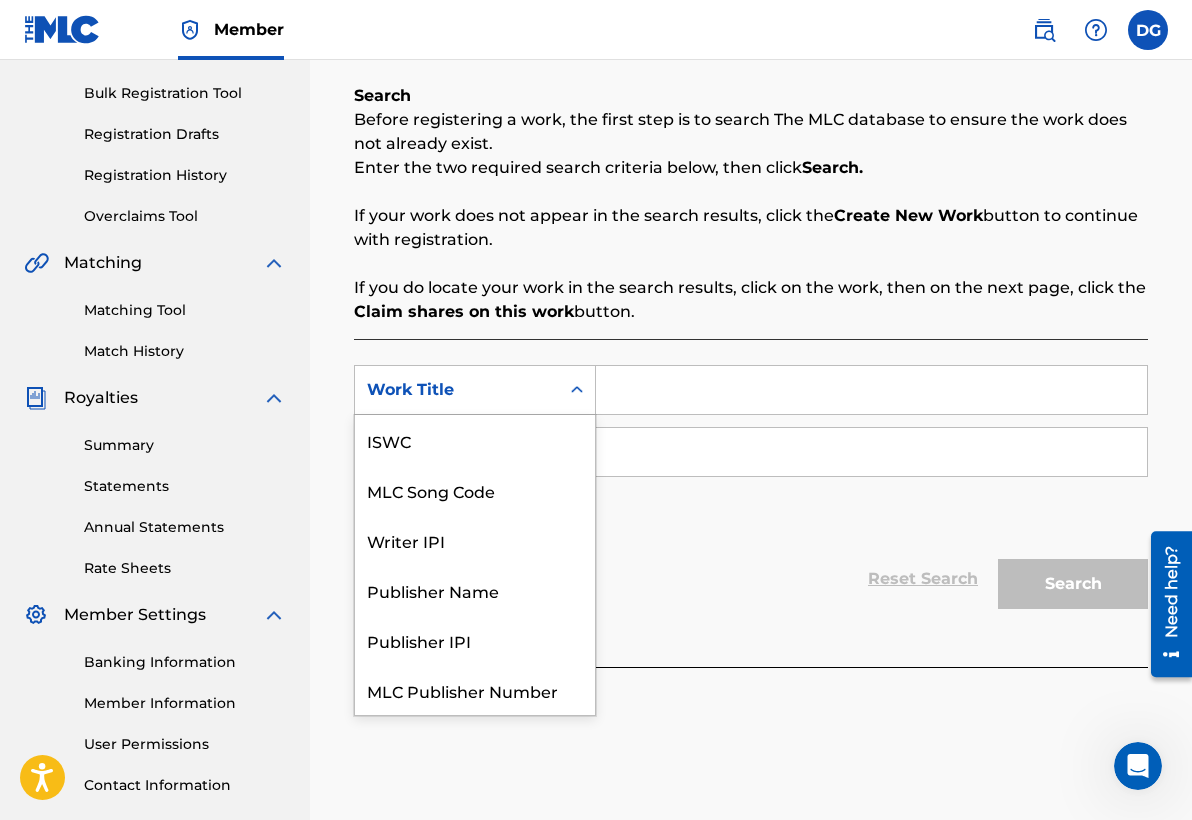 scroll, scrollTop: 50, scrollLeft: 0, axis: vertical 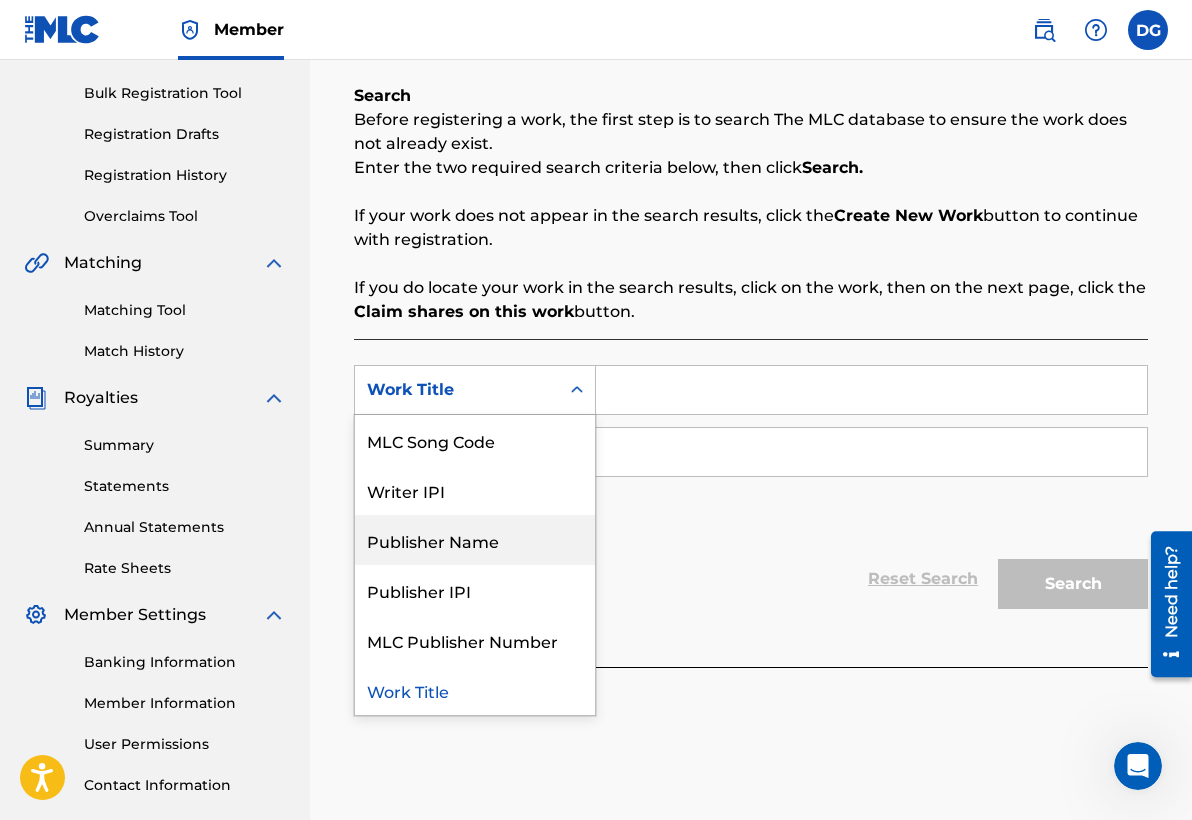 click on "Publisher Name" at bounding box center [475, 540] 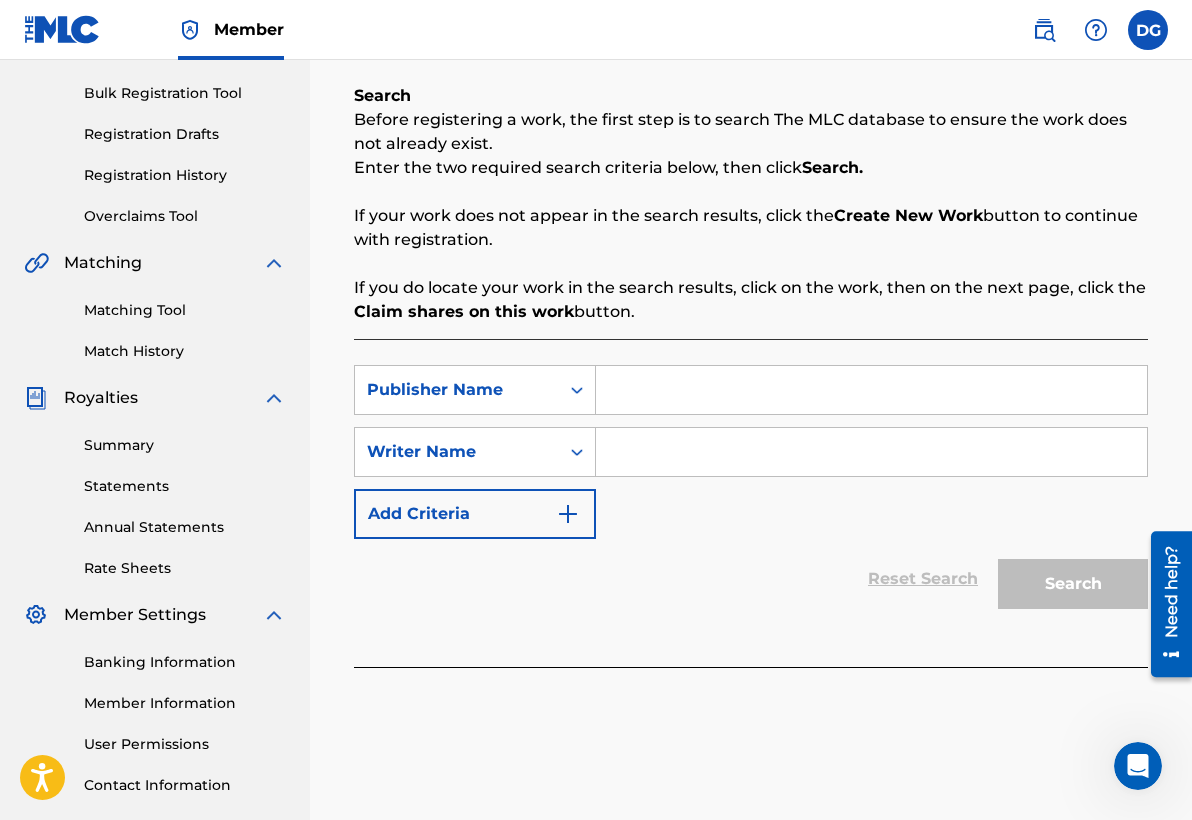 click at bounding box center [871, 390] 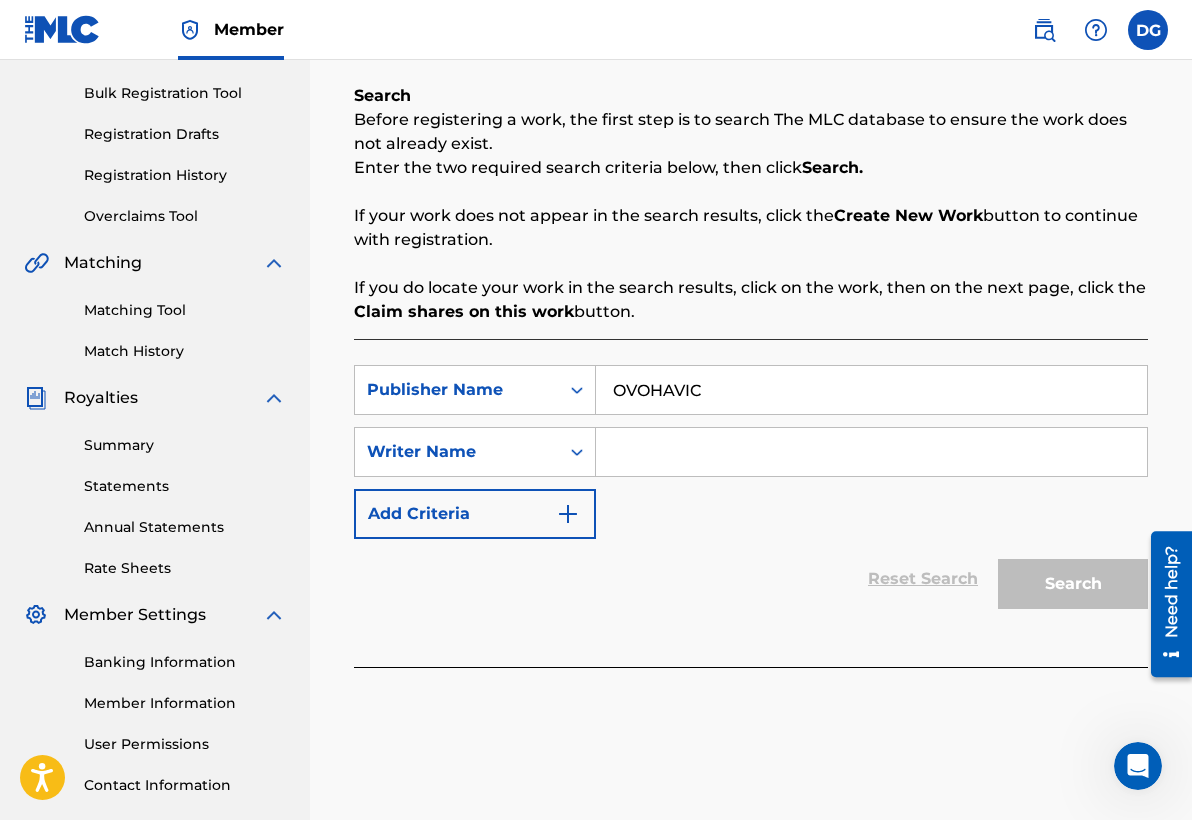 type on "OVOHAVIC" 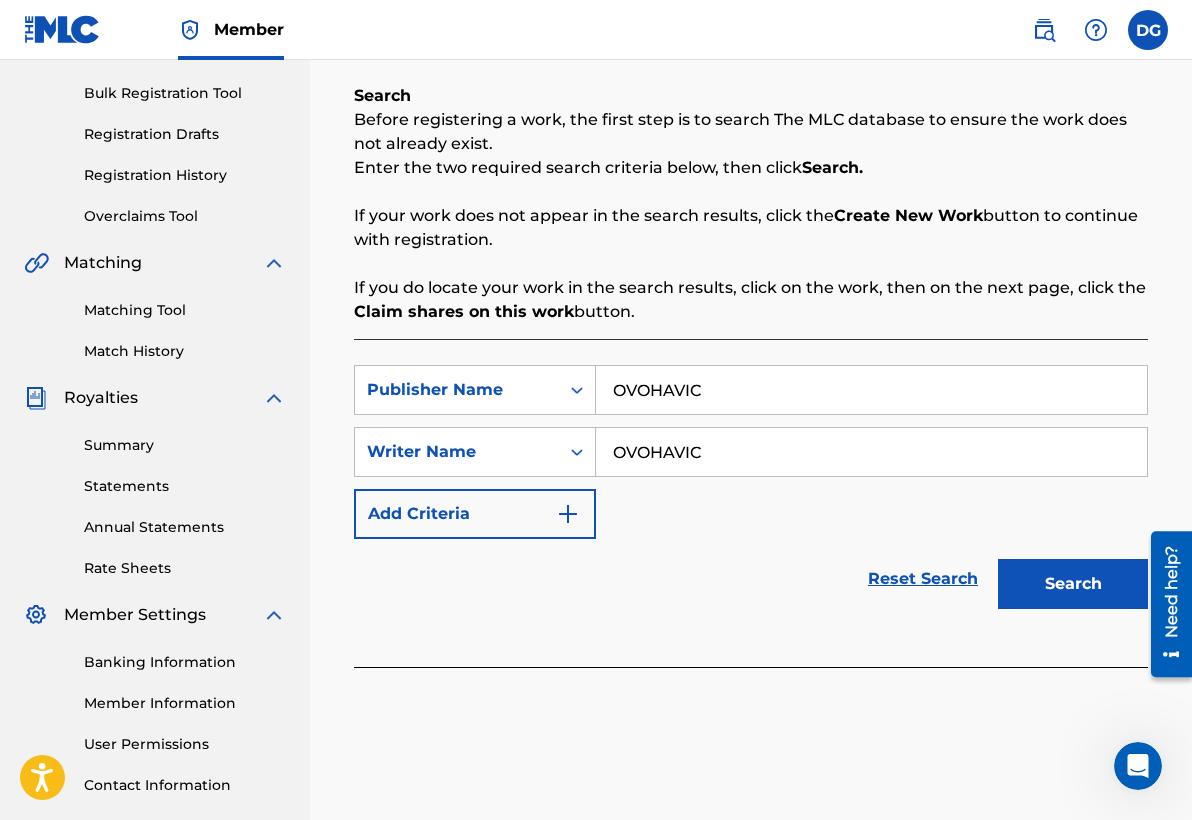 type on "OVOHAVIC" 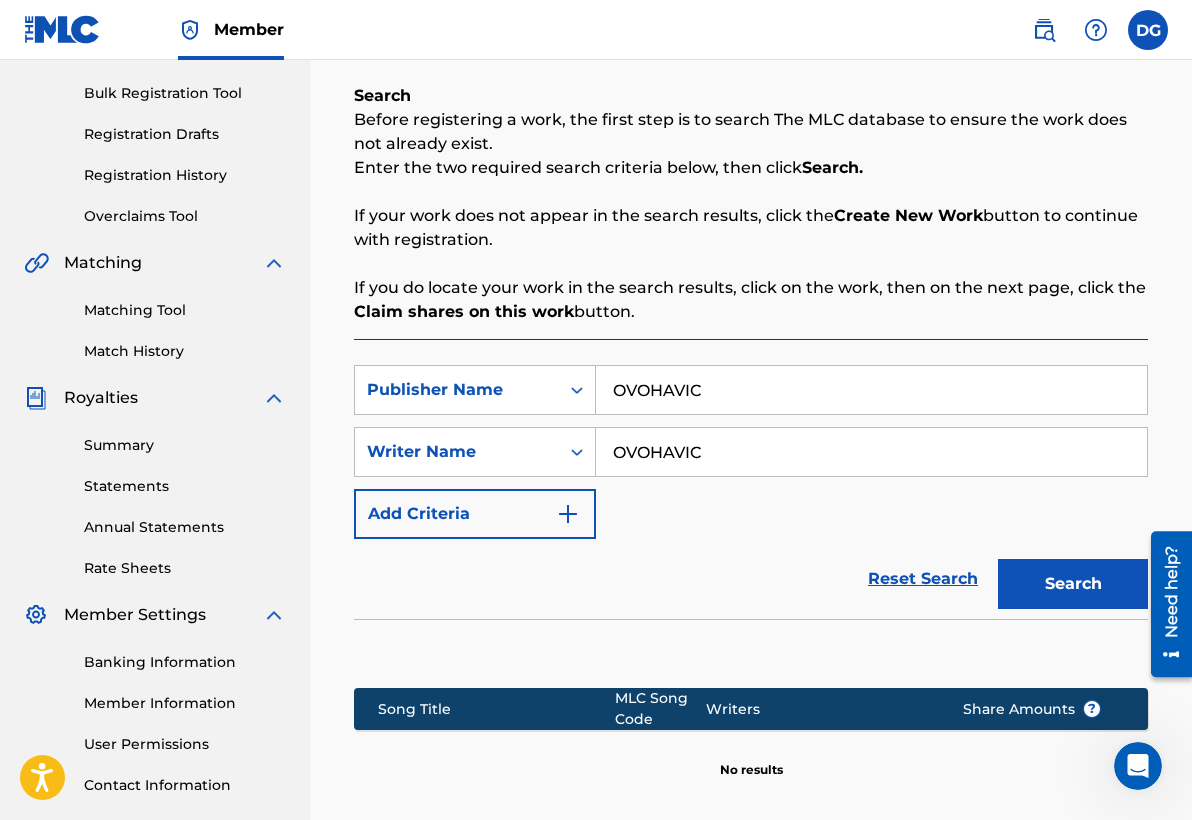 click on "Song Title MLC Song Code Writers Share Amounts ?" at bounding box center (751, 709) 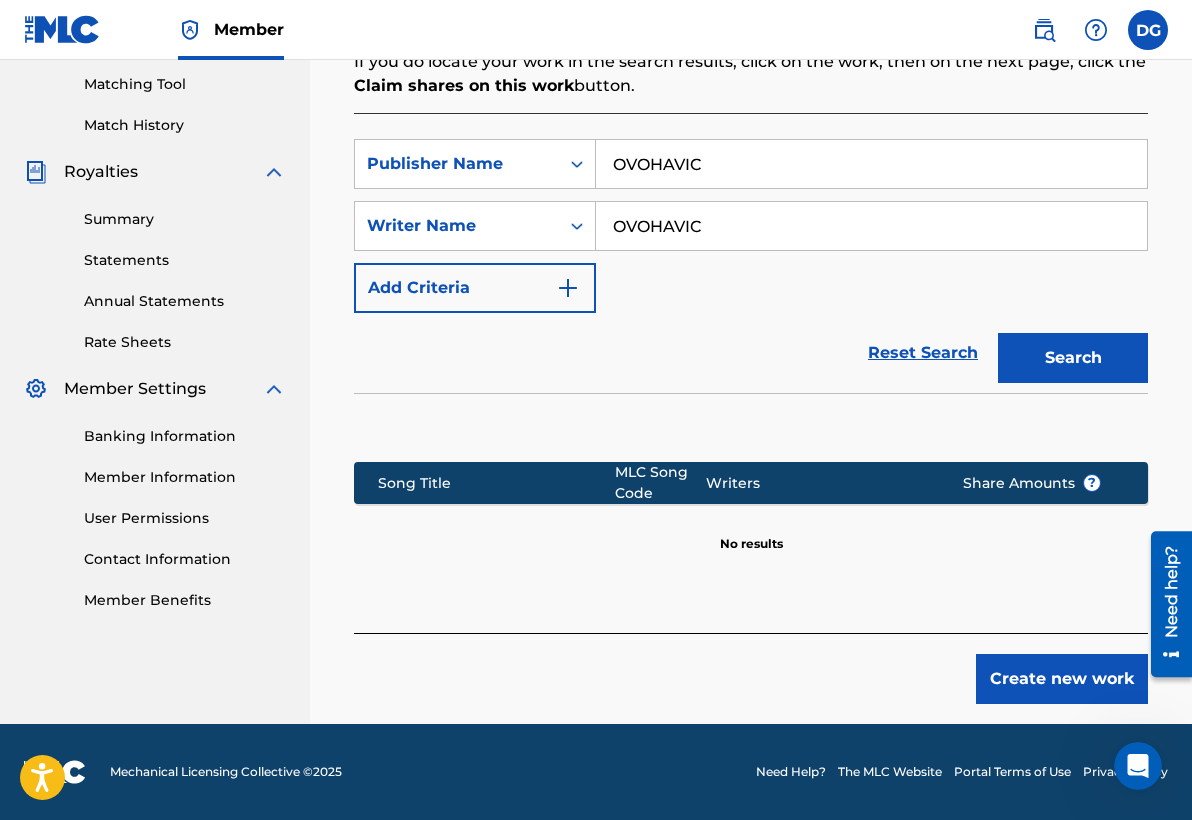 scroll, scrollTop: 509, scrollLeft: 0, axis: vertical 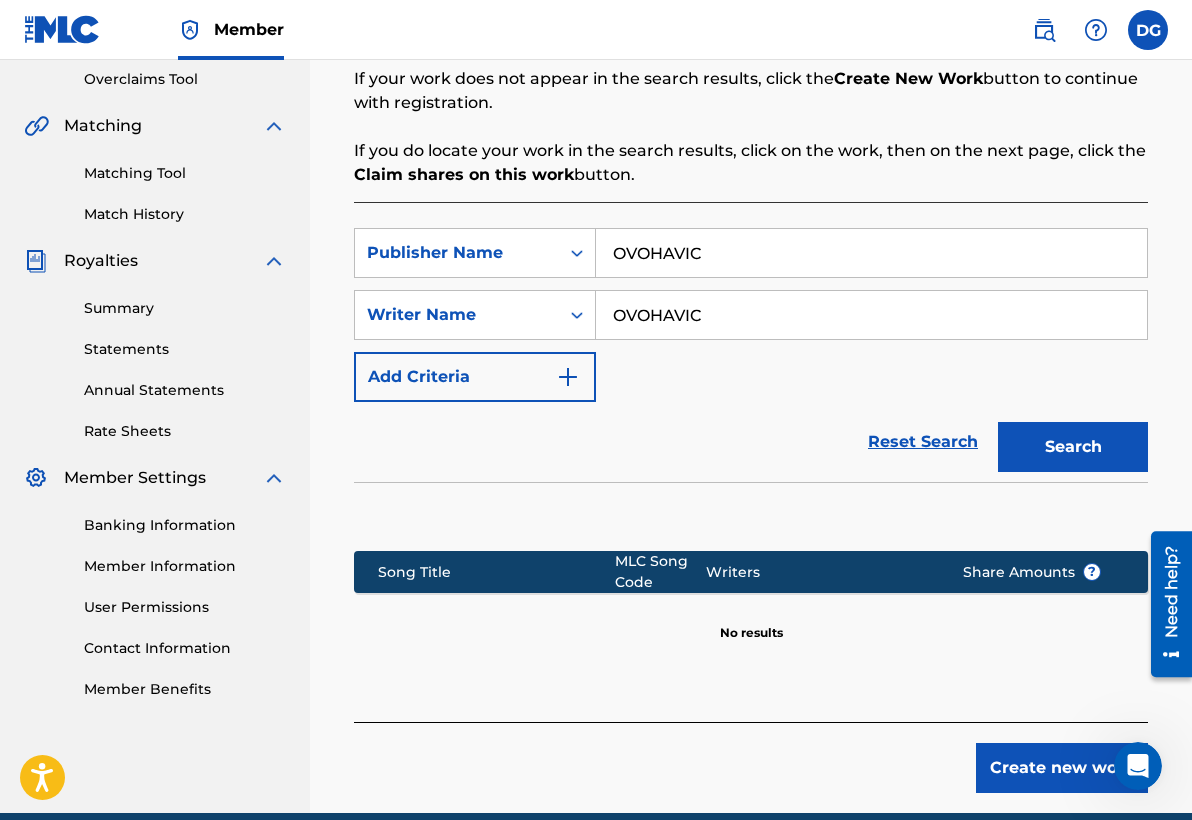 click on "Writers" at bounding box center [819, 572] 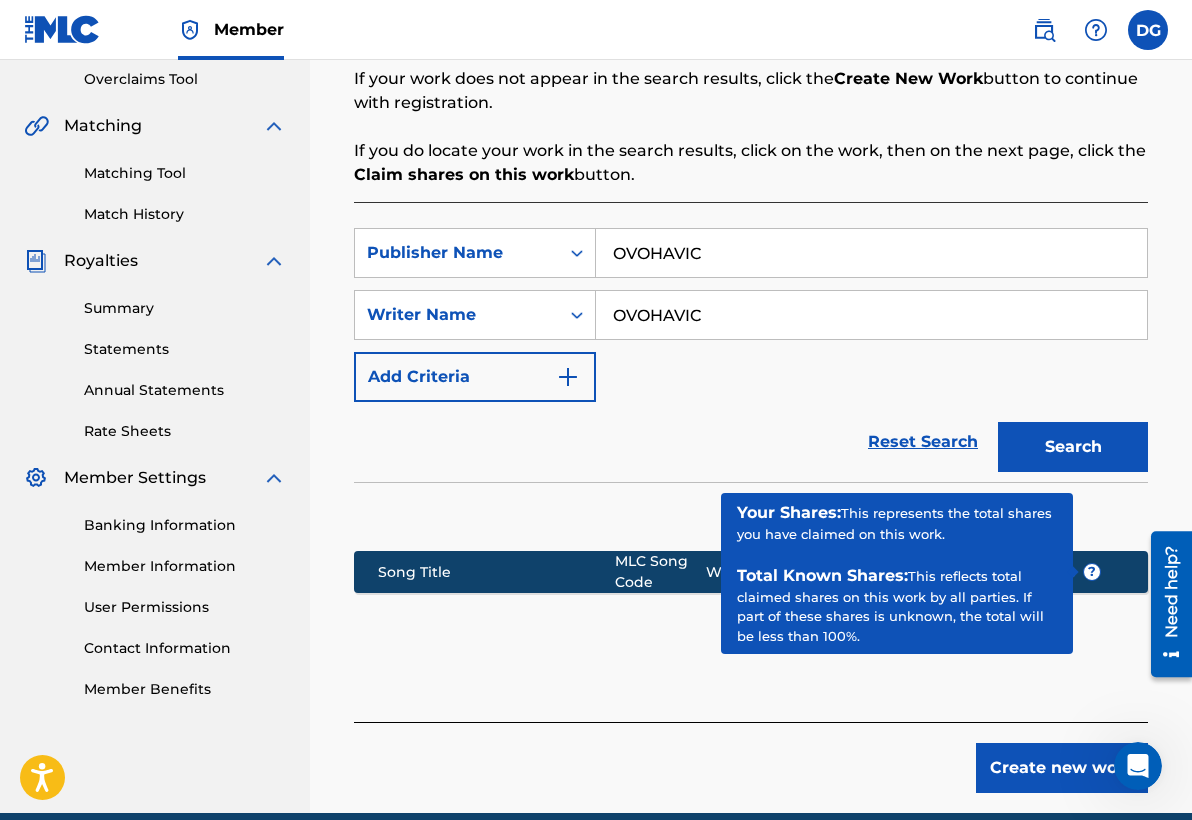 click on "?" at bounding box center (1092, 572) 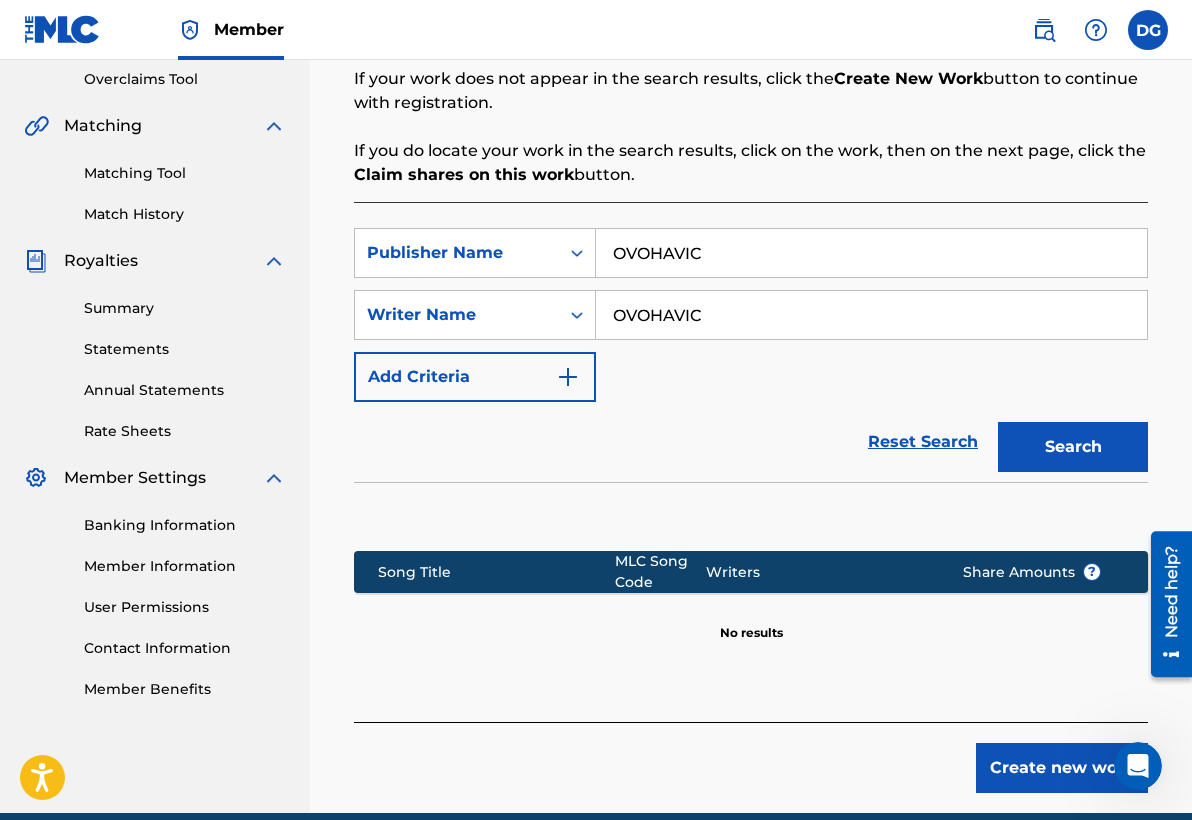 click on "Create new work" at bounding box center (1062, 768) 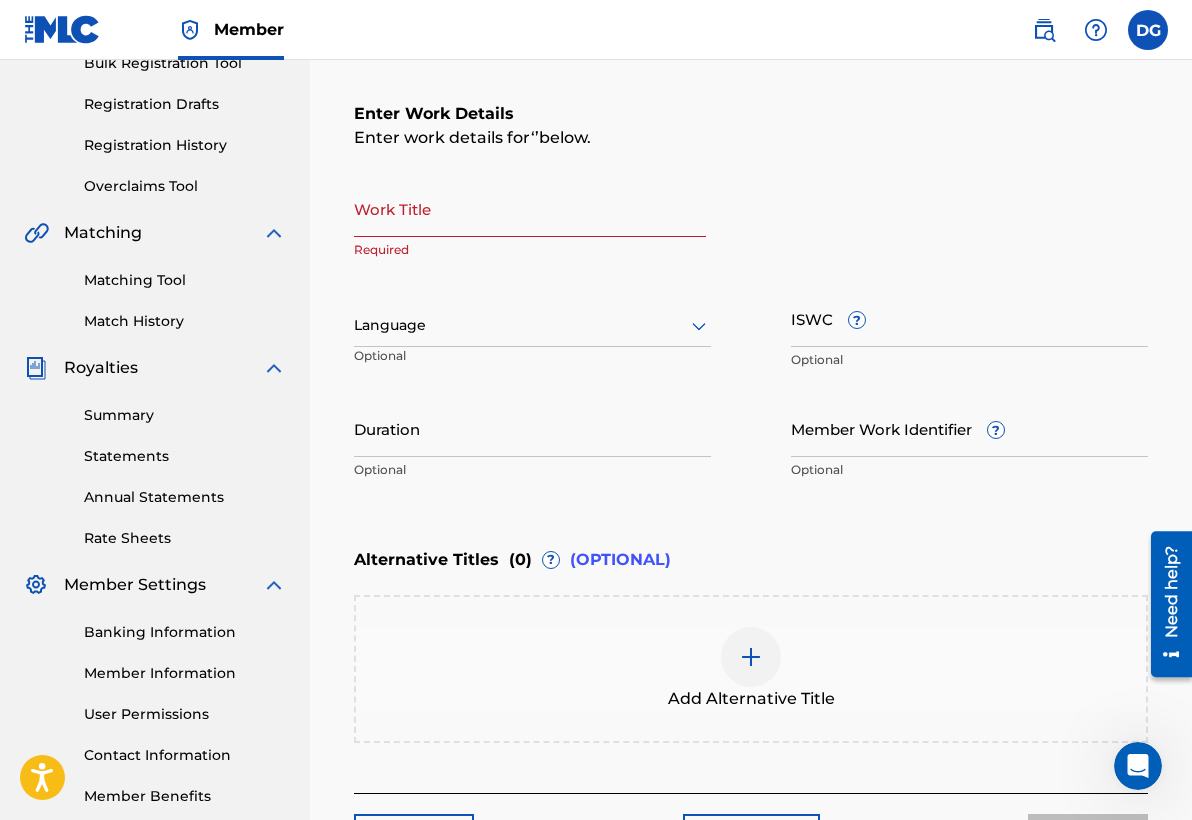 scroll, scrollTop: 319, scrollLeft: 0, axis: vertical 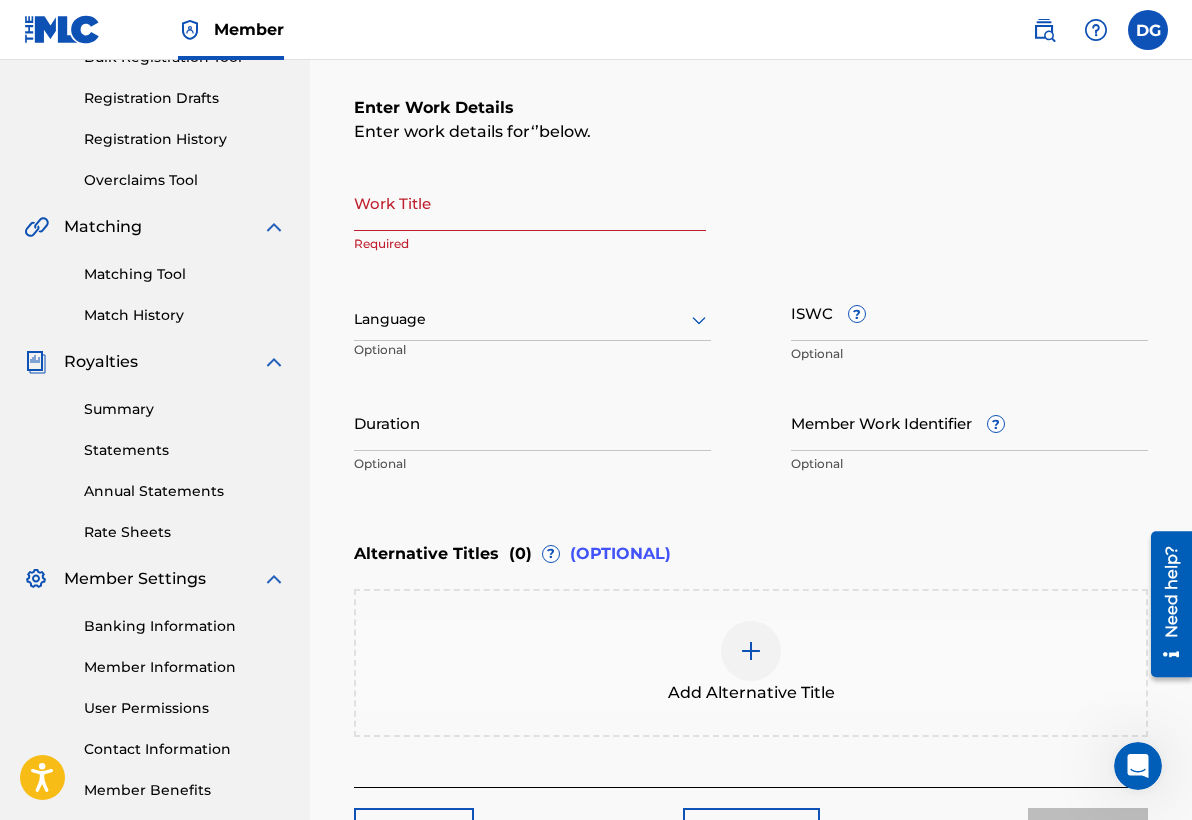click on "Work Title" at bounding box center [530, 202] 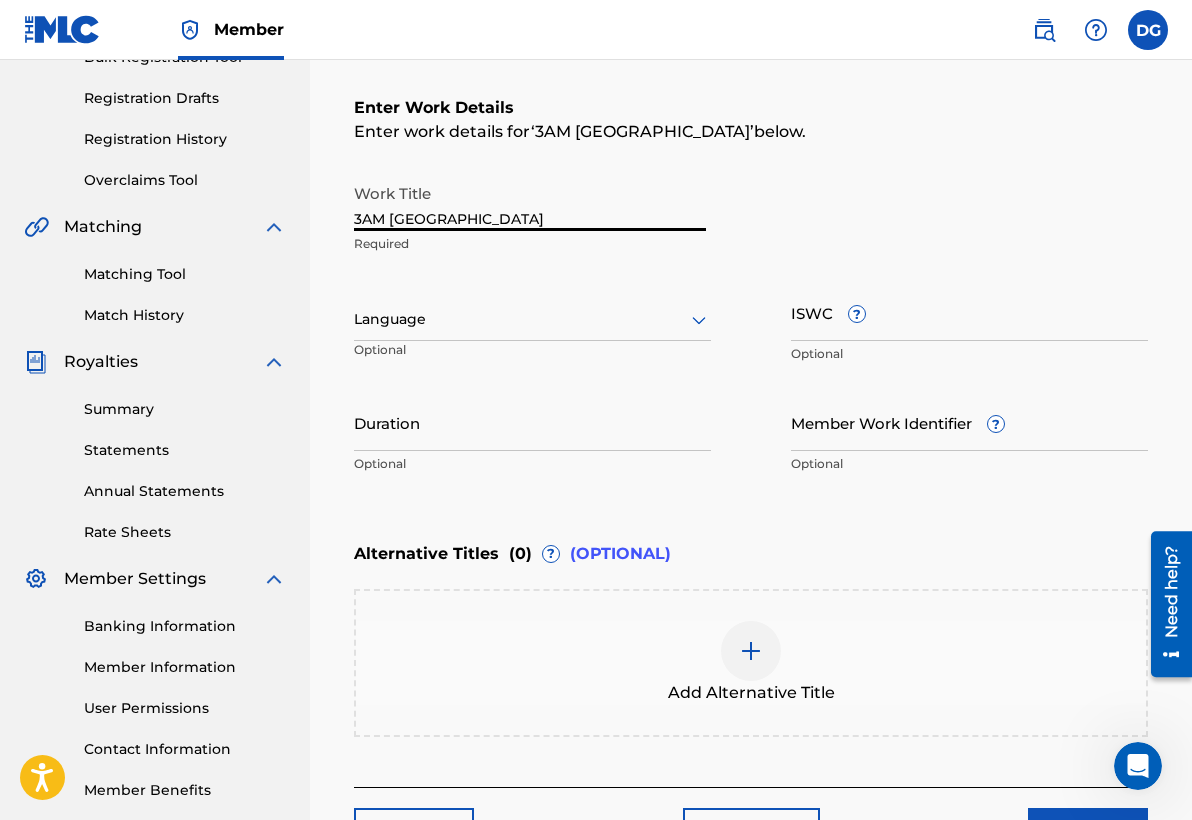 type on "3AM [GEOGRAPHIC_DATA]" 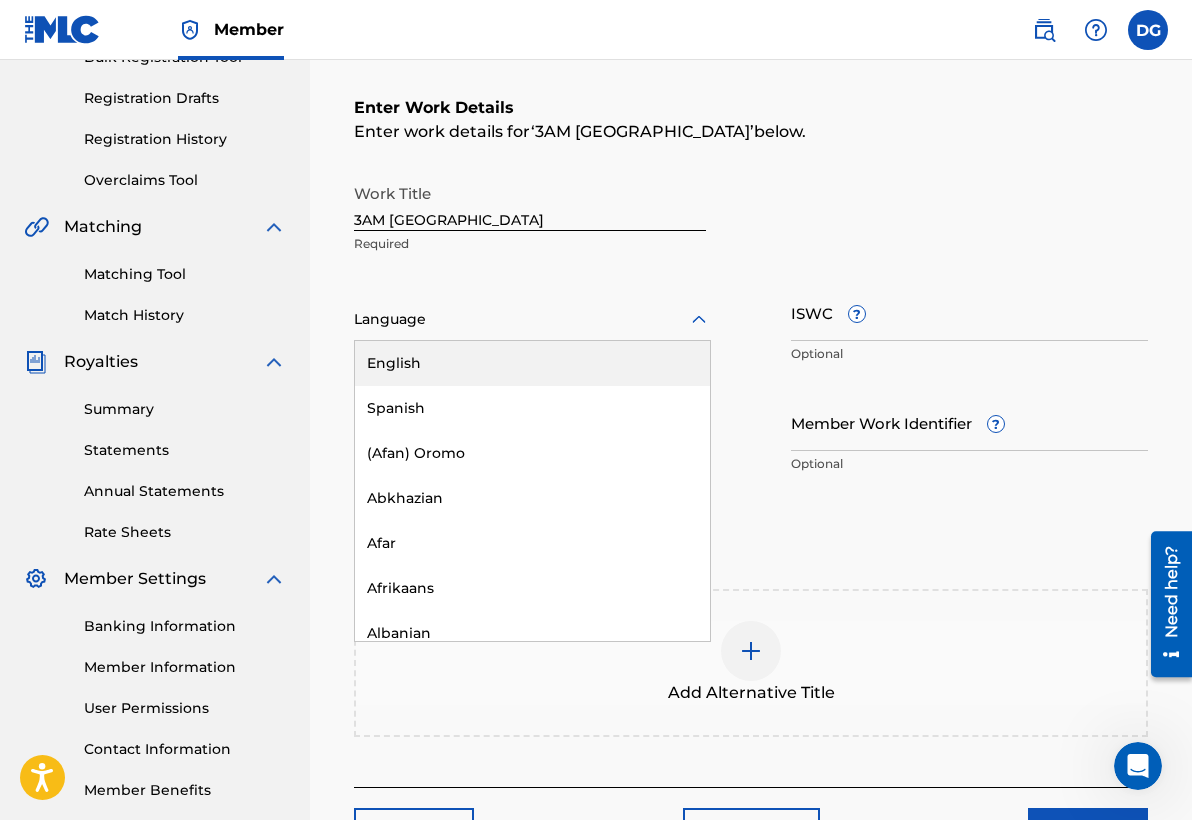 click at bounding box center [532, 319] 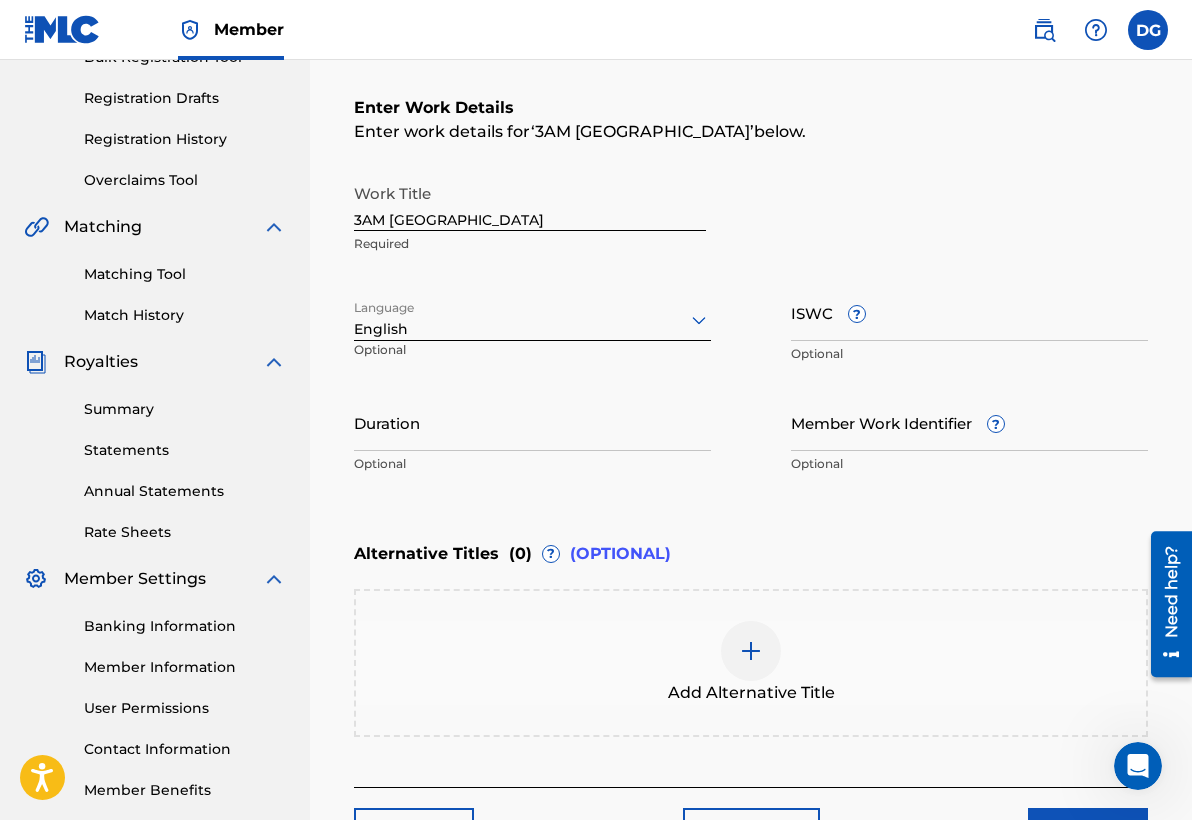 click on "Duration" at bounding box center [532, 422] 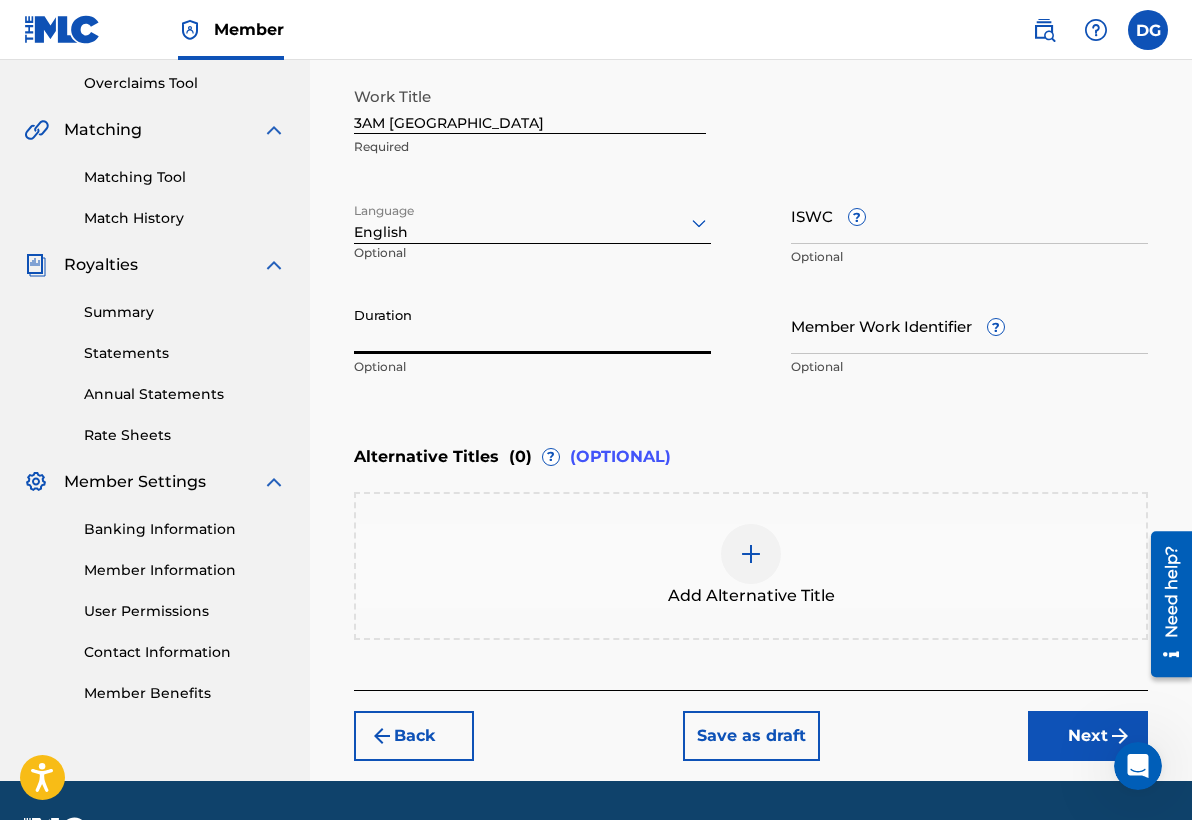 scroll, scrollTop: 419, scrollLeft: 0, axis: vertical 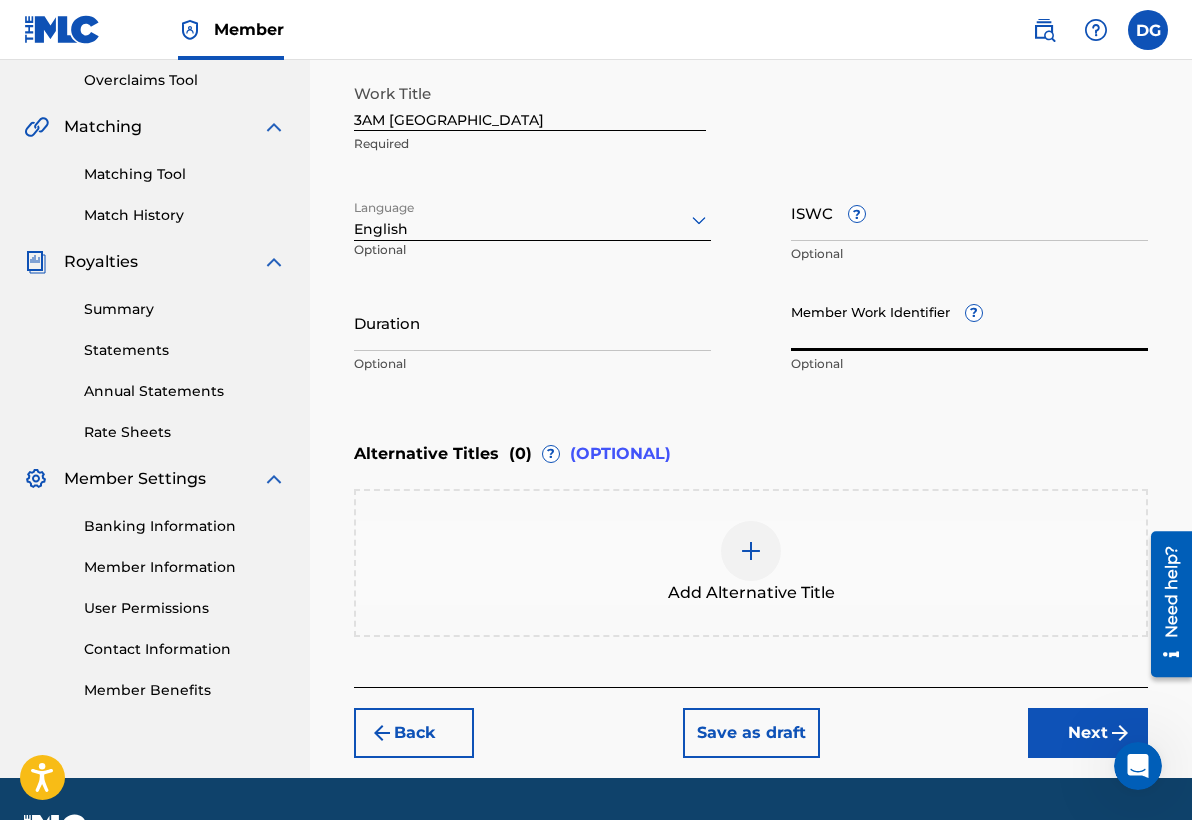 click on "Member Work Identifier   ?" at bounding box center [969, 322] 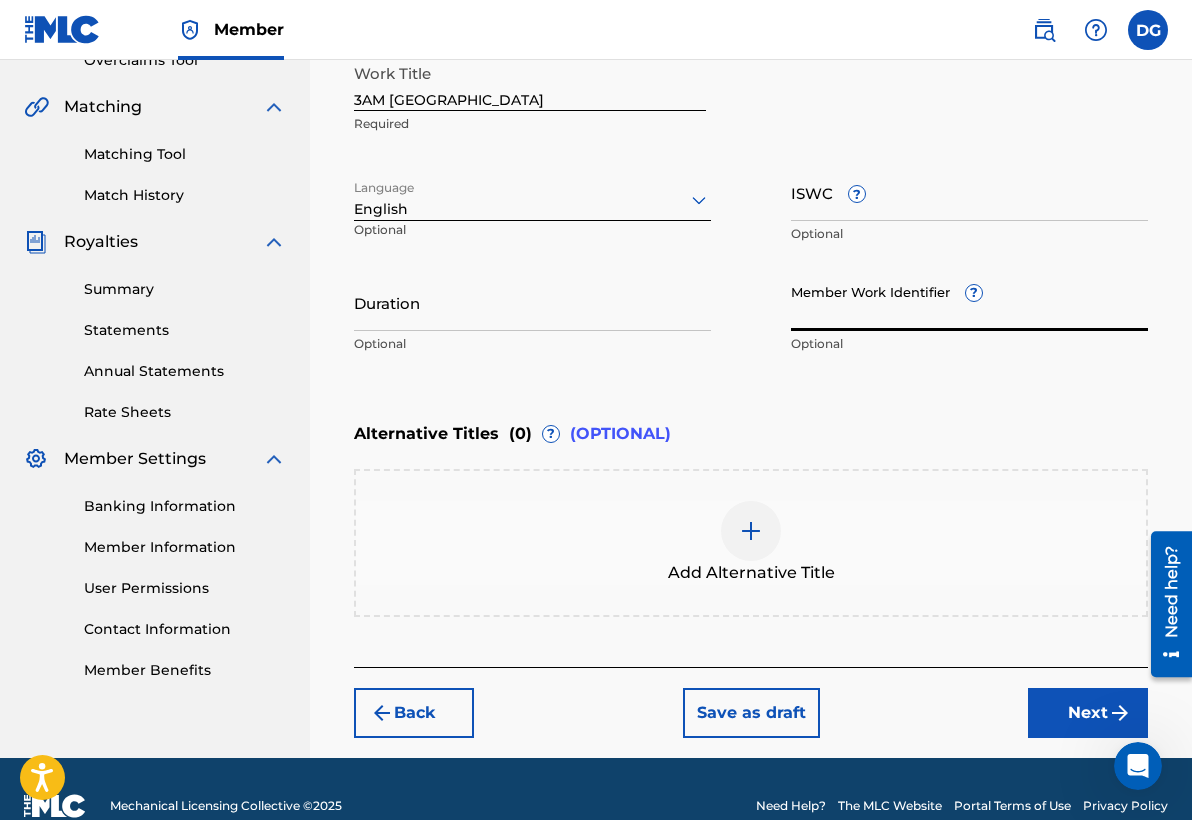 scroll, scrollTop: 441, scrollLeft: 0, axis: vertical 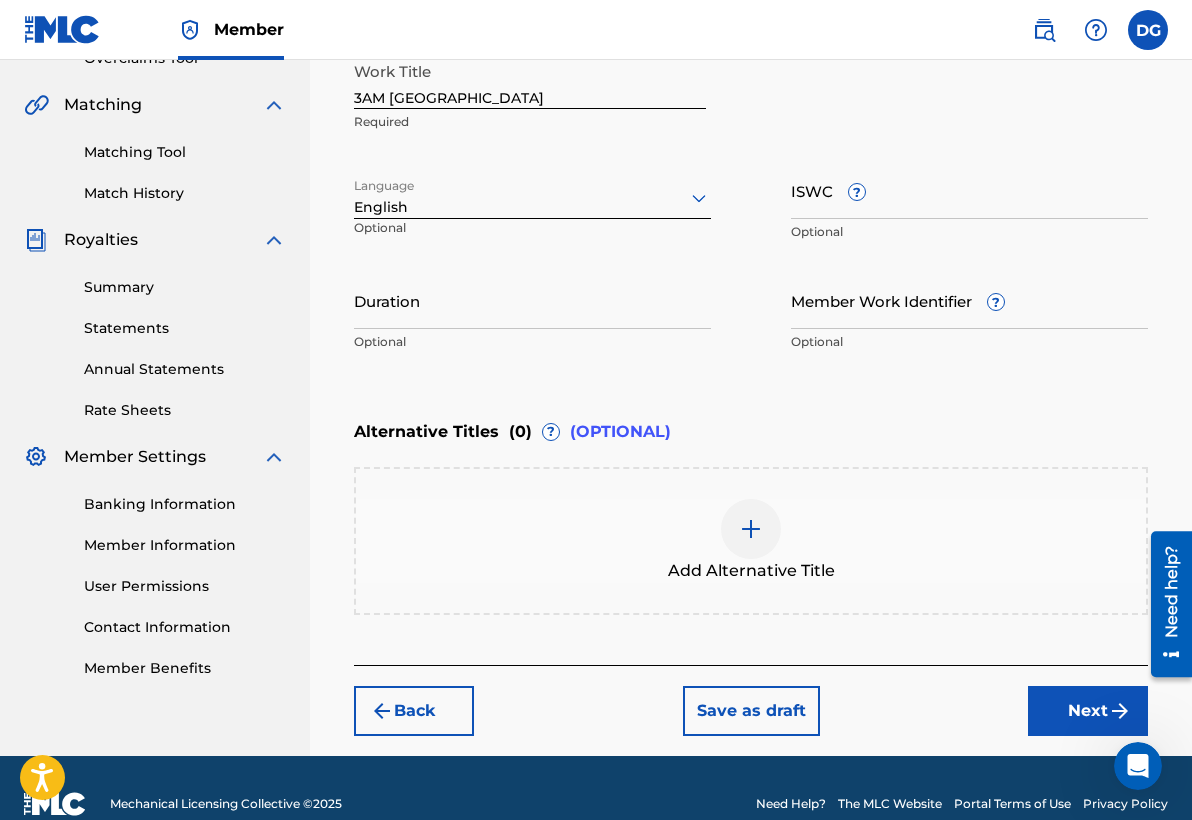 click on "Next" at bounding box center (1088, 711) 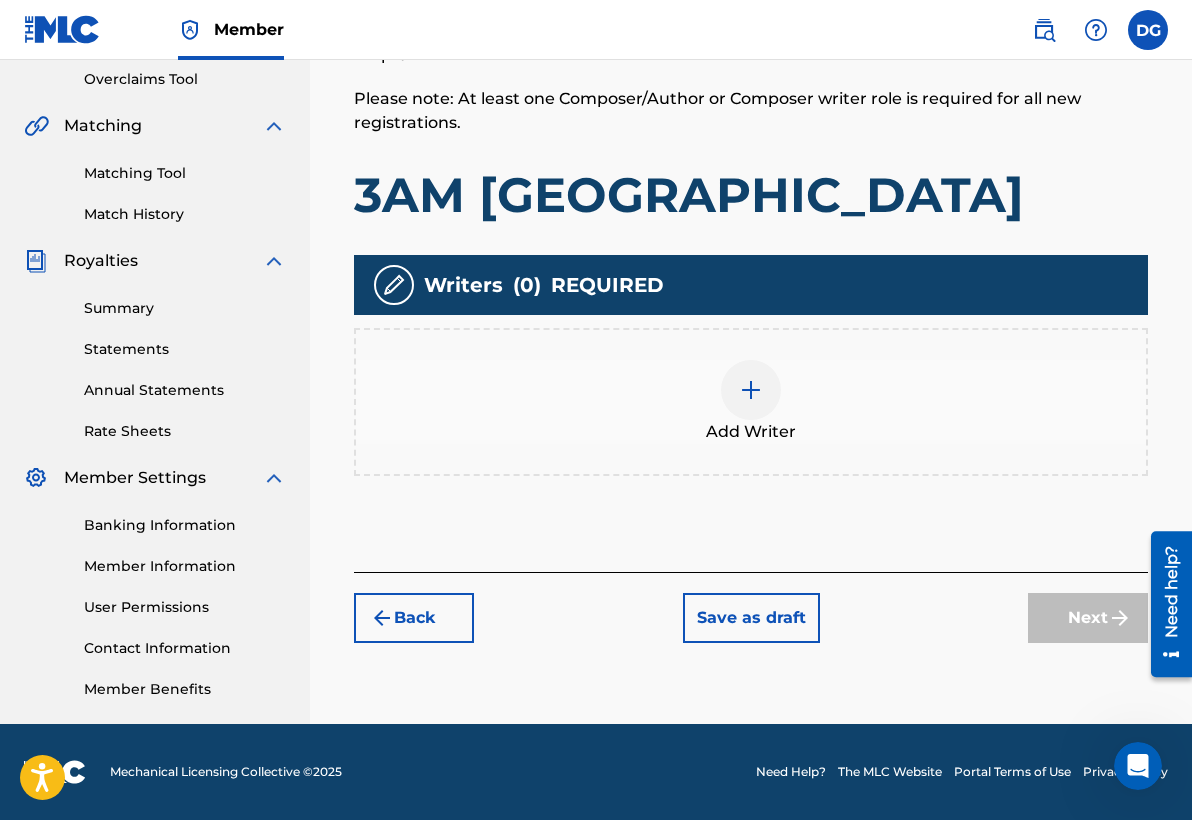click at bounding box center [751, 390] 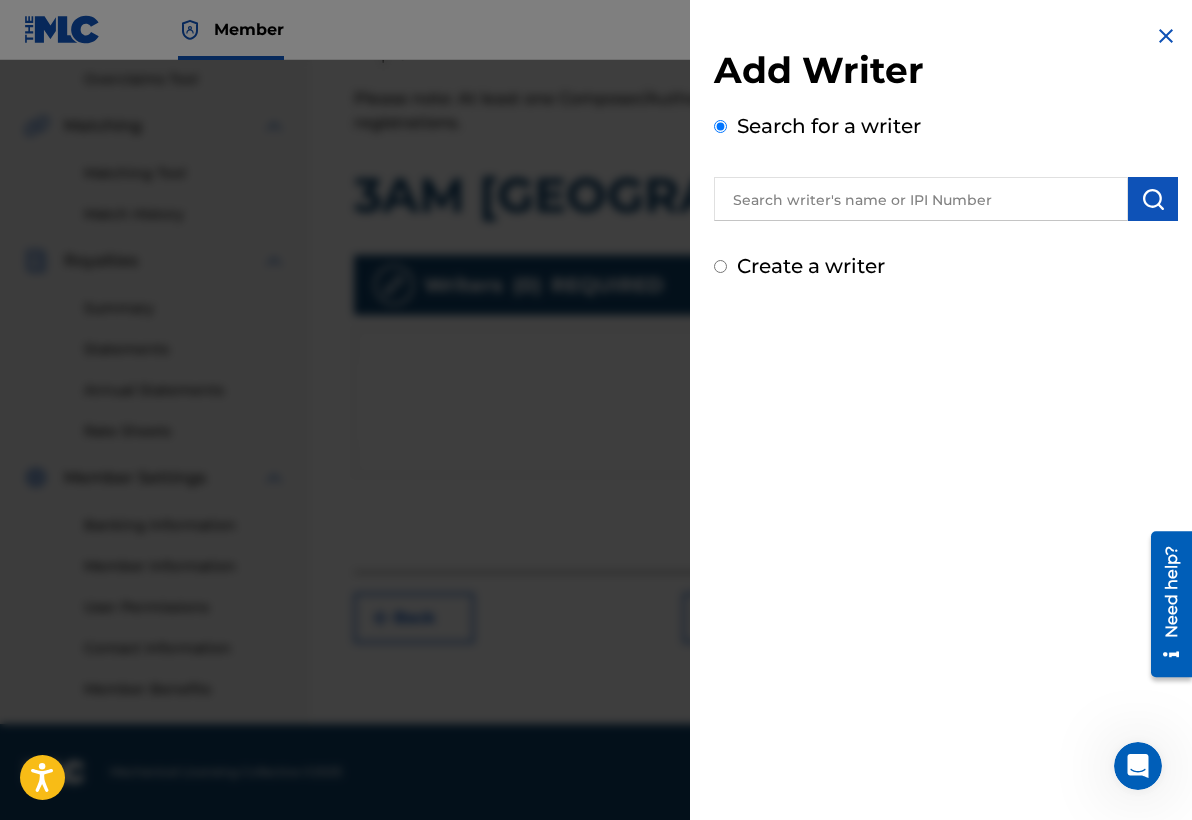 click at bounding box center [921, 199] 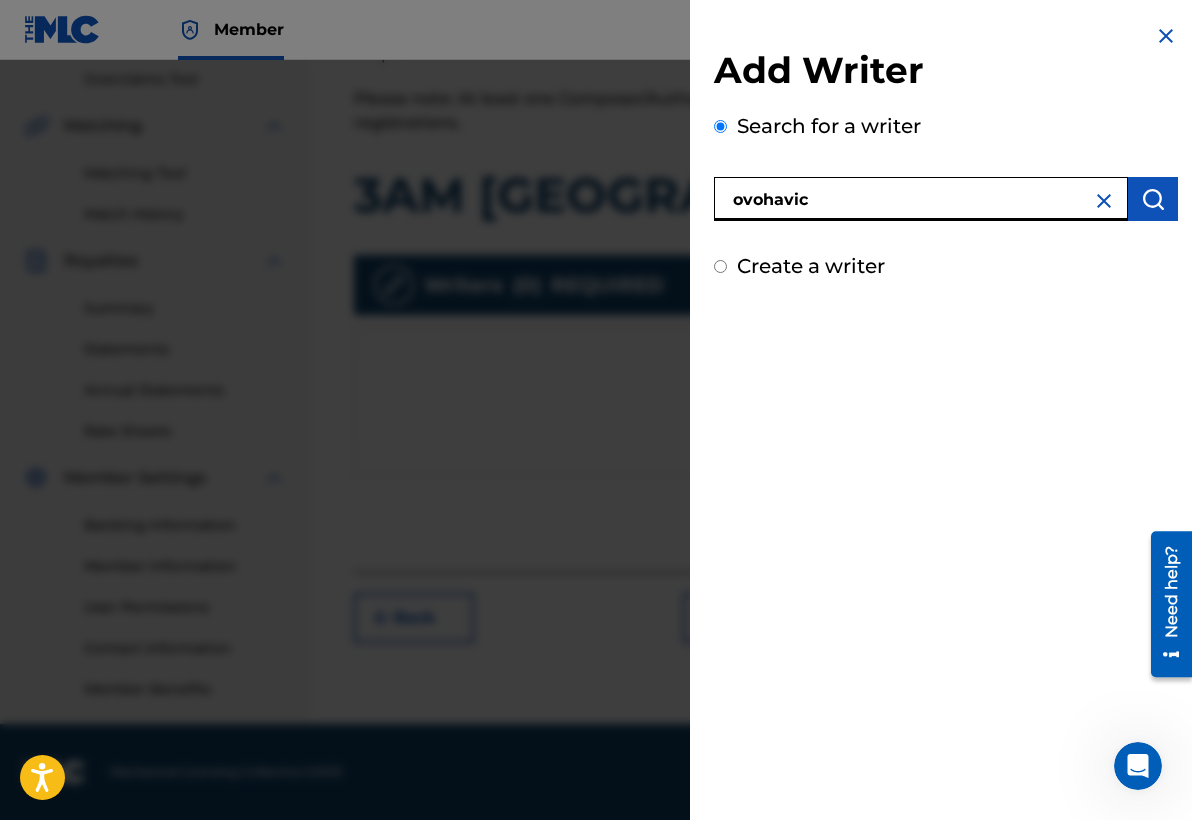 type on "ovohavic" 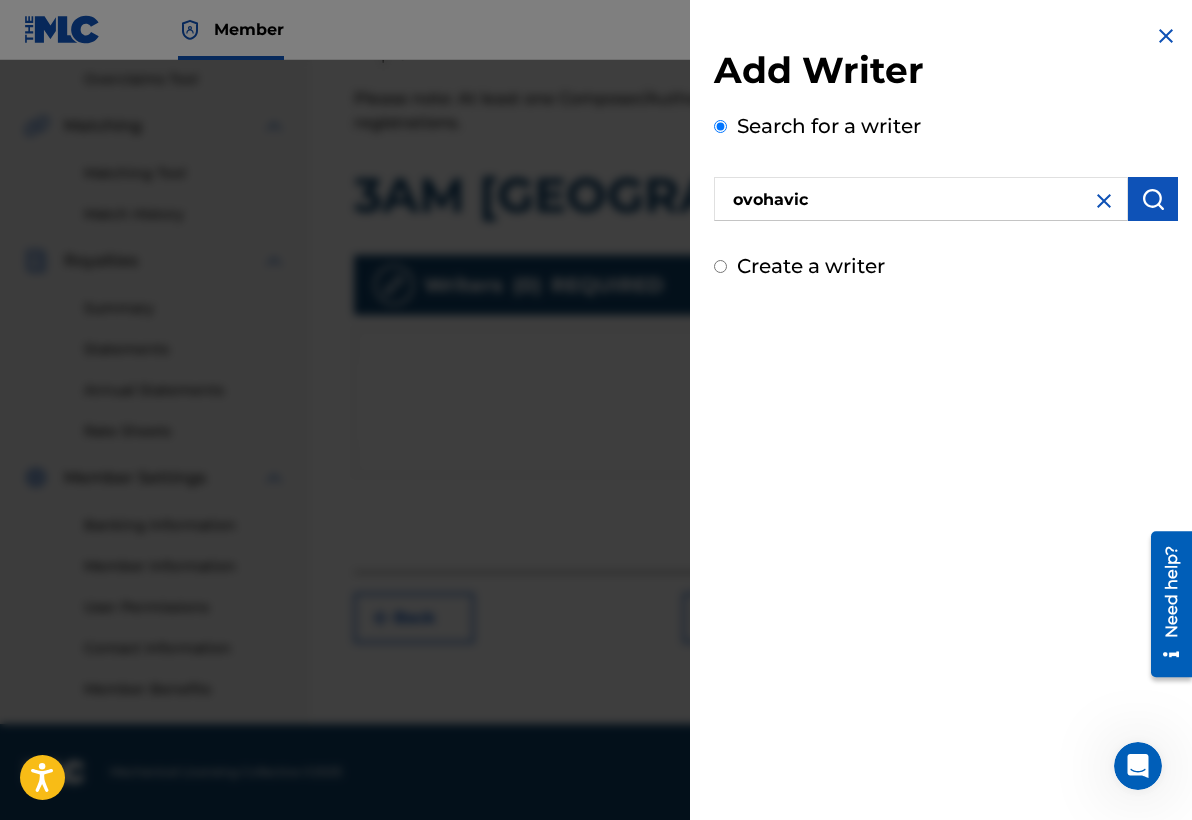 click at bounding box center (1153, 199) 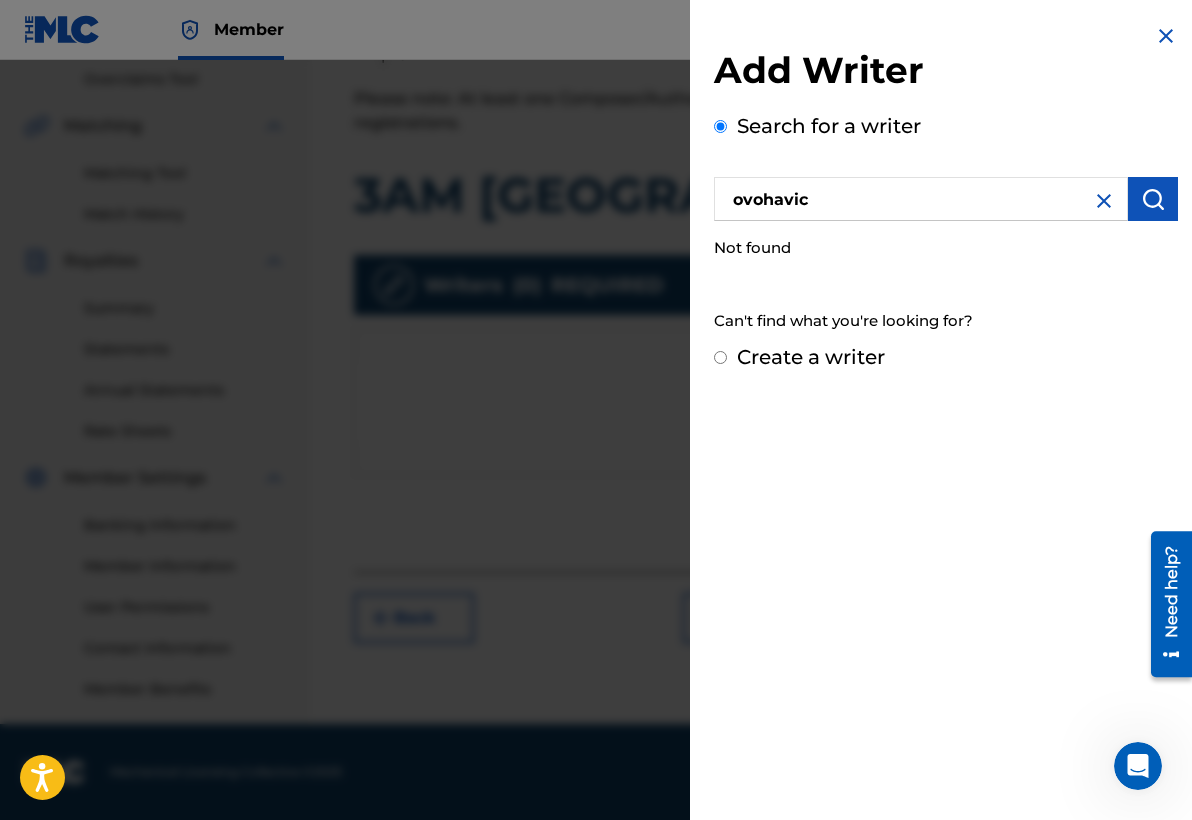 click at bounding box center (1166, 36) 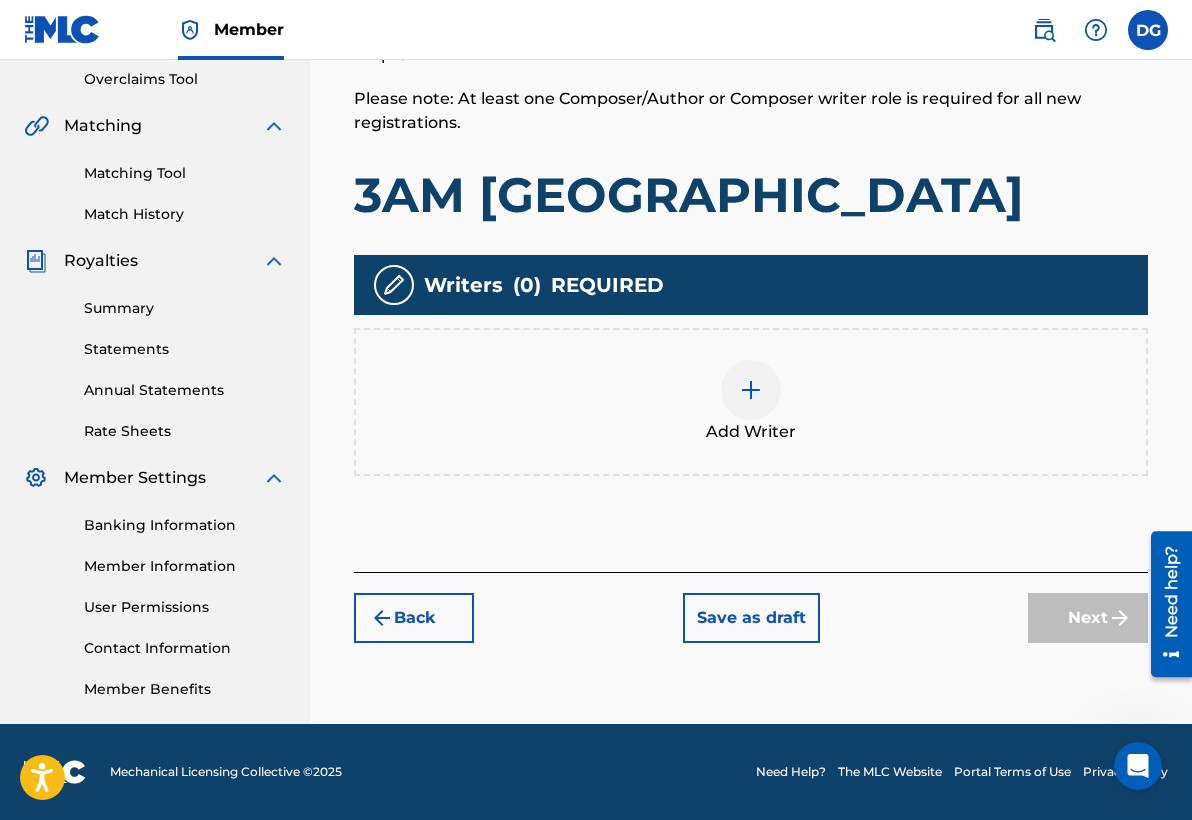 scroll, scrollTop: 420, scrollLeft: 0, axis: vertical 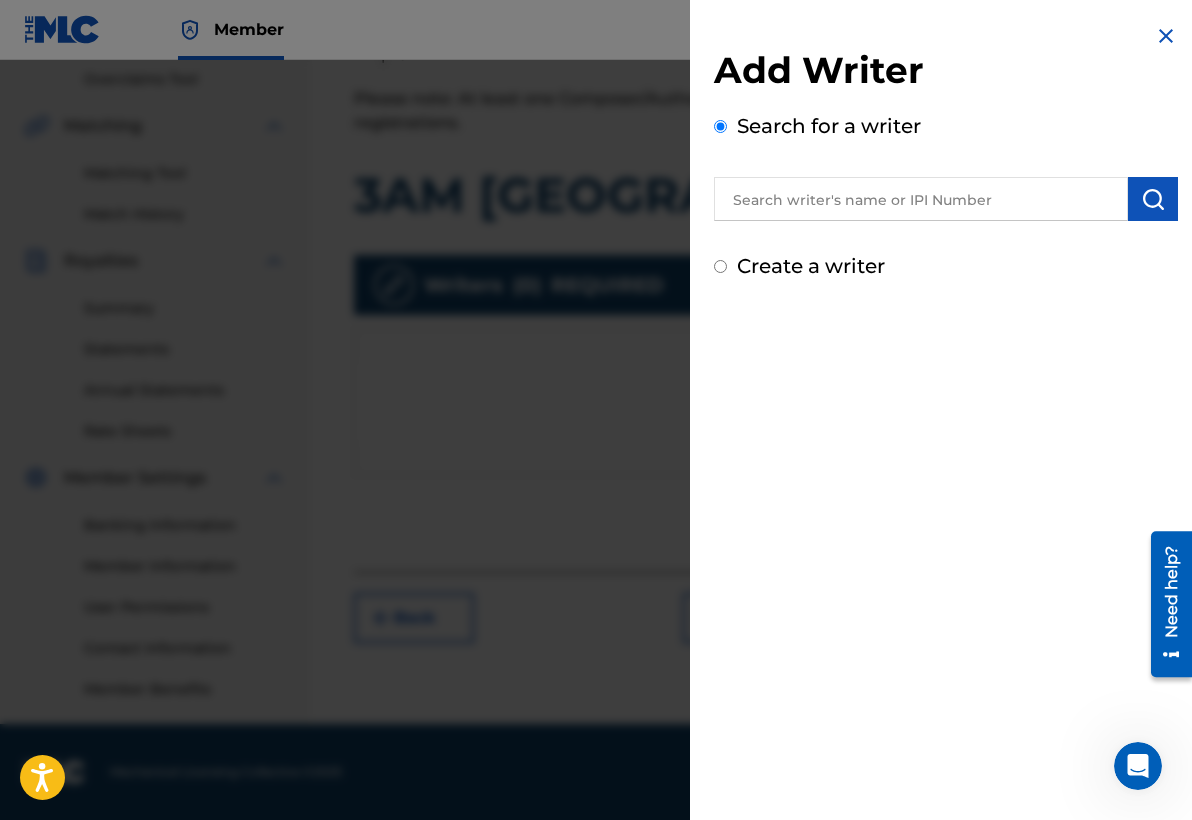 click on "Create a writer" at bounding box center [720, 266] 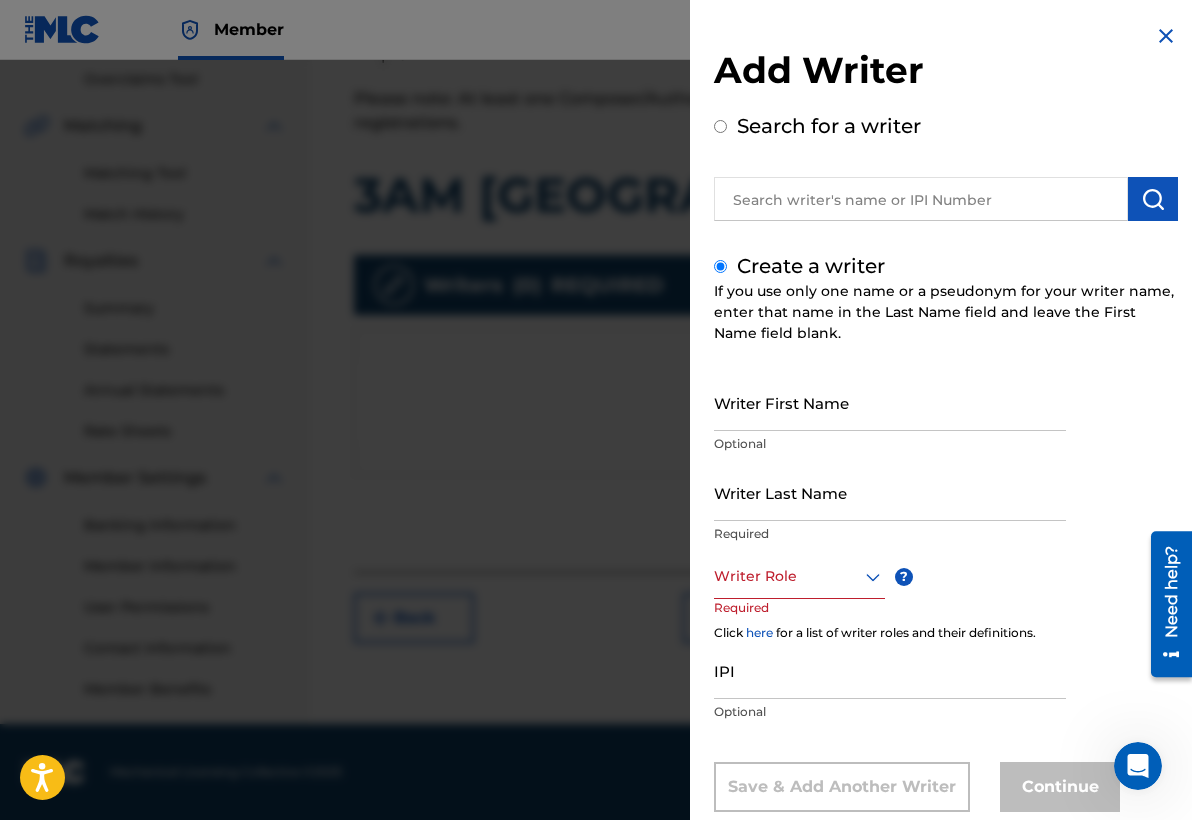 click on "Writer First Name" at bounding box center (890, 402) 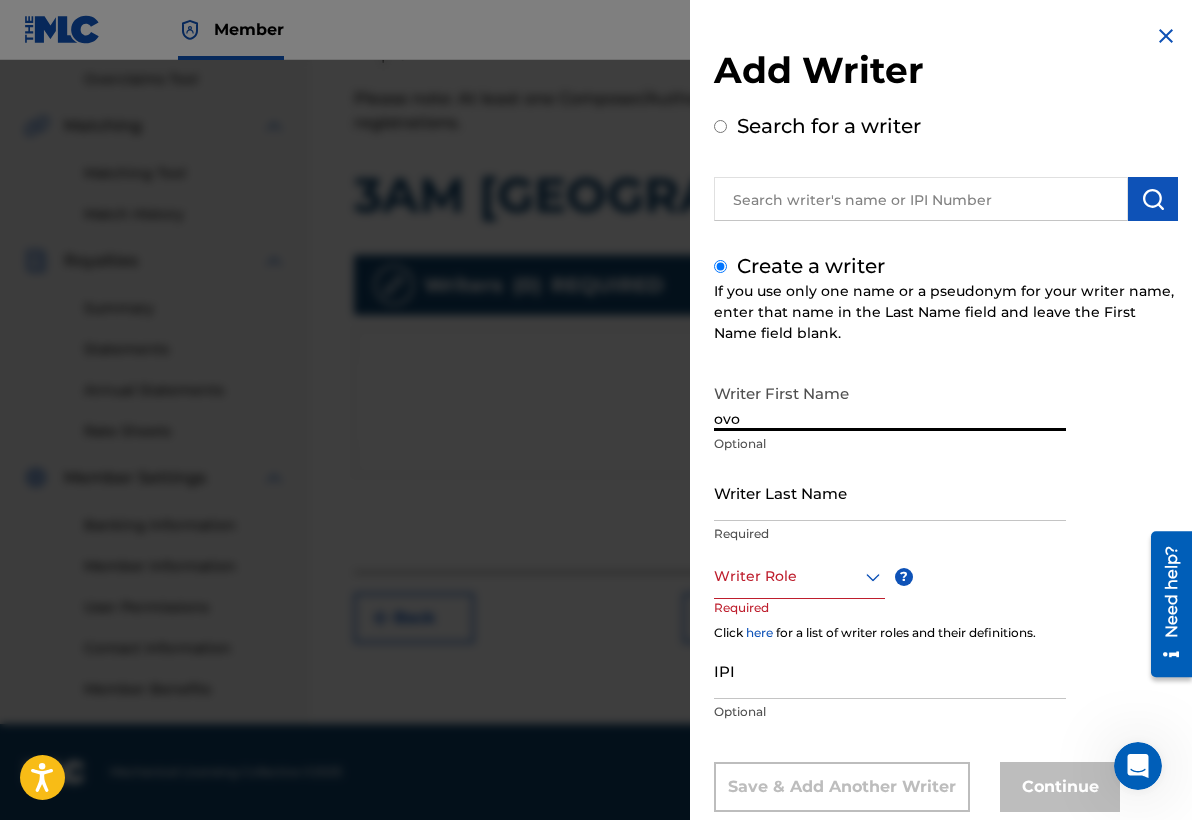 type on "ovo" 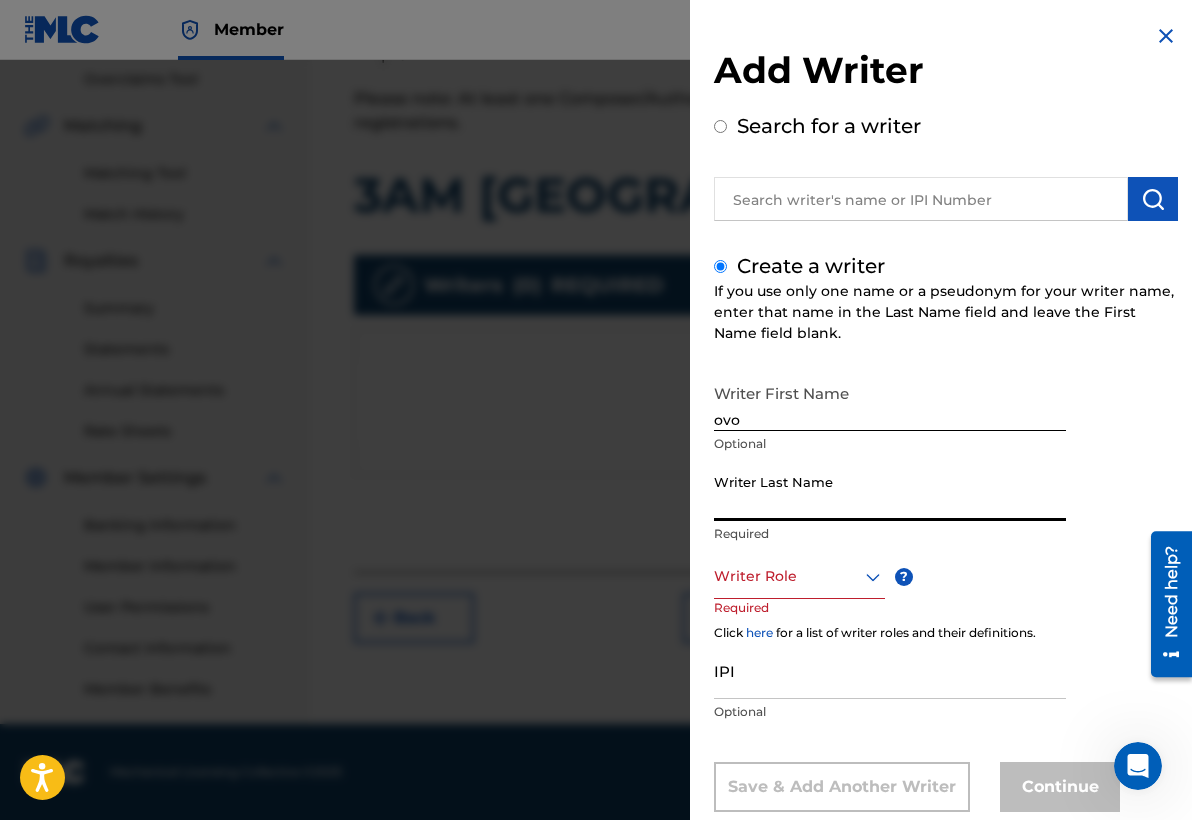 click on "Writer Last Name" at bounding box center (890, 492) 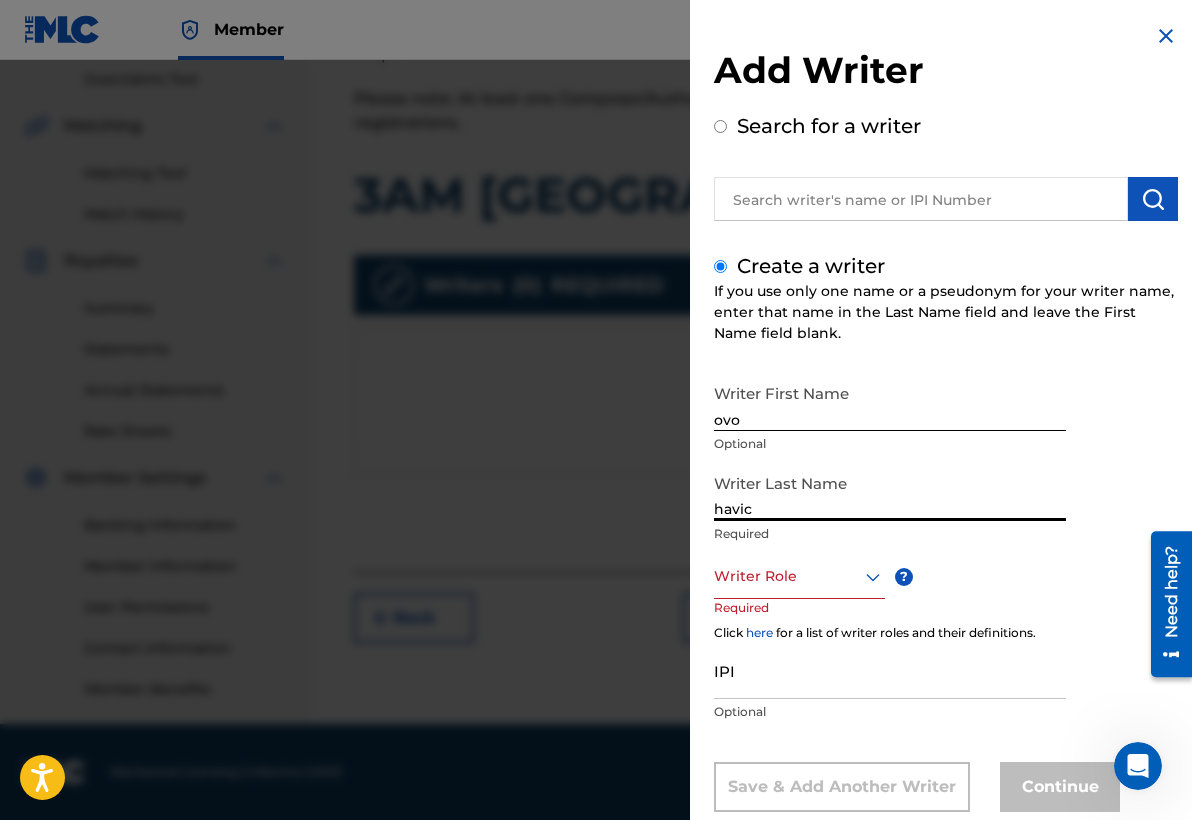 type on "havoc" 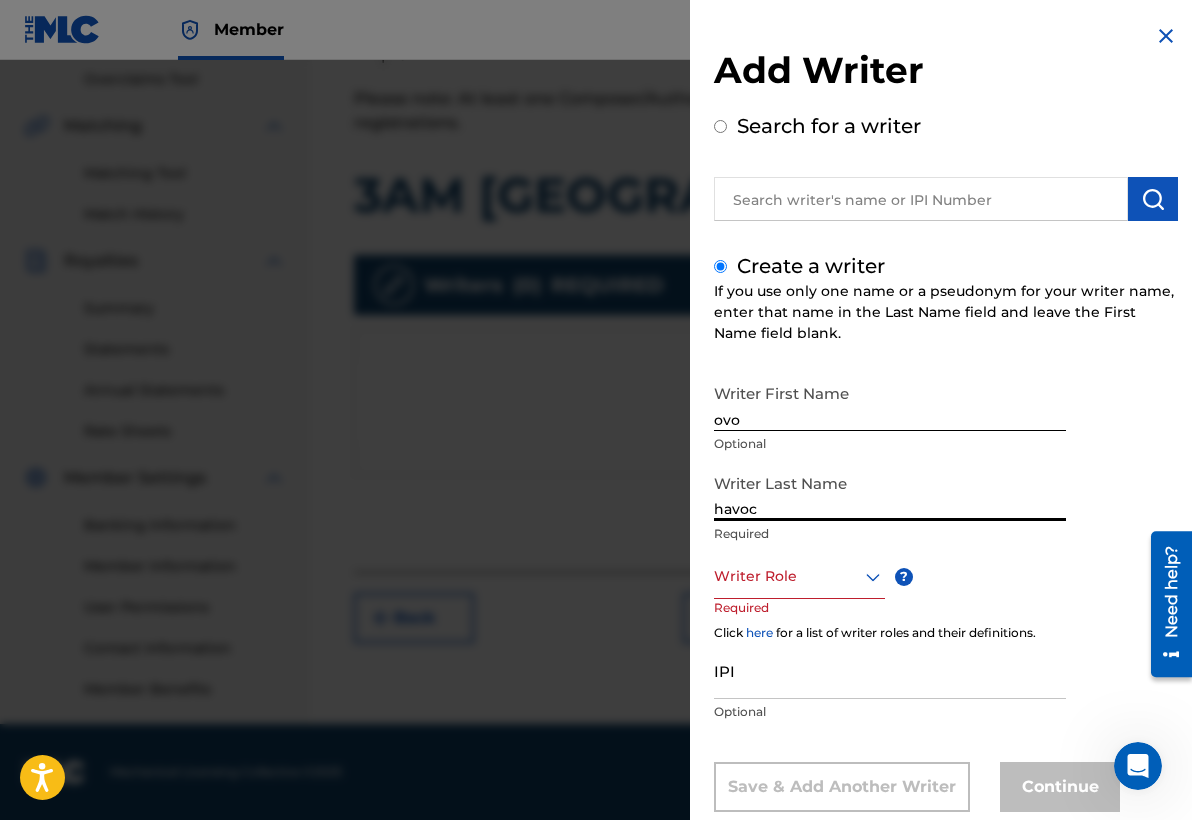 click on "Writer Role" at bounding box center (799, 576) 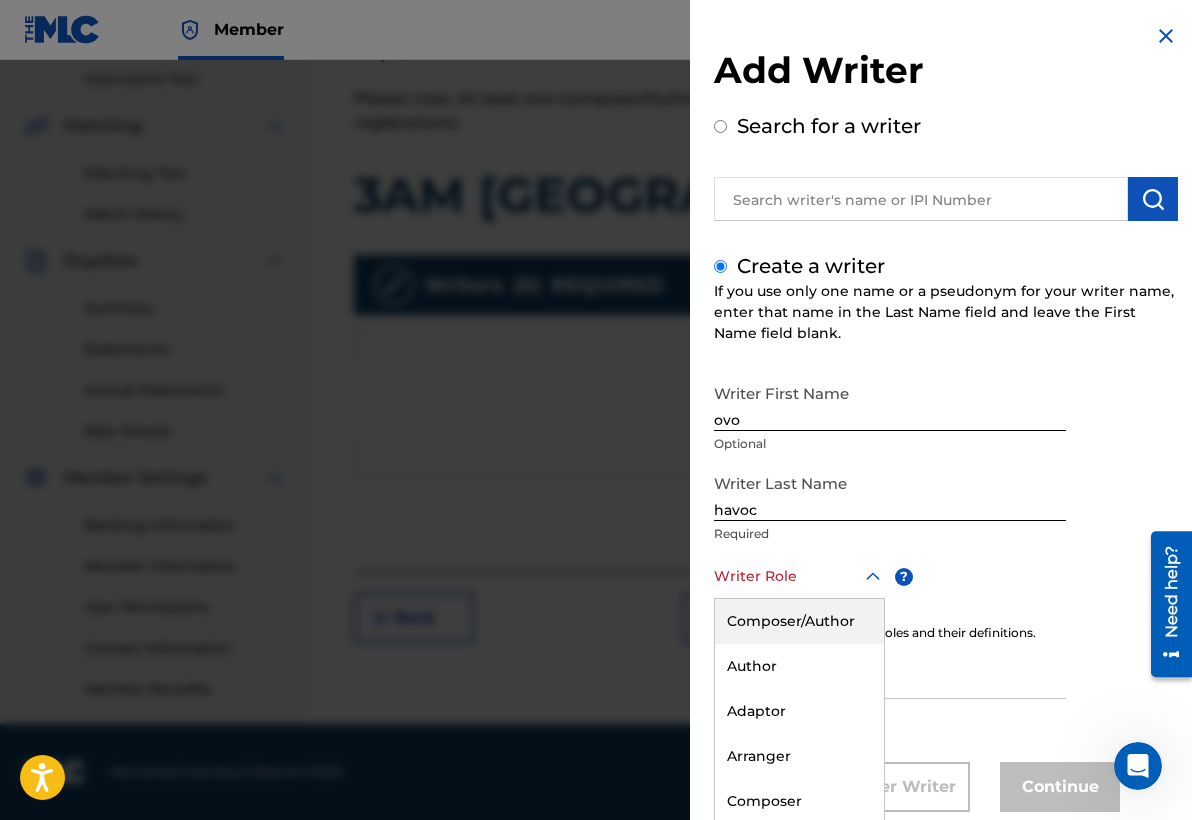scroll, scrollTop: 46, scrollLeft: 0, axis: vertical 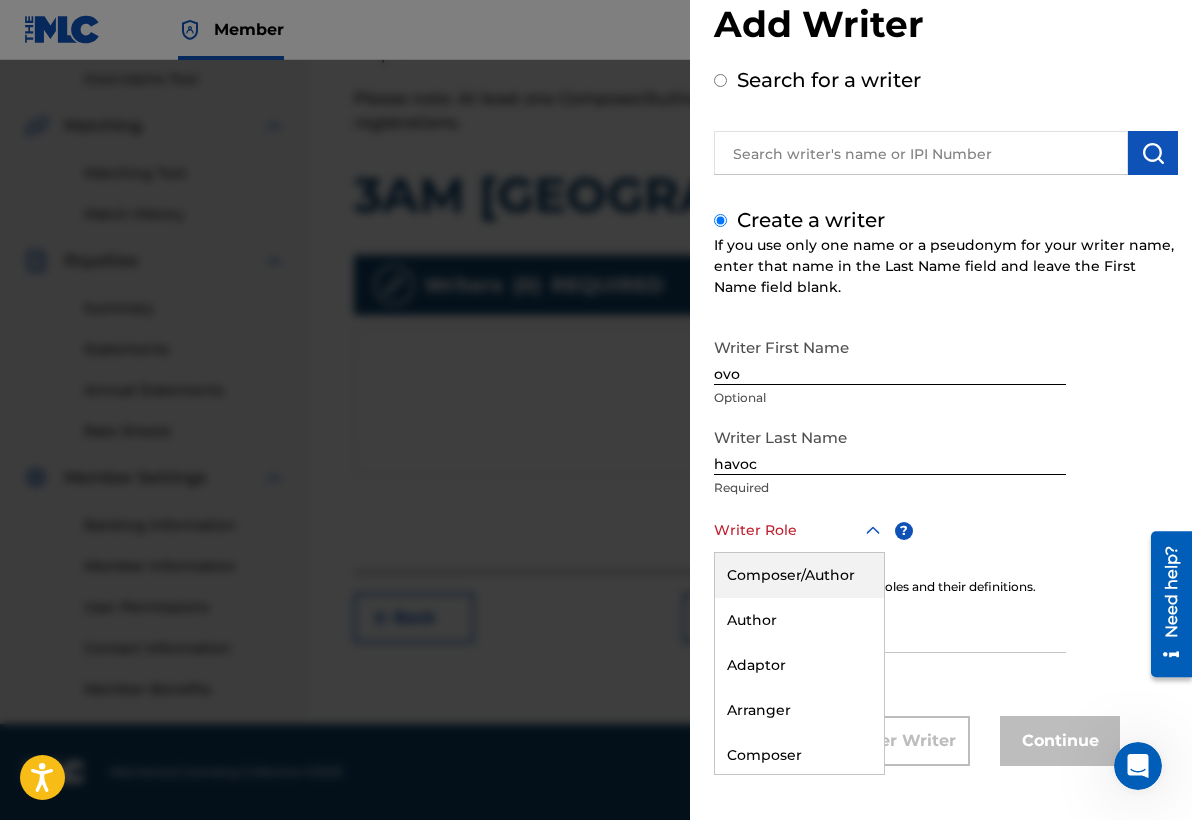 click on "Composer/Author" at bounding box center [799, 575] 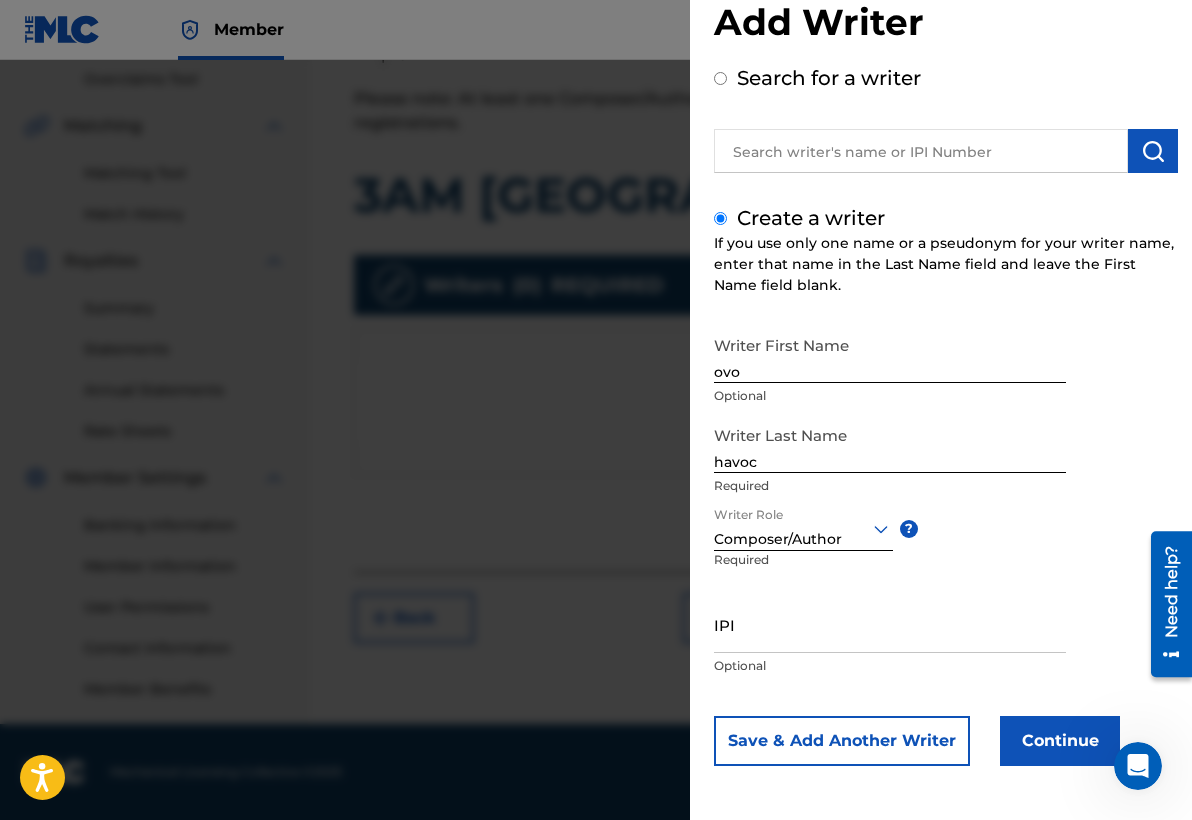 scroll, scrollTop: 48, scrollLeft: 0, axis: vertical 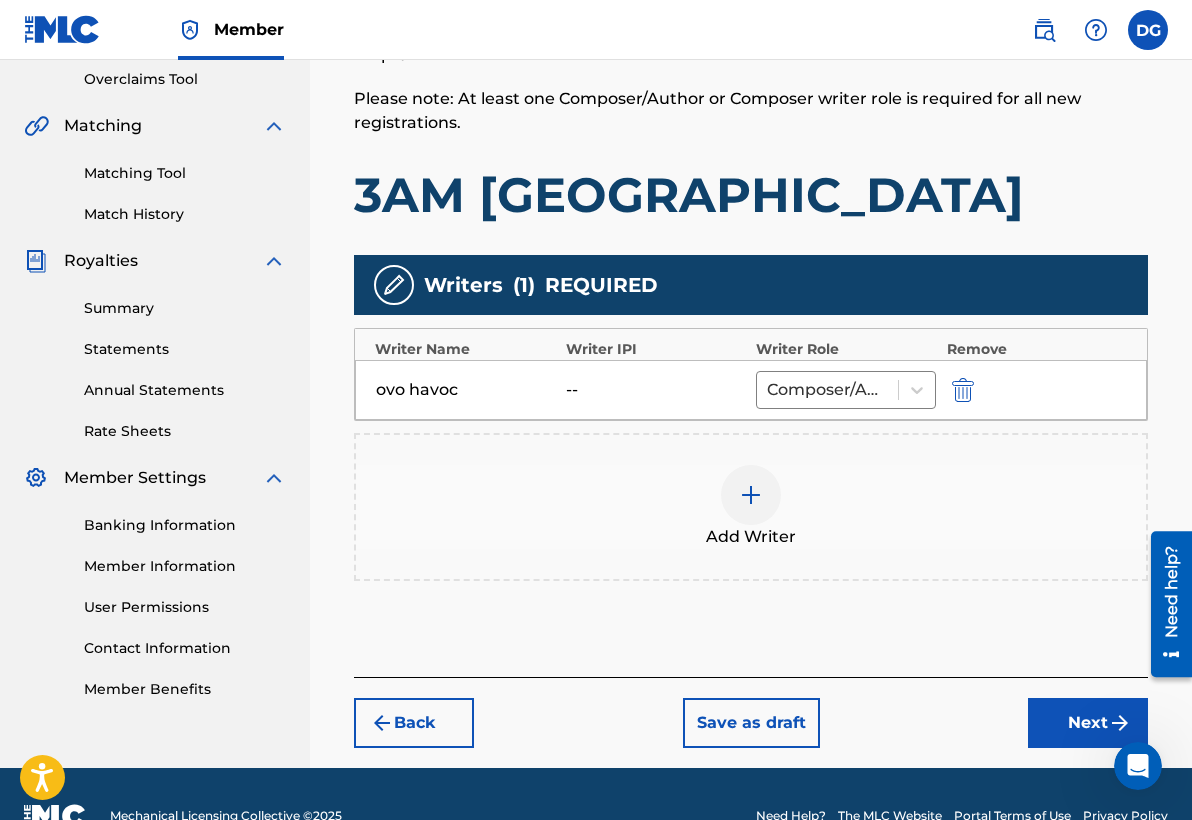 click on "Next" at bounding box center (1088, 723) 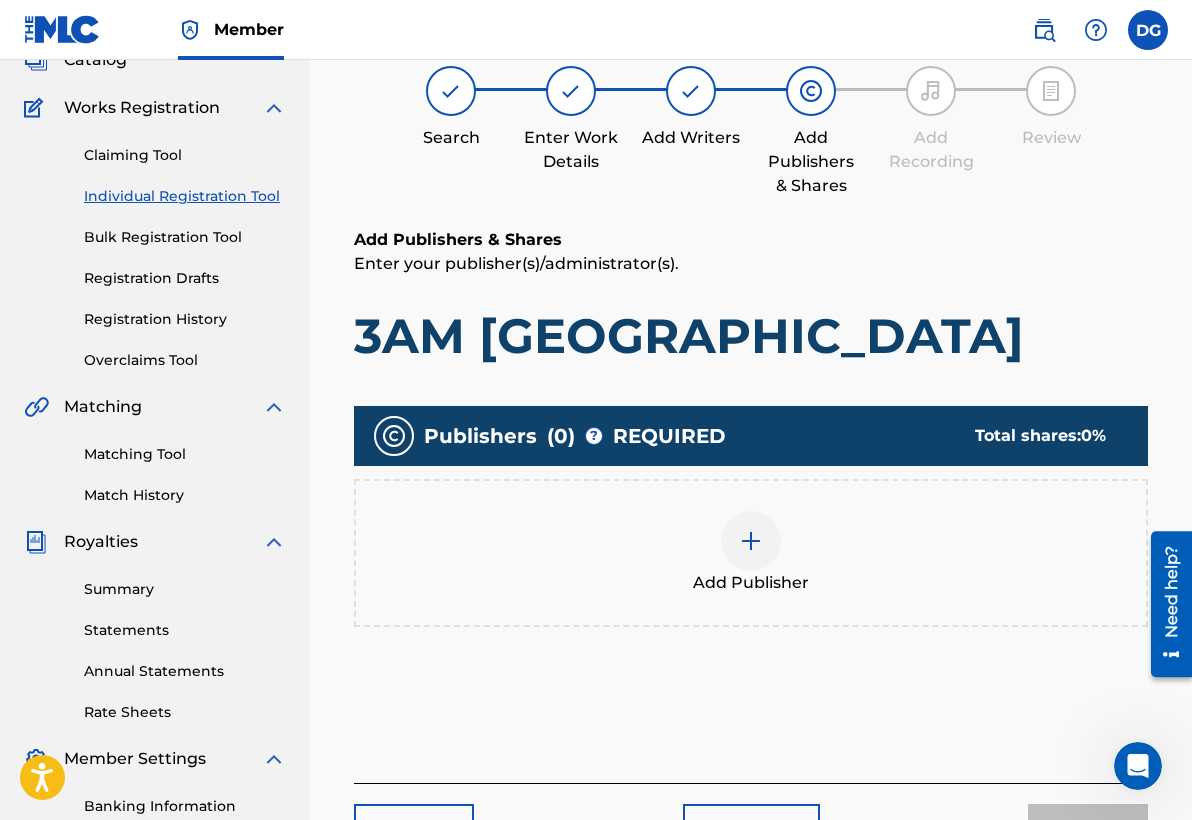 scroll, scrollTop: 146, scrollLeft: 0, axis: vertical 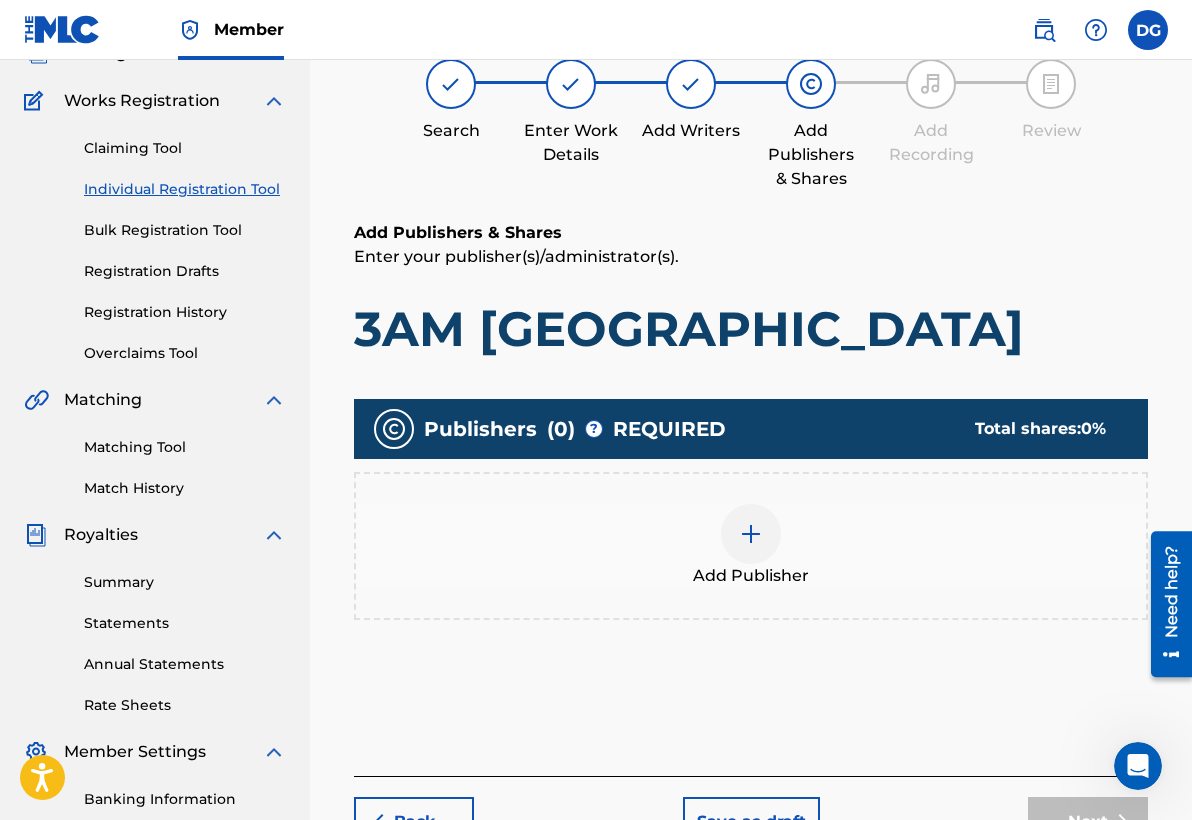 click at bounding box center [751, 534] 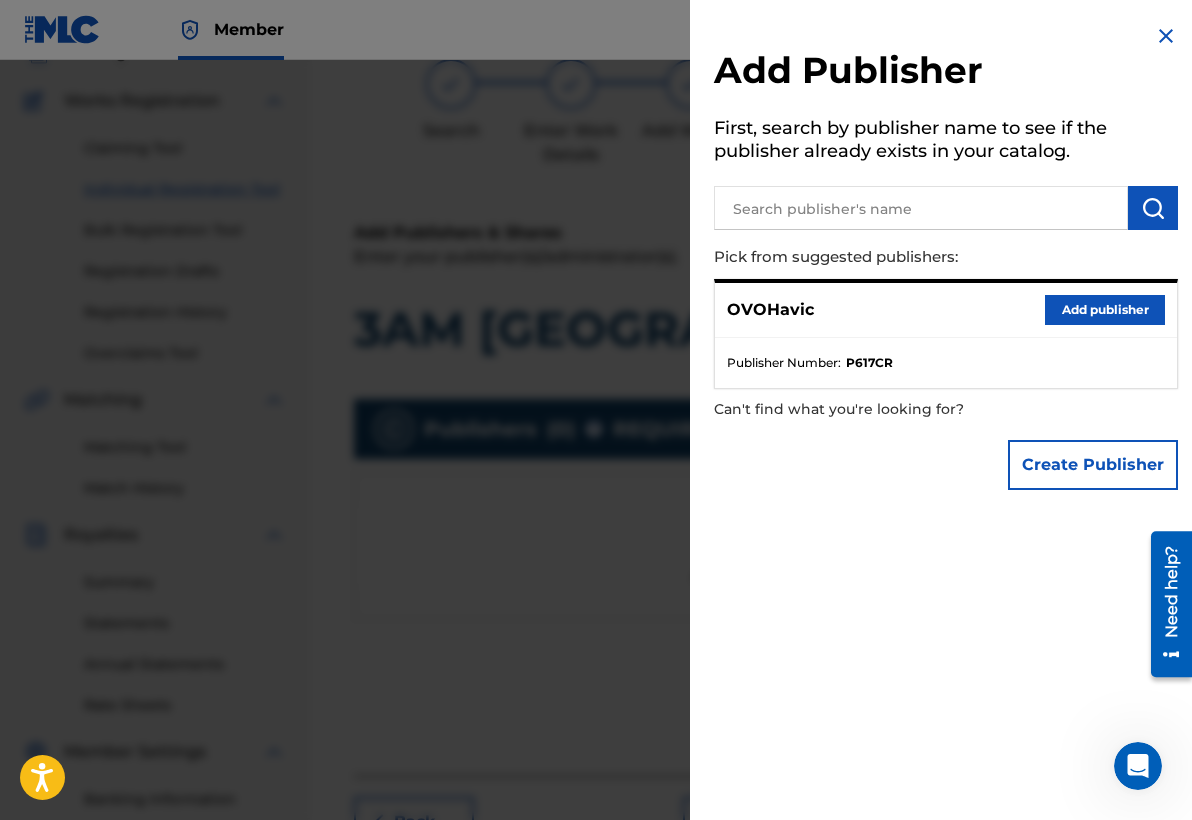click on "Add publisher" at bounding box center (1105, 310) 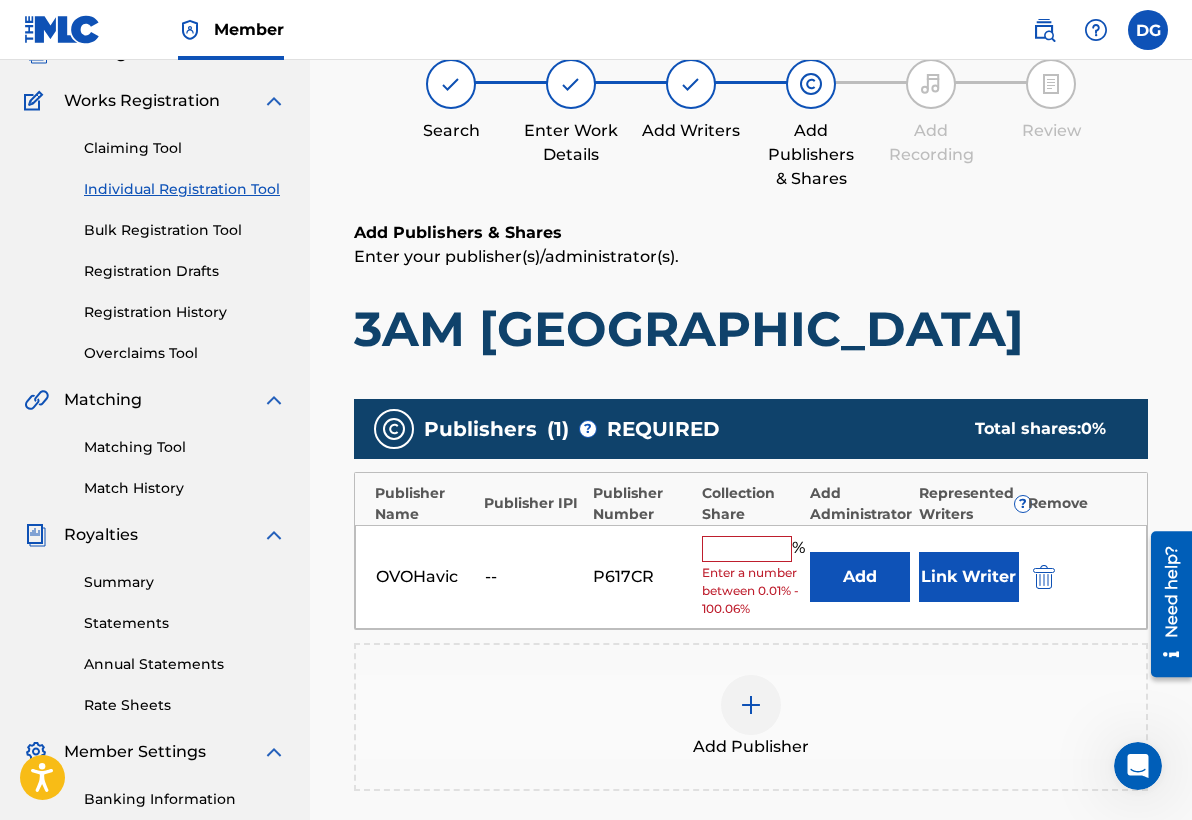 click at bounding box center [747, 549] 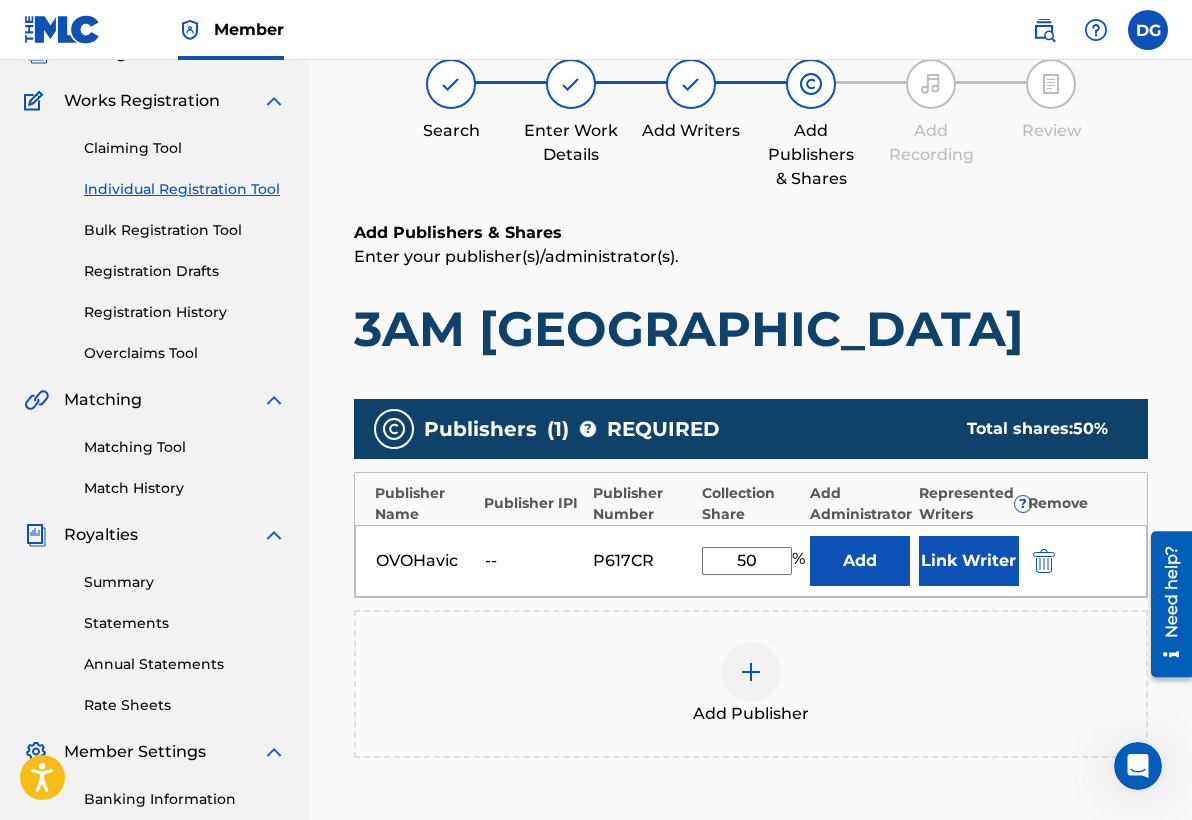 click on "Add Publisher" at bounding box center (751, 684) 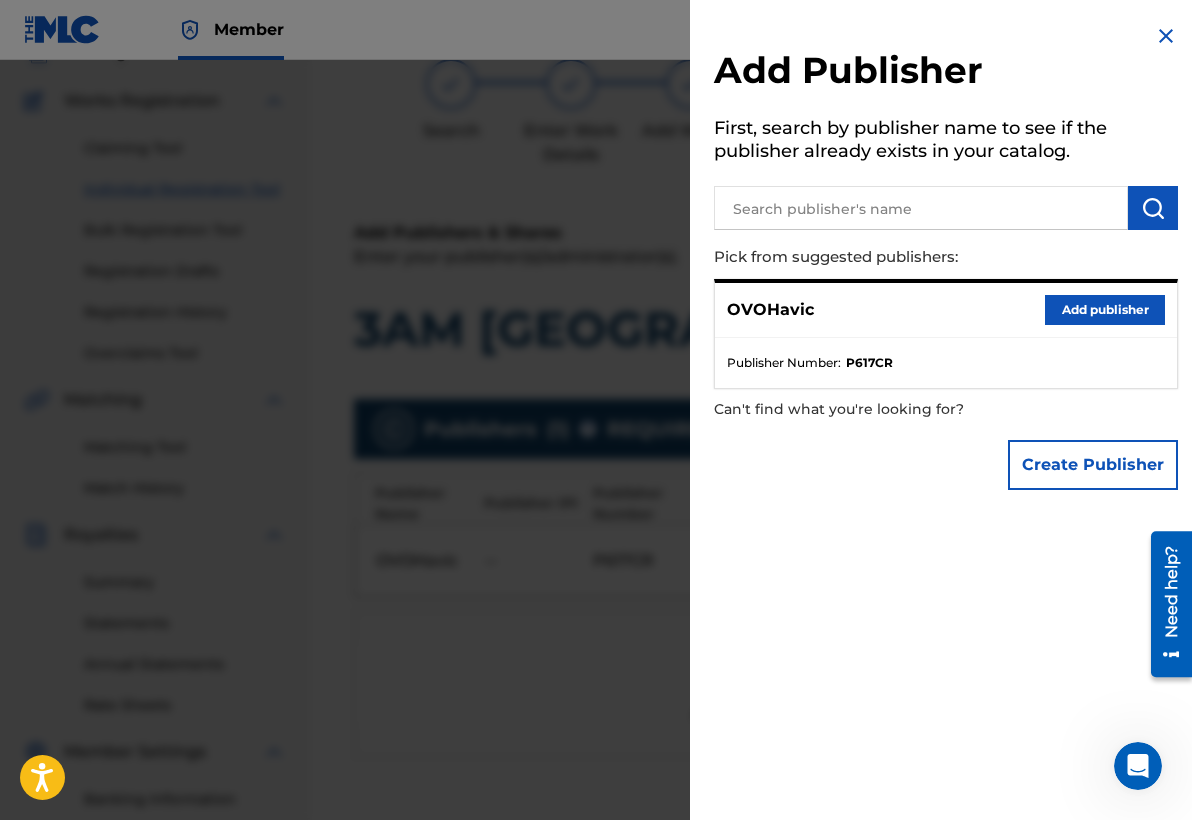 click on "Add Publisher First, search by publisher name to see if the publisher already exists in your catalog. Pick from suggested publishers: OVOHavic Add publisher Publisher Number : P617CR Can't find what you're looking for? Create Publisher" at bounding box center [946, 410] 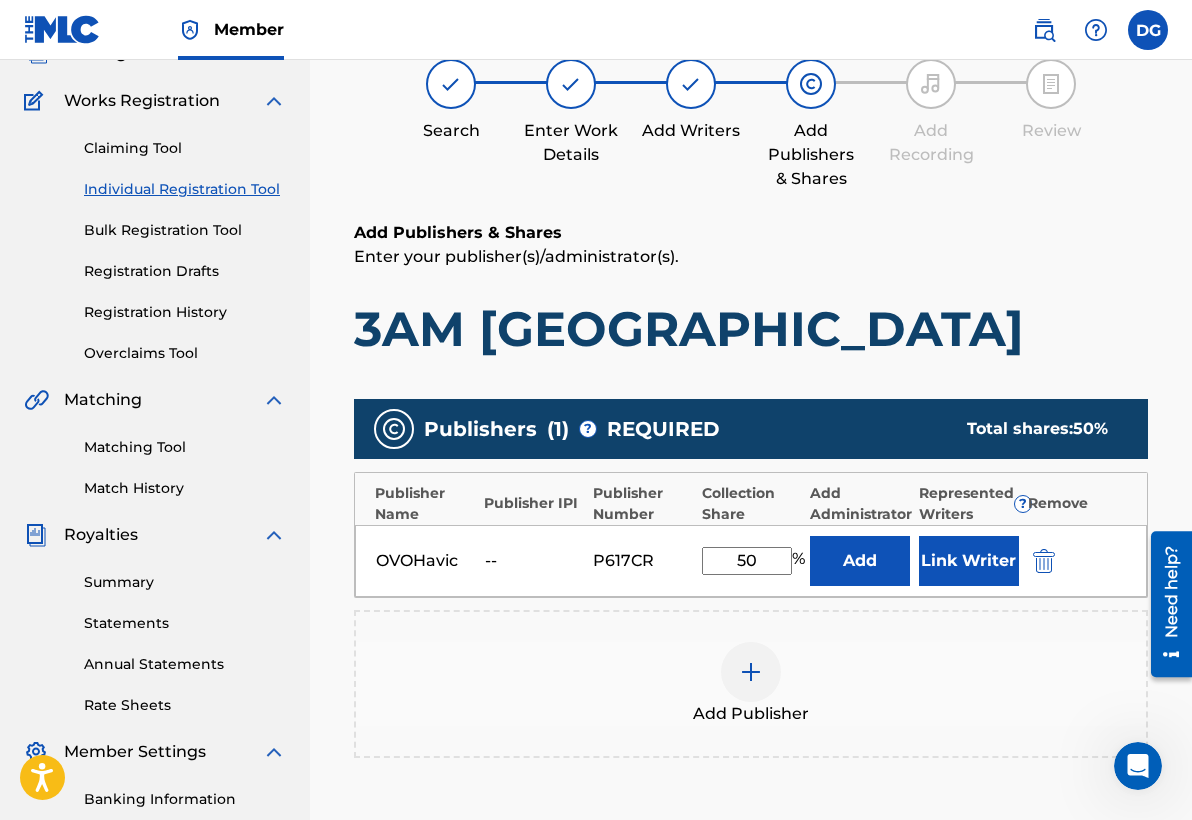 click on "50" at bounding box center (747, 561) 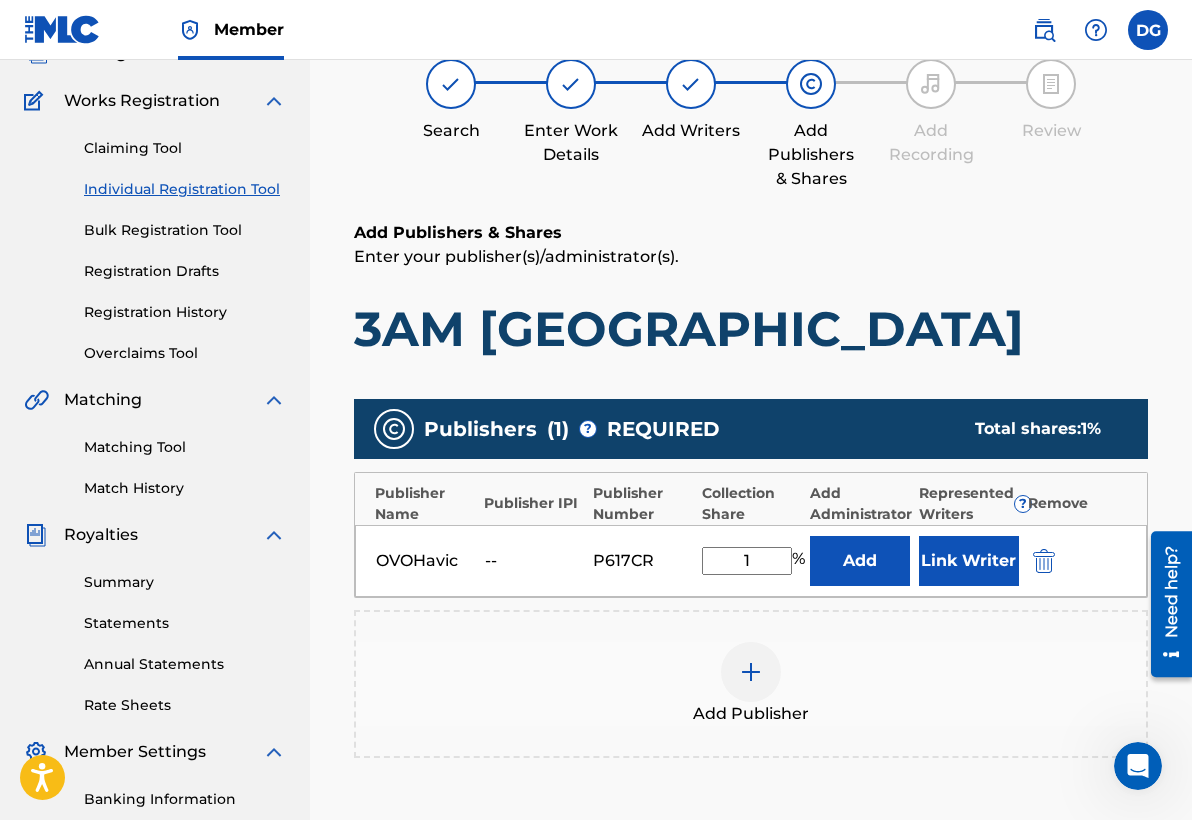type on "1" 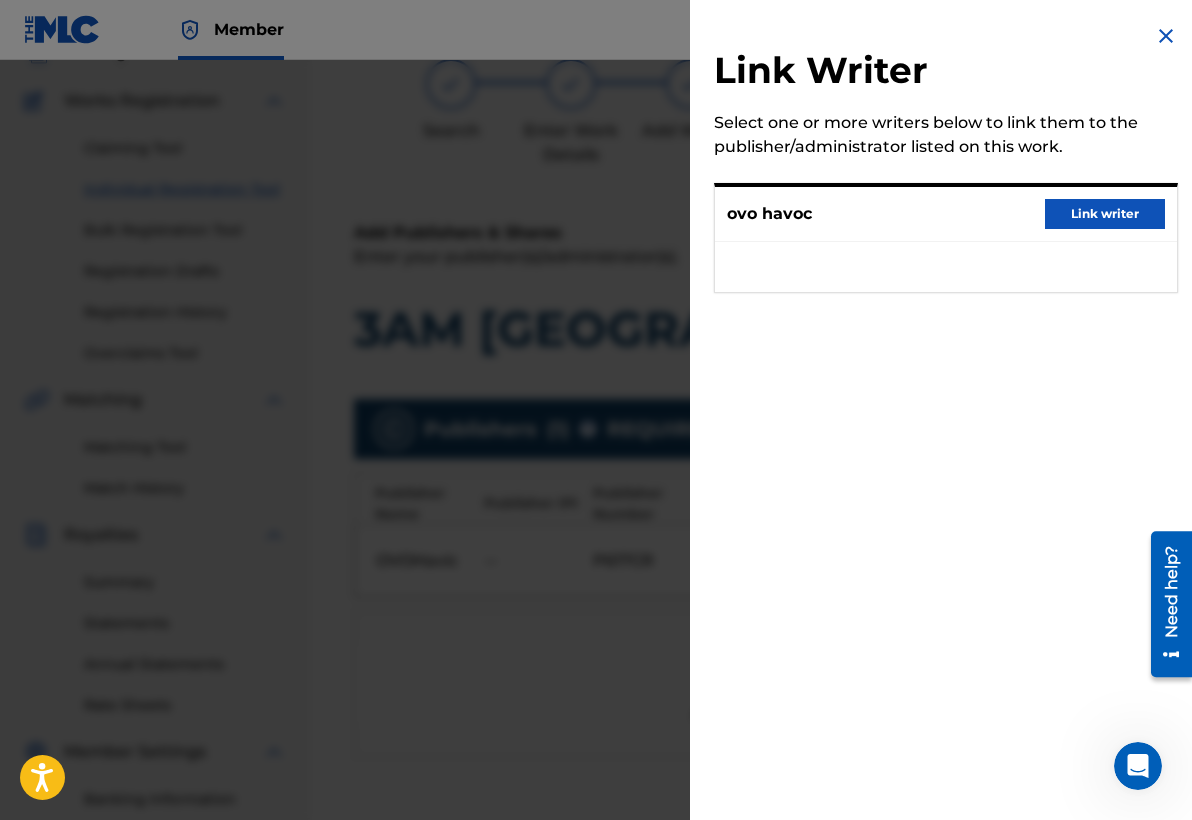click at bounding box center [596, 470] 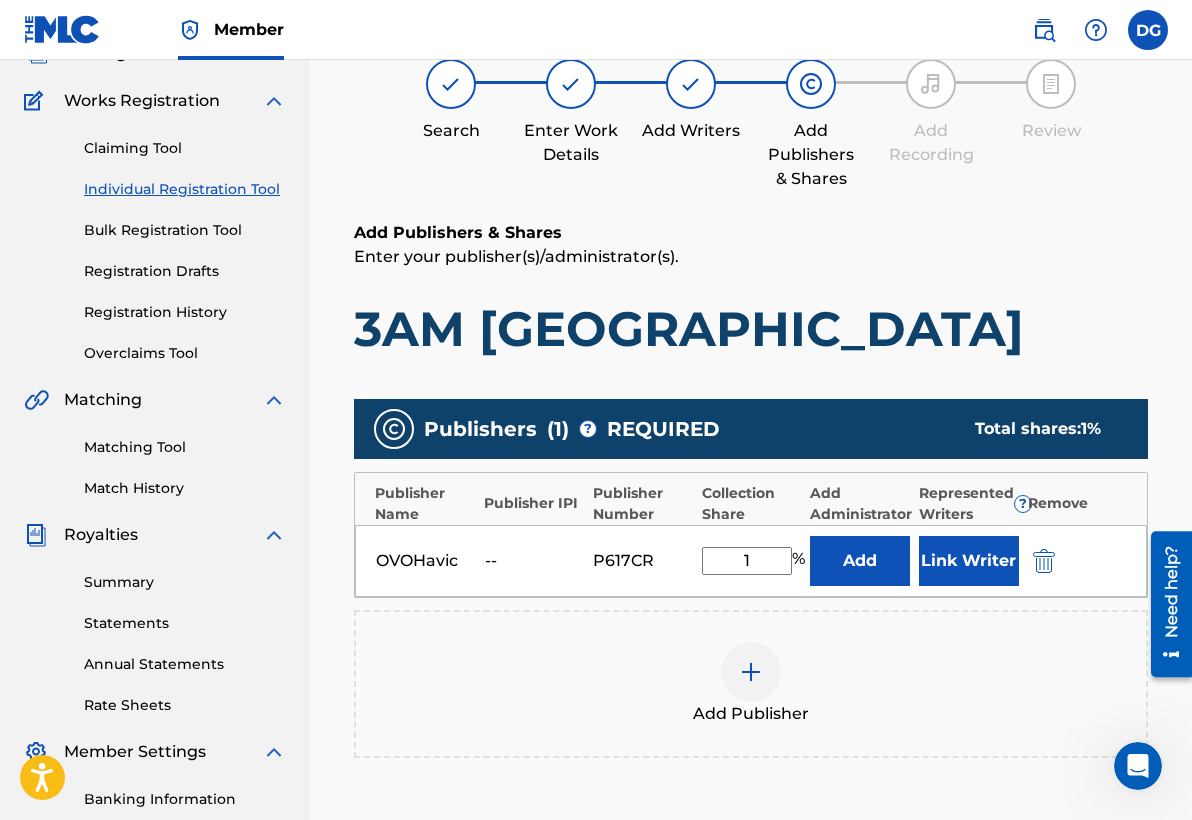 click on "Link Writer" at bounding box center [969, 561] 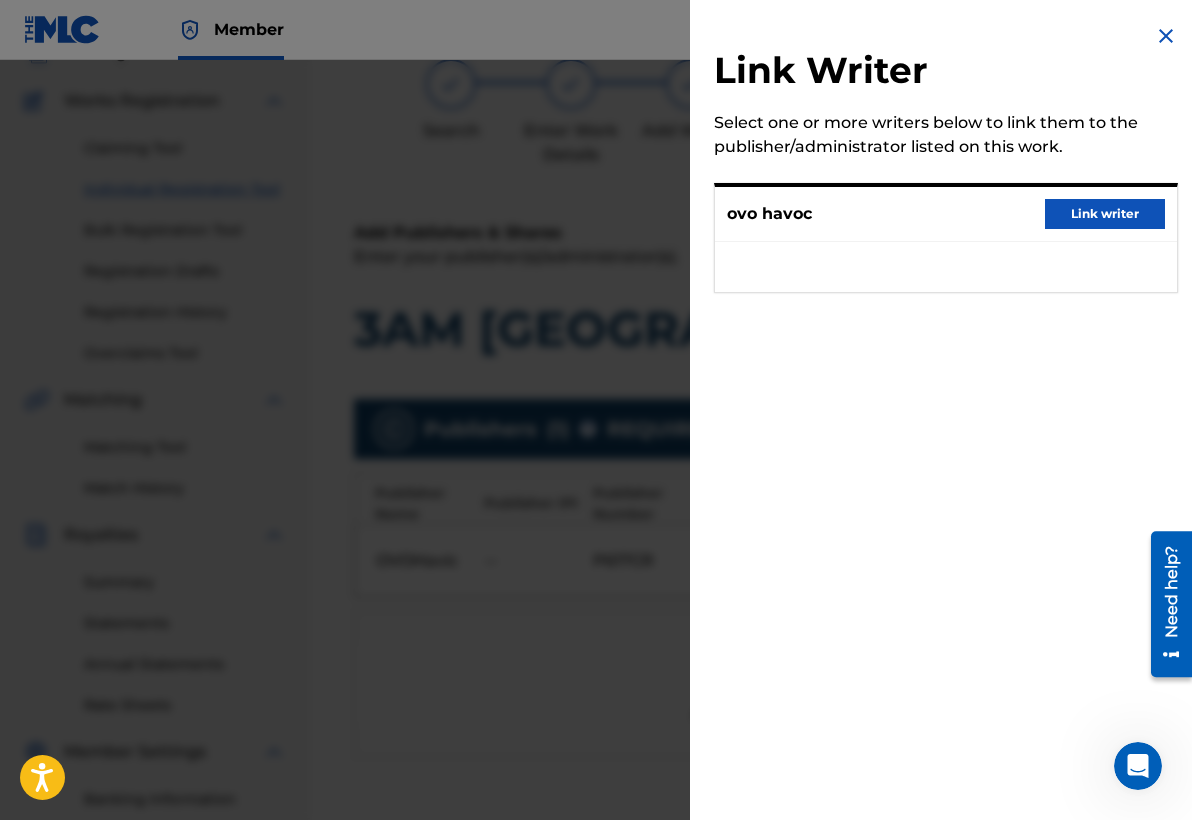 click on "ovo havoc Link writer" at bounding box center (946, 214) 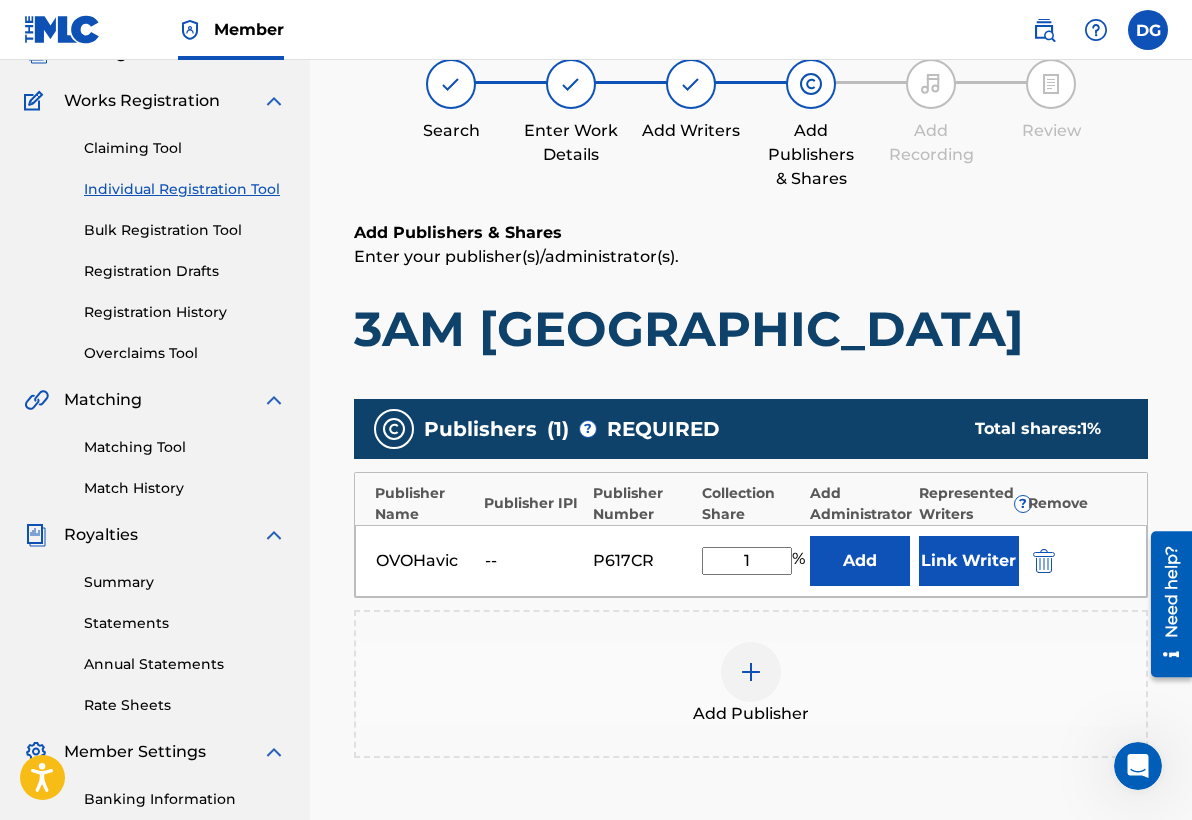 click on "Add" at bounding box center [860, 561] 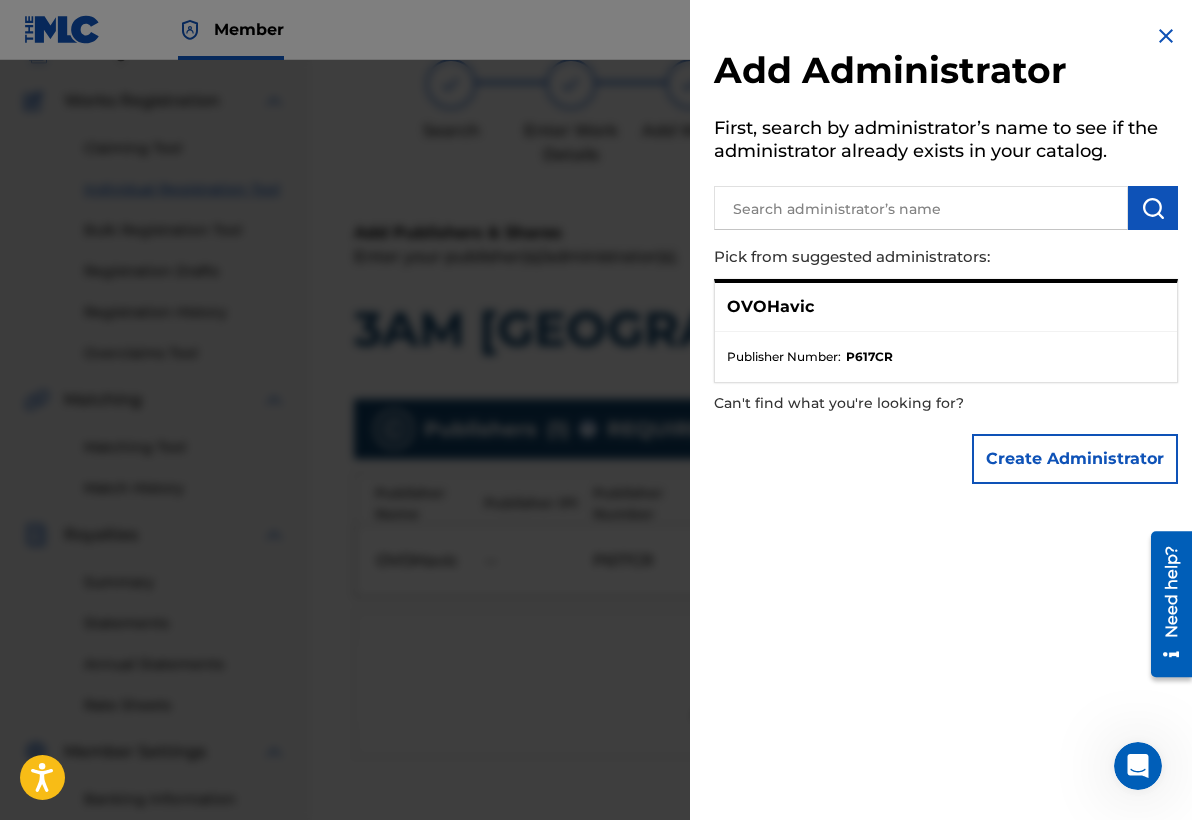 click on "OVOHavic" at bounding box center (770, 307) 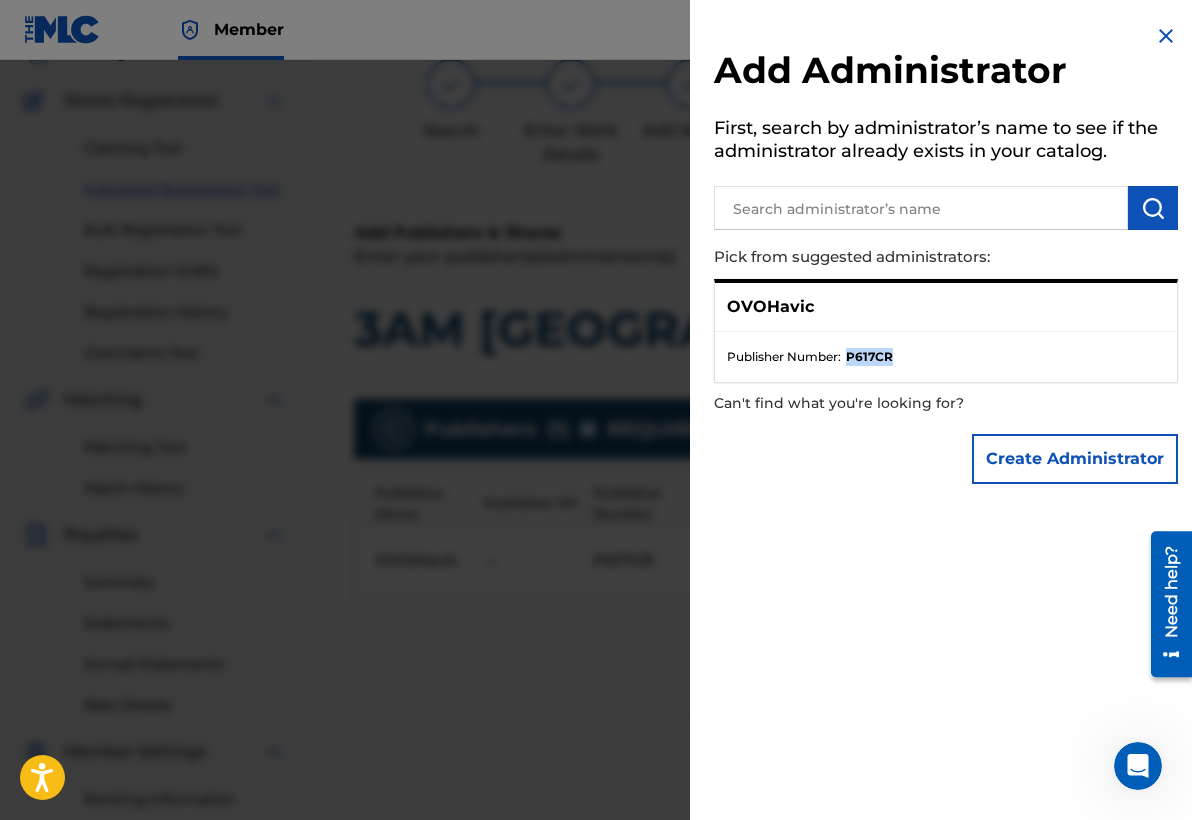 drag, startPoint x: 926, startPoint y: 355, endPoint x: 849, endPoint y: 358, distance: 77.05842 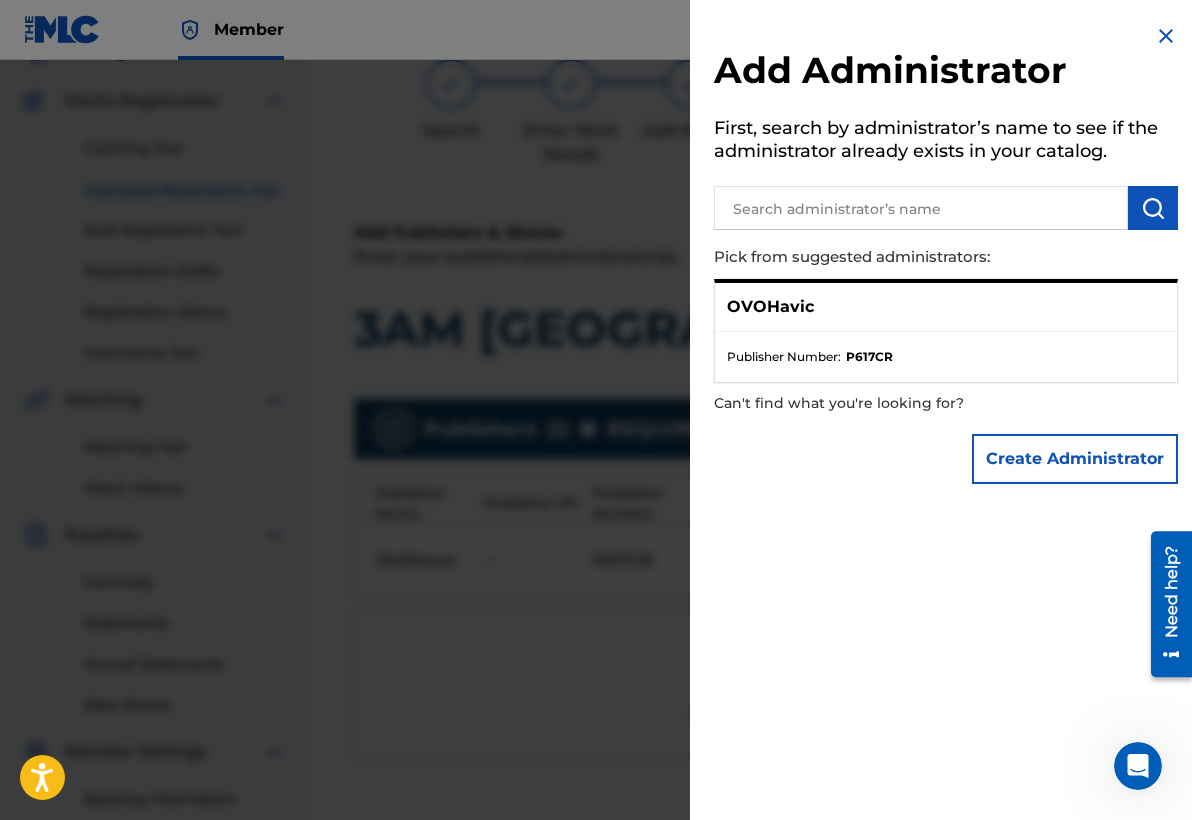 click at bounding box center (596, 470) 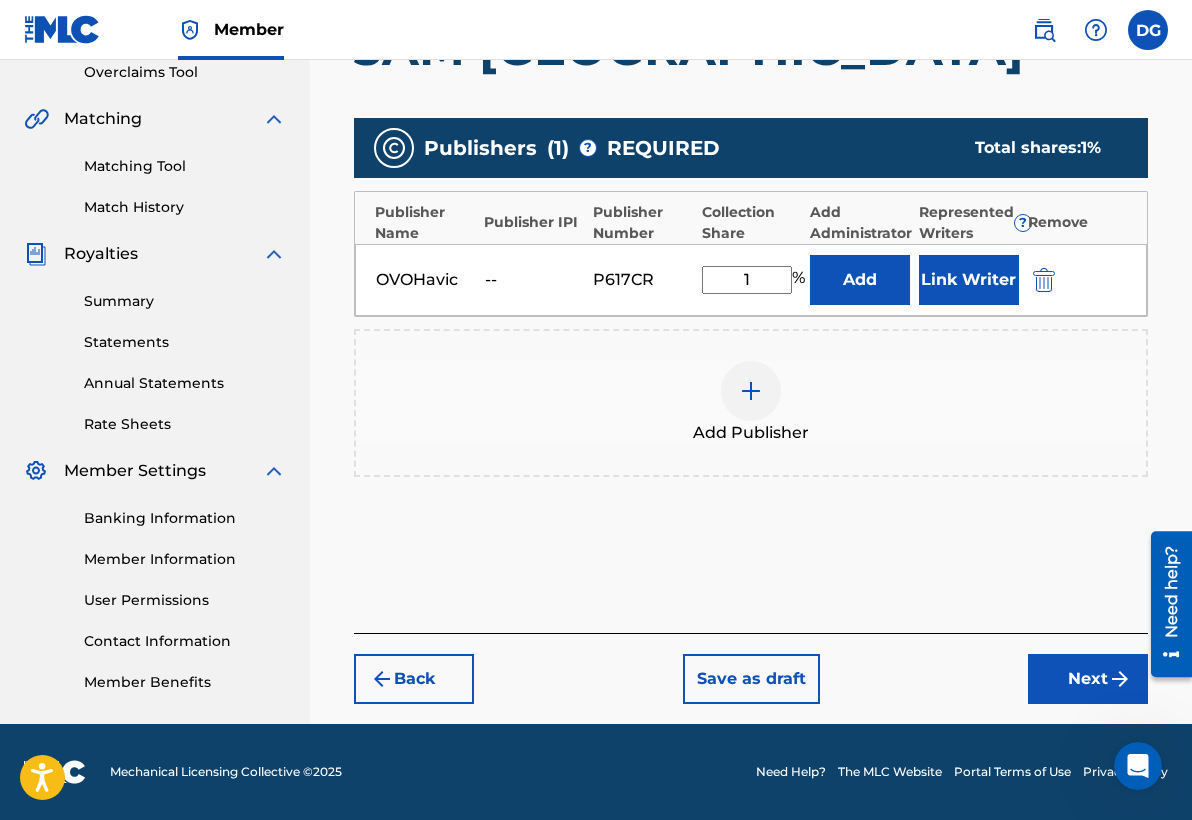click on "Next" at bounding box center (1088, 679) 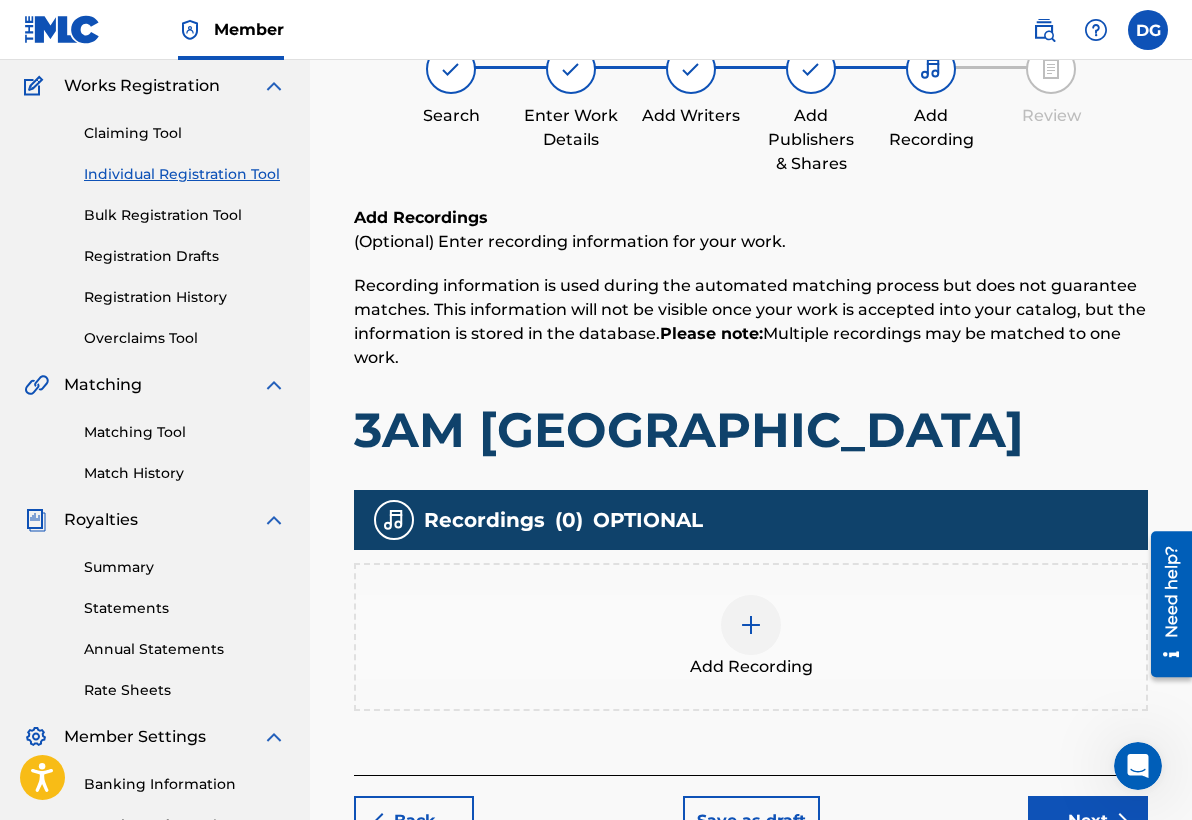 scroll, scrollTop: 356, scrollLeft: 0, axis: vertical 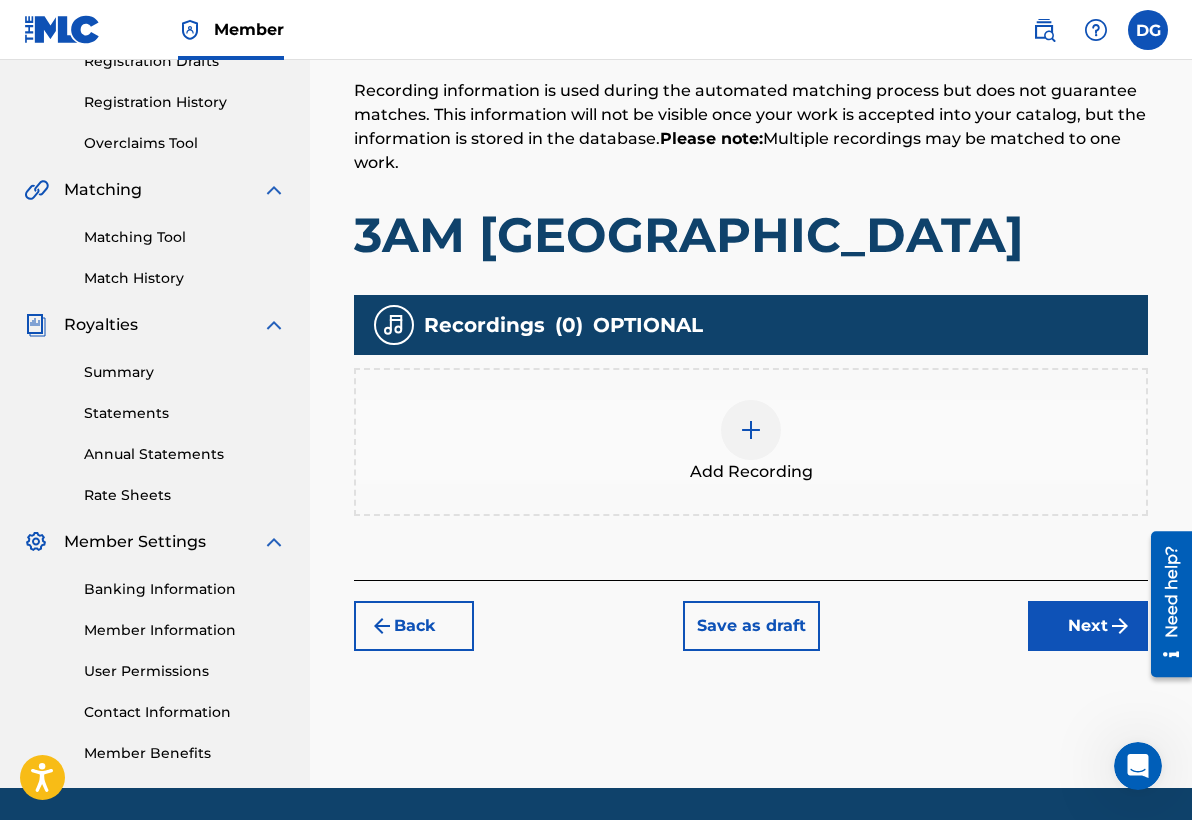 click on "Add Recording" at bounding box center (751, 472) 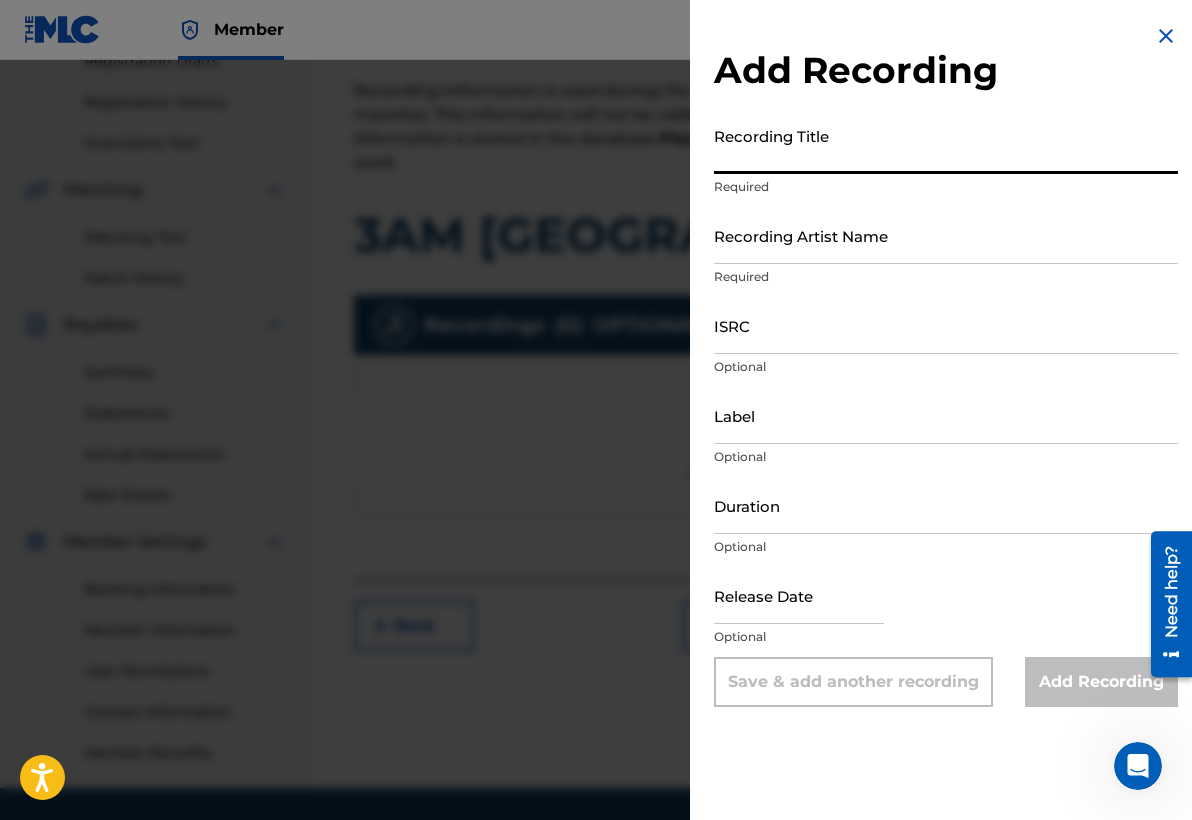 click on "Recording Title" at bounding box center [946, 145] 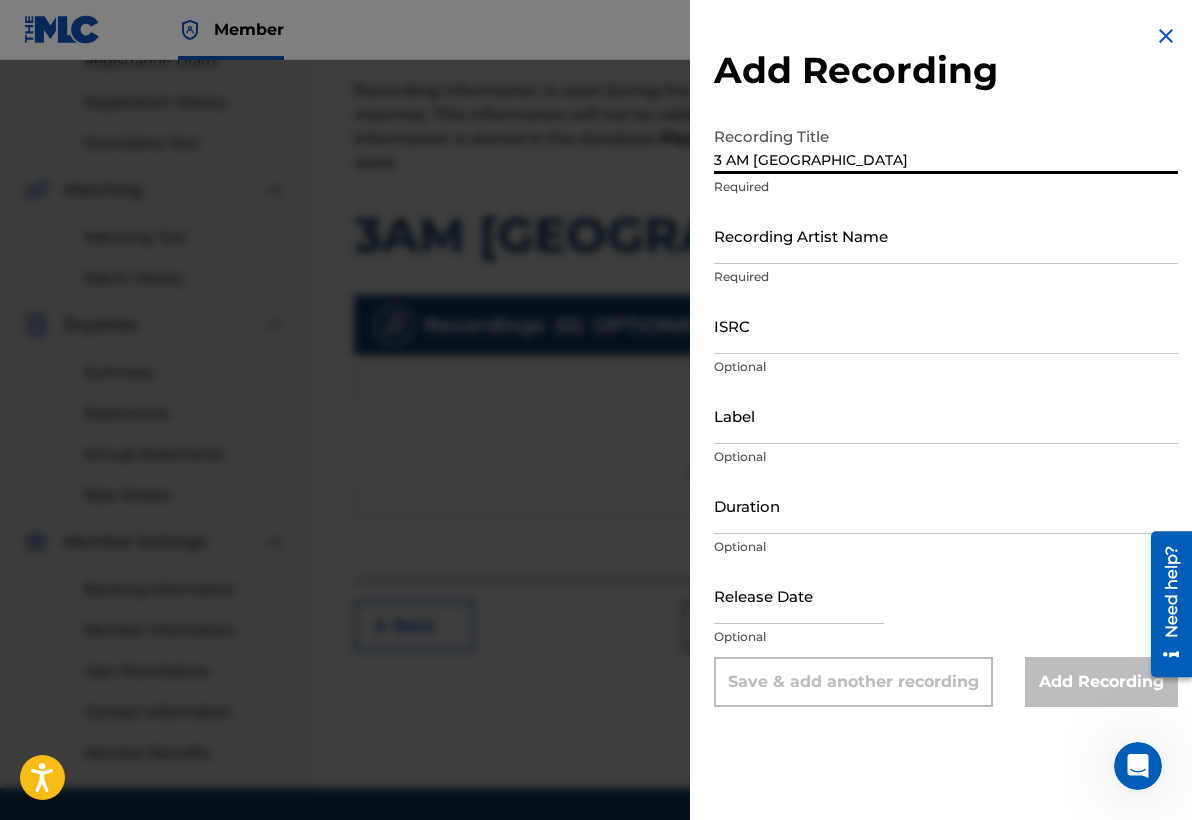 type on "3 AM [GEOGRAPHIC_DATA]" 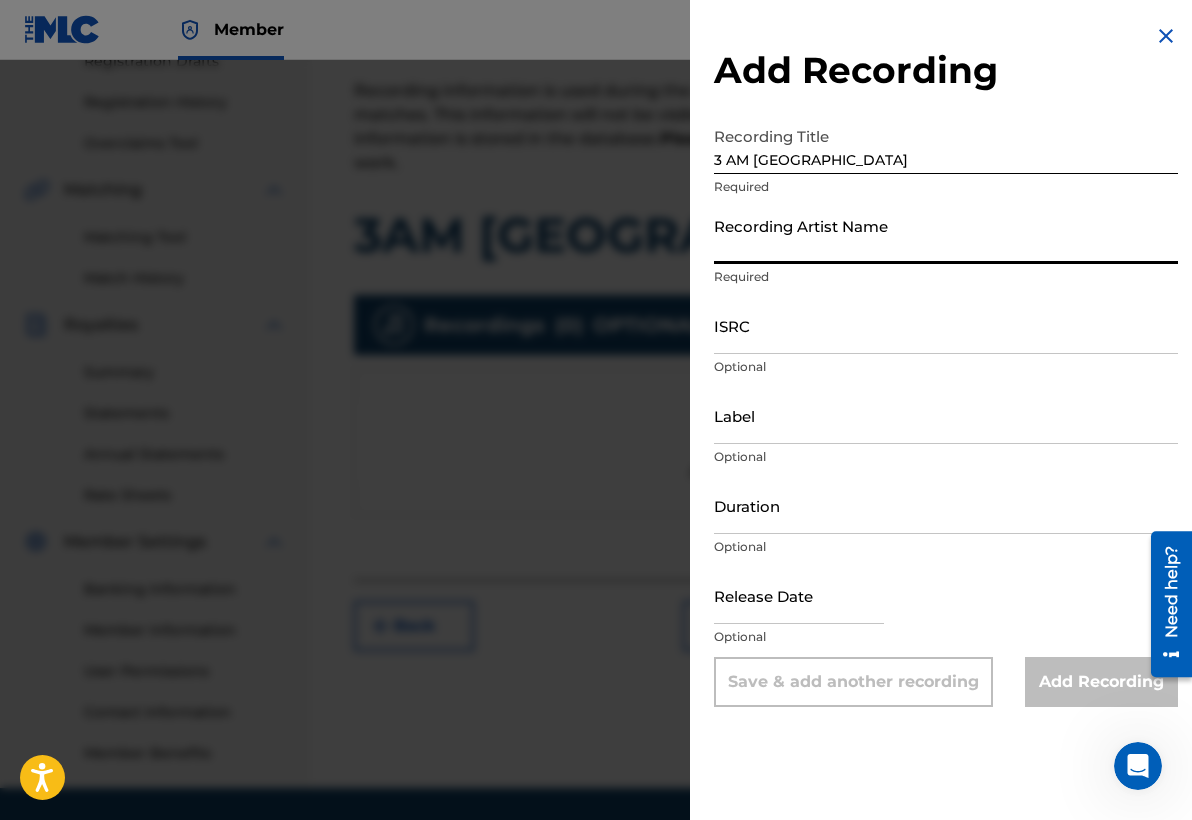 click on "Recording Artist Name" at bounding box center [946, 235] 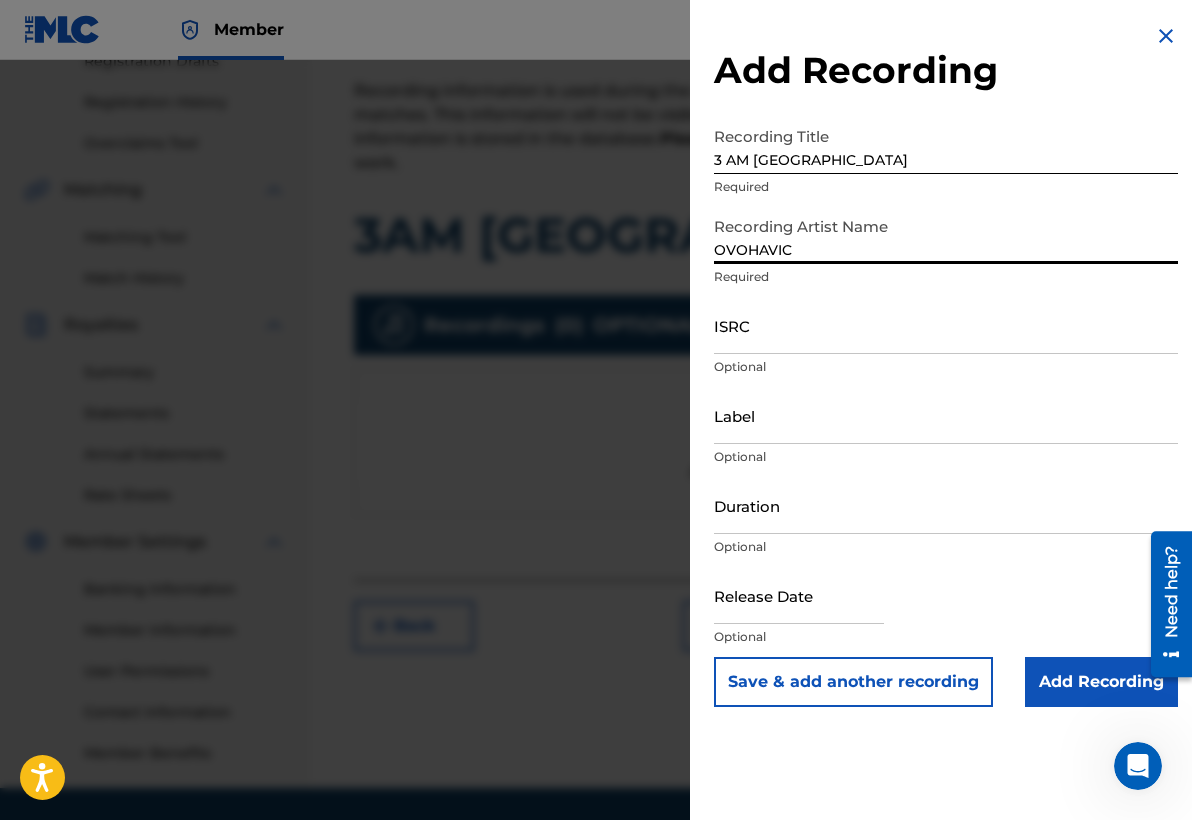 type on "OVOHAVIC" 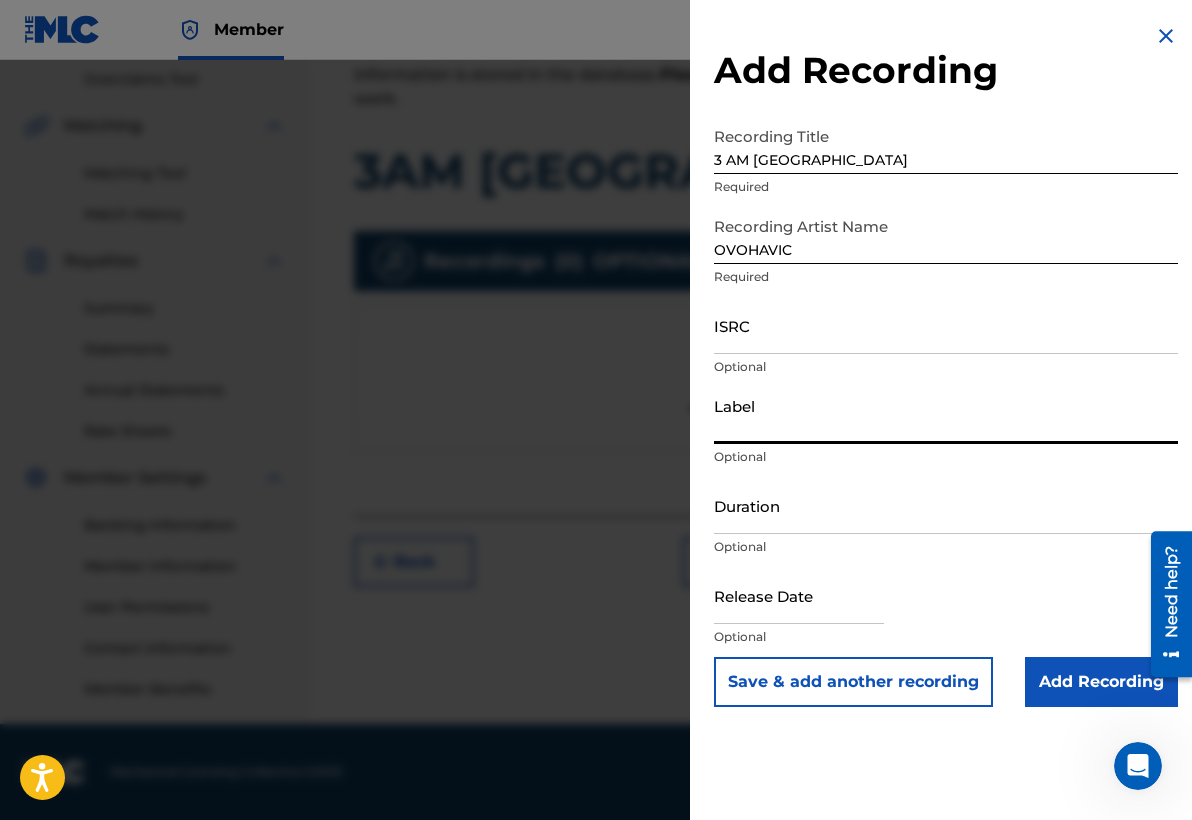 scroll, scrollTop: 420, scrollLeft: 0, axis: vertical 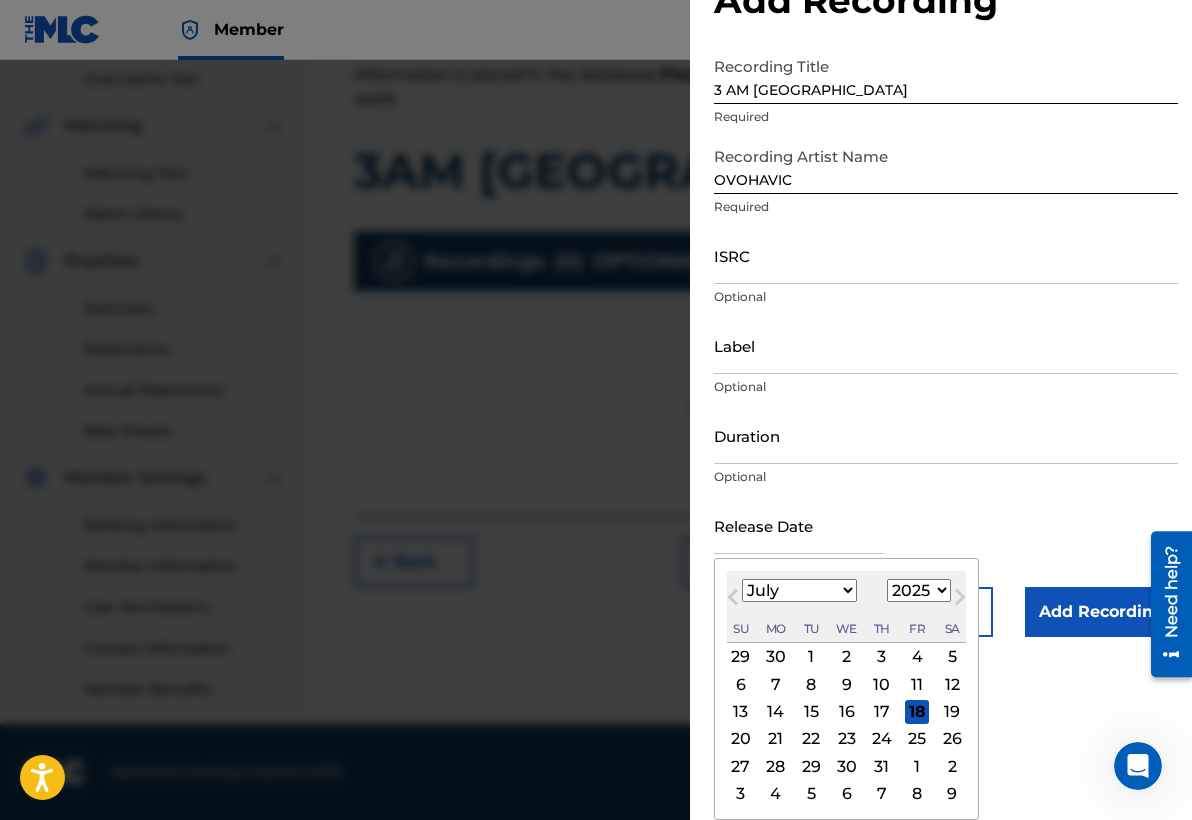 click on "Release Date Previous Month Next Month July [DATE] February March April May June July August September October November [DATE] 1900 1901 1902 1903 1904 1905 1906 1907 1908 1909 1910 1911 1912 1913 1914 1915 1916 1917 1918 1919 1920 1921 1922 1923 1924 1925 1926 1927 1928 1929 1930 1931 1932 1933 1934 1935 1936 1937 1938 1939 1940 1941 1942 1943 1944 1945 1946 1947 1948 1949 1950 1951 1952 1953 1954 1955 1956 1957 1958 1959 1960 1961 1962 1963 1964 1965 1966 1967 1968 1969 1970 1971 1972 1973 1974 1975 1976 1977 1978 1979 1980 1981 1982 1983 1984 1985 1986 1987 1988 1989 1990 1991 1992 1993 1994 1995 1996 1997 1998 1999 2000 2001 2002 2003 2004 2005 2006 2007 2008 2009 2010 2011 2012 2013 2014 2015 2016 2017 2018 2019 2020 2021 2022 2023 2024 2025 2026 2027 2028 2029 2030 2031 2032 2033 2034 2035 2036 2037 2038 2039 2040 2041 2042 2043 2044 2045 2046 2047 2048 2049 2050 2051 2052 2053 2054 2055 2056 2057 2058 2059 2060 2061 2062 2063 2064 2065 2066 2067 2068 2069 2070 2071 2072 2073 2074 2075 2076" at bounding box center [946, 542] 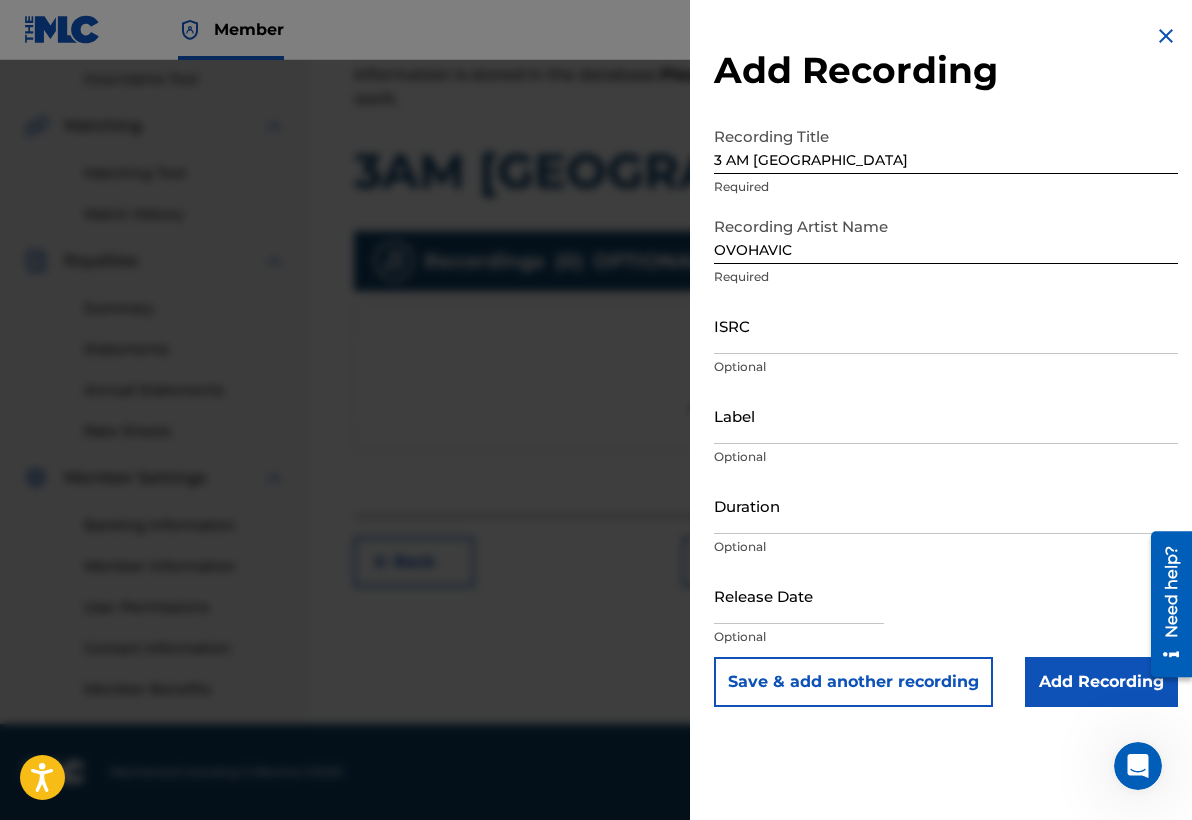 click at bounding box center (799, 595) 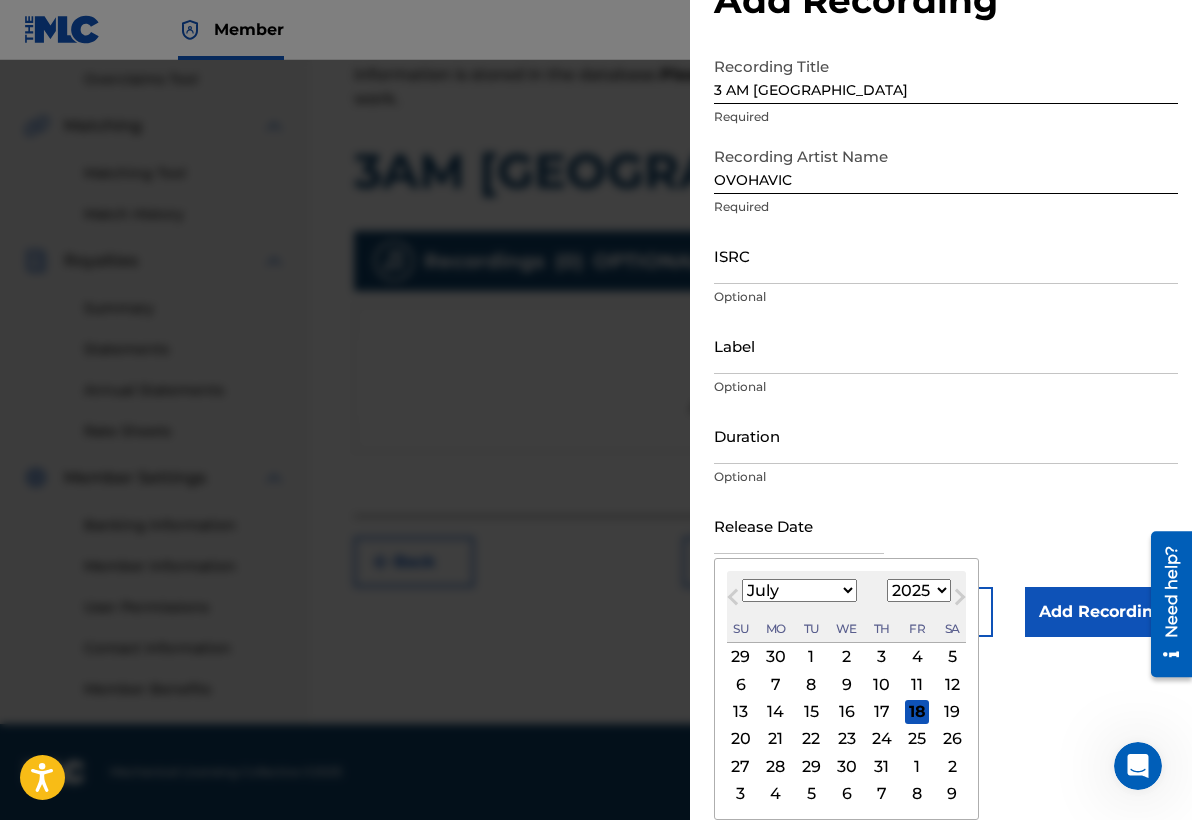 click on "Previous Month" at bounding box center [735, 600] 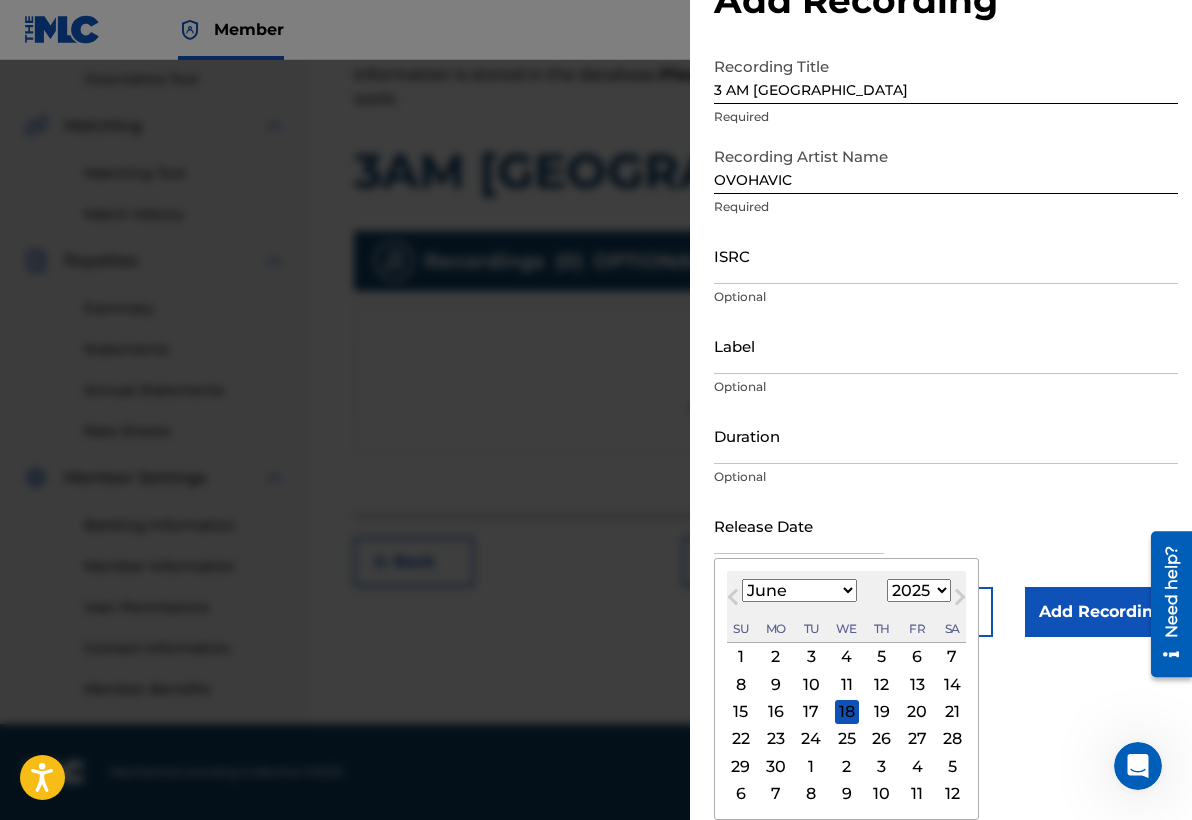 click on "Previous Month" at bounding box center [735, 600] 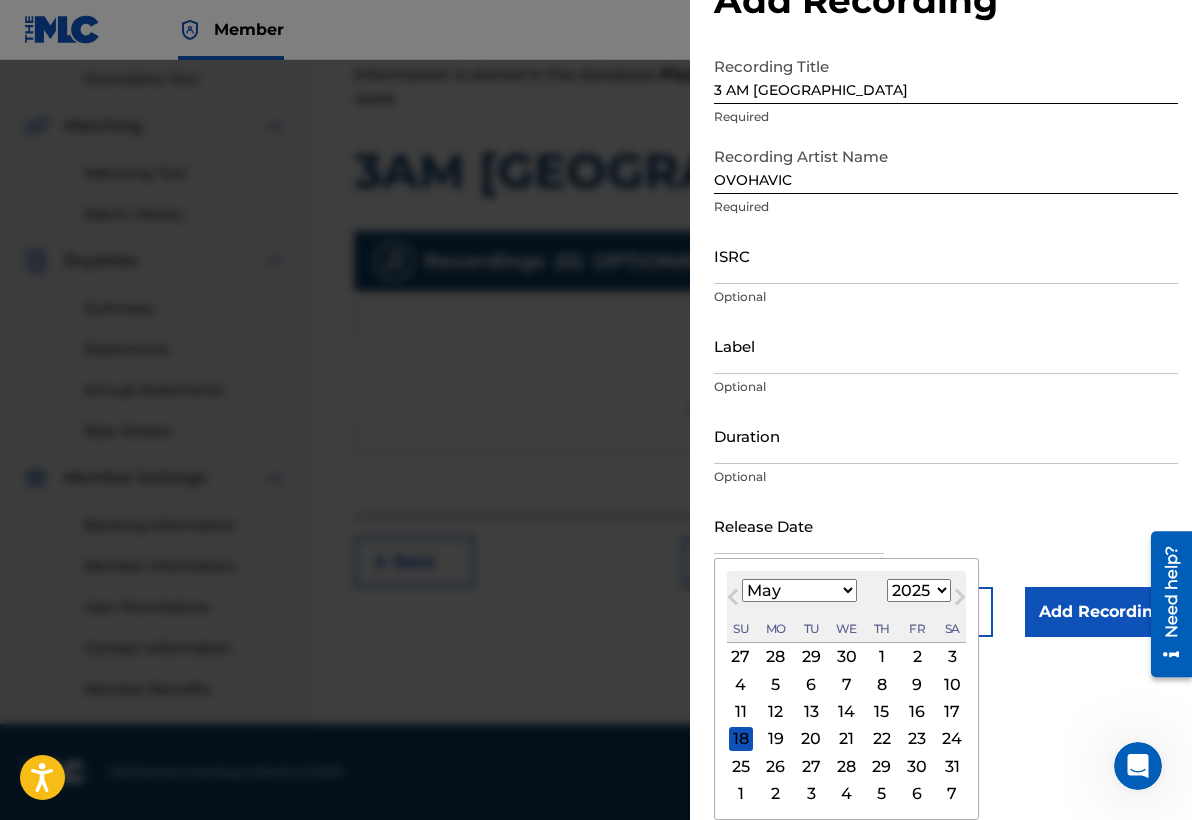 click on "Previous Month" at bounding box center (735, 600) 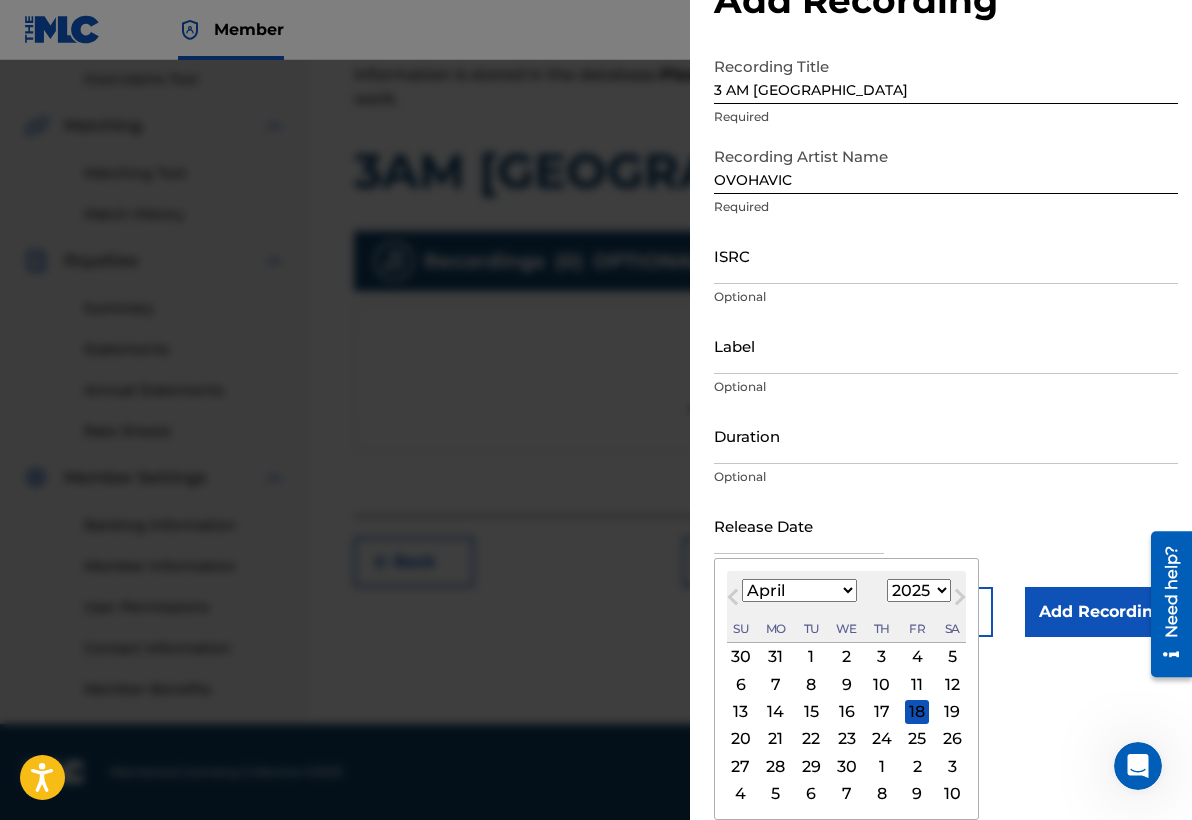 click on "Previous Month" at bounding box center (735, 600) 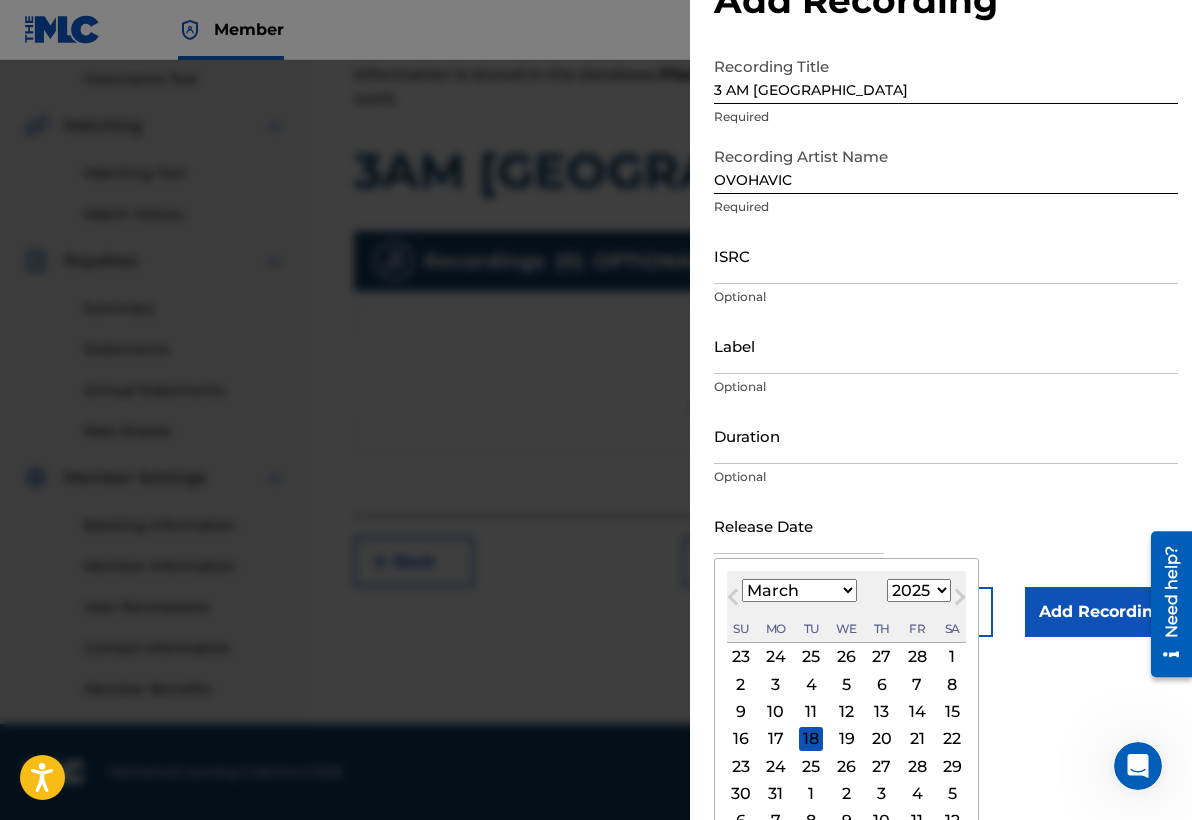 click on "Previous Month" at bounding box center [735, 600] 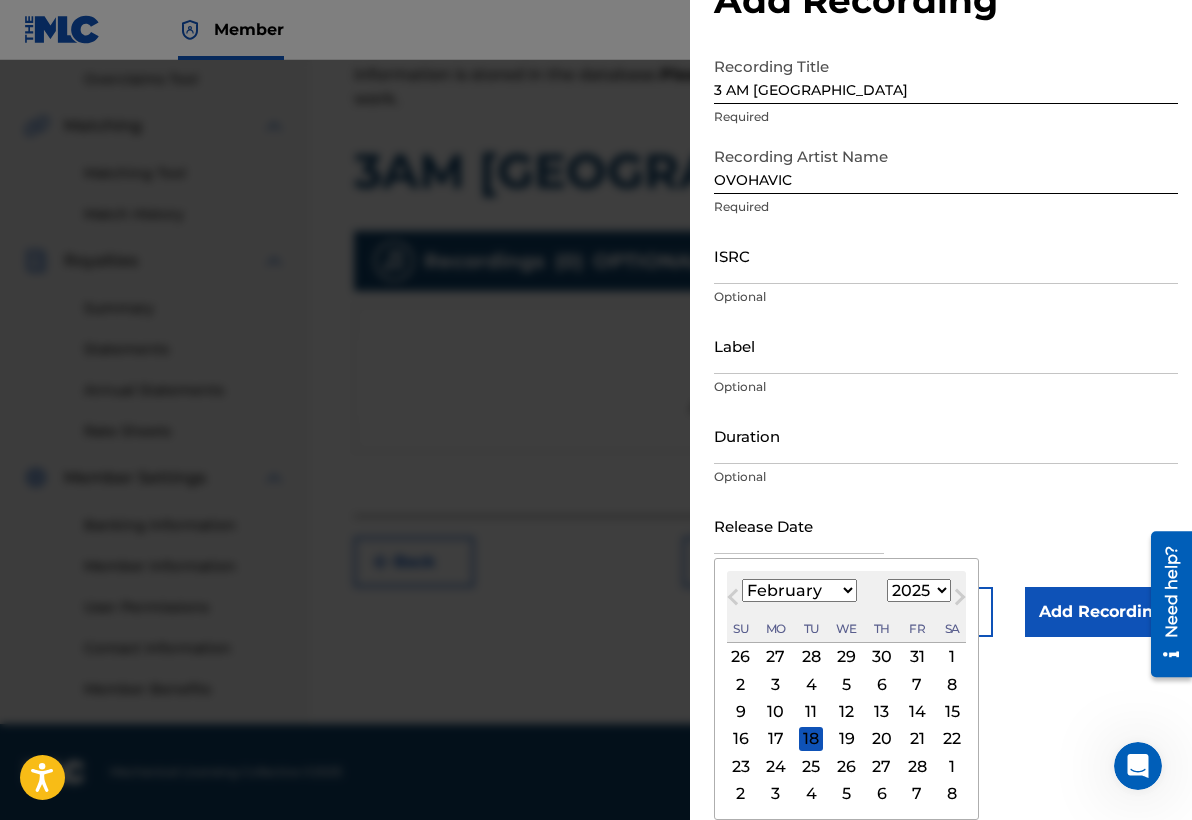 click on "Previous Month" at bounding box center [735, 600] 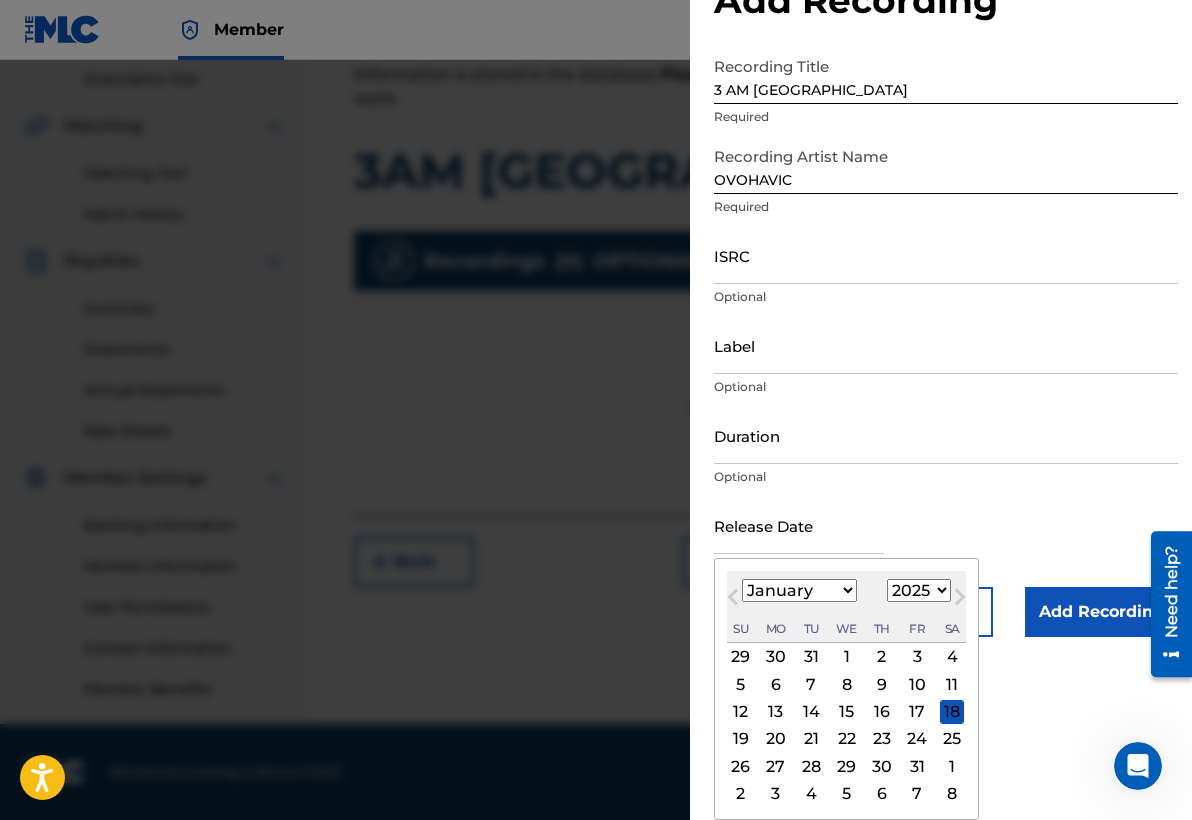 click on "18" at bounding box center [952, 712] 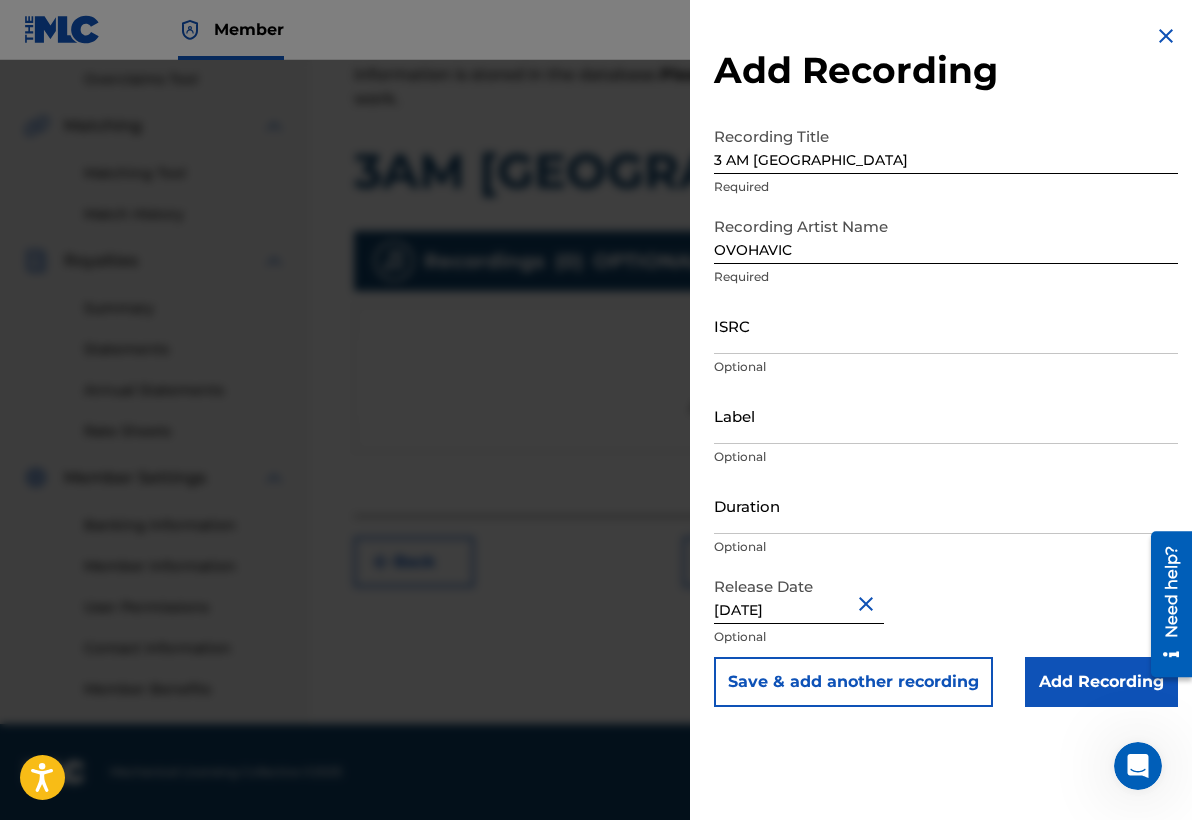 scroll, scrollTop: 0, scrollLeft: 0, axis: both 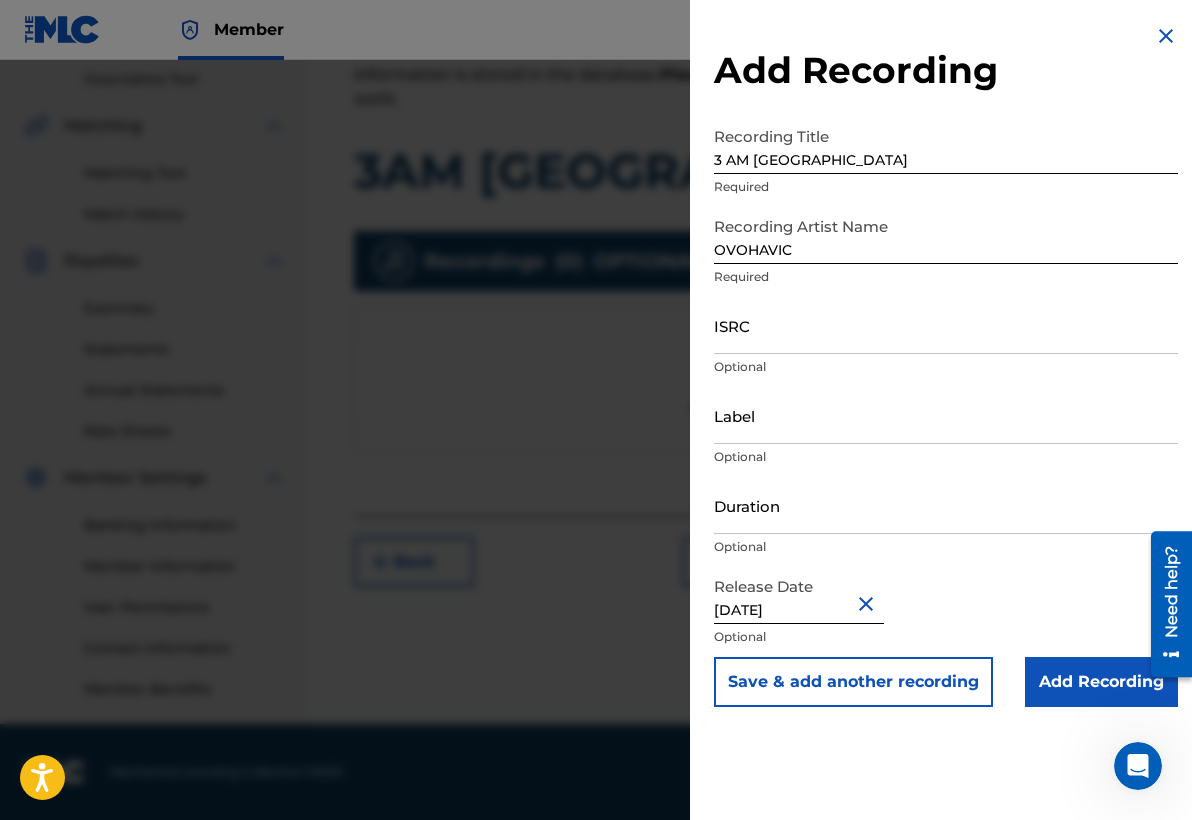 click on "Add Recording" at bounding box center [1101, 682] 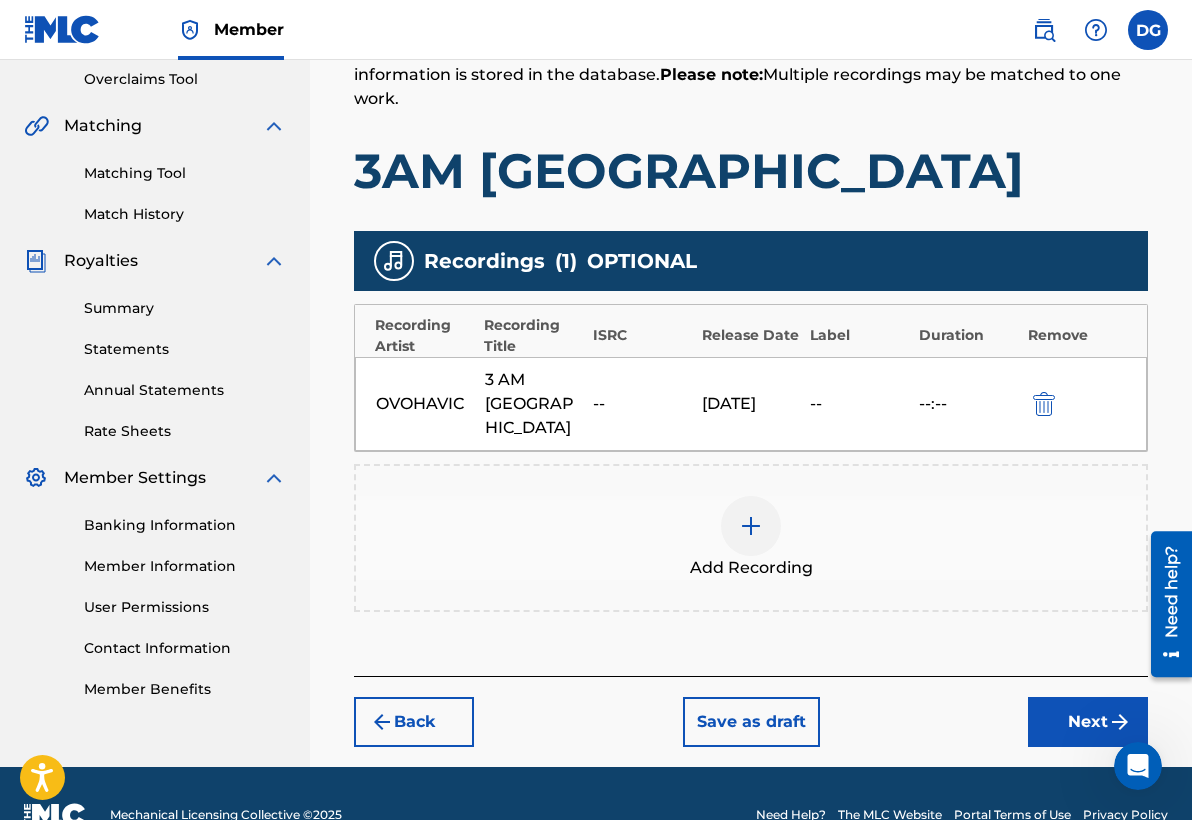 click at bounding box center (751, 526) 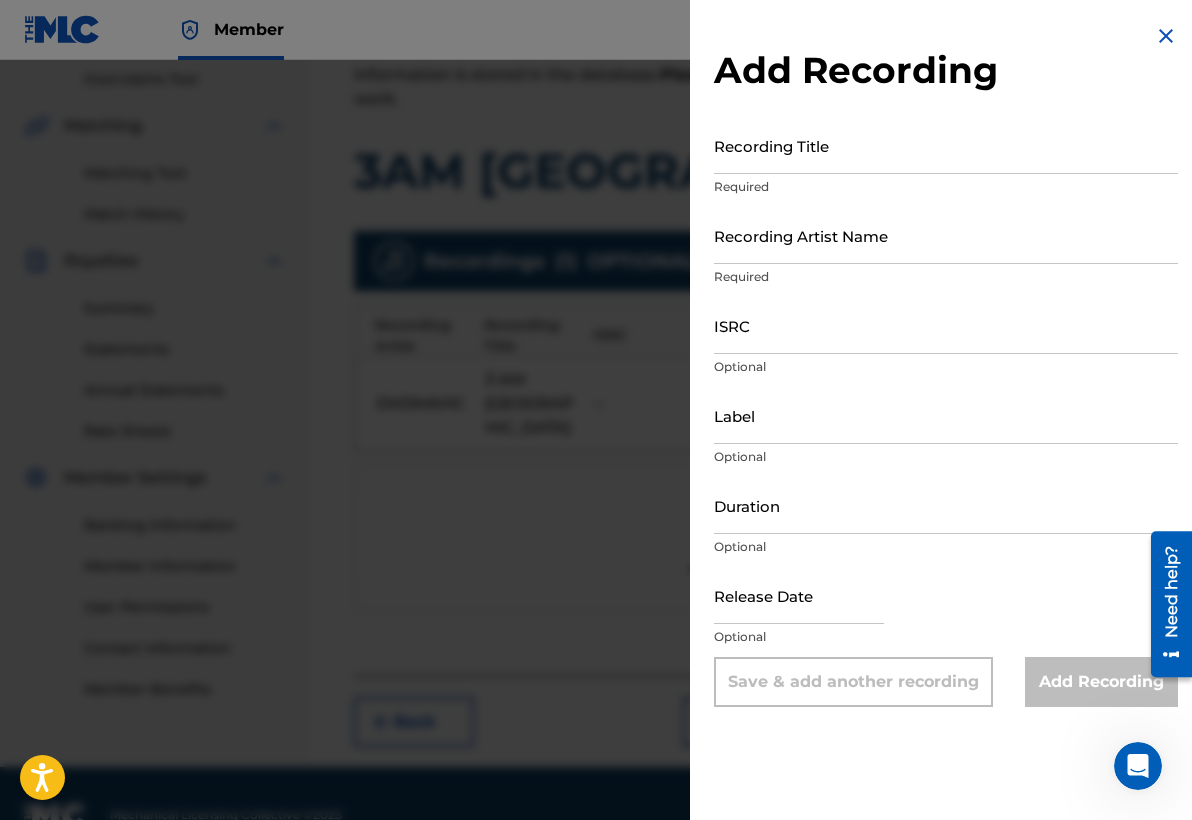 click at bounding box center (596, 470) 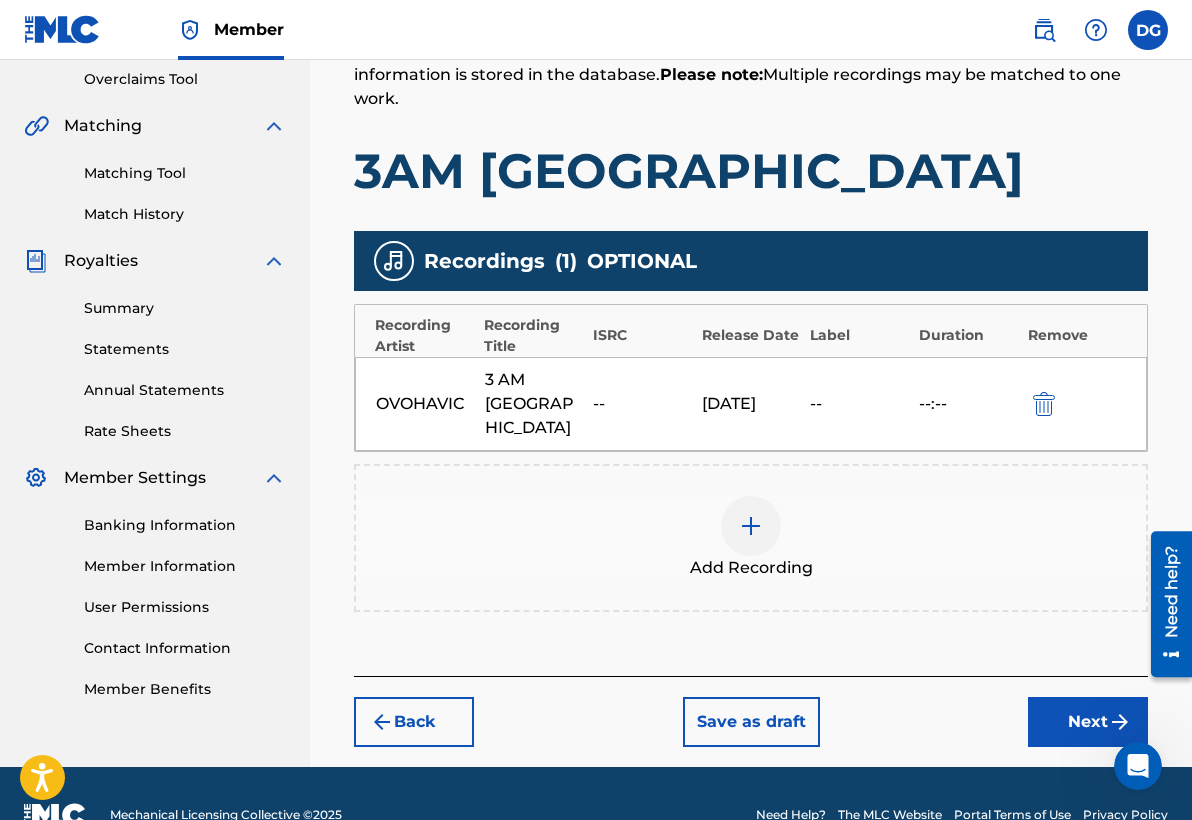 click on "Next" at bounding box center (1088, 722) 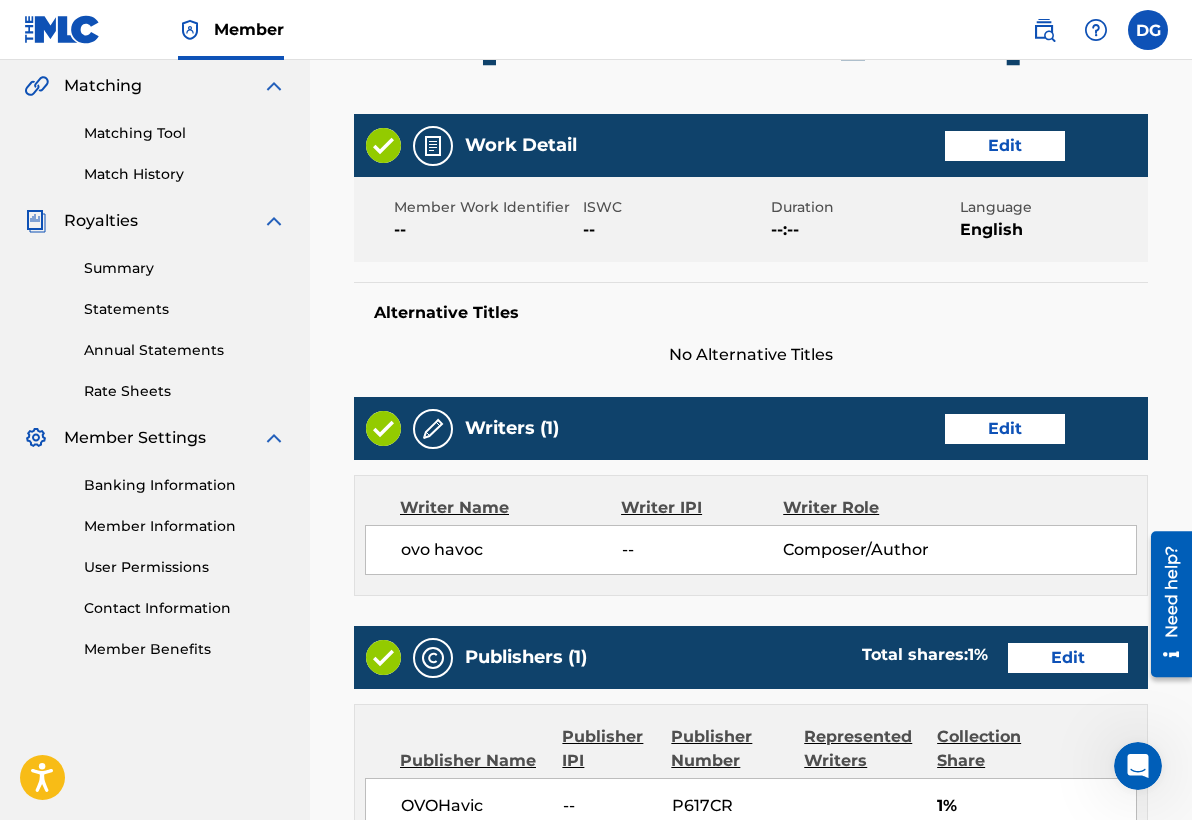 scroll, scrollTop: 466, scrollLeft: 1, axis: both 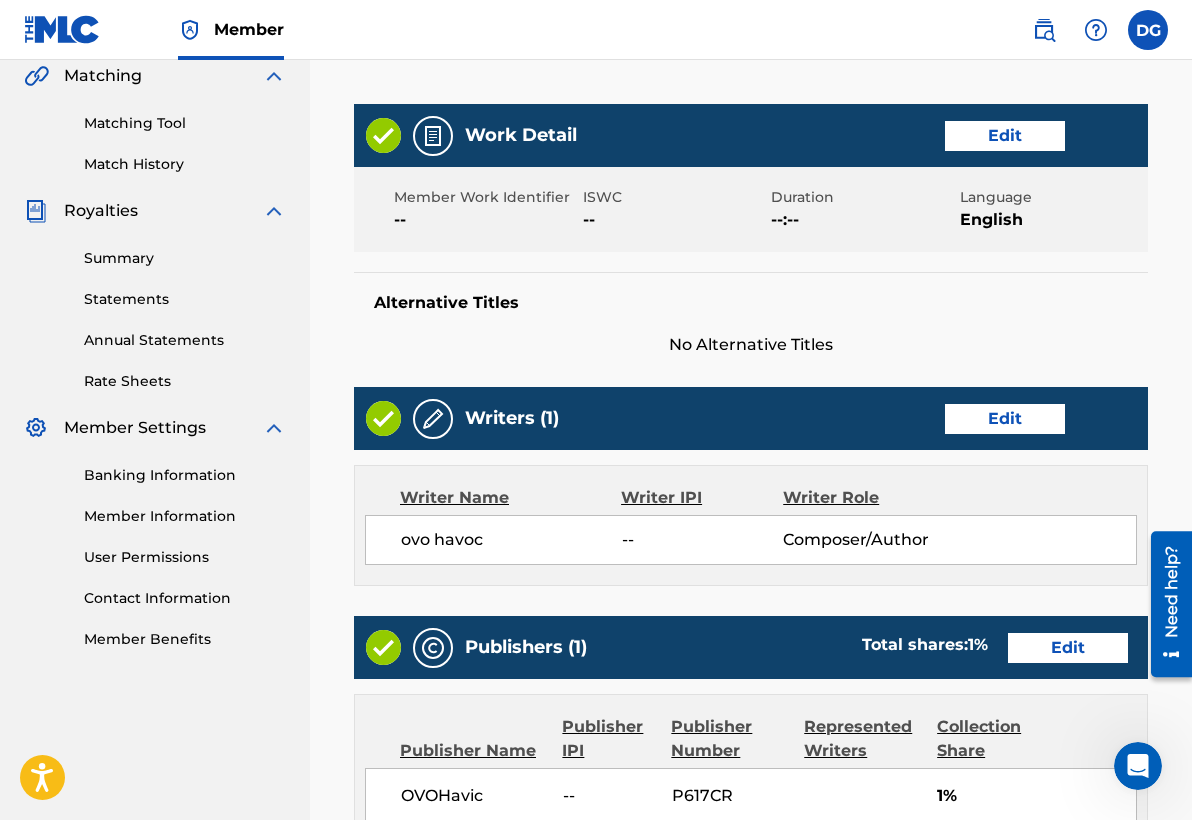 click on "Edit" at bounding box center (1005, 419) 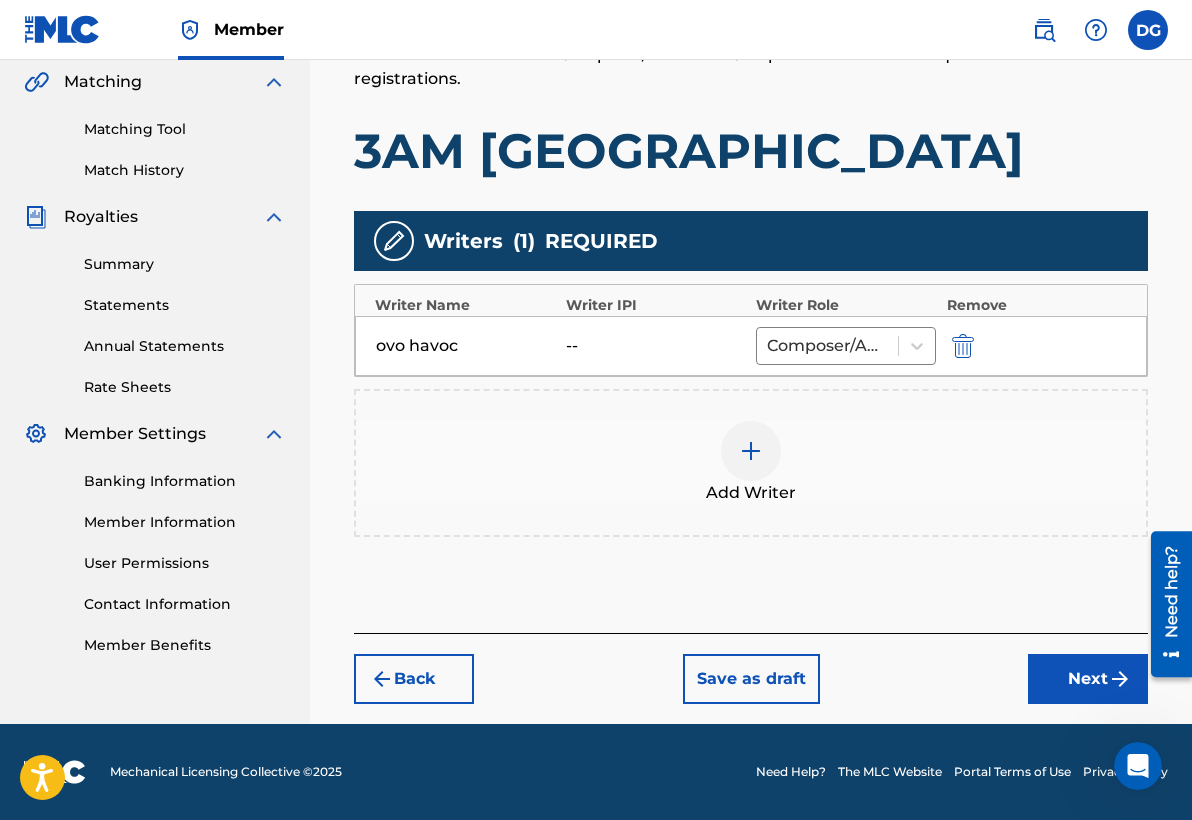 scroll, scrollTop: 464, scrollLeft: 0, axis: vertical 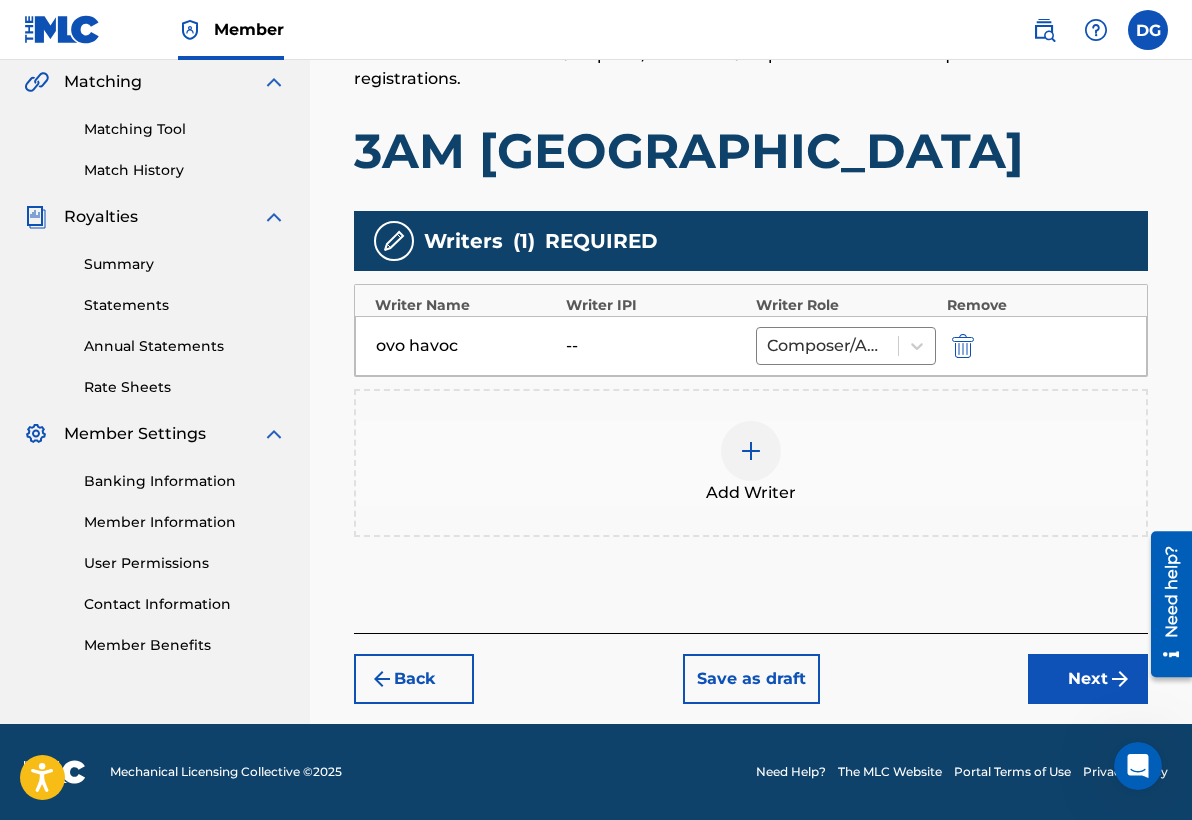 click on "Next" at bounding box center [1088, 679] 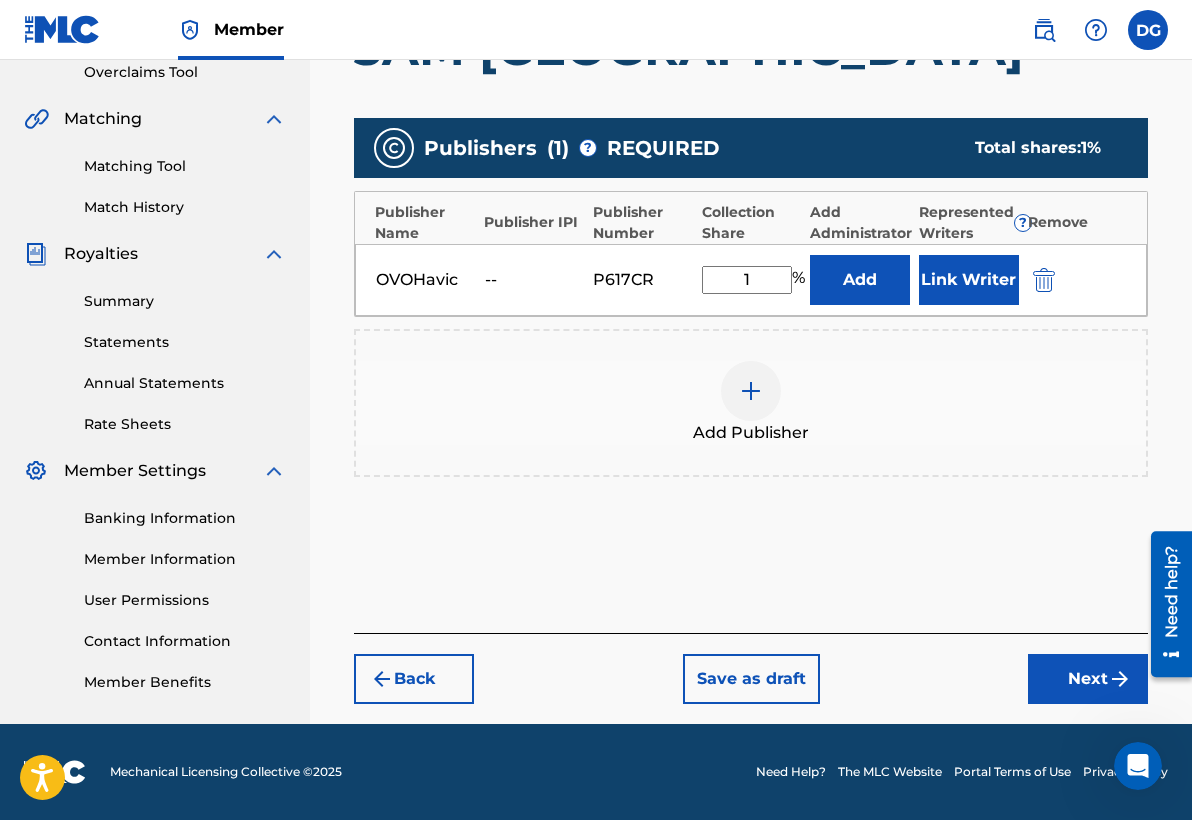 scroll, scrollTop: 427, scrollLeft: 0, axis: vertical 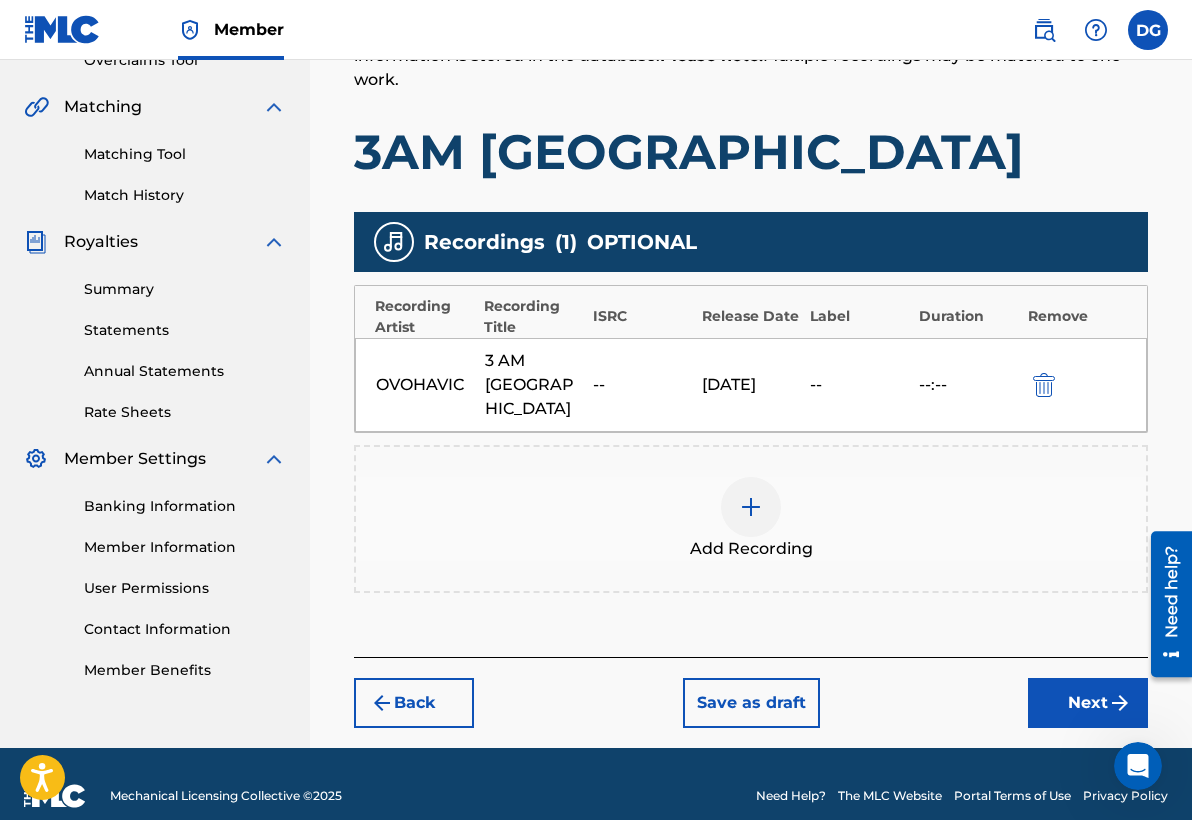 click on "Next" at bounding box center (1088, 703) 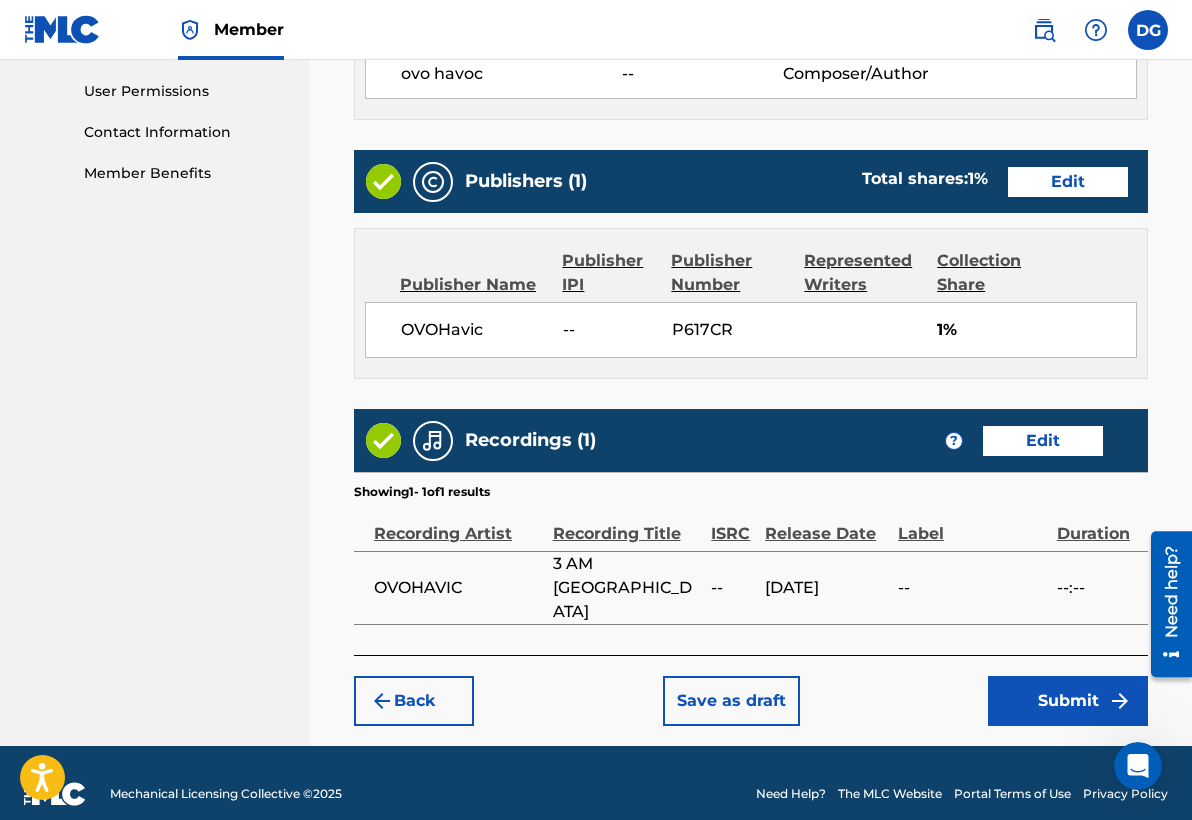 scroll, scrollTop: 935, scrollLeft: 0, axis: vertical 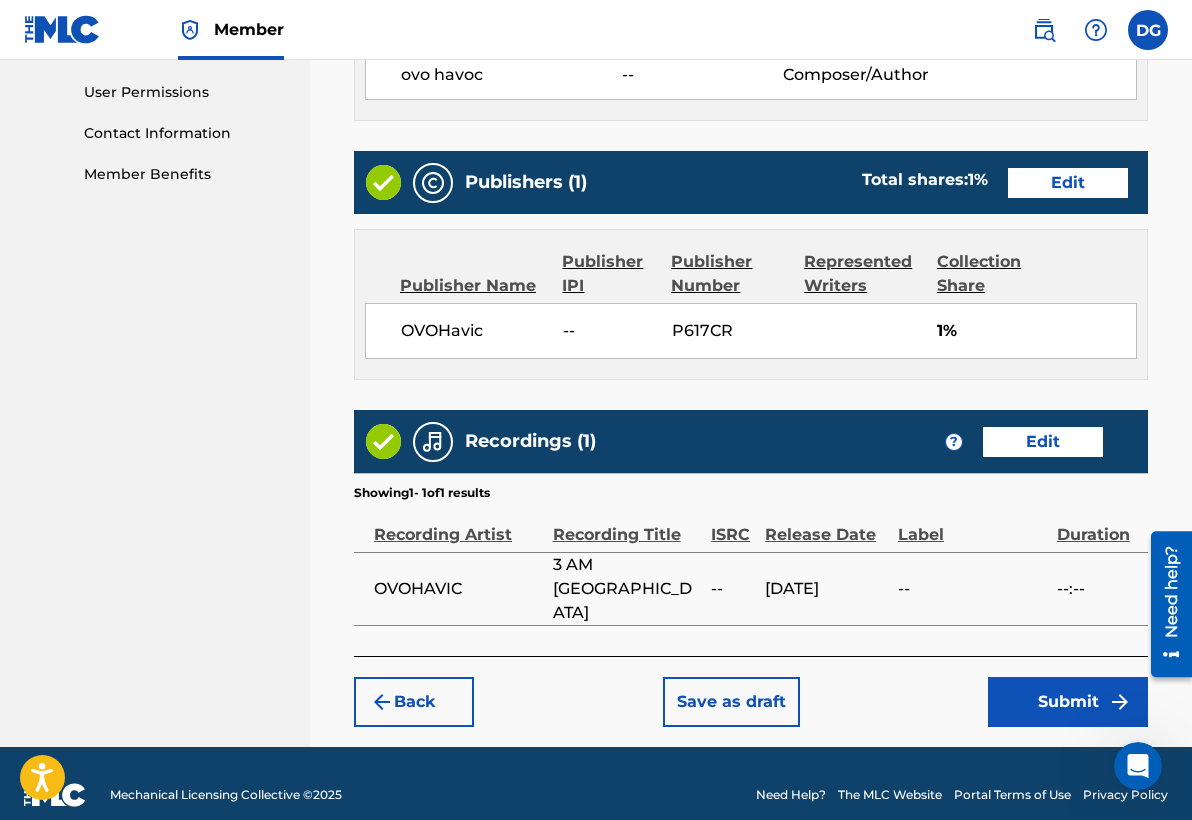 click on "Submit" at bounding box center (1068, 702) 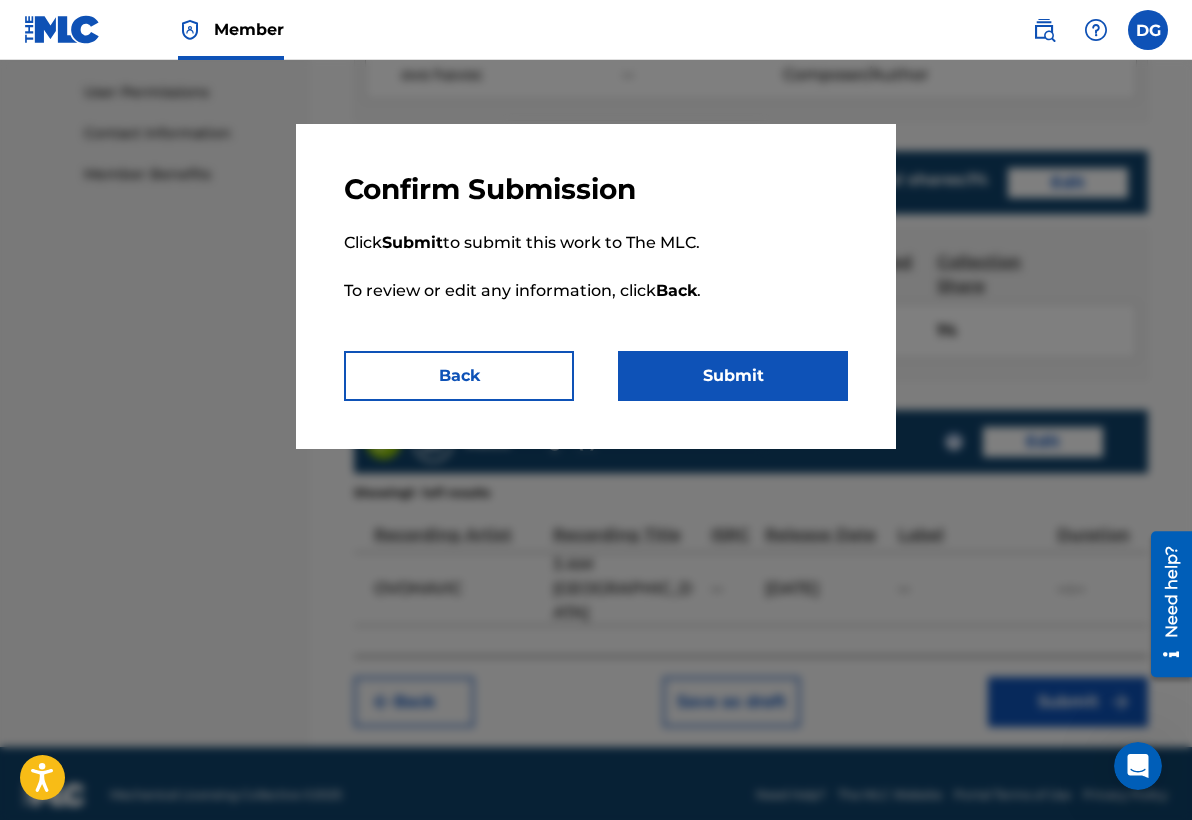 click on "Submit" at bounding box center [733, 376] 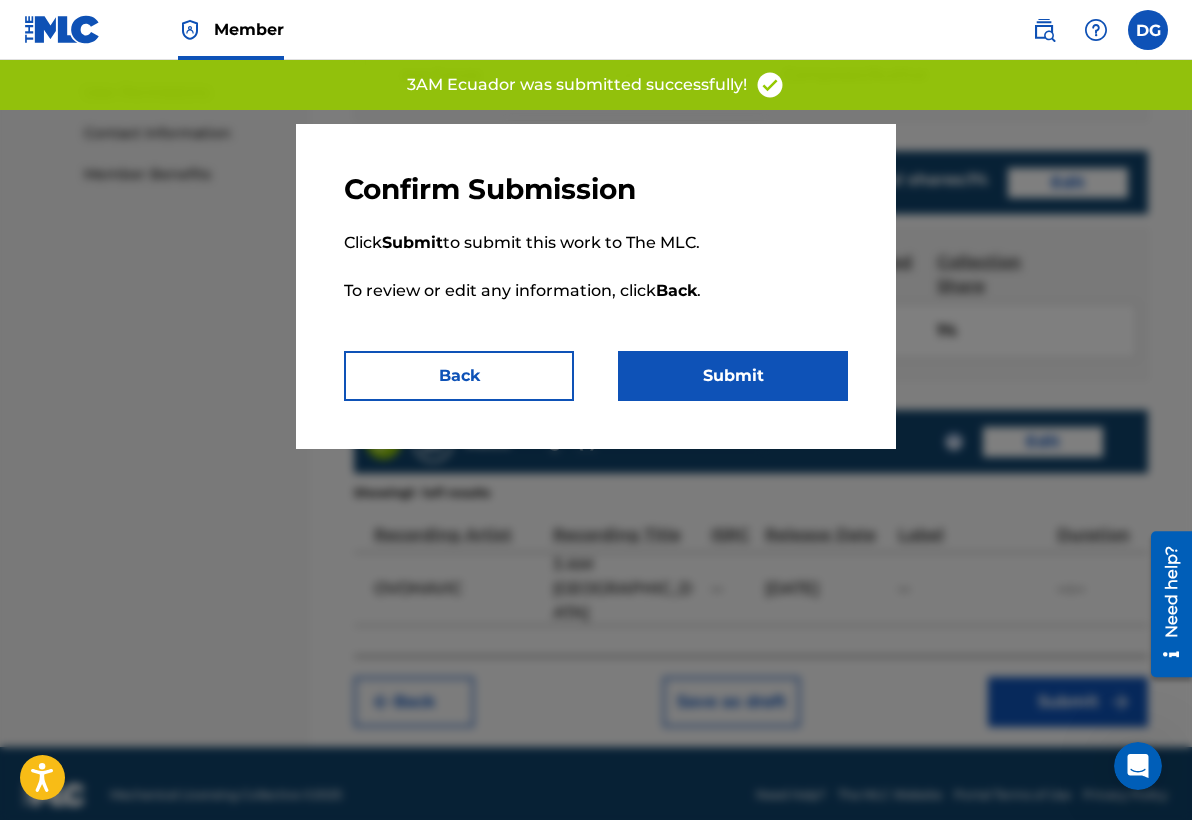 scroll, scrollTop: 0, scrollLeft: 0, axis: both 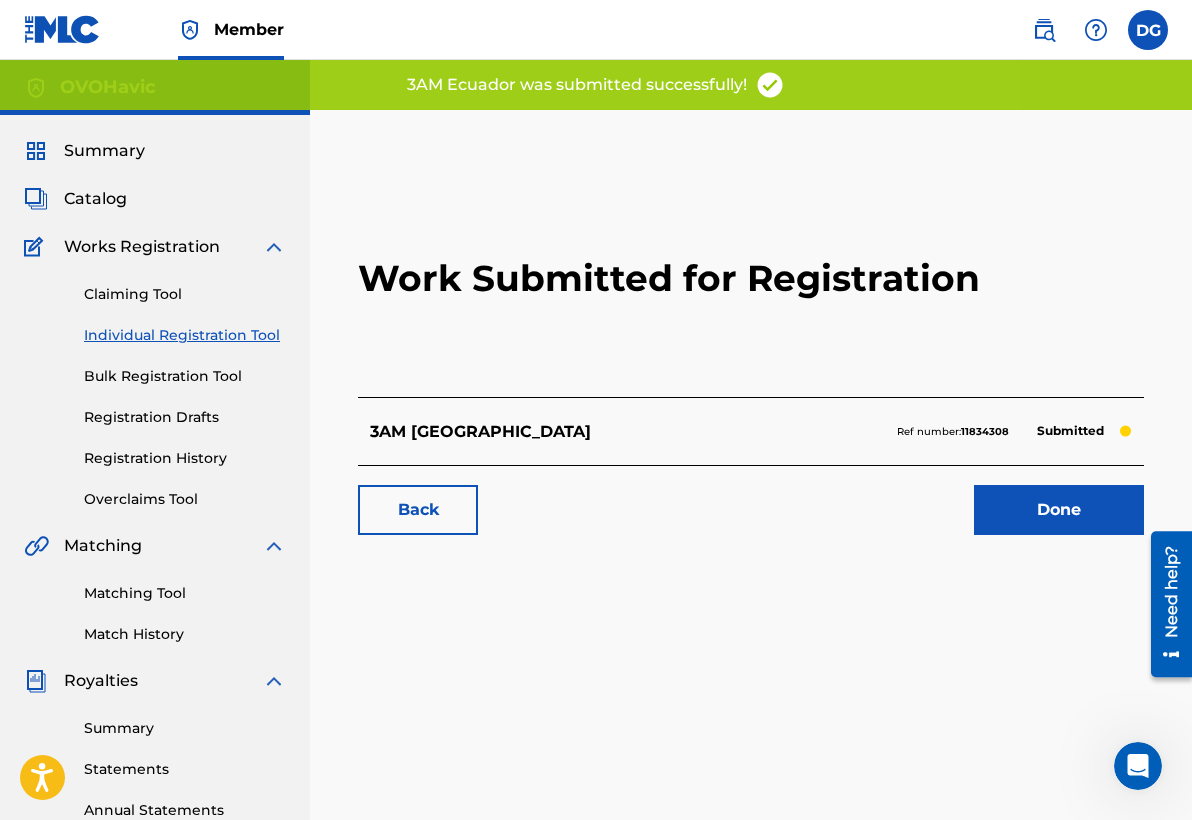 click on "Done" at bounding box center (1059, 510) 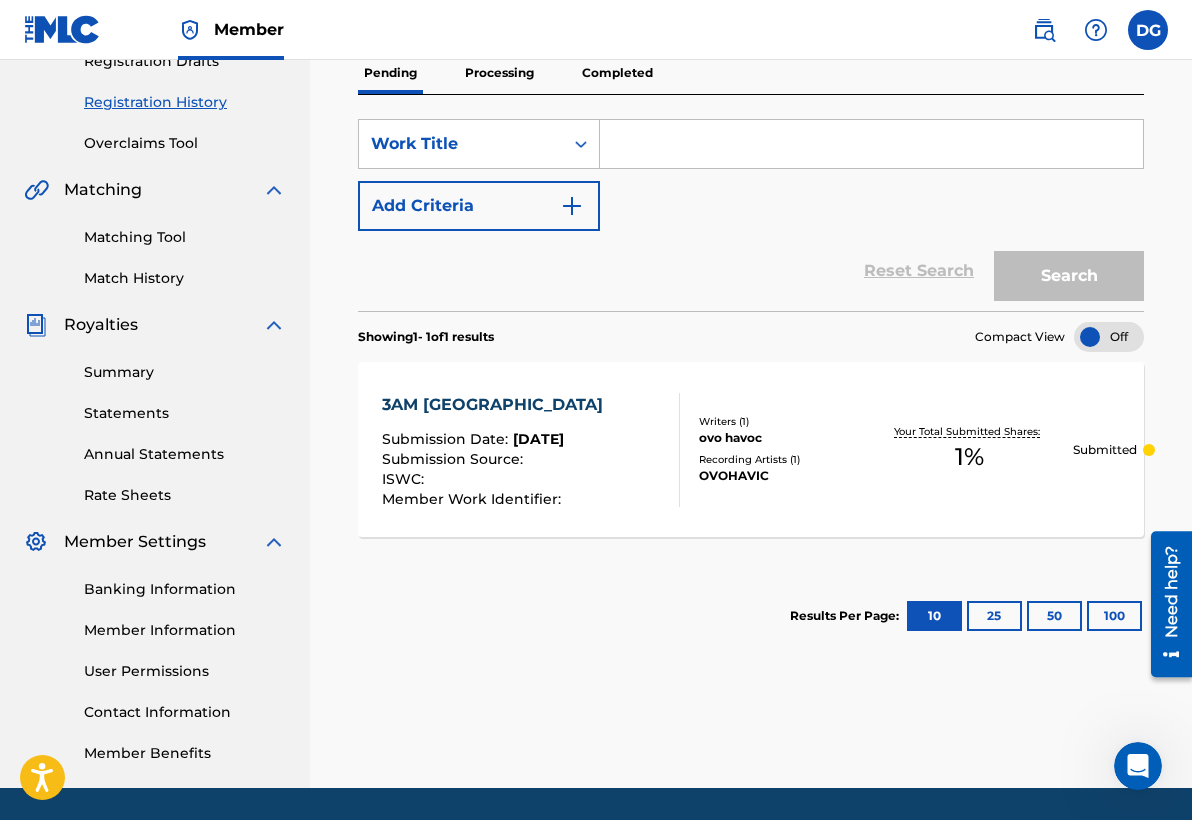 scroll, scrollTop: 358, scrollLeft: 0, axis: vertical 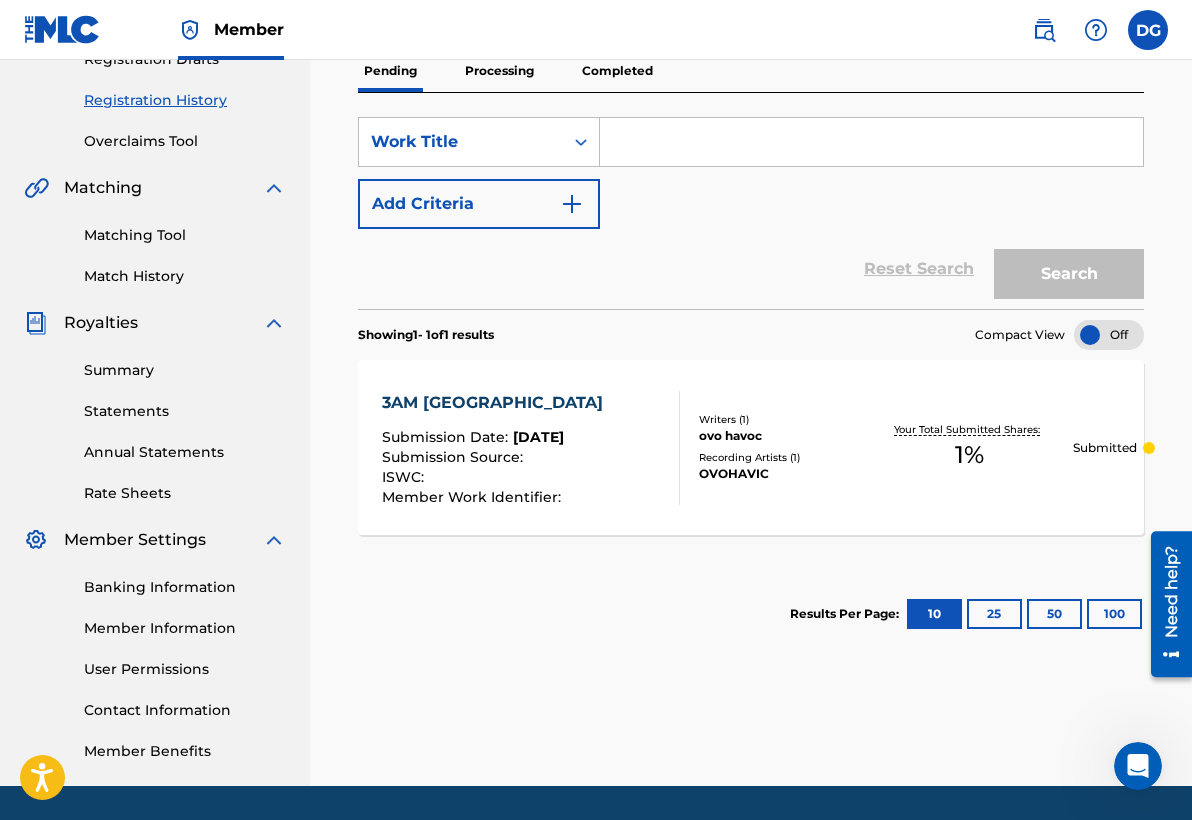 click on "1 %" at bounding box center (969, 455) 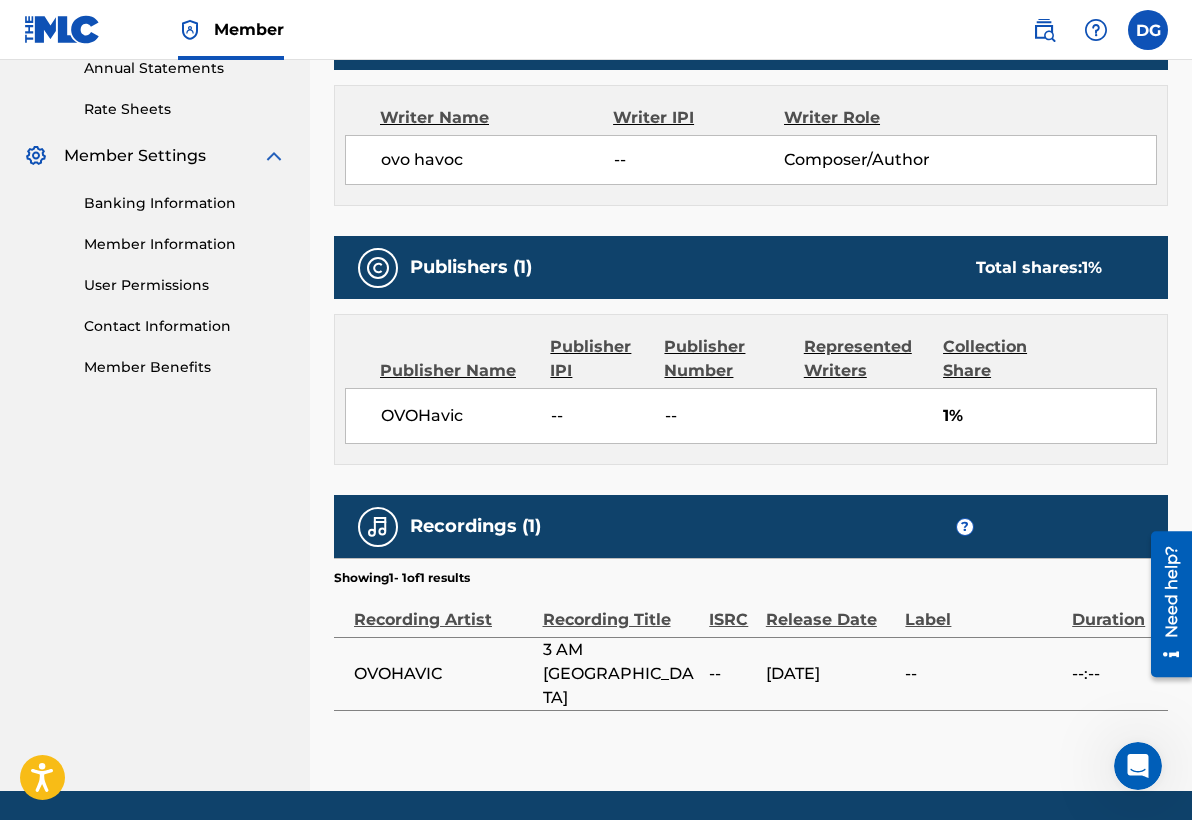 scroll, scrollTop: 741, scrollLeft: 0, axis: vertical 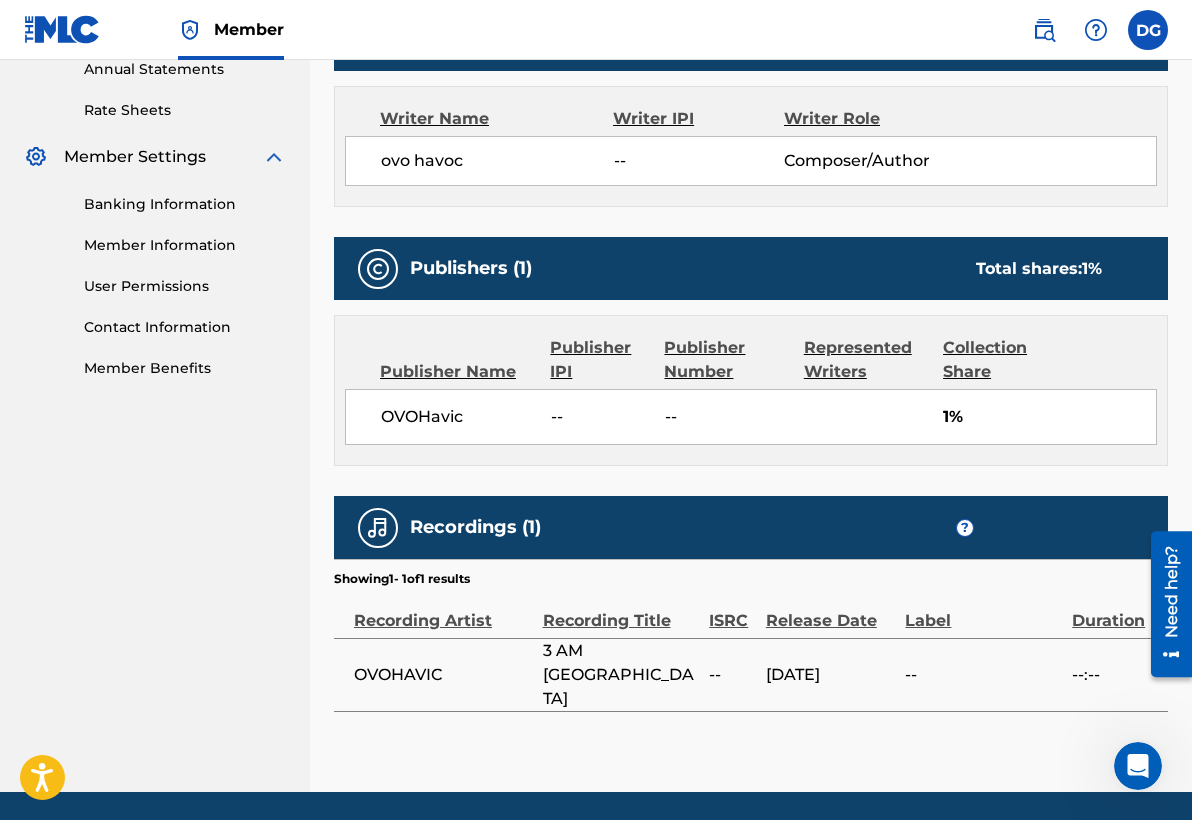 click on "Publishers   (1) Total shares:  1 %" at bounding box center [751, 268] 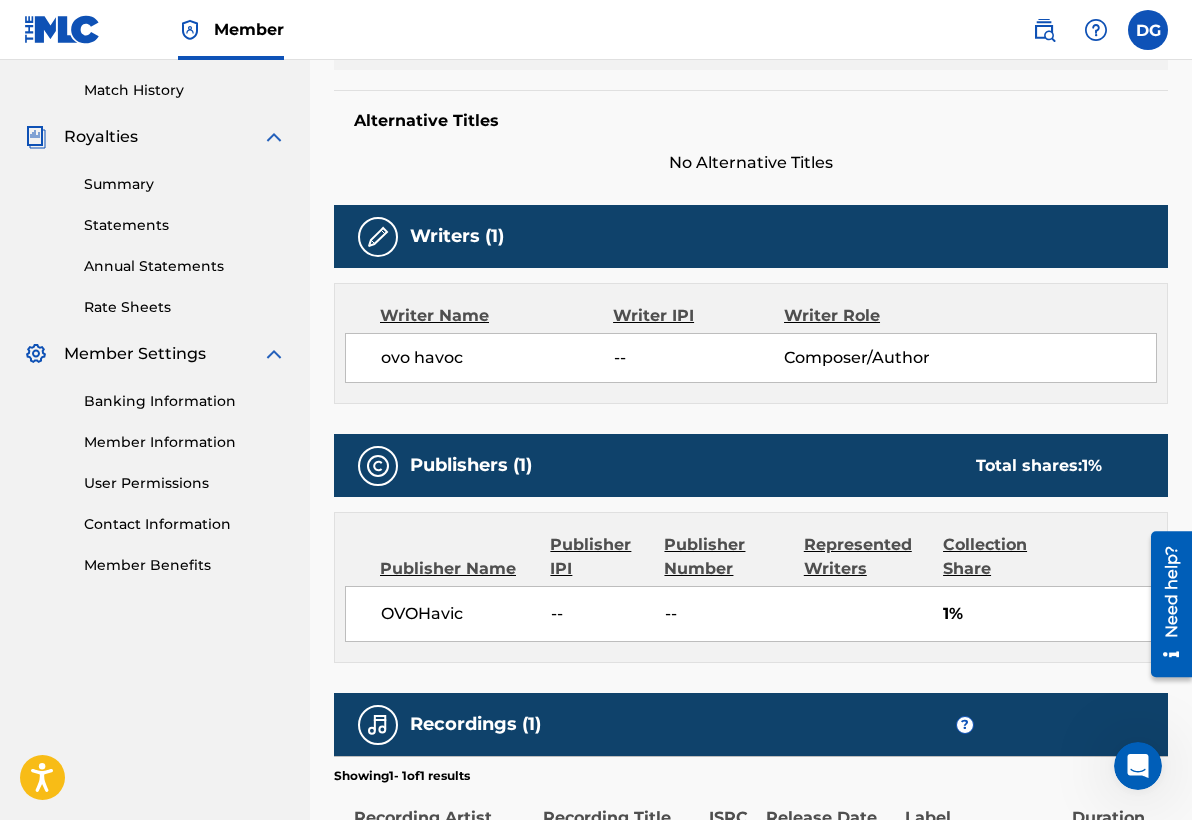 scroll, scrollTop: 634, scrollLeft: 0, axis: vertical 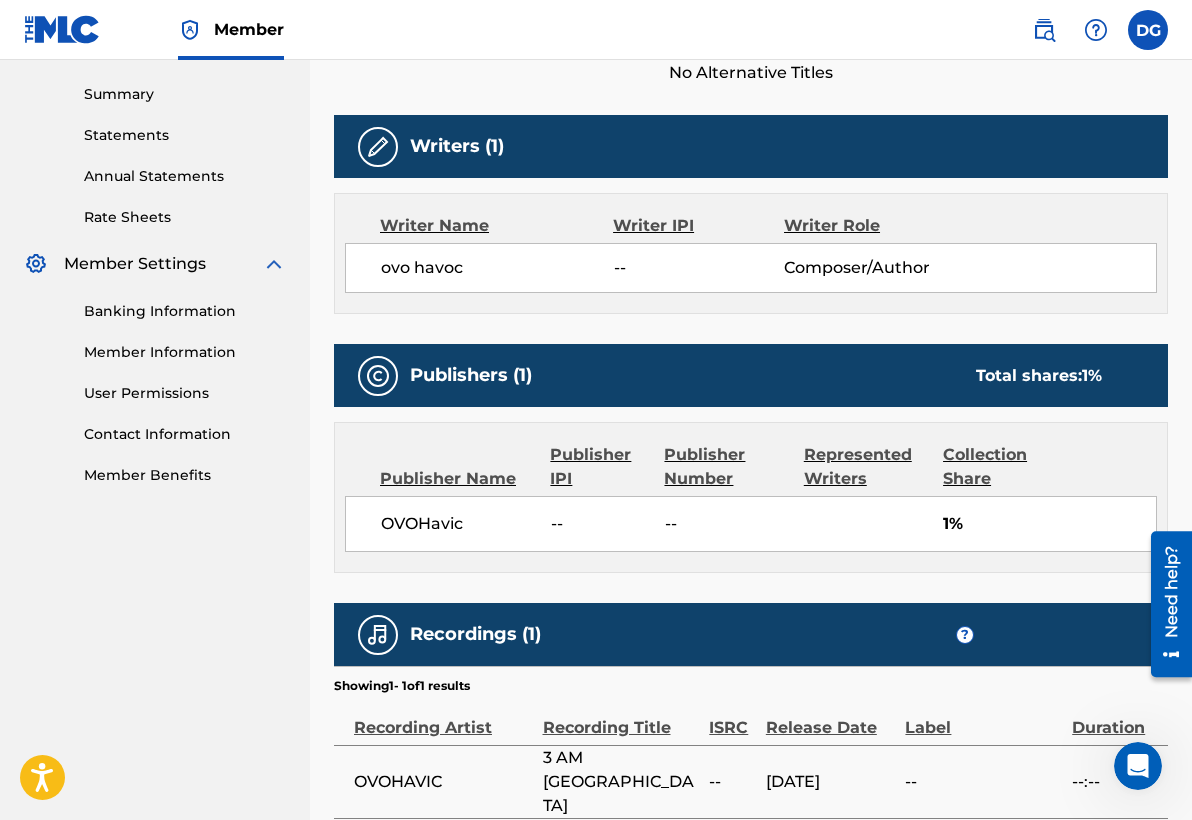 drag, startPoint x: 950, startPoint y: 504, endPoint x: 950, endPoint y: 483, distance: 21 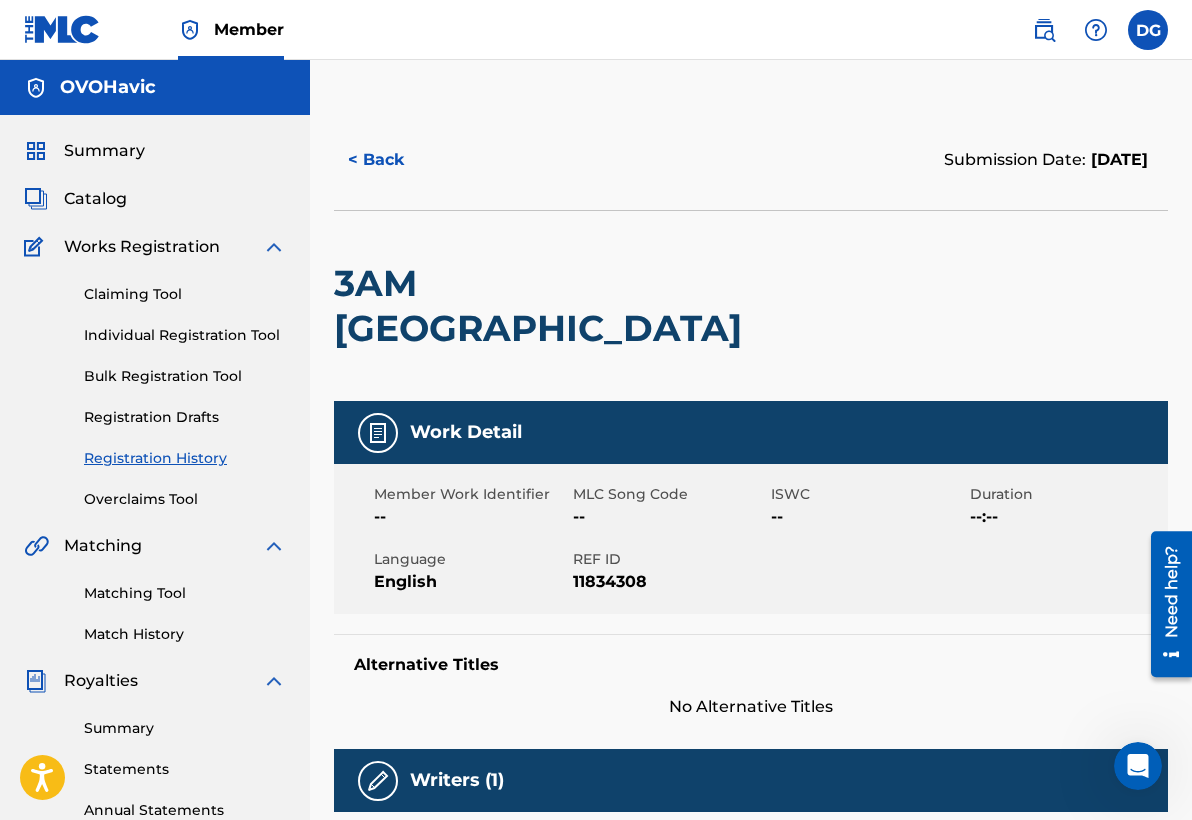 scroll, scrollTop: 0, scrollLeft: 0, axis: both 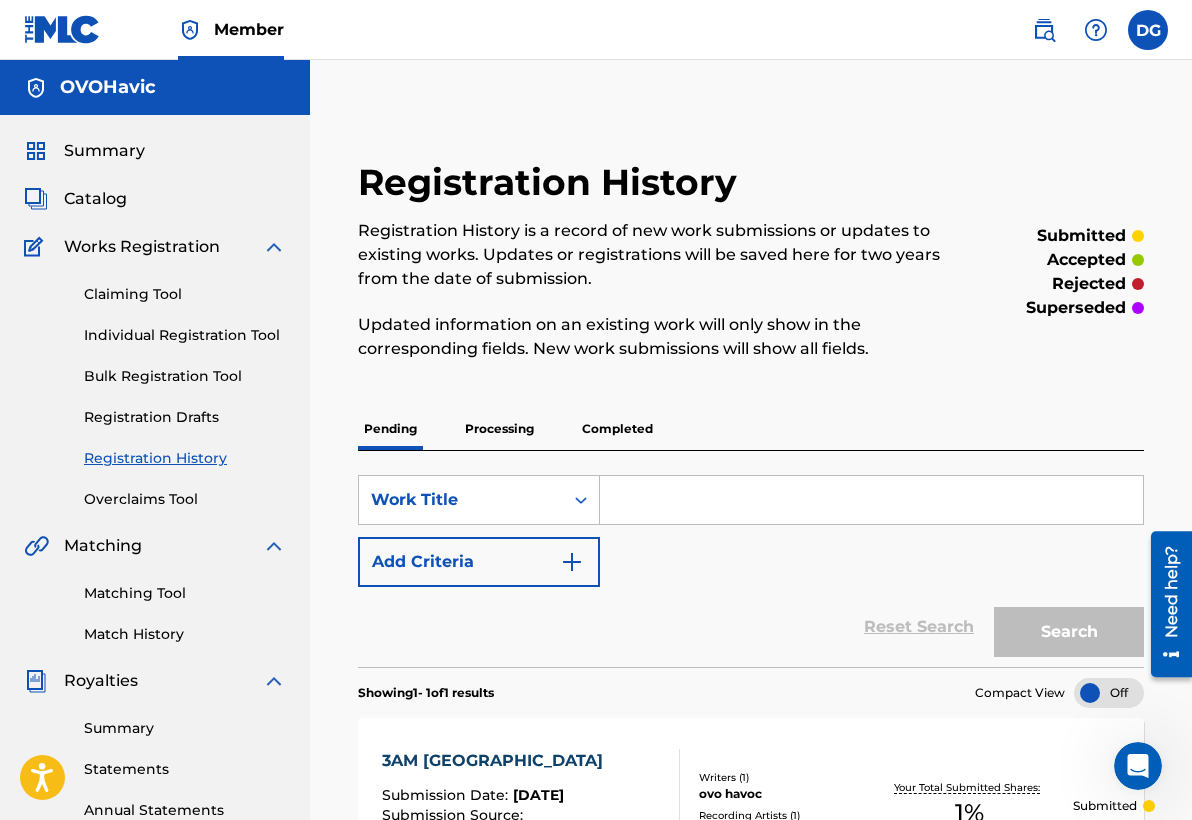click on "Processing" at bounding box center (499, 429) 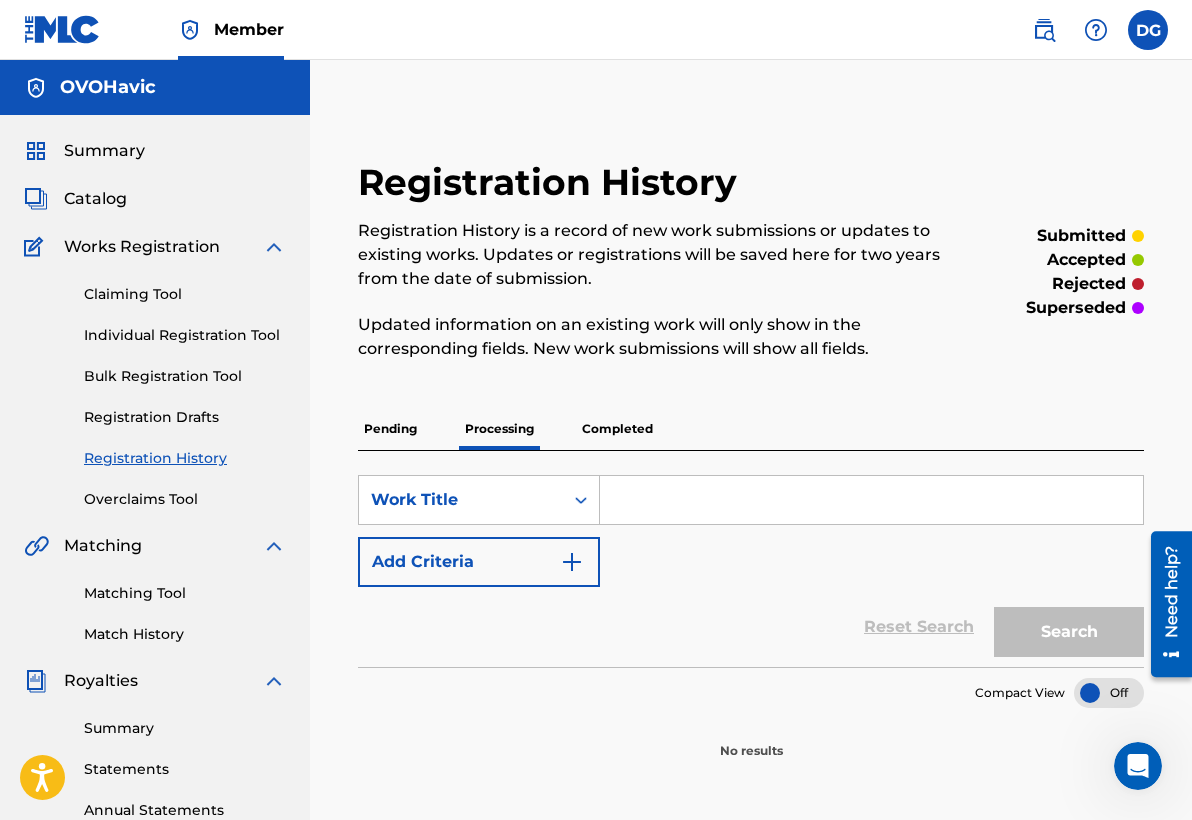 click on "Pending Processing Completed" at bounding box center (751, 429) 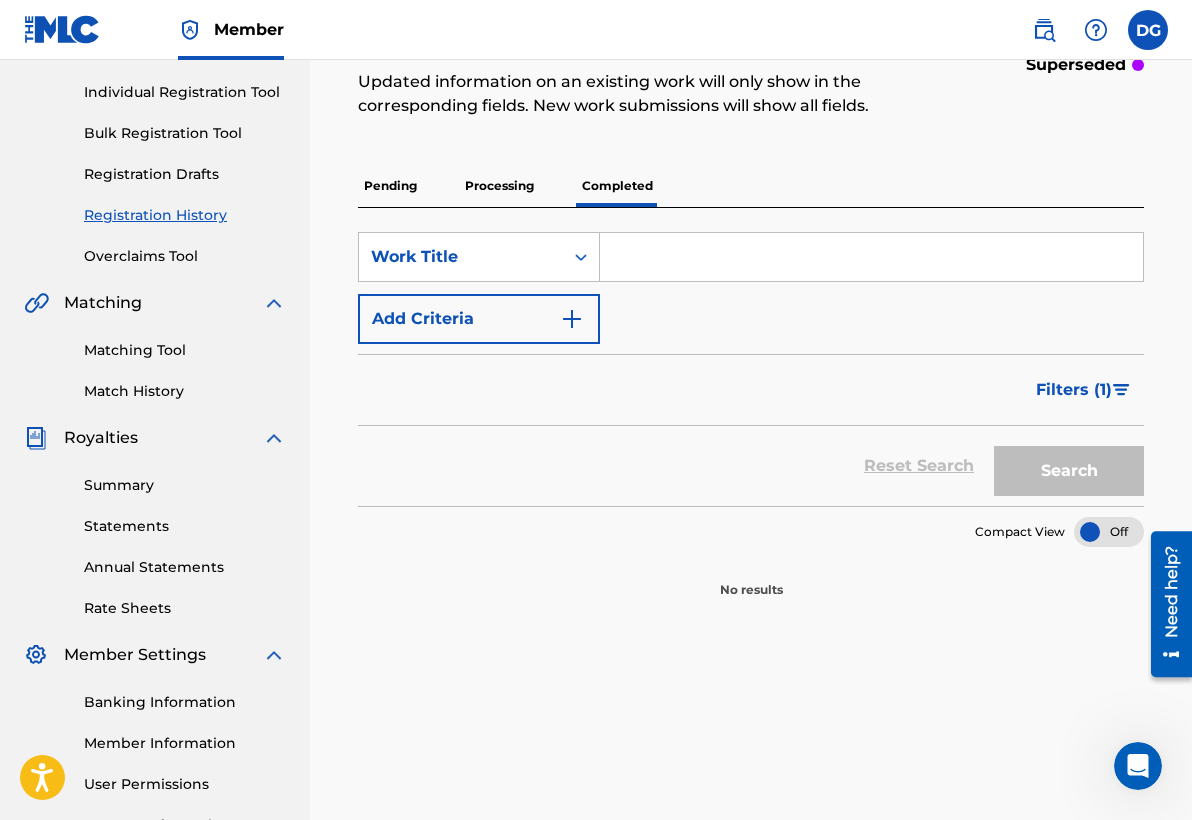 scroll, scrollTop: 206, scrollLeft: 0, axis: vertical 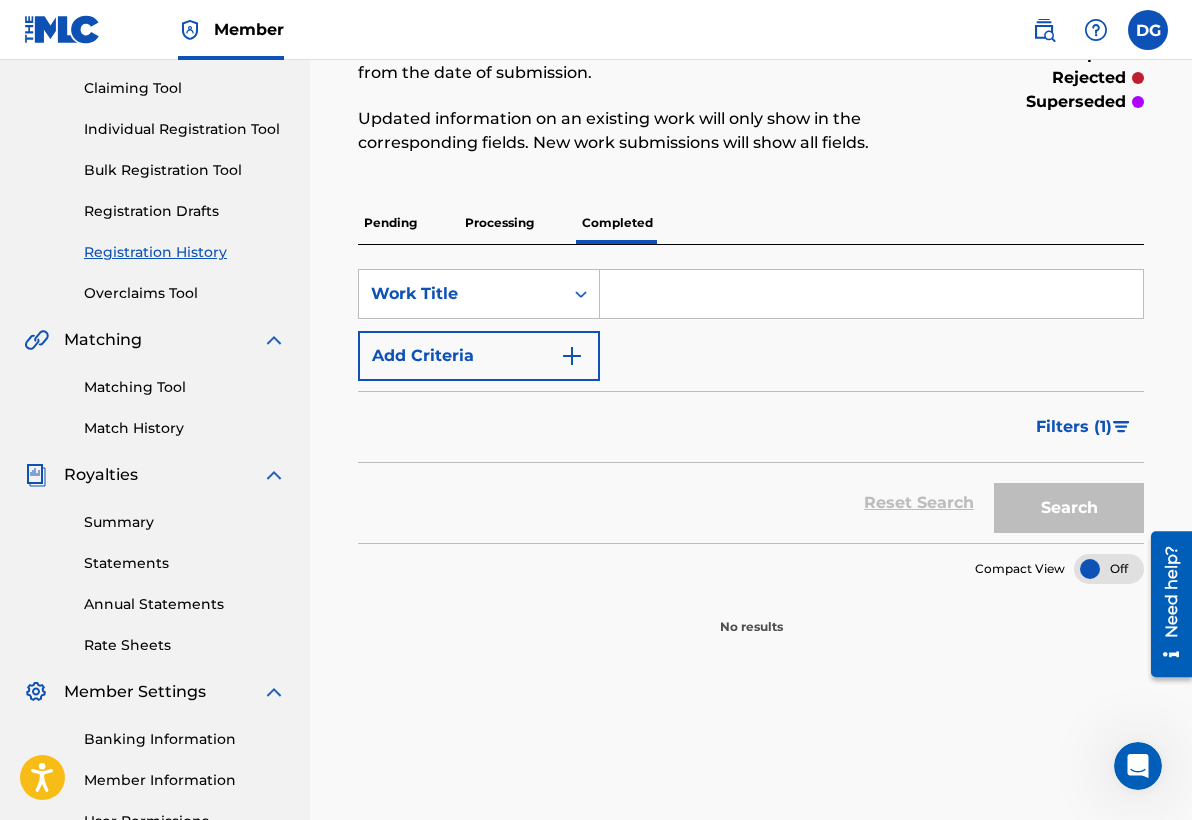 click on "Pending" at bounding box center (390, 223) 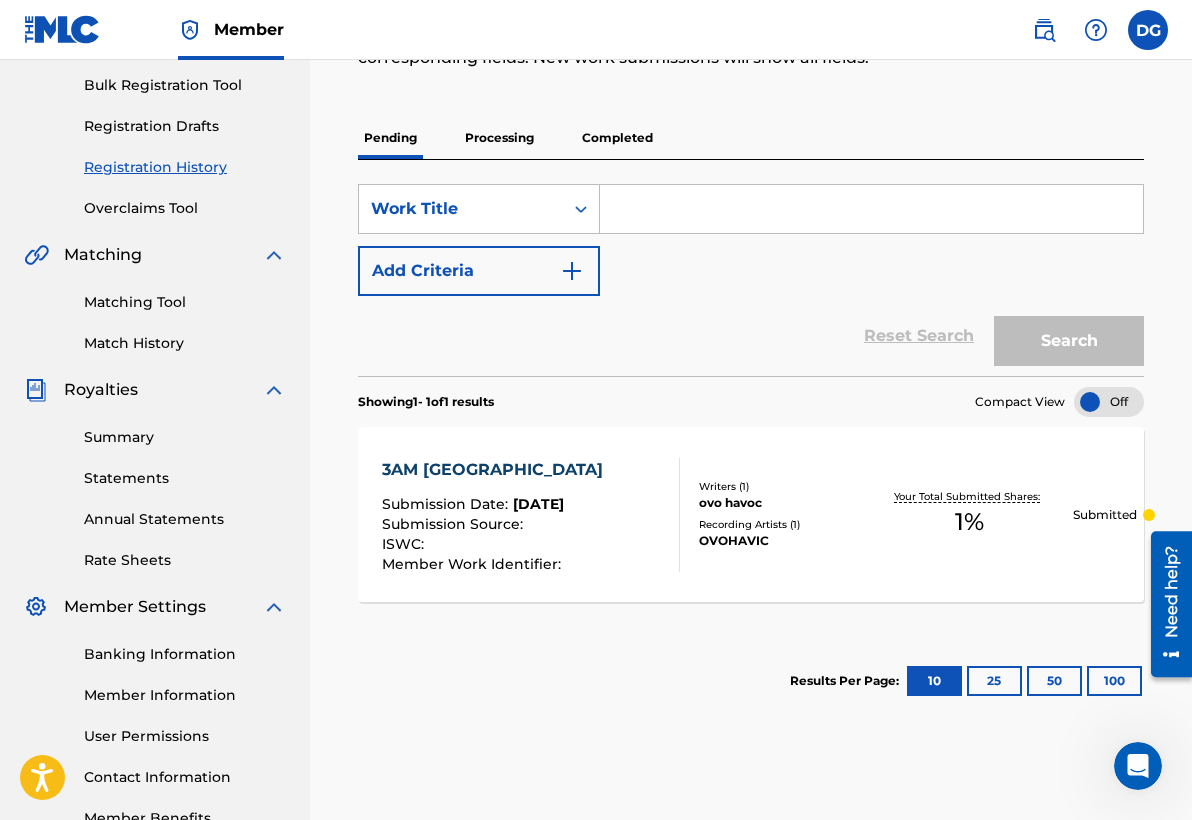 scroll, scrollTop: 258, scrollLeft: 0, axis: vertical 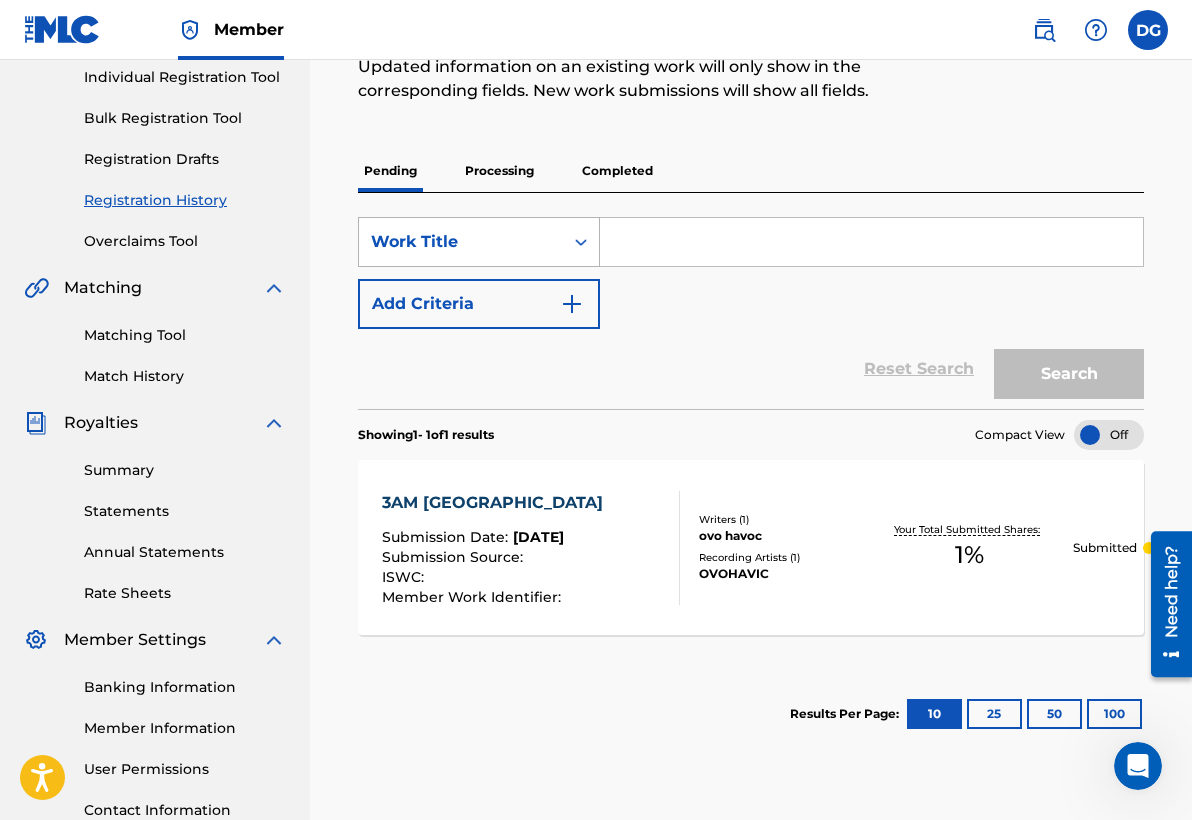 click on "Work Title" at bounding box center (461, 242) 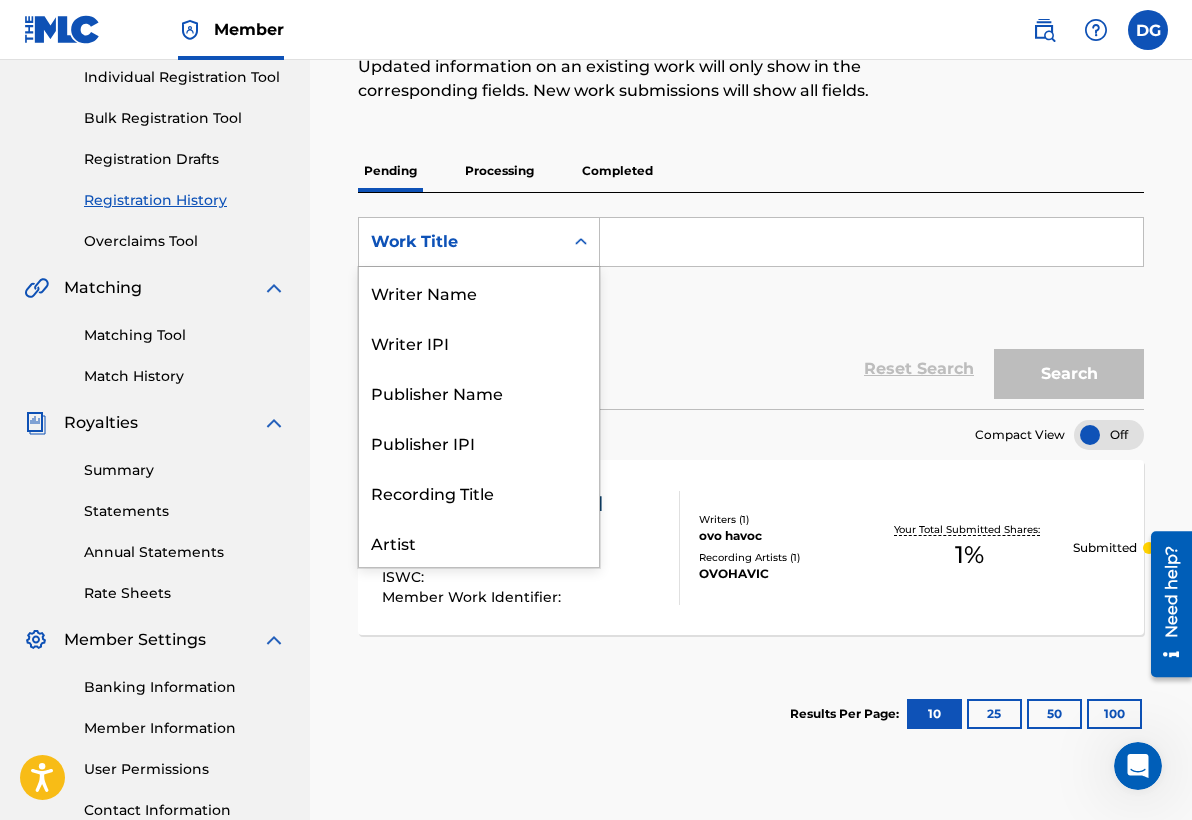scroll, scrollTop: 100, scrollLeft: 0, axis: vertical 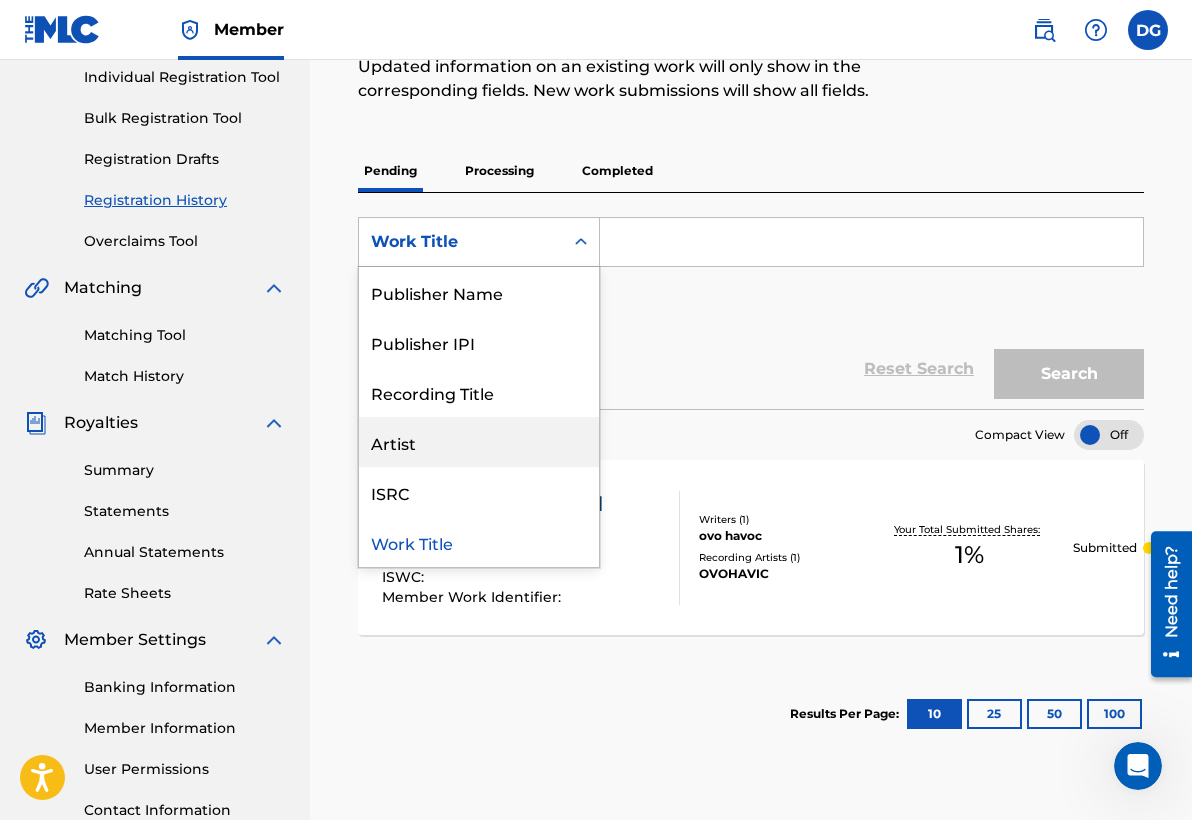 click on "Artist" at bounding box center (479, 442) 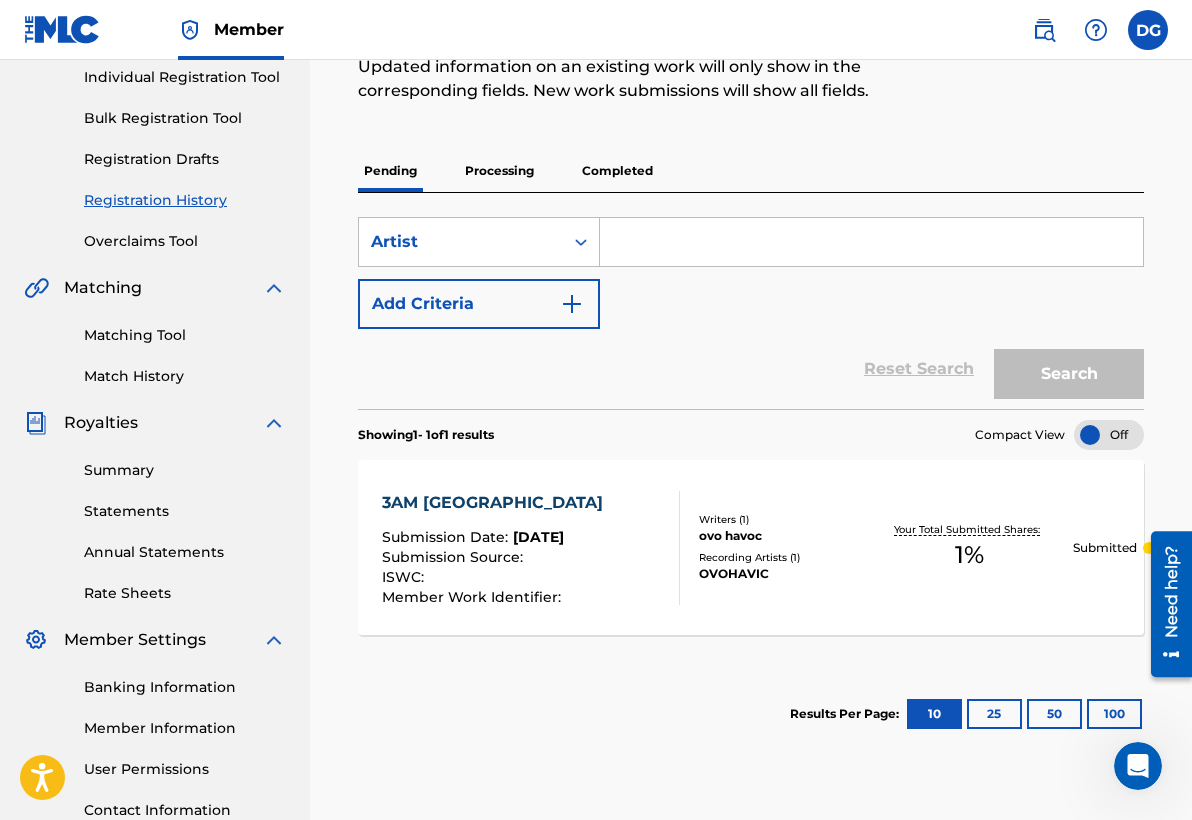 click on "Add Criteria" at bounding box center [479, 304] 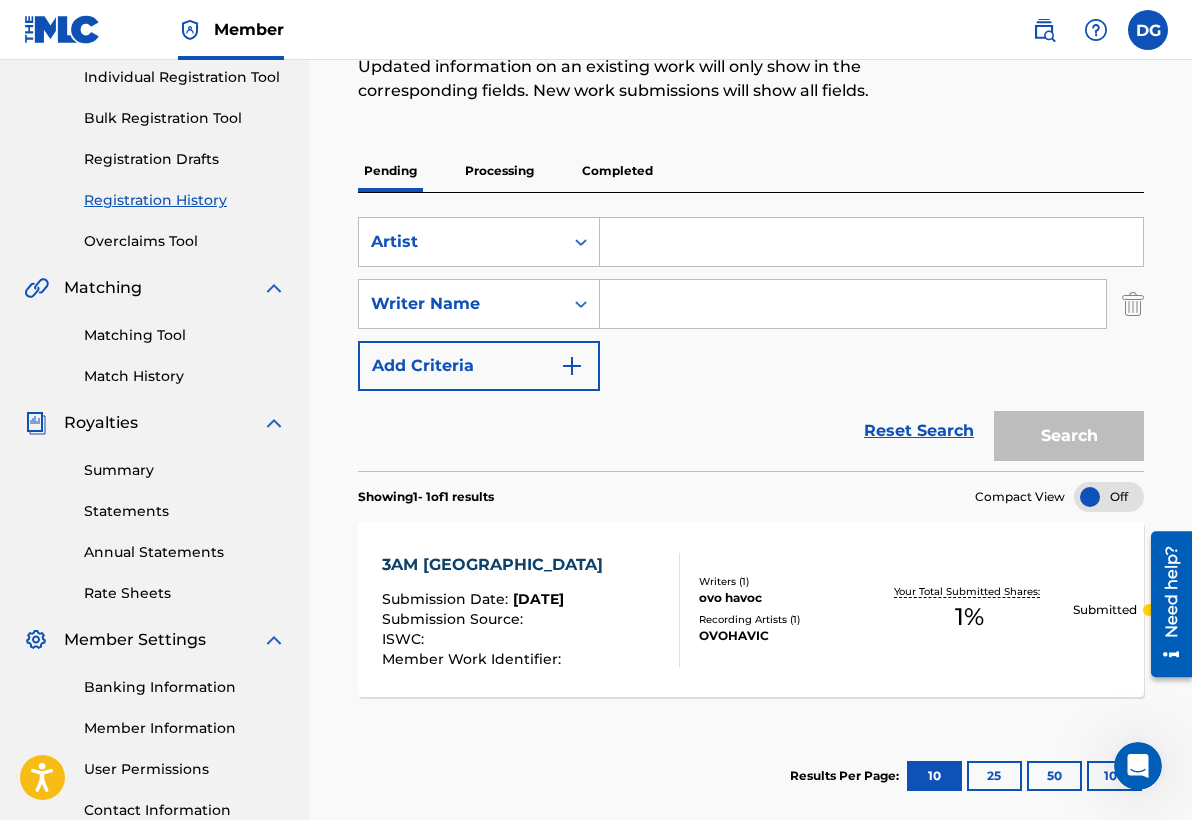 click at bounding box center [871, 242] 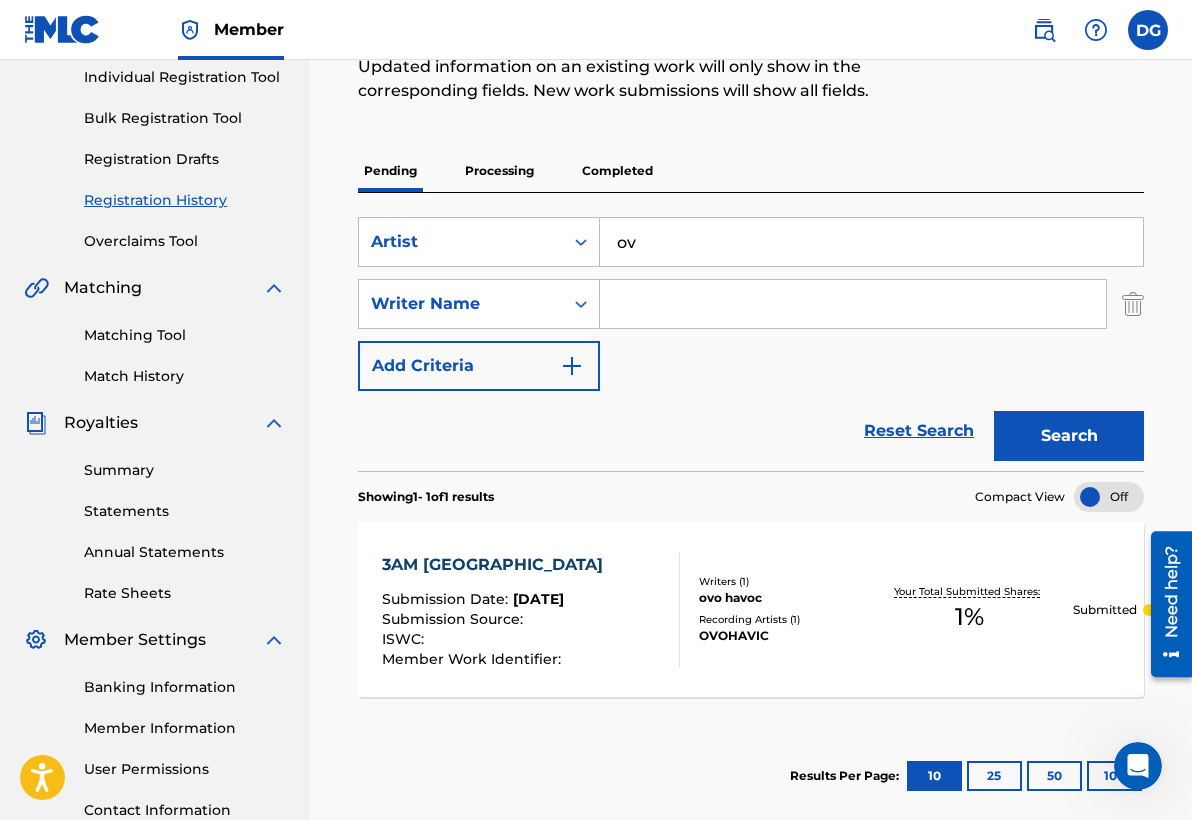type on "o" 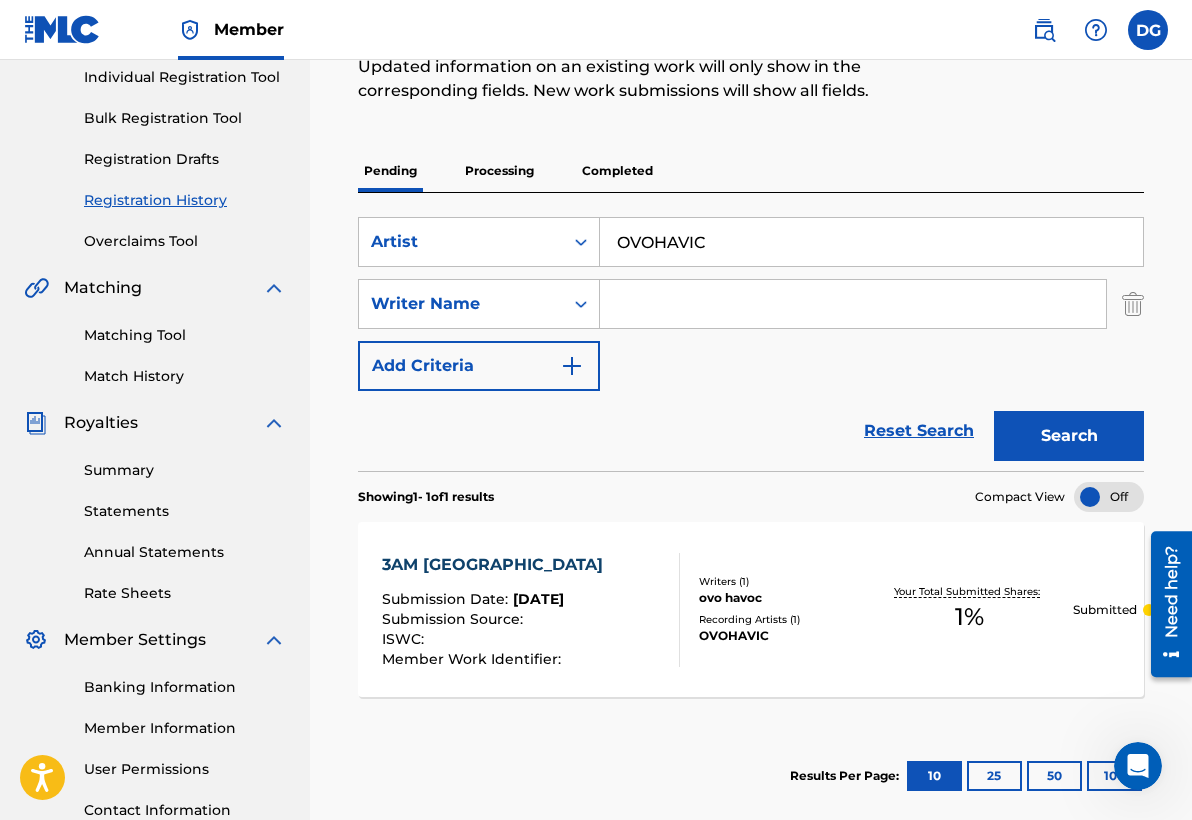 type on "OVOHAVIC" 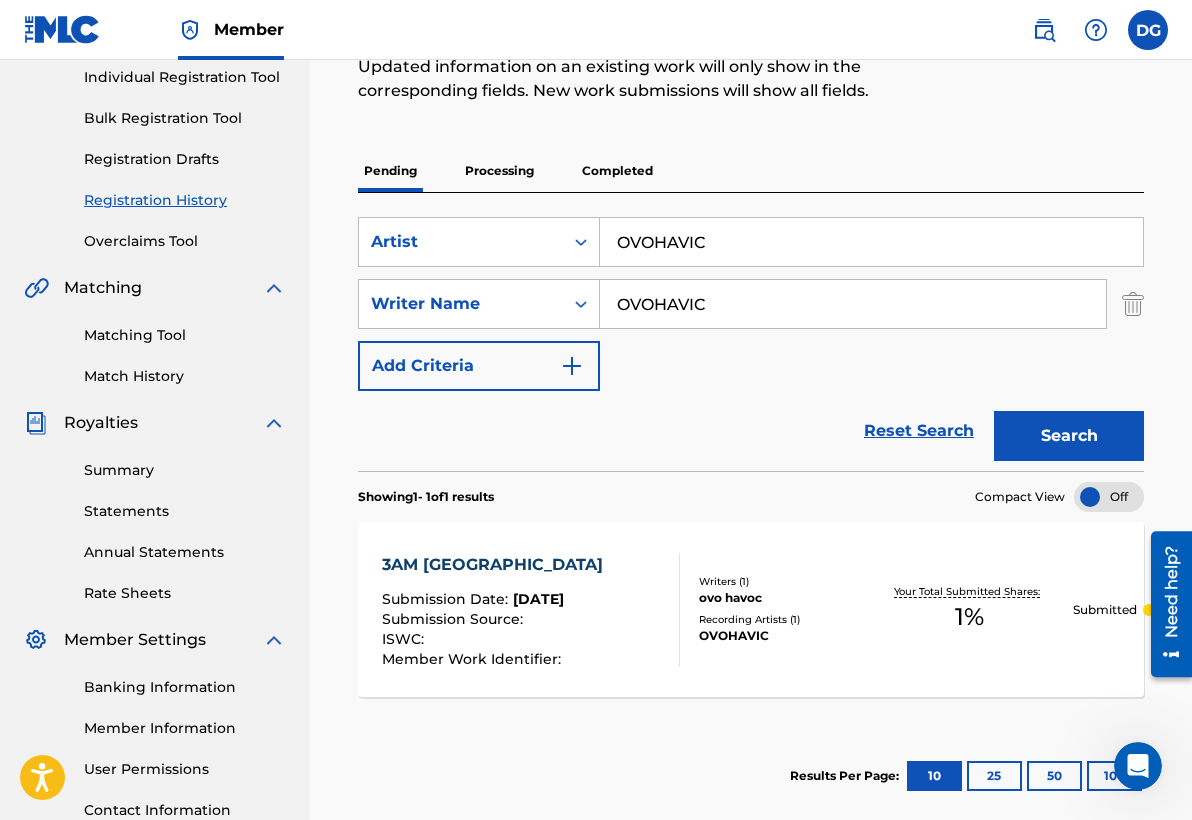 type on "OVOHAVIC" 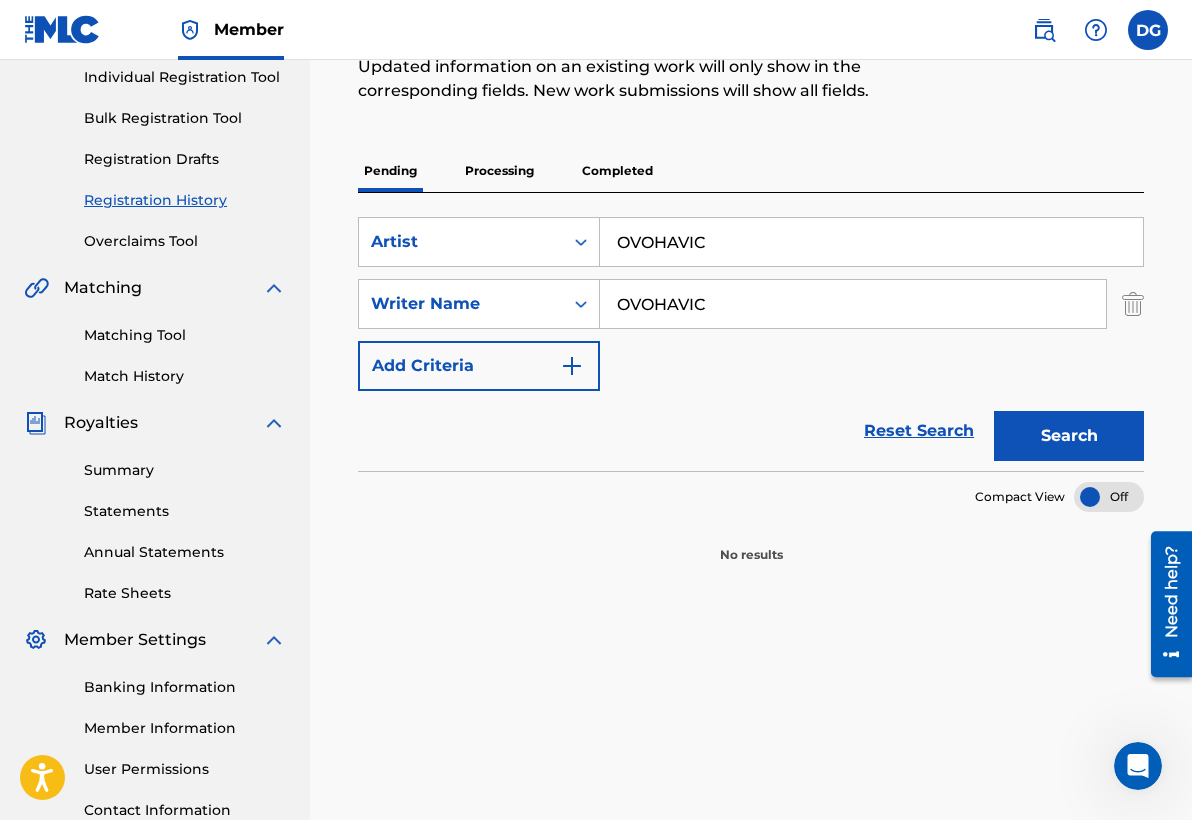 click on "Add Criteria" at bounding box center (479, 366) 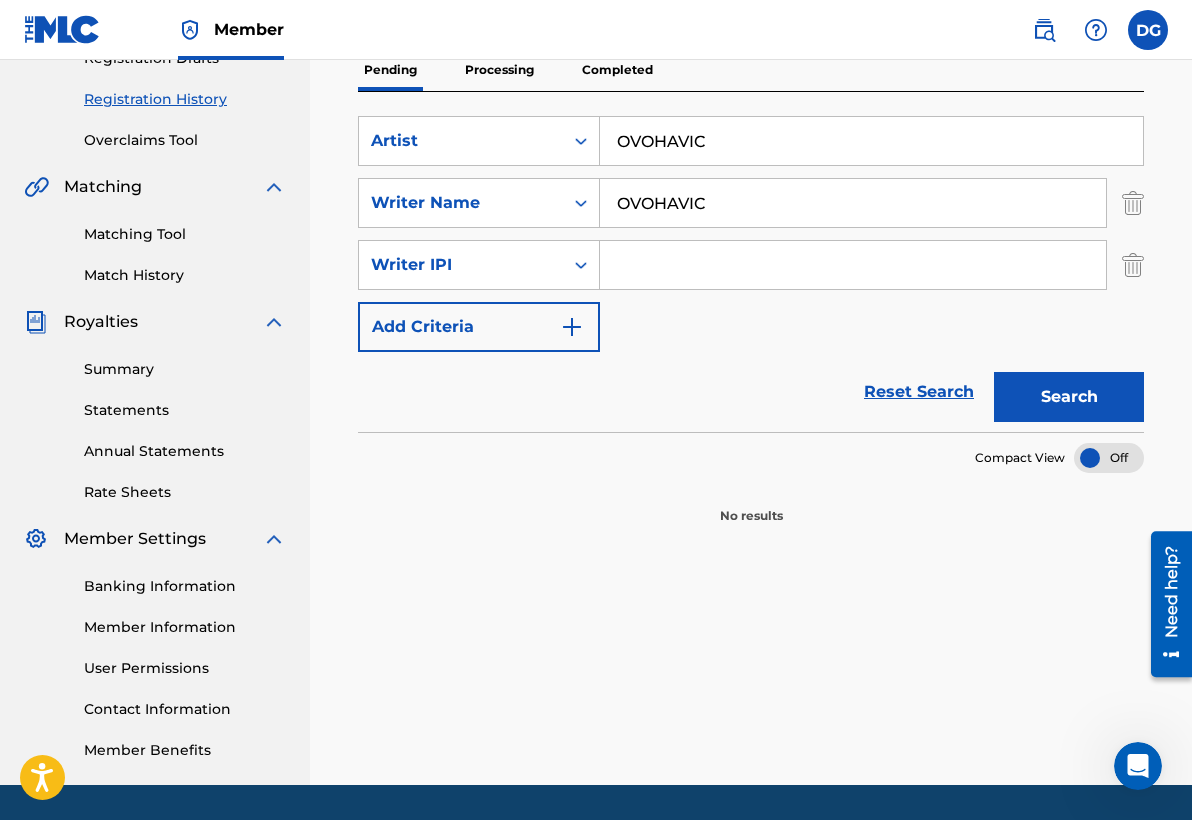 scroll, scrollTop: 362, scrollLeft: 0, axis: vertical 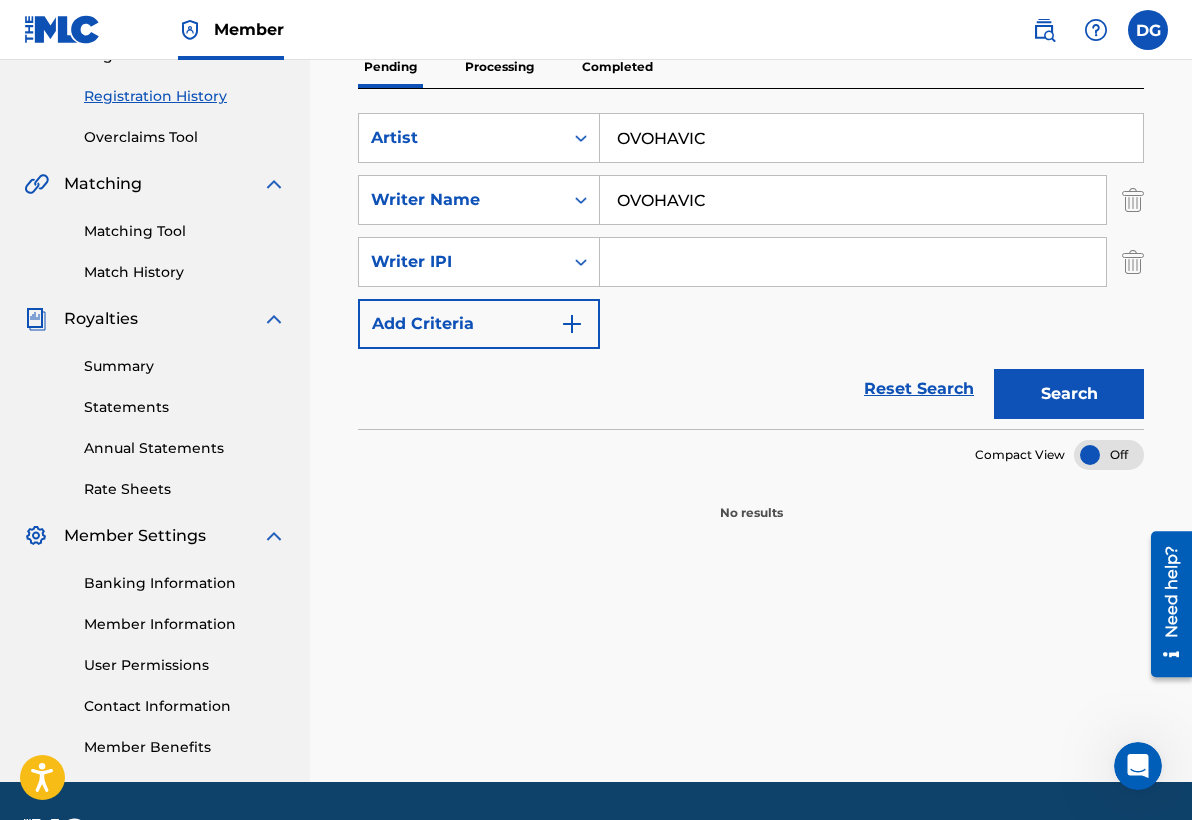 click at bounding box center [853, 262] 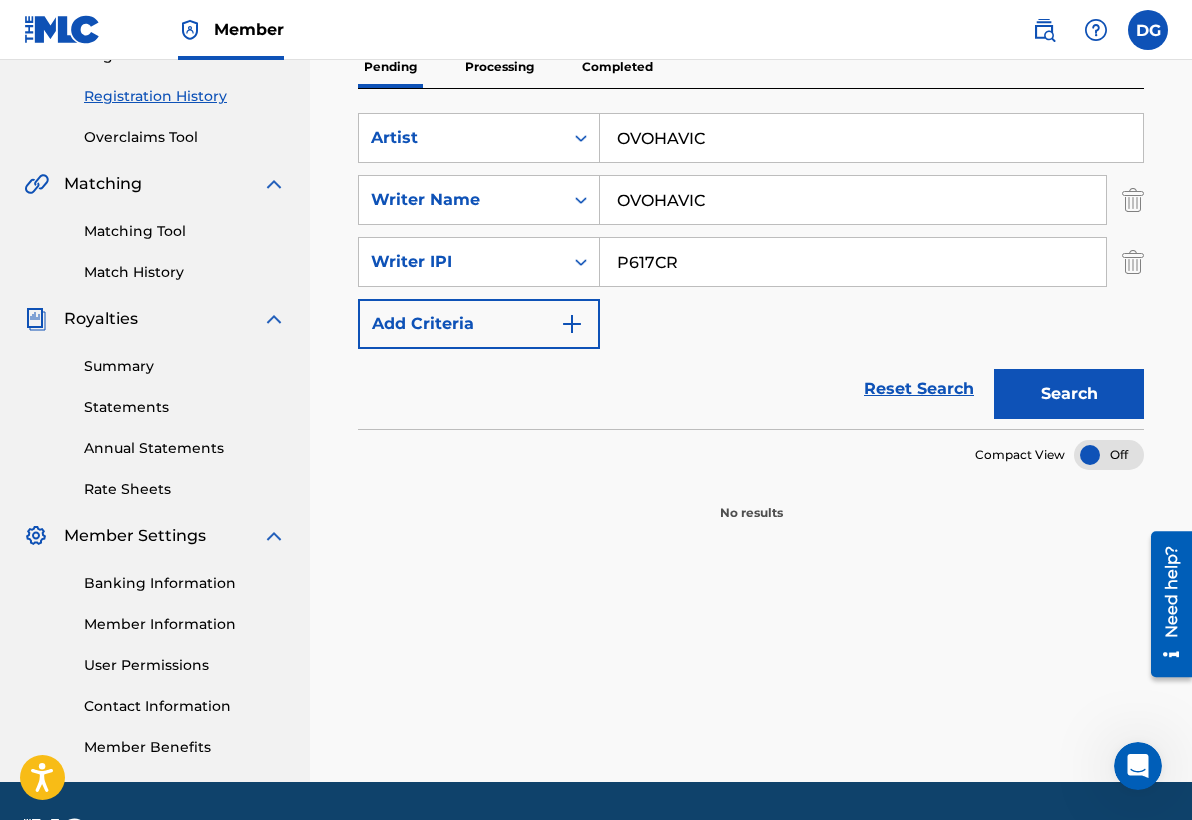 type on "P617CR" 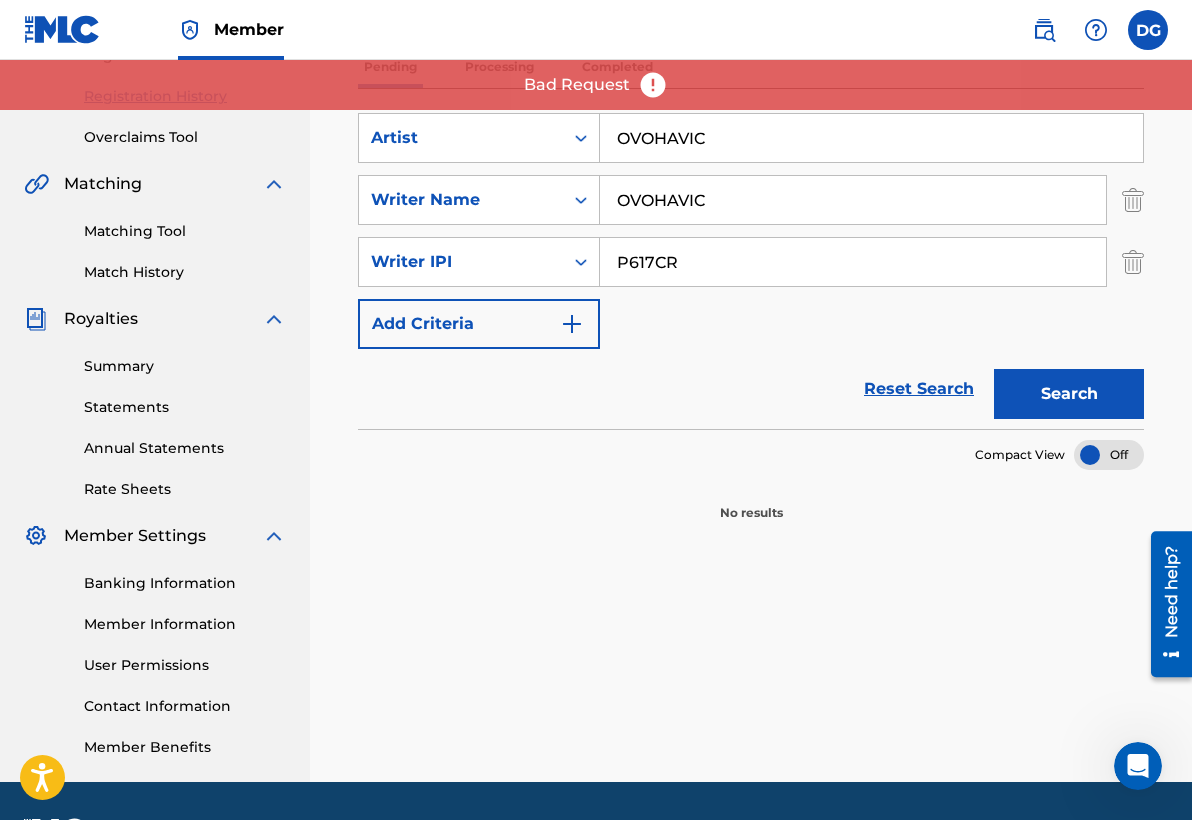 click on "P617CR" at bounding box center [853, 262] 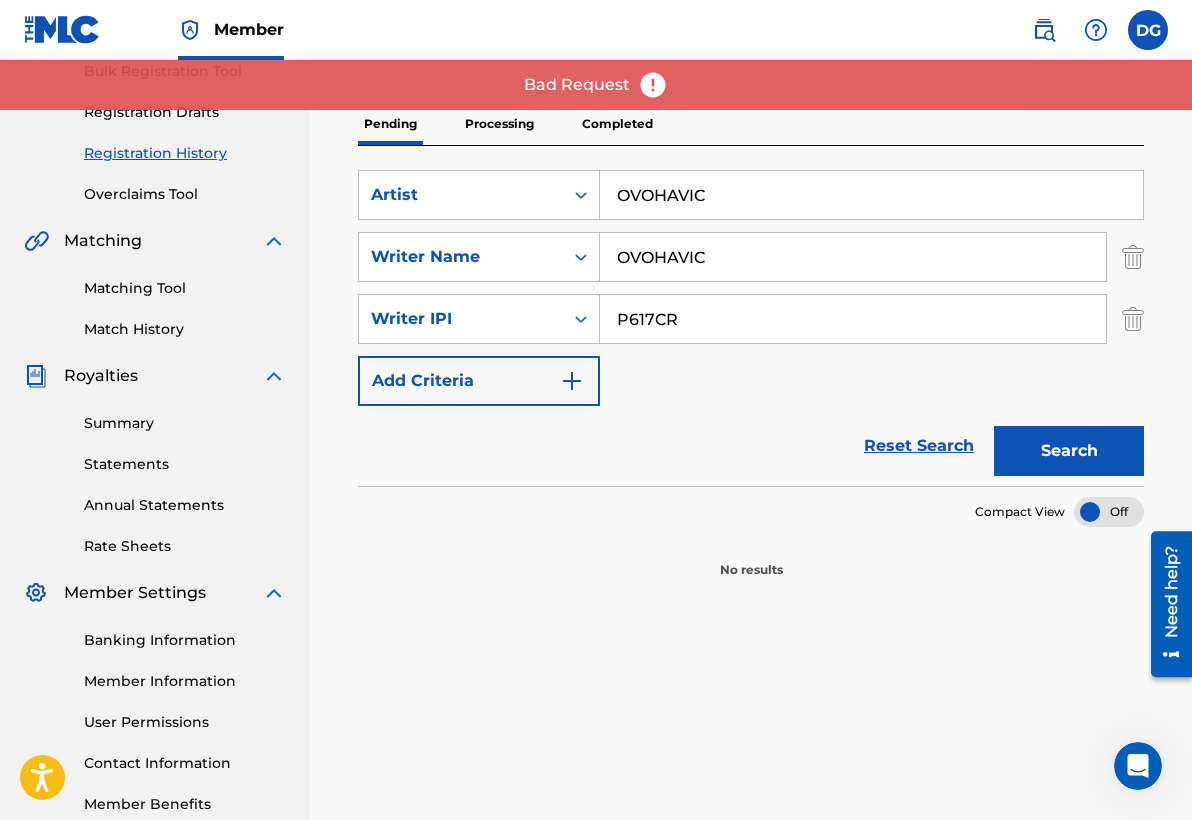 scroll, scrollTop: 303, scrollLeft: 0, axis: vertical 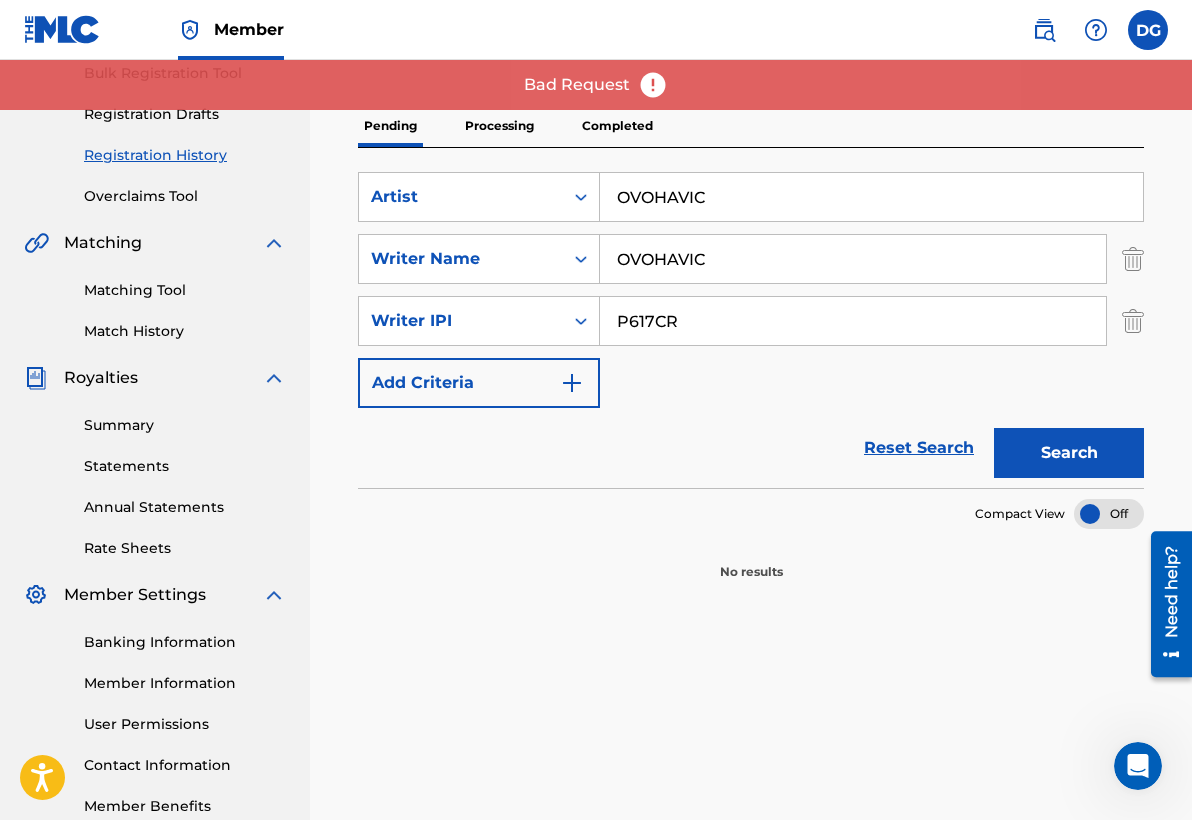click on "OVOHAVIC" at bounding box center (853, 259) 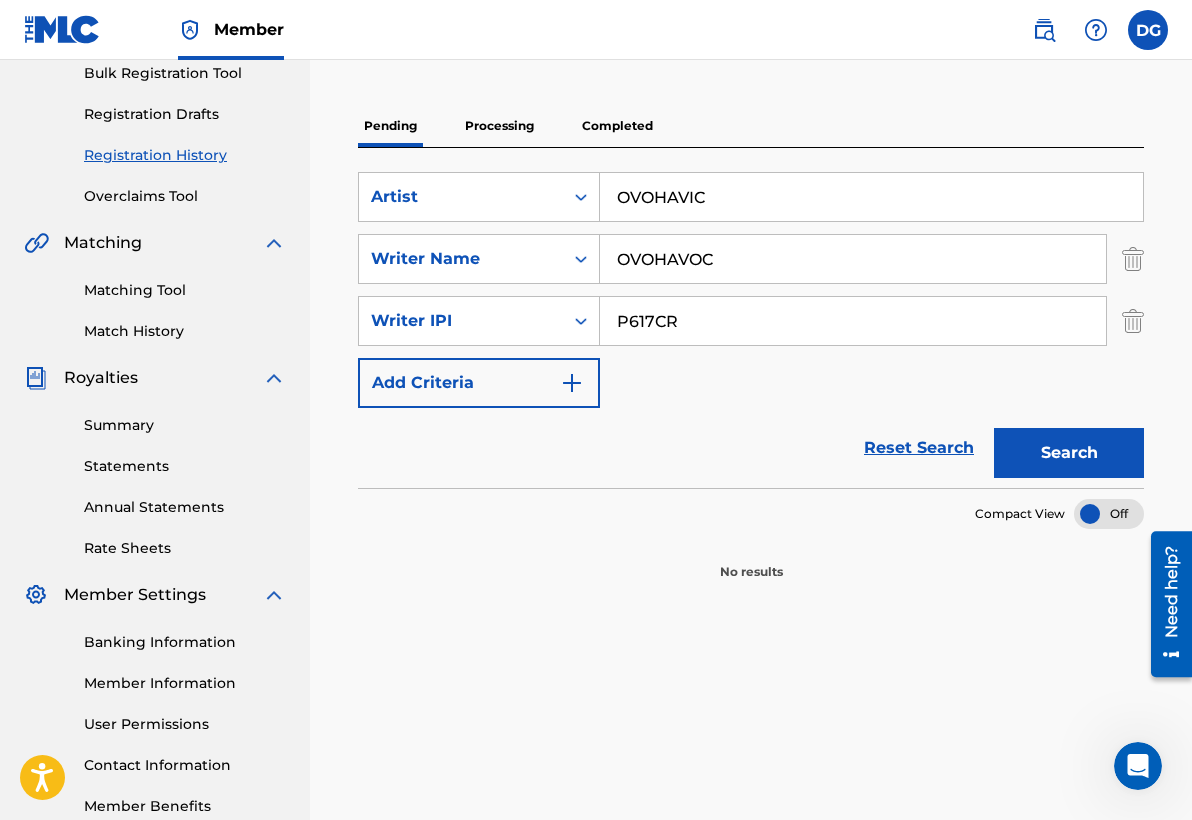 type on "OVOHAVOC" 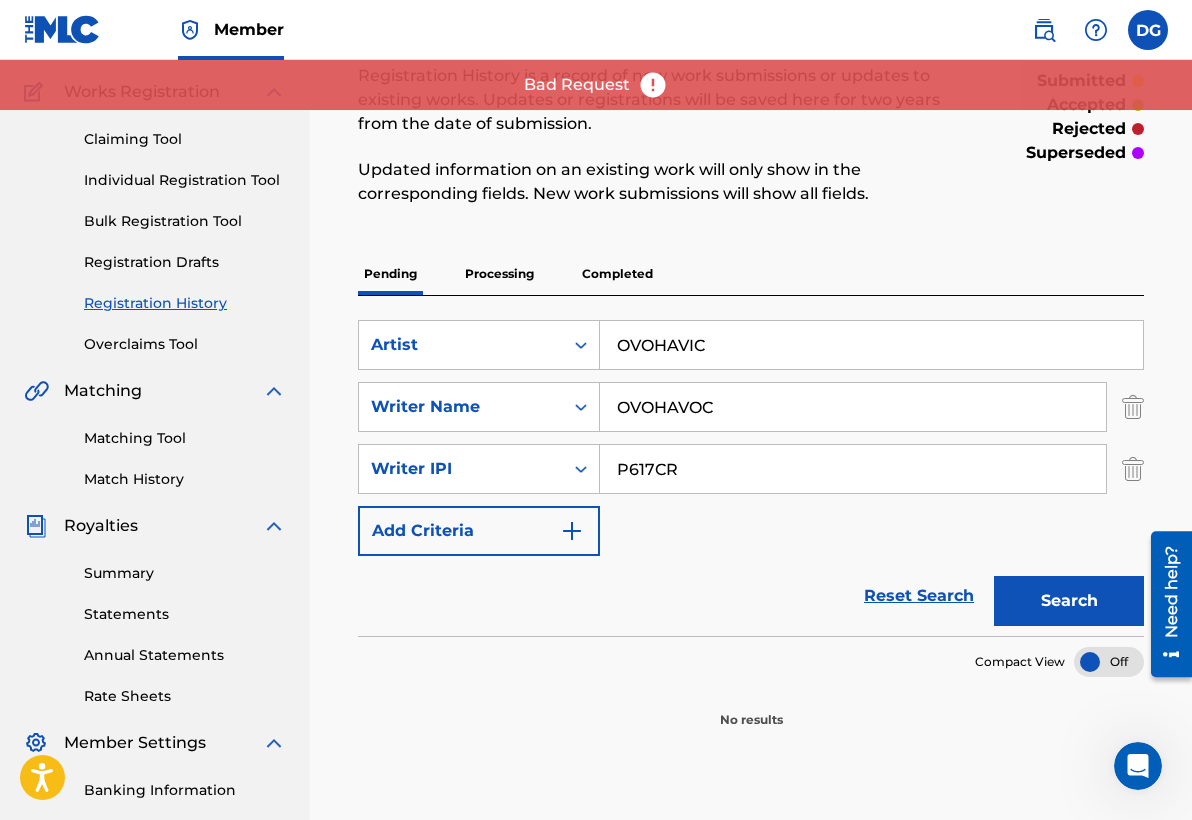 scroll, scrollTop: 142, scrollLeft: 0, axis: vertical 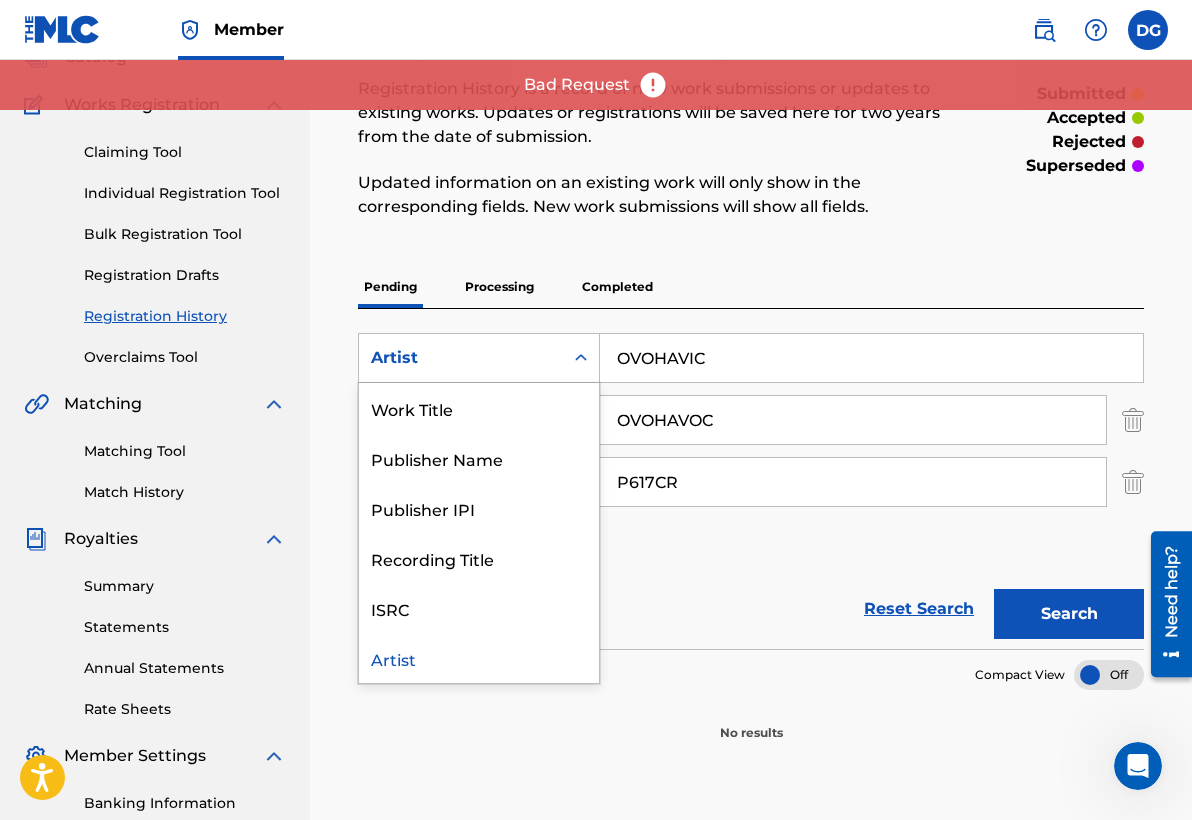 drag, startPoint x: 547, startPoint y: 358, endPoint x: 560, endPoint y: 358, distance: 13 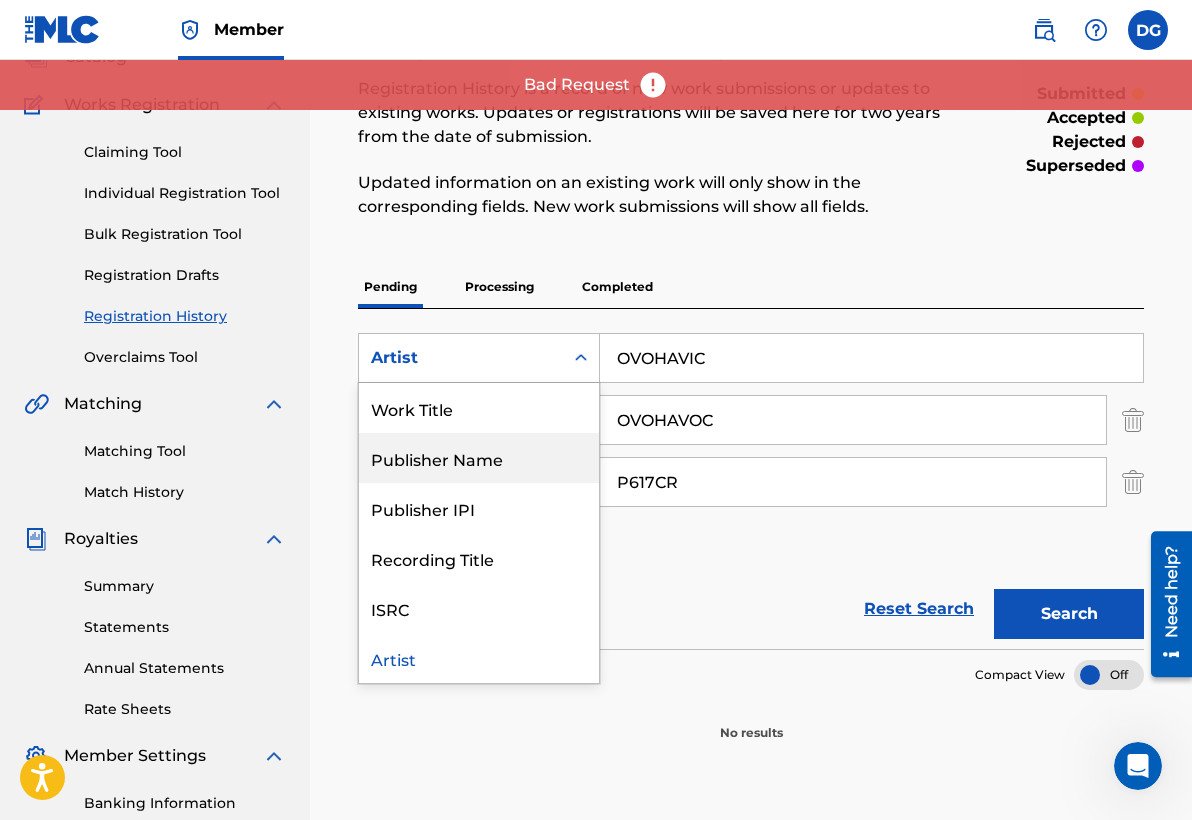 click on "Publisher Name" at bounding box center (479, 458) 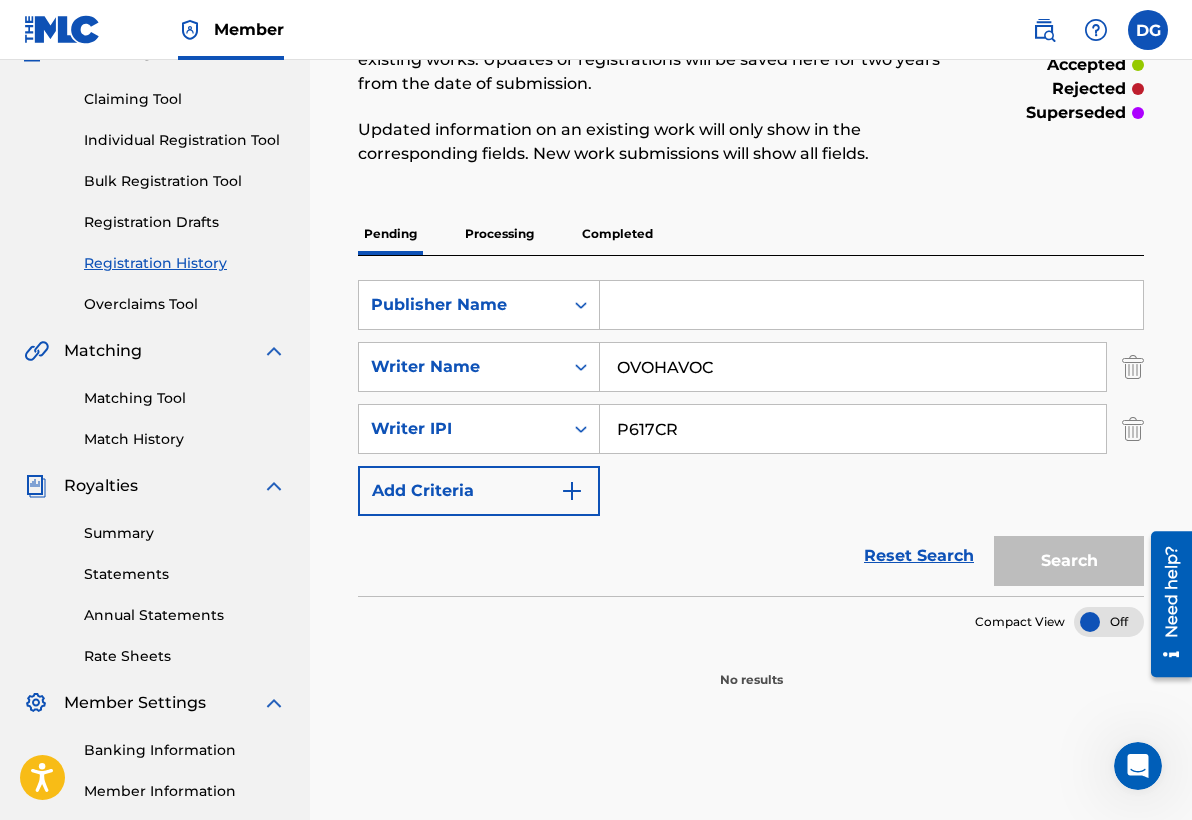 scroll, scrollTop: 201, scrollLeft: 0, axis: vertical 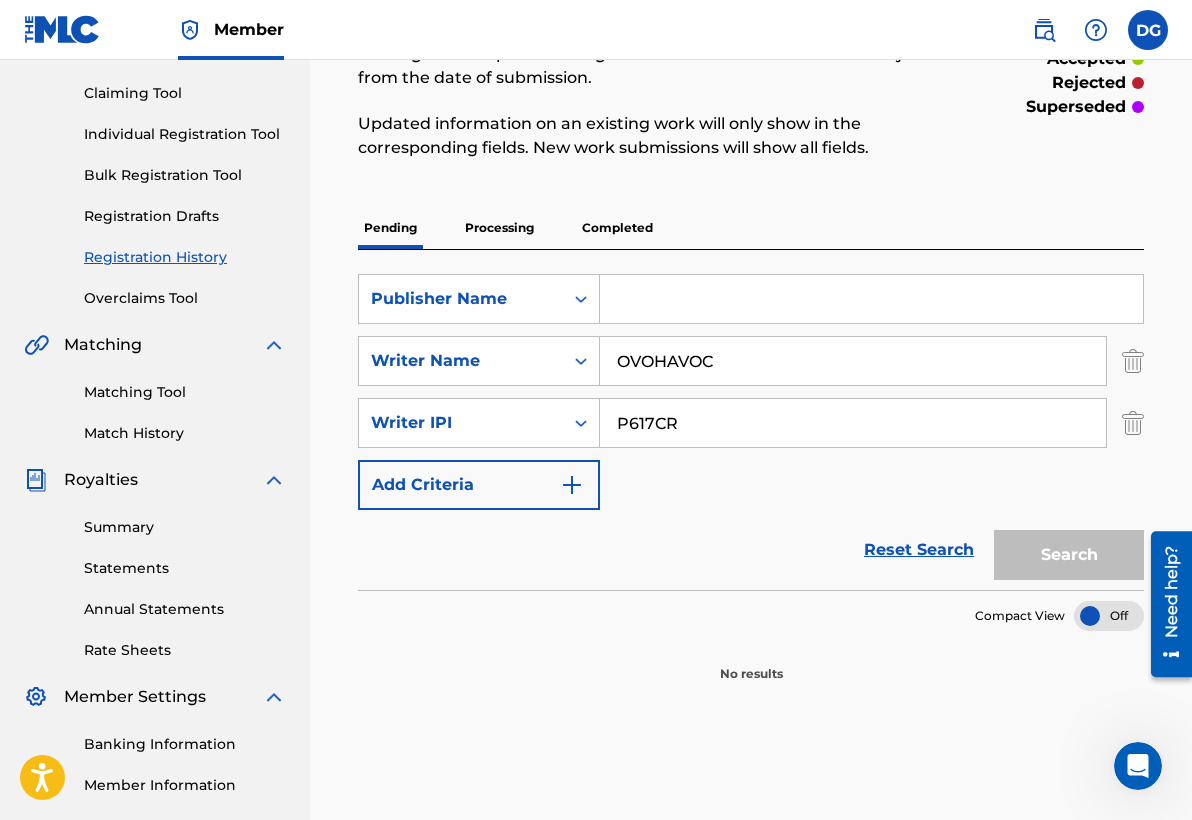 click on "Reset Search" at bounding box center [919, 550] 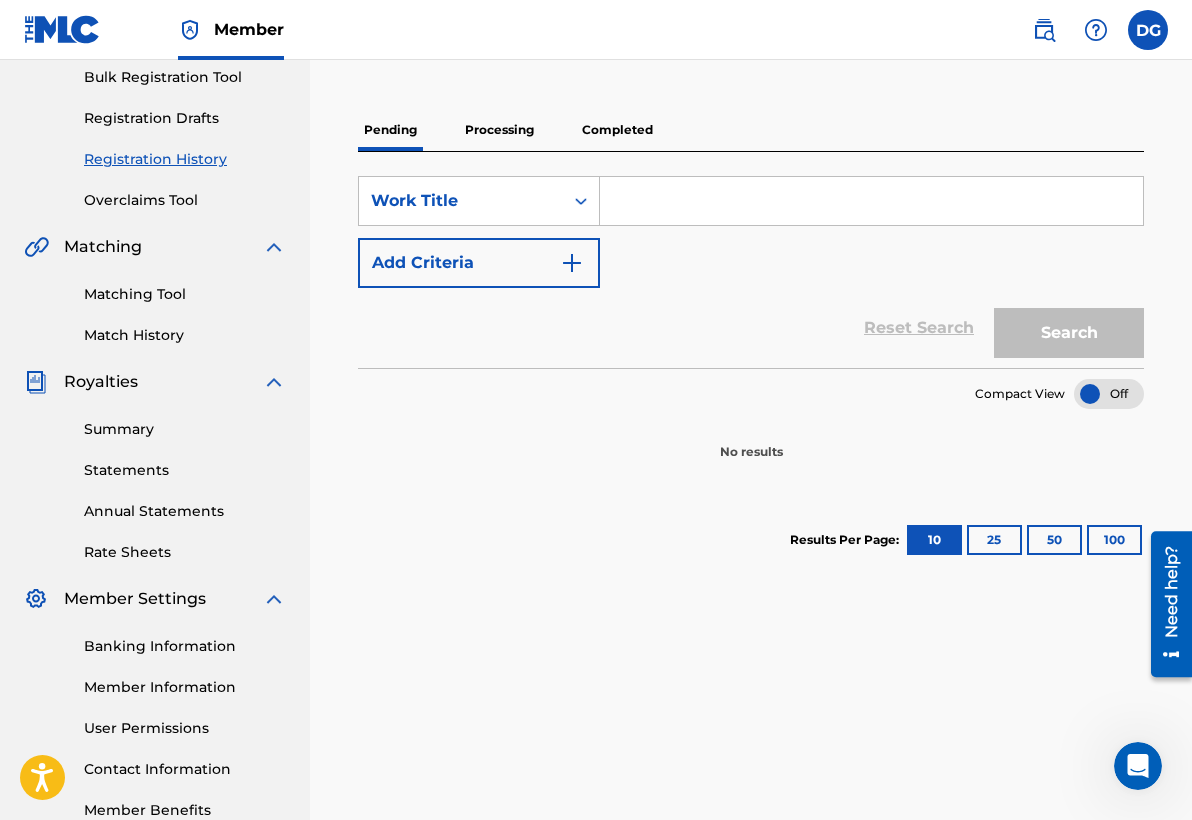 scroll, scrollTop: 185, scrollLeft: 0, axis: vertical 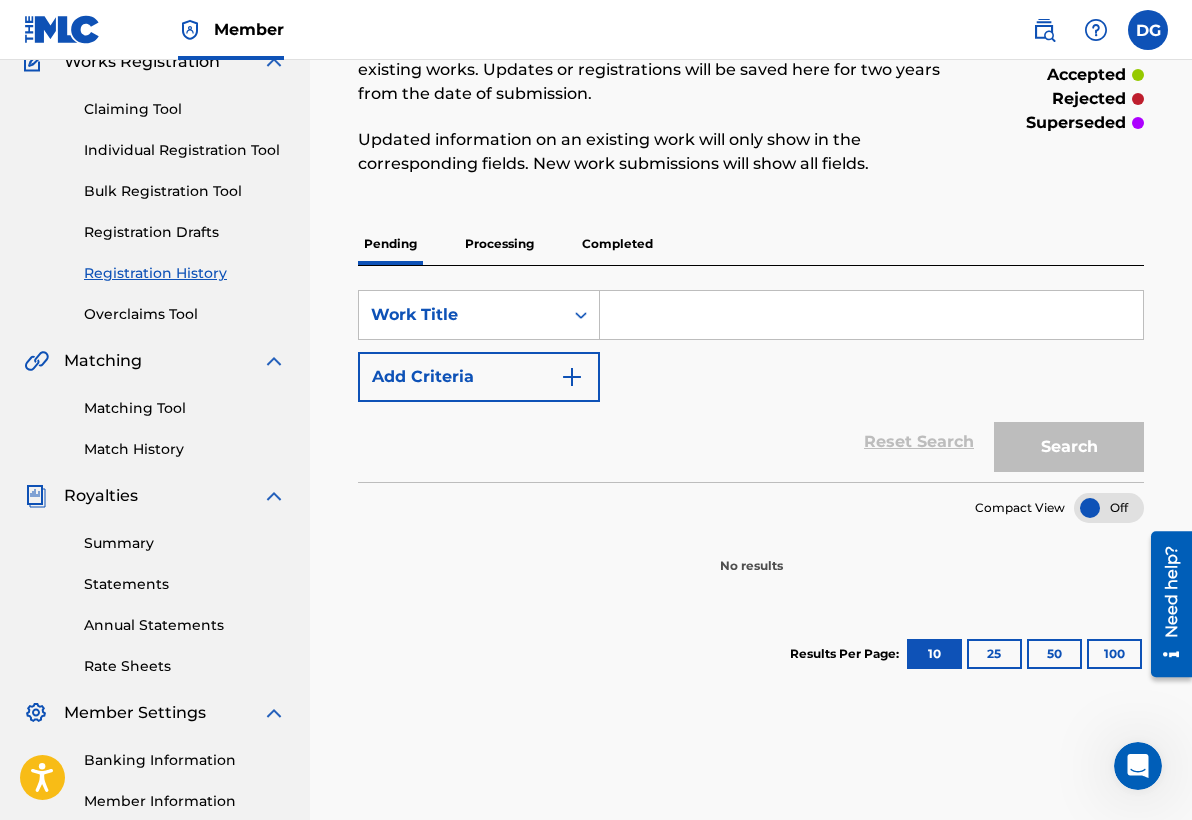 click at bounding box center [871, 315] 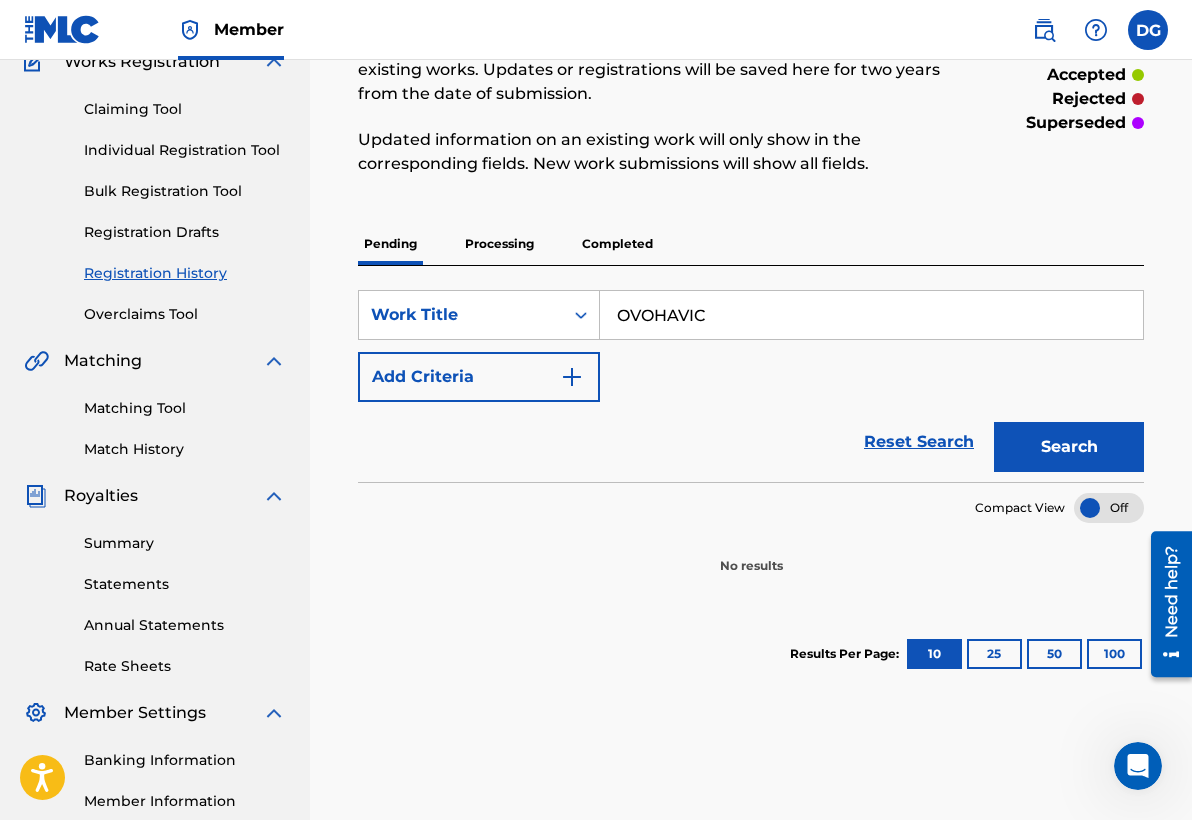 type on "OVOHAVIC" 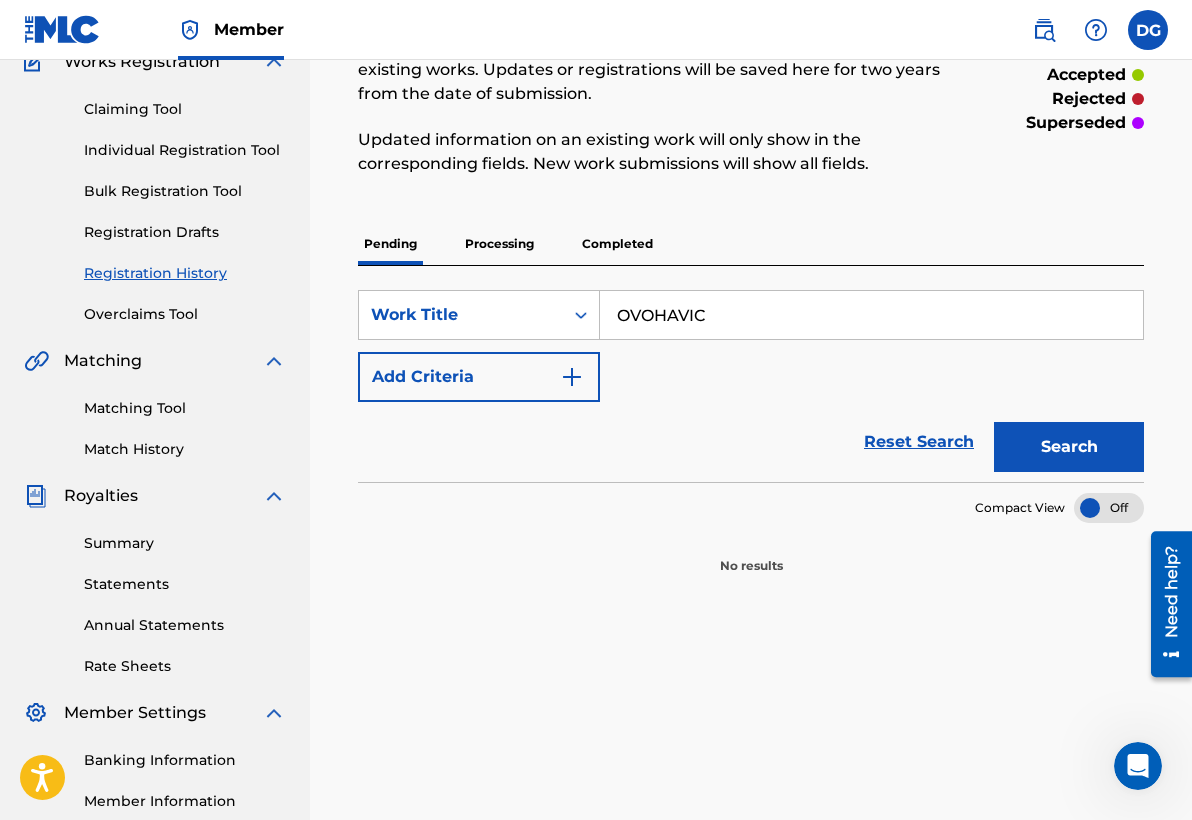 click on "Search" at bounding box center (1069, 447) 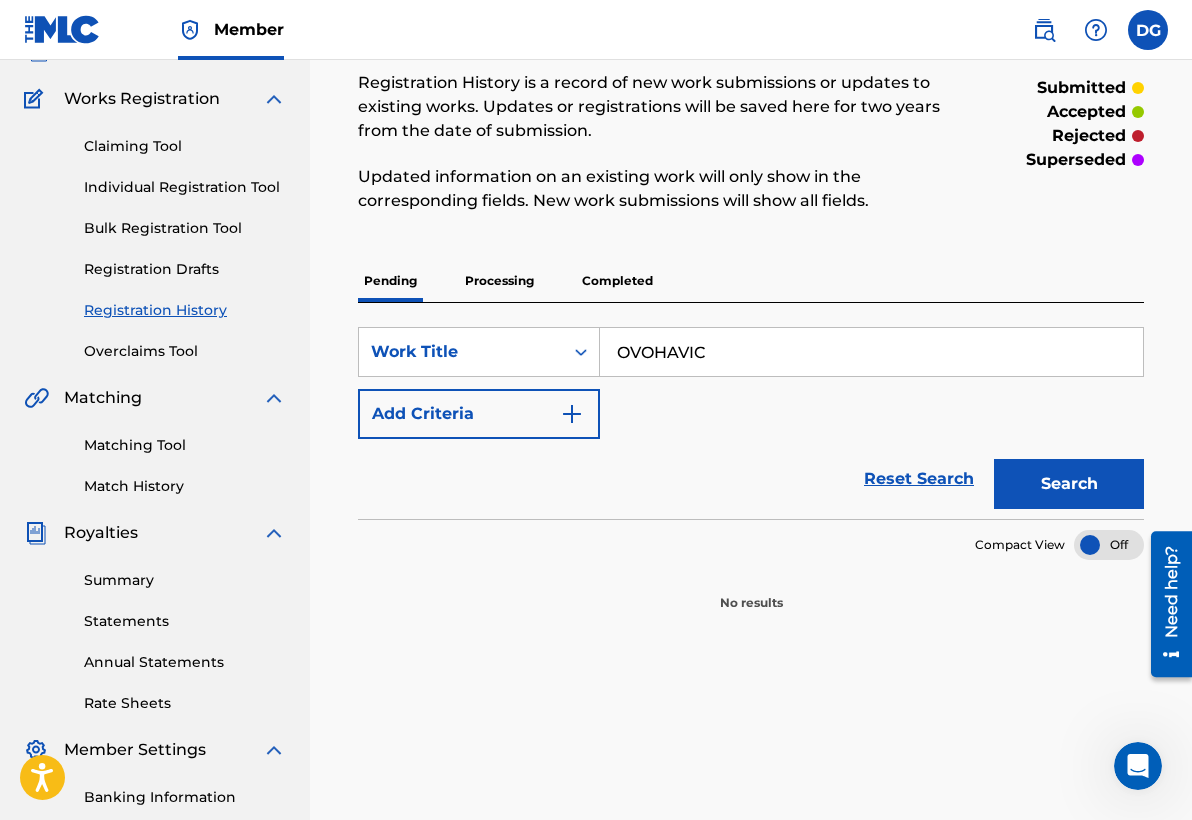 scroll, scrollTop: 145, scrollLeft: 0, axis: vertical 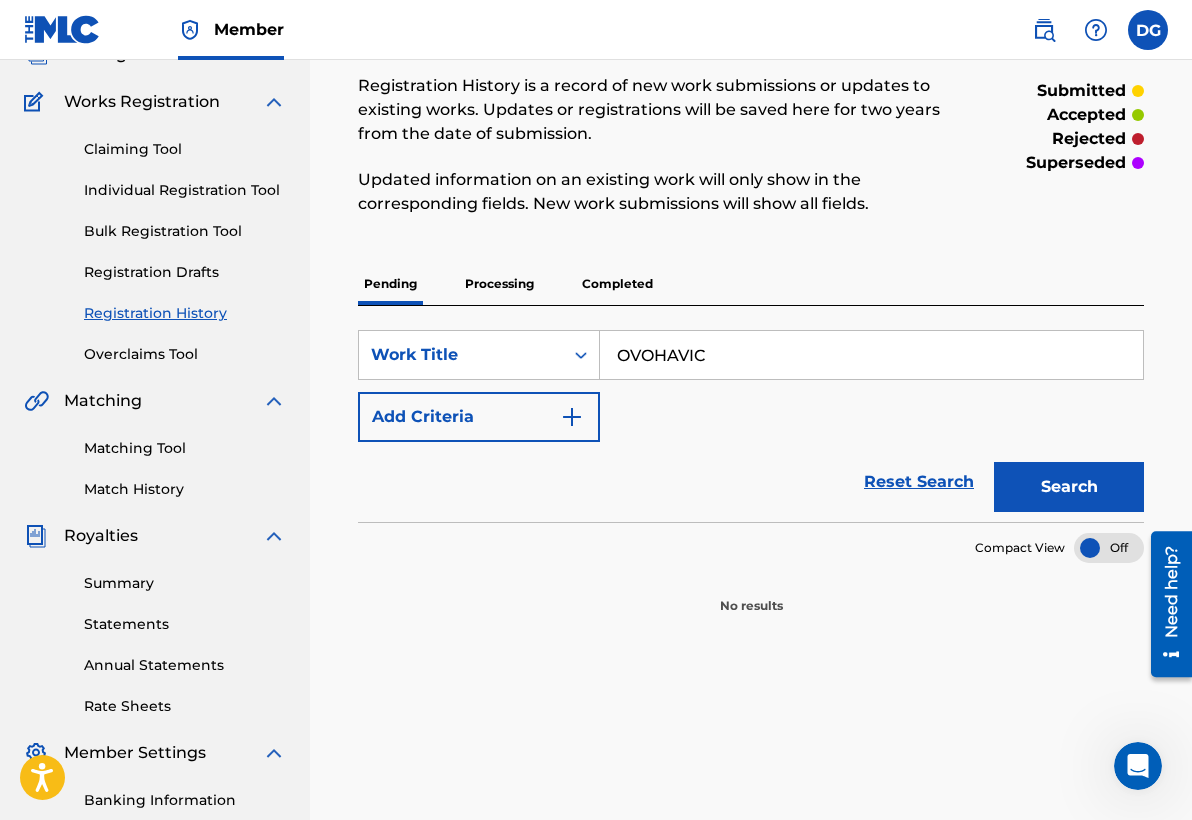 click on "Overclaims Tool" at bounding box center (185, 354) 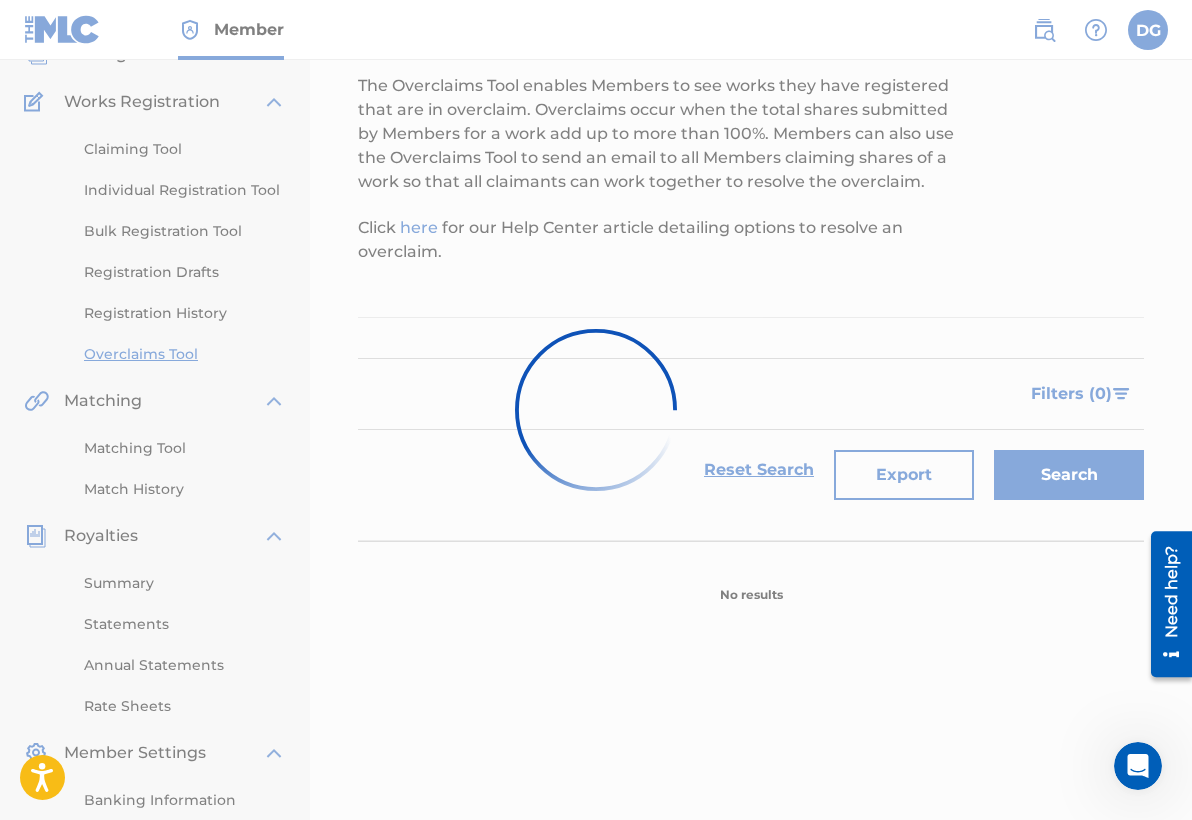 scroll, scrollTop: 0, scrollLeft: 0, axis: both 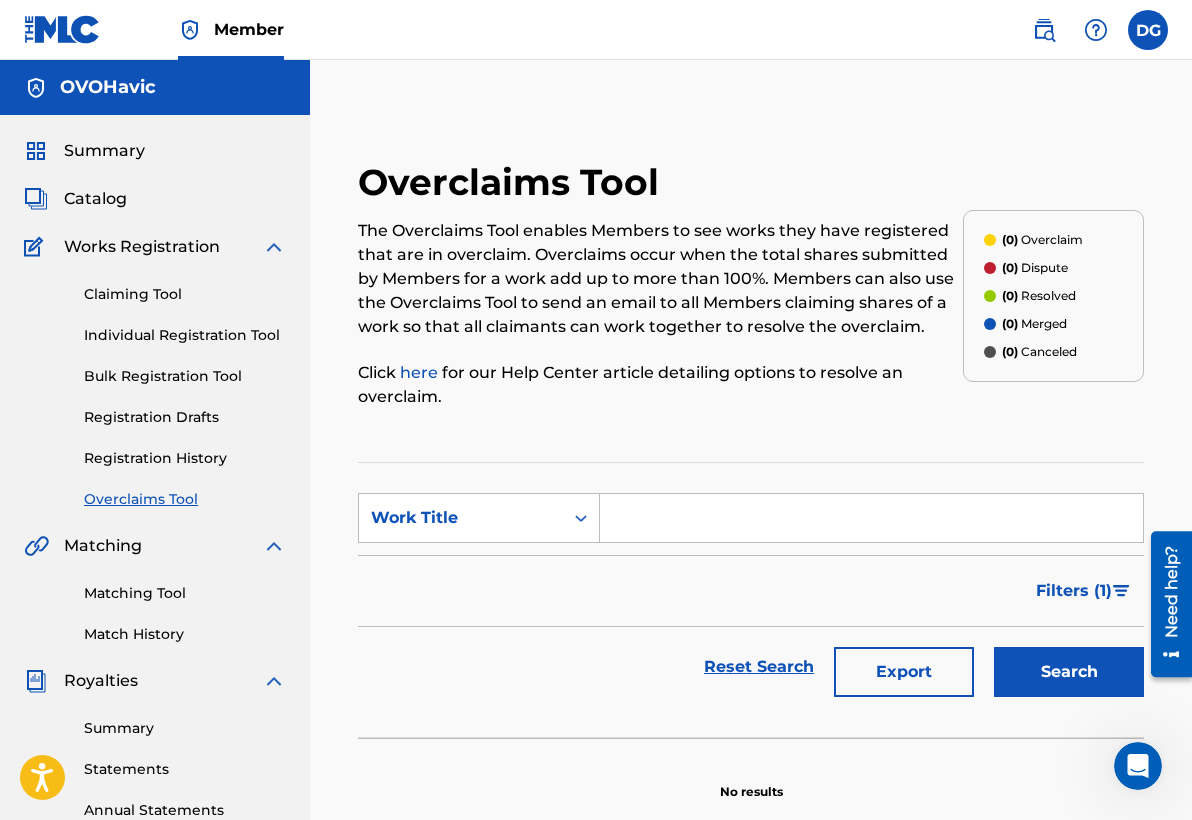 click at bounding box center (871, 518) 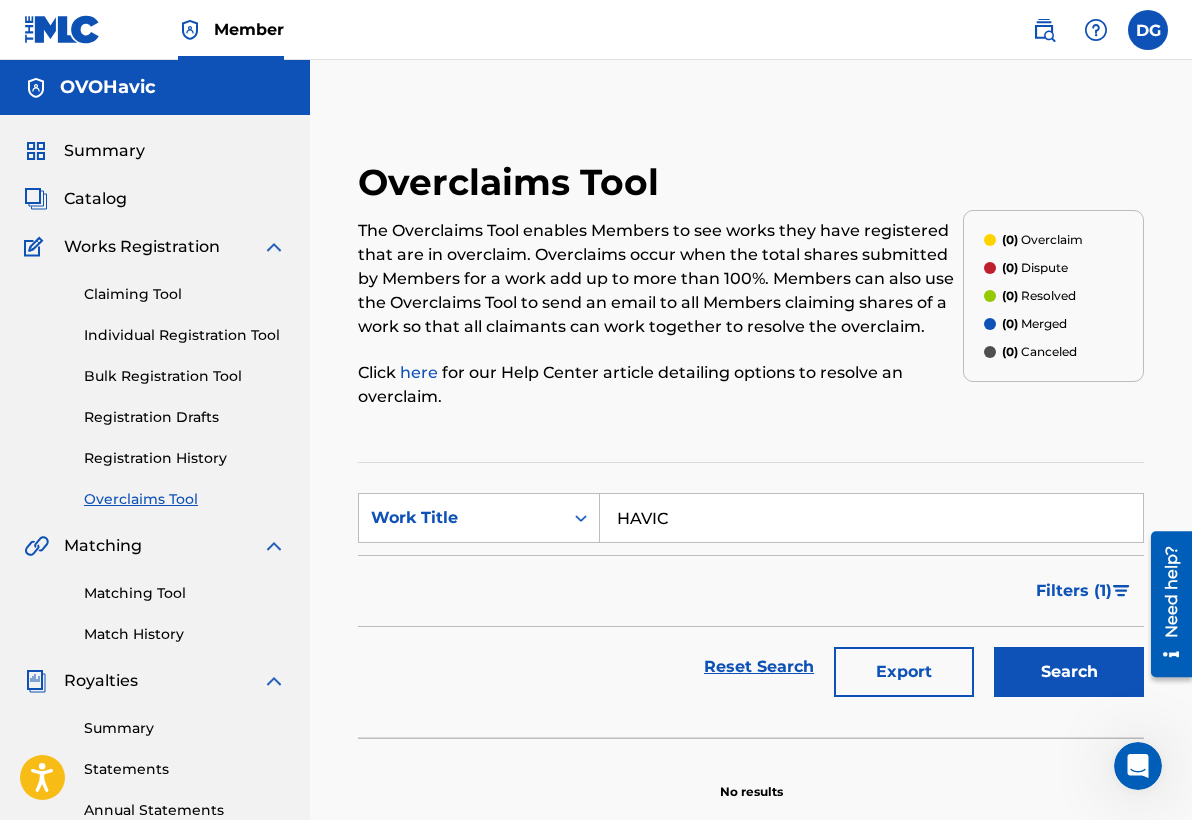 type on "HAVIC" 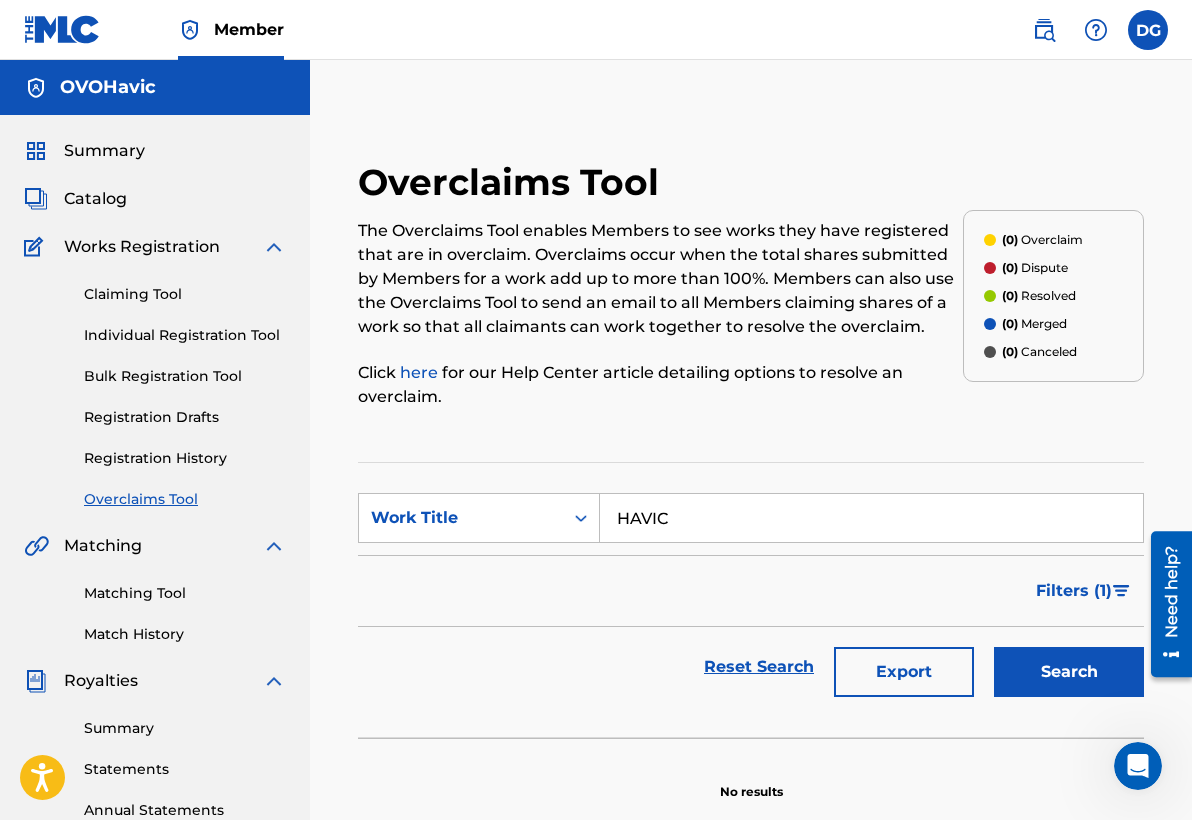 click on "Search" at bounding box center (1069, 672) 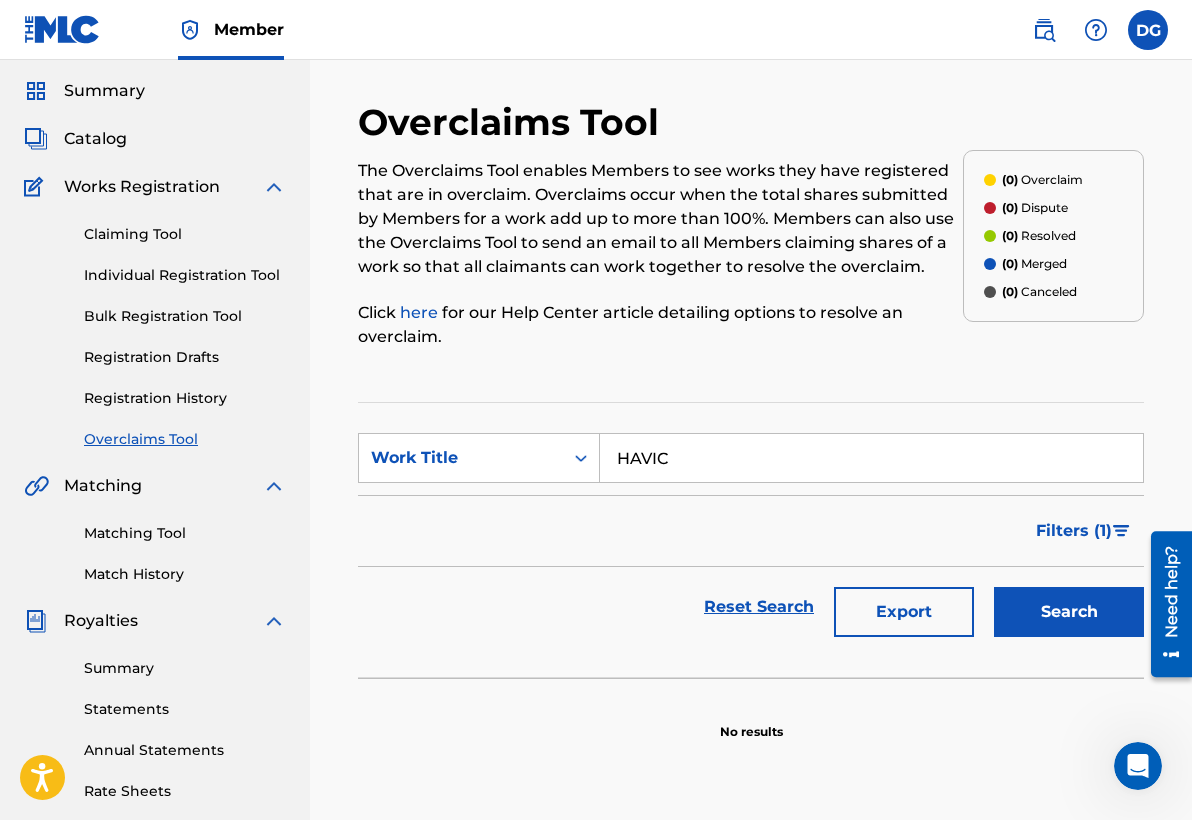 scroll, scrollTop: 50, scrollLeft: 0, axis: vertical 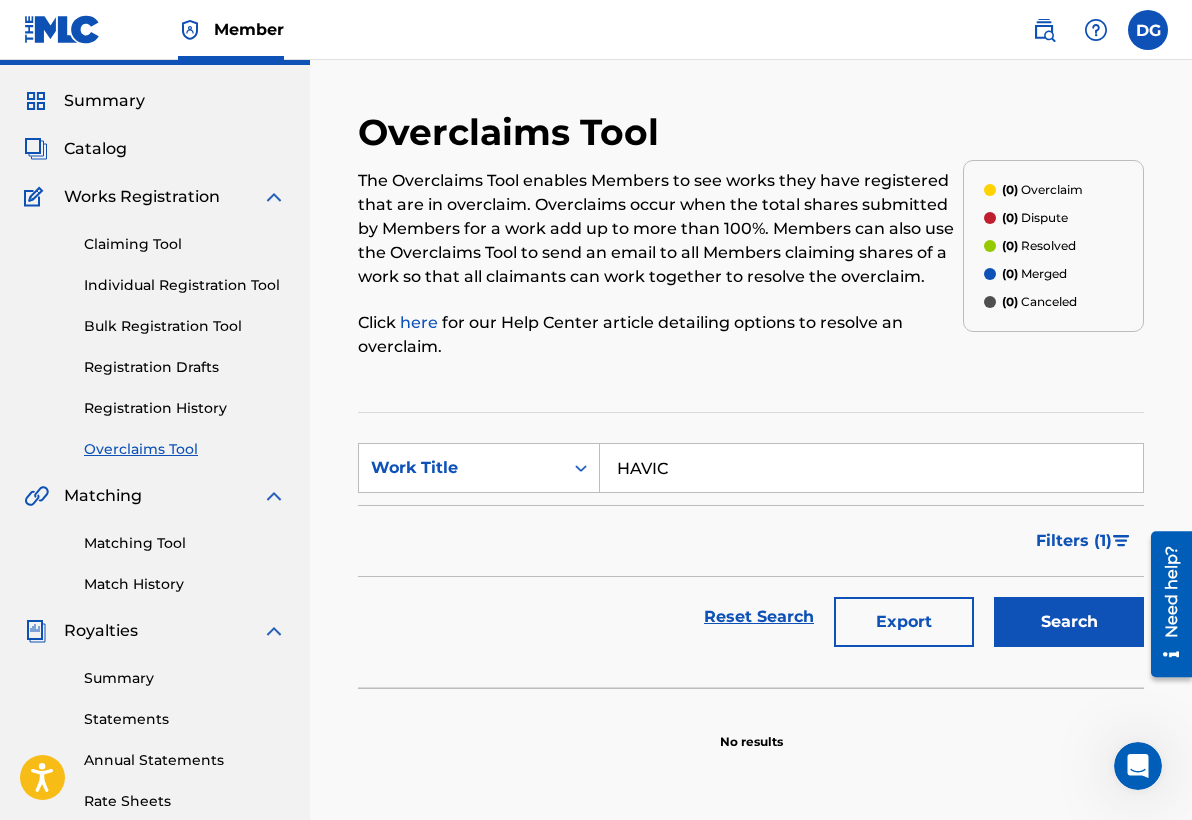 click on "Matching" at bounding box center [155, 496] 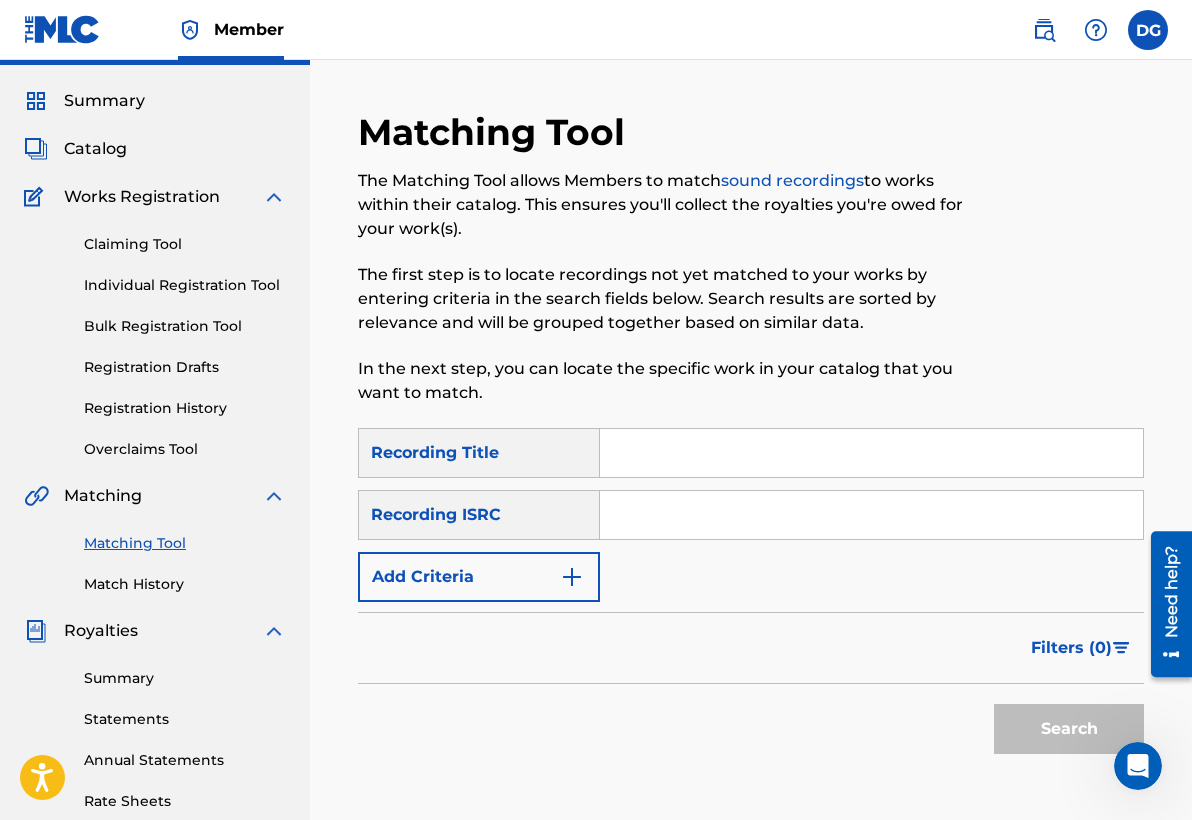 scroll, scrollTop: 0, scrollLeft: 0, axis: both 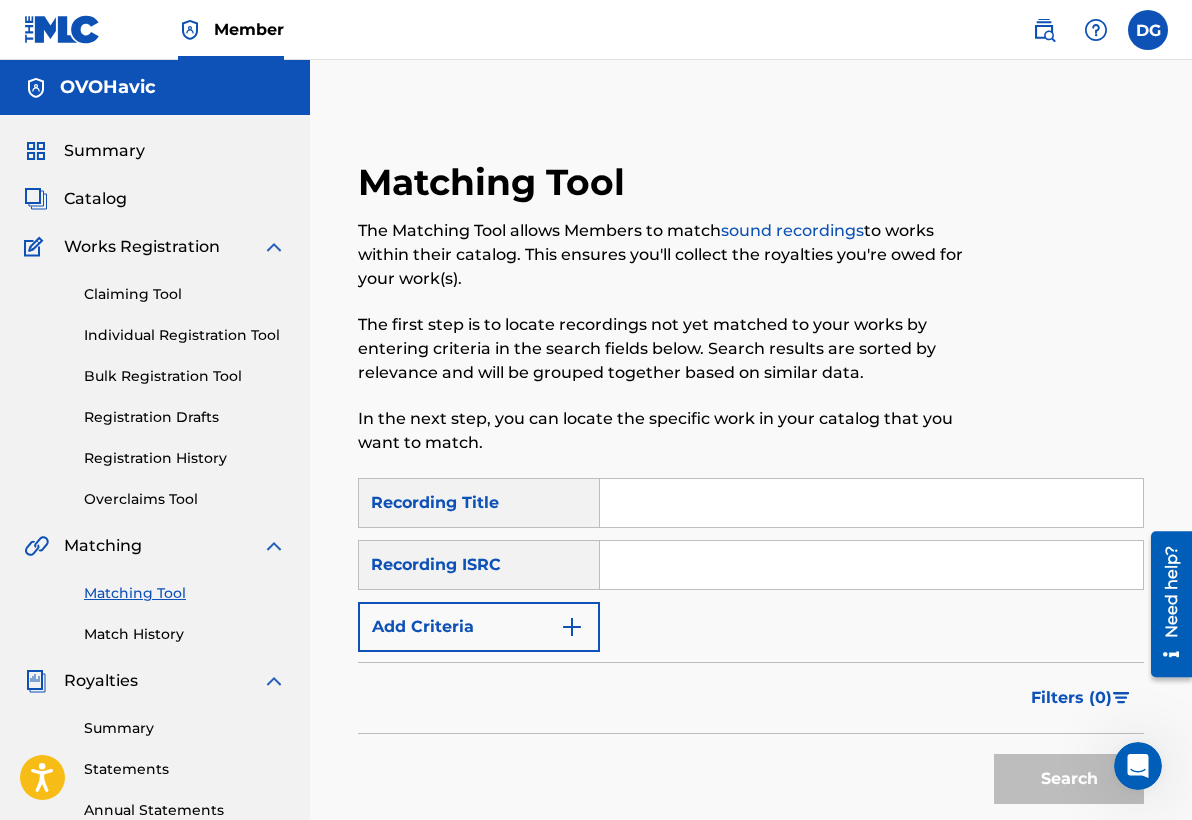 click at bounding box center (871, 503) 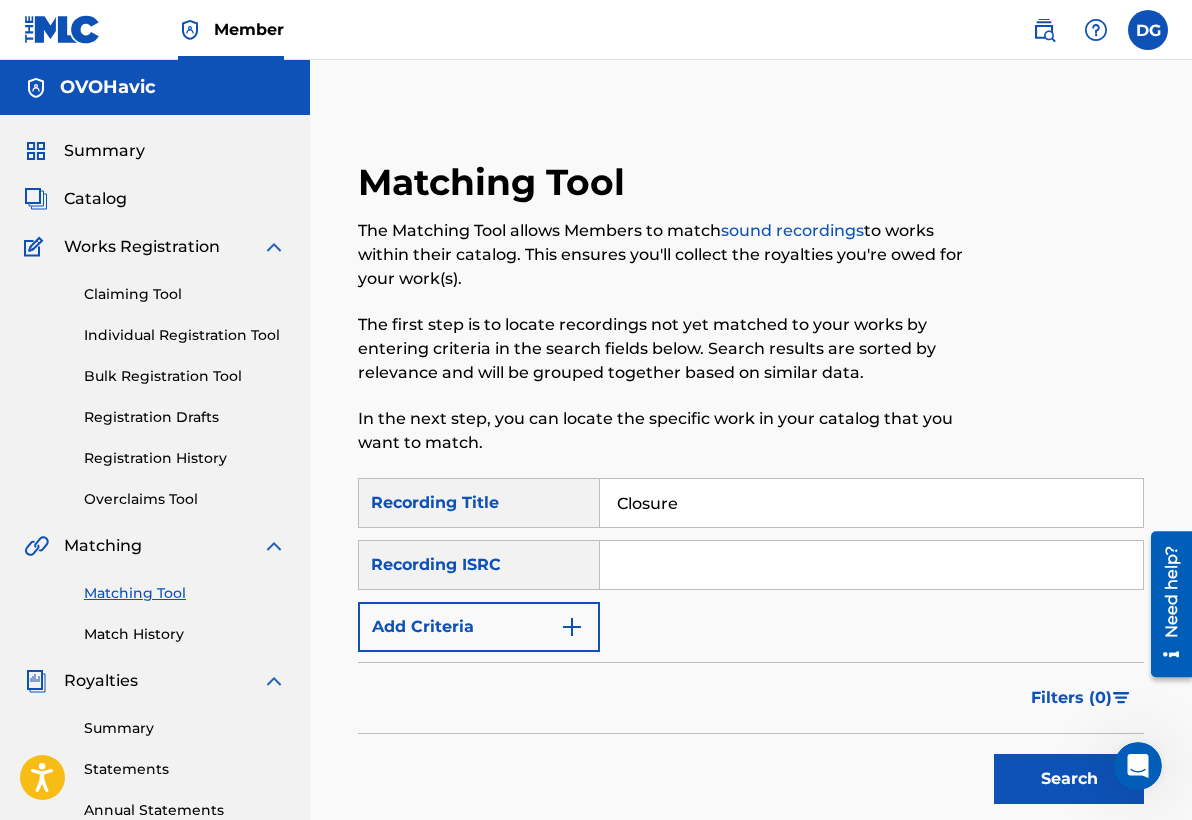 click at bounding box center [871, 565] 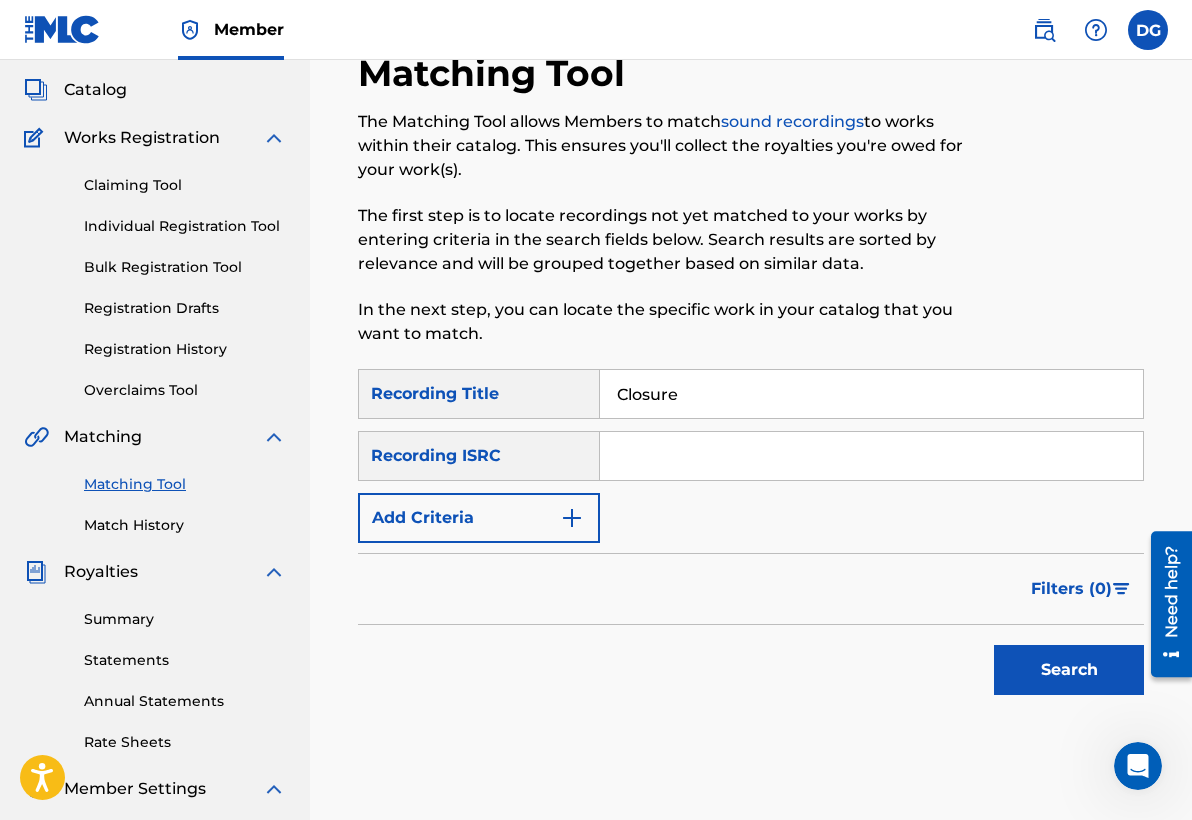 scroll, scrollTop: 177, scrollLeft: 0, axis: vertical 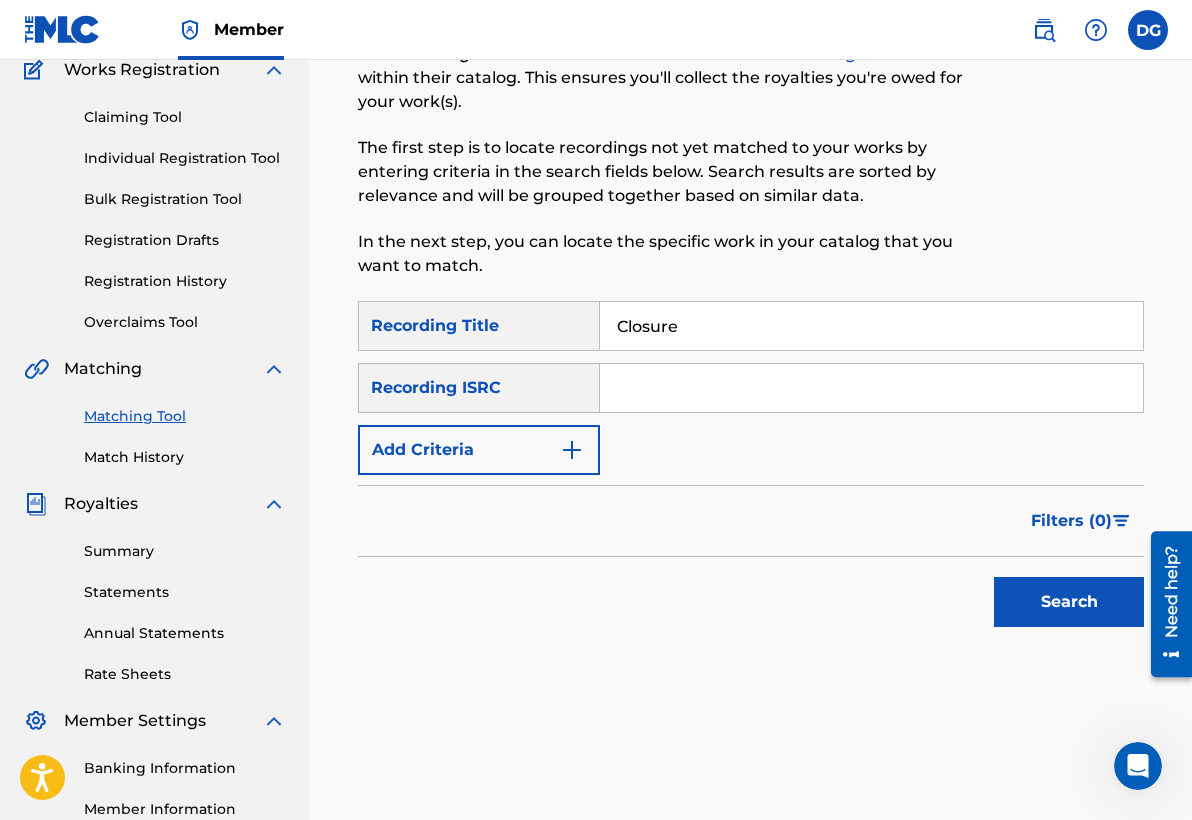 click on "Search" at bounding box center (1069, 602) 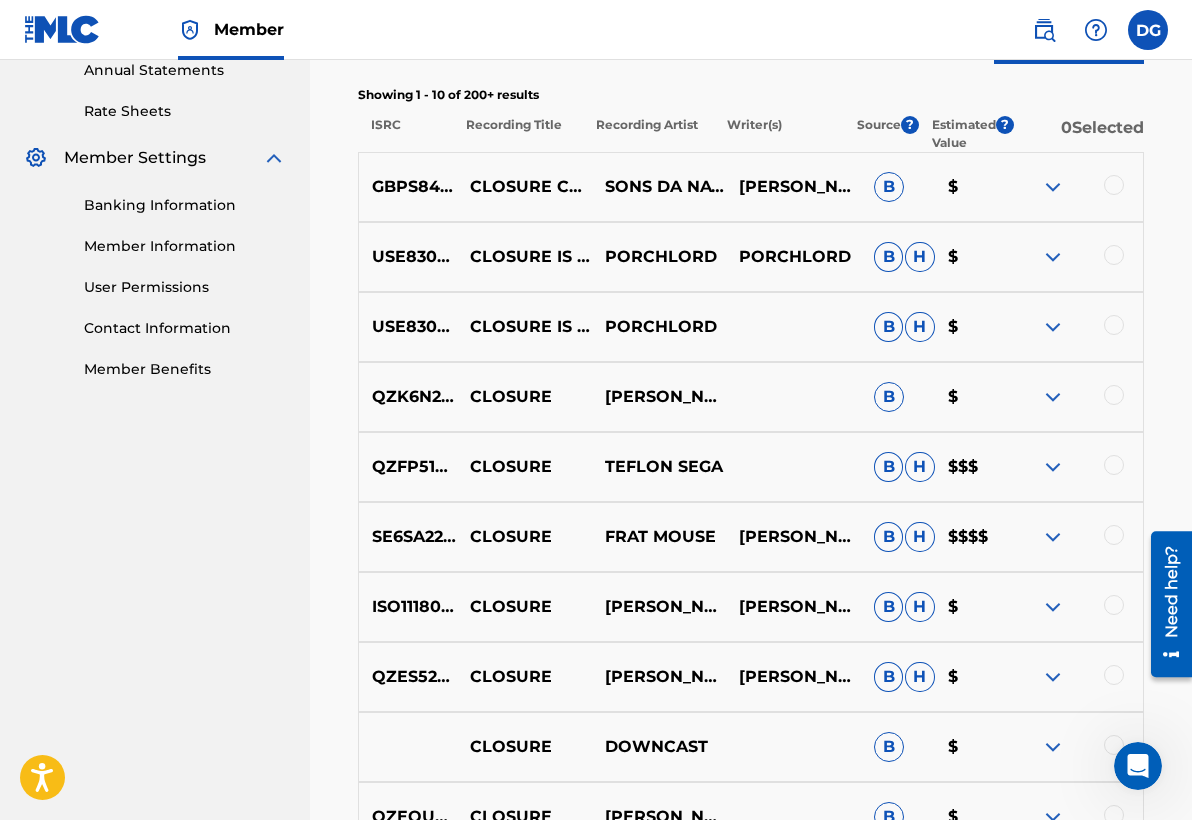 scroll, scrollTop: 0, scrollLeft: 0, axis: both 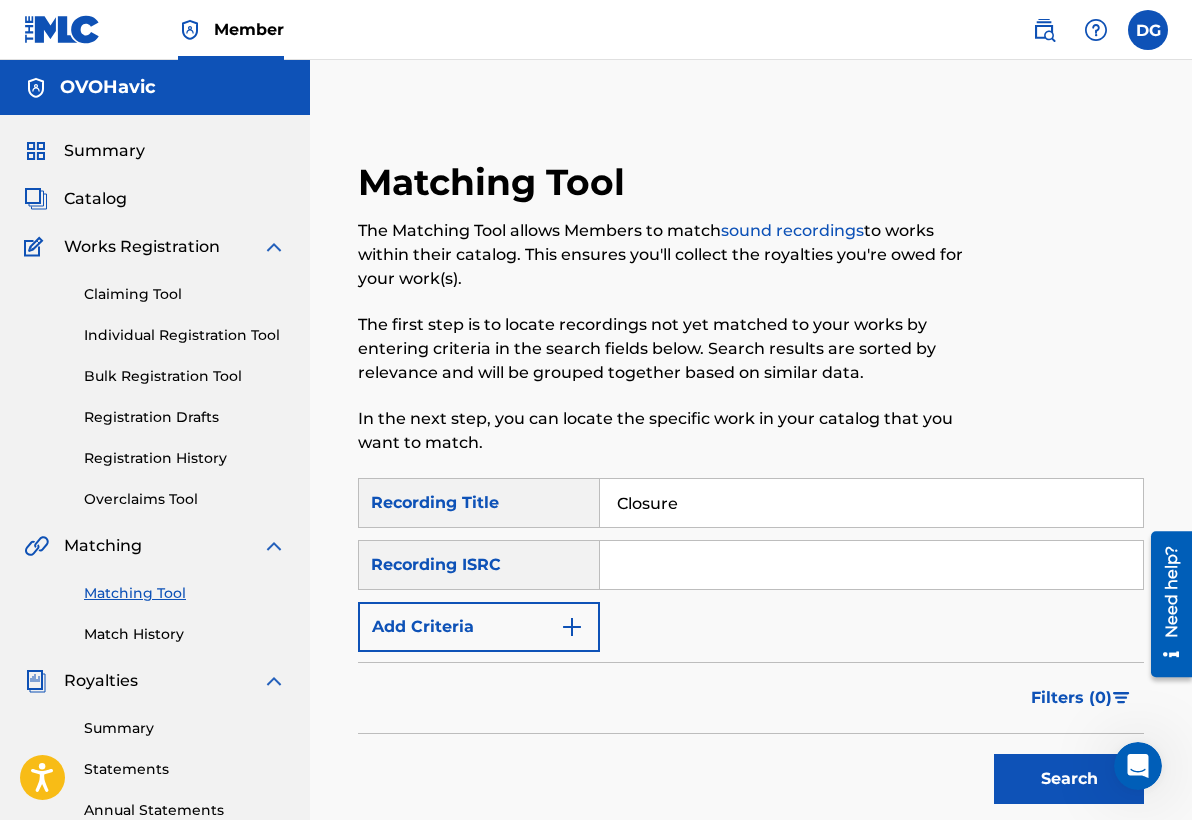 click on "Closure" at bounding box center (871, 503) 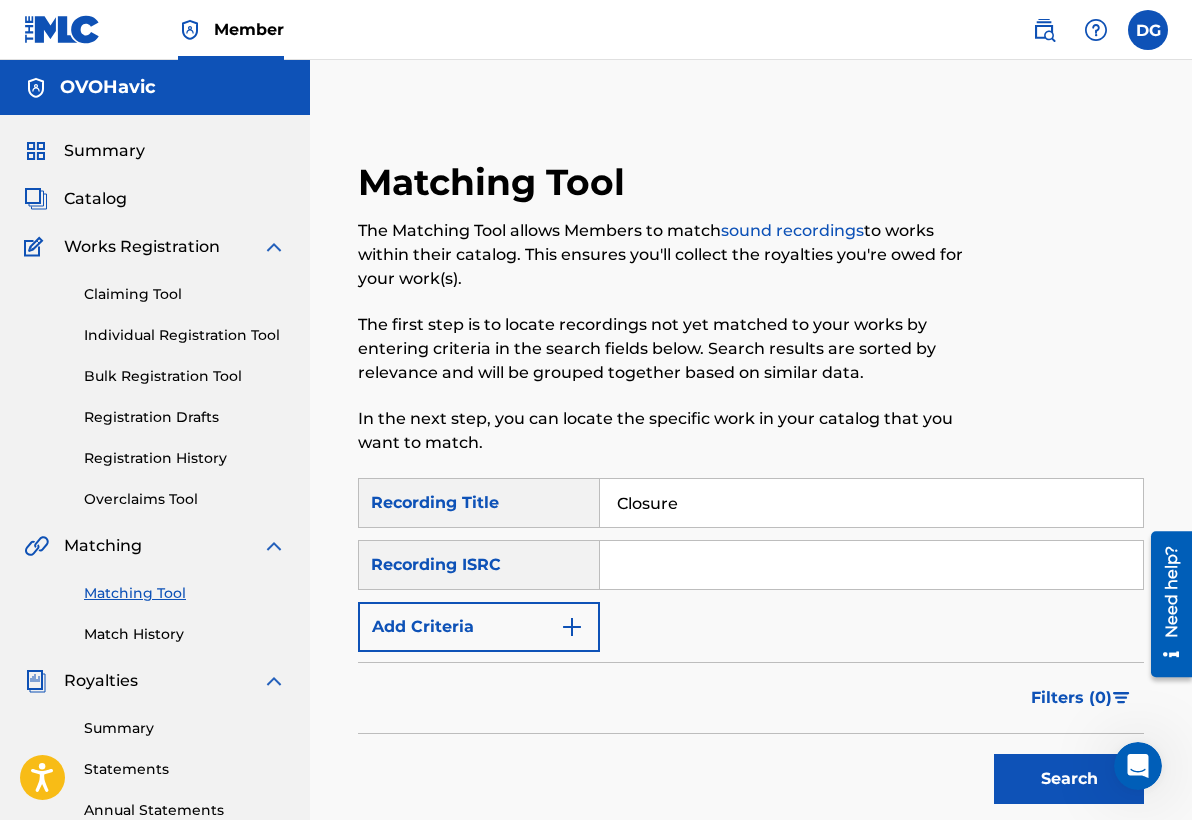 click on "Closure" at bounding box center [871, 503] 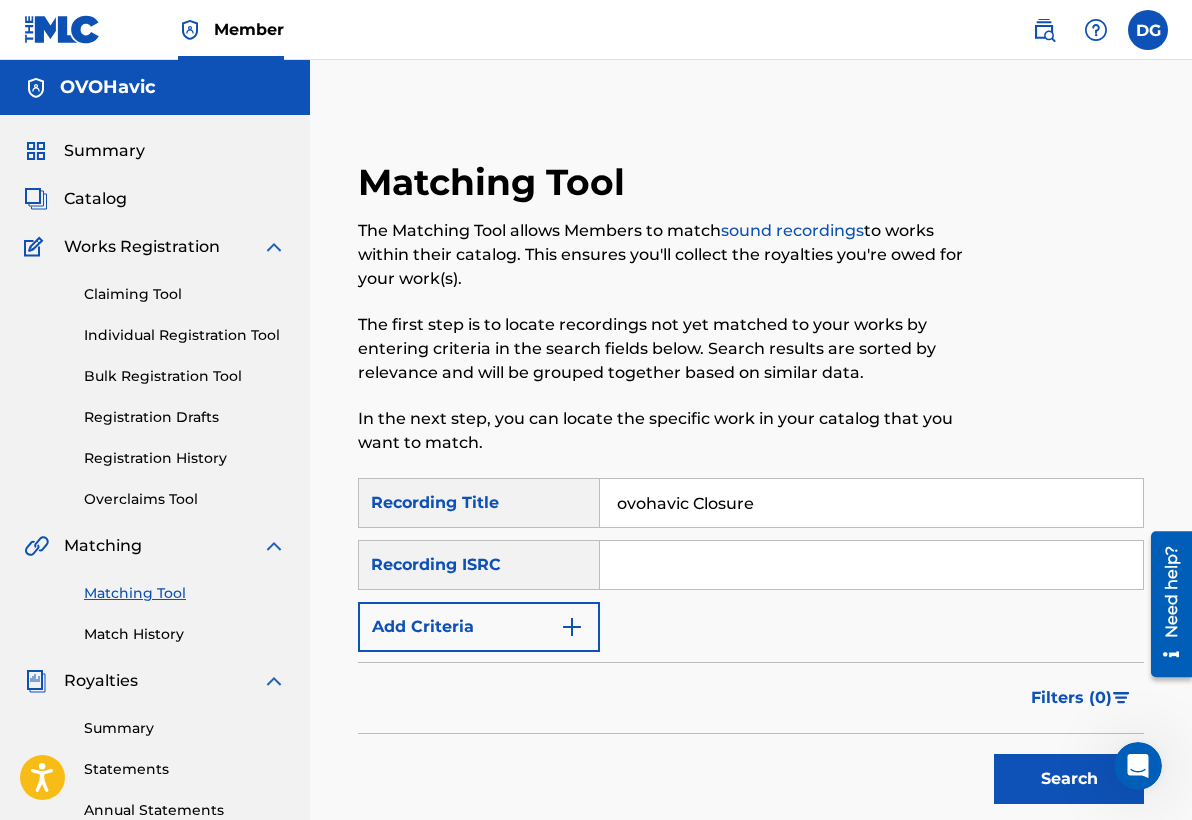 type on "ovohavic Closure" 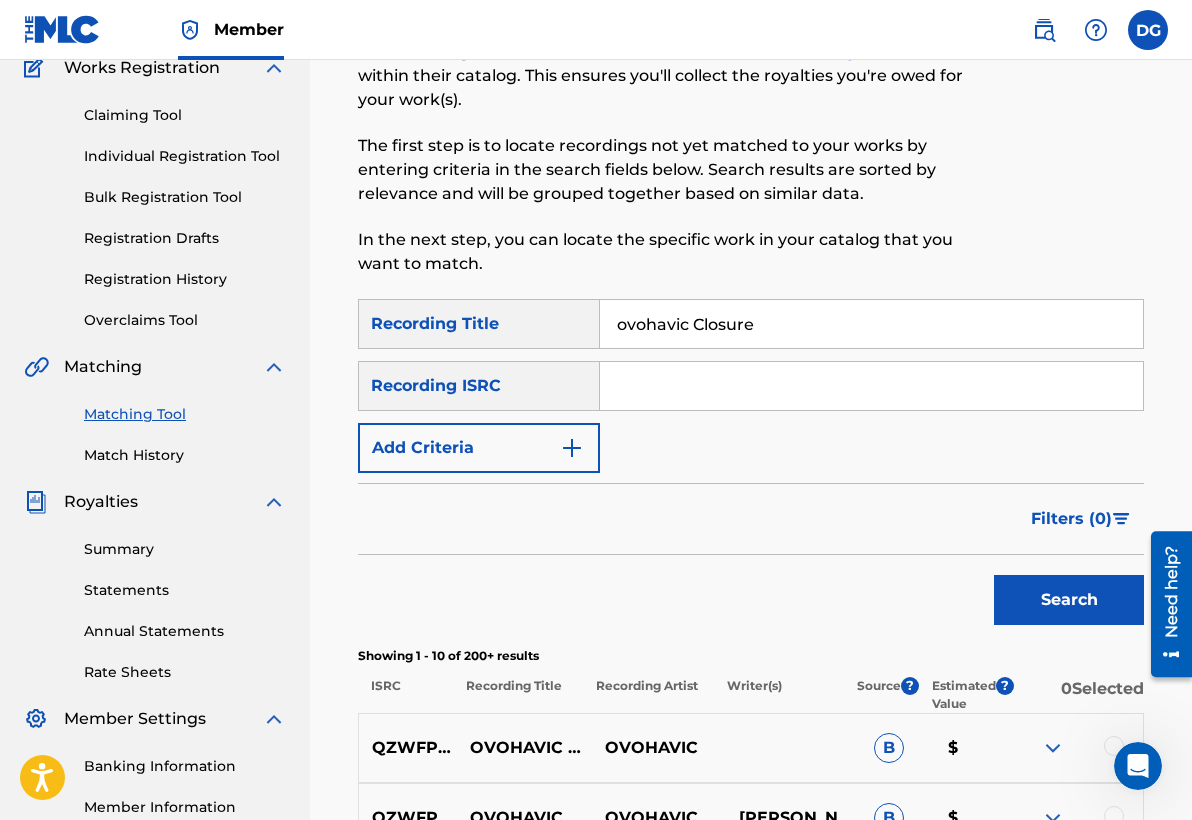 scroll, scrollTop: 182, scrollLeft: 0, axis: vertical 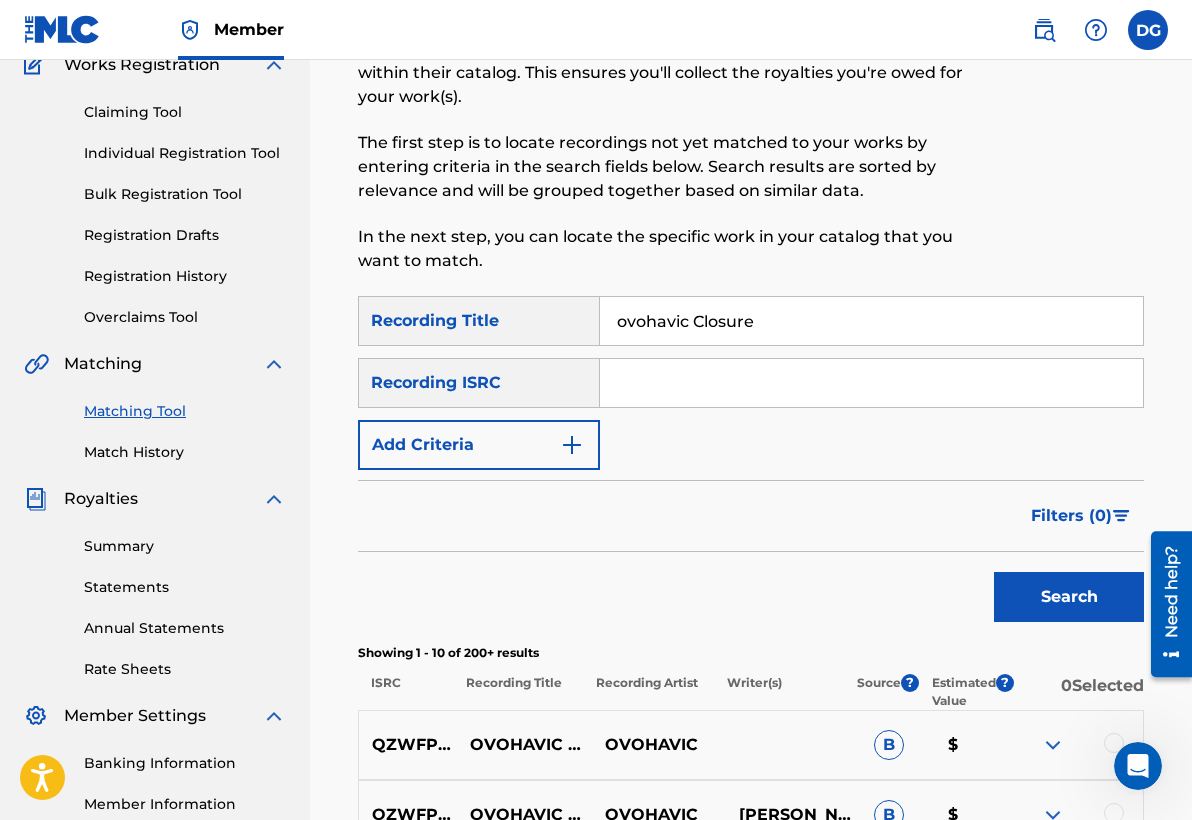 click on "Search" at bounding box center (1069, 597) 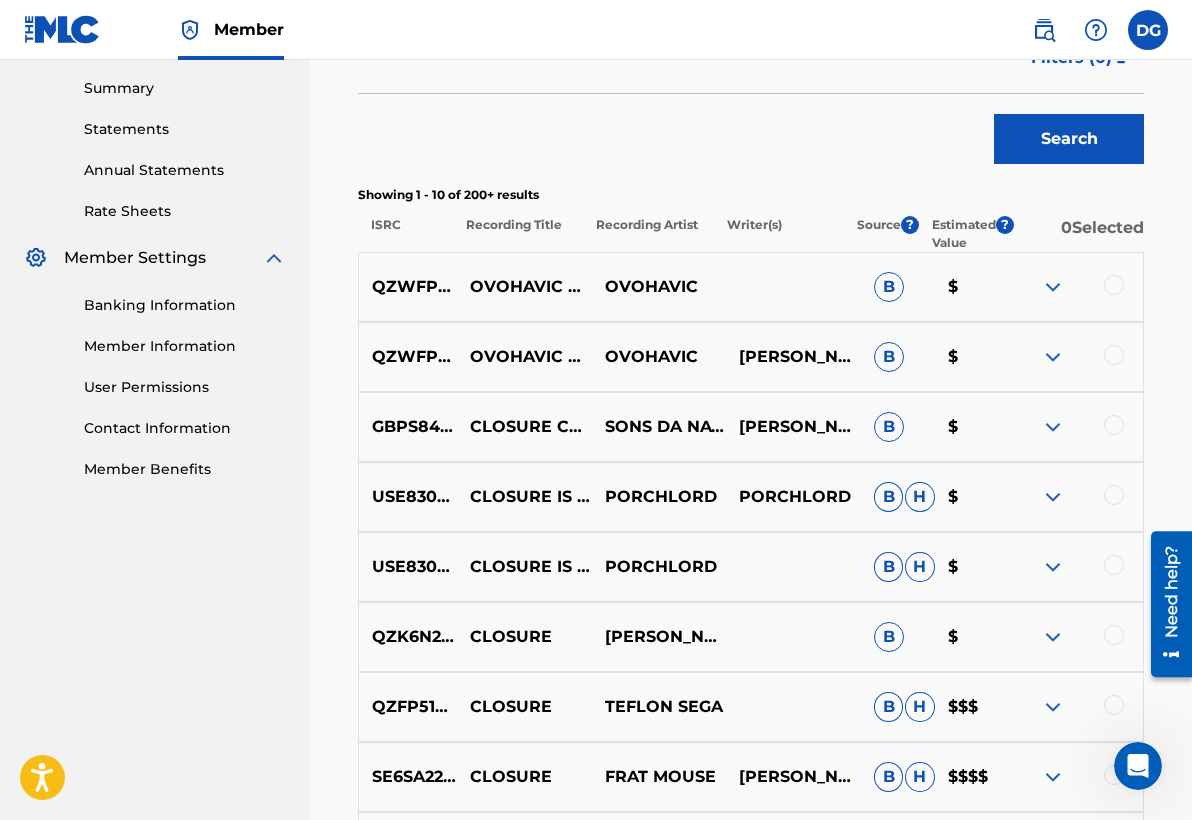 scroll, scrollTop: 653, scrollLeft: 0, axis: vertical 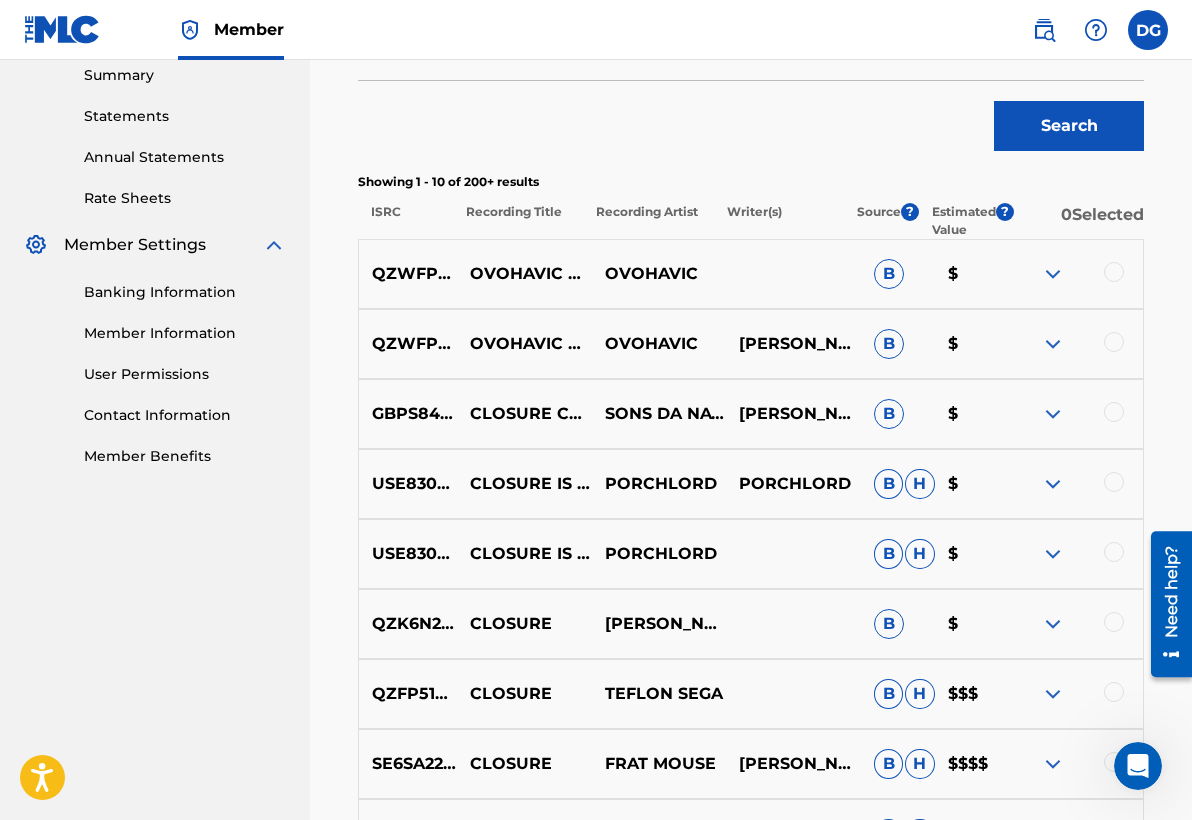 click at bounding box center (1114, 272) 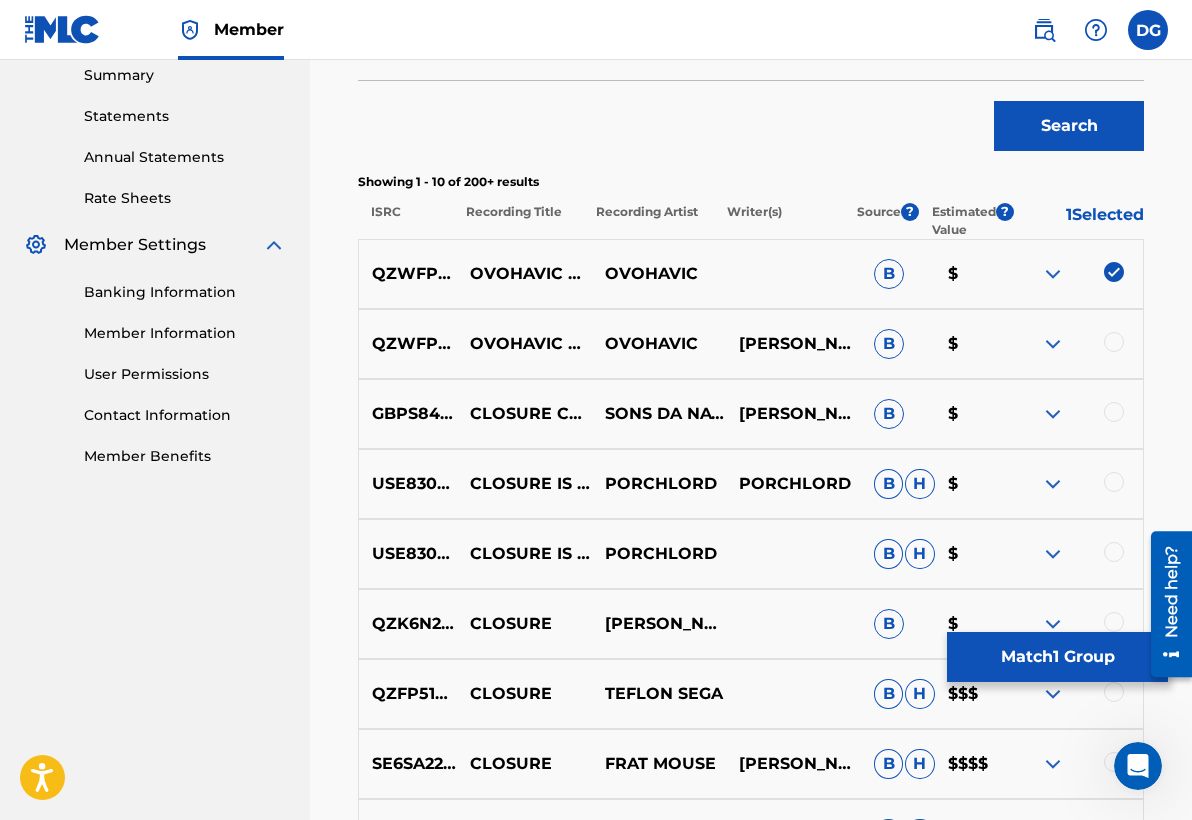 click at bounding box center (1076, 344) 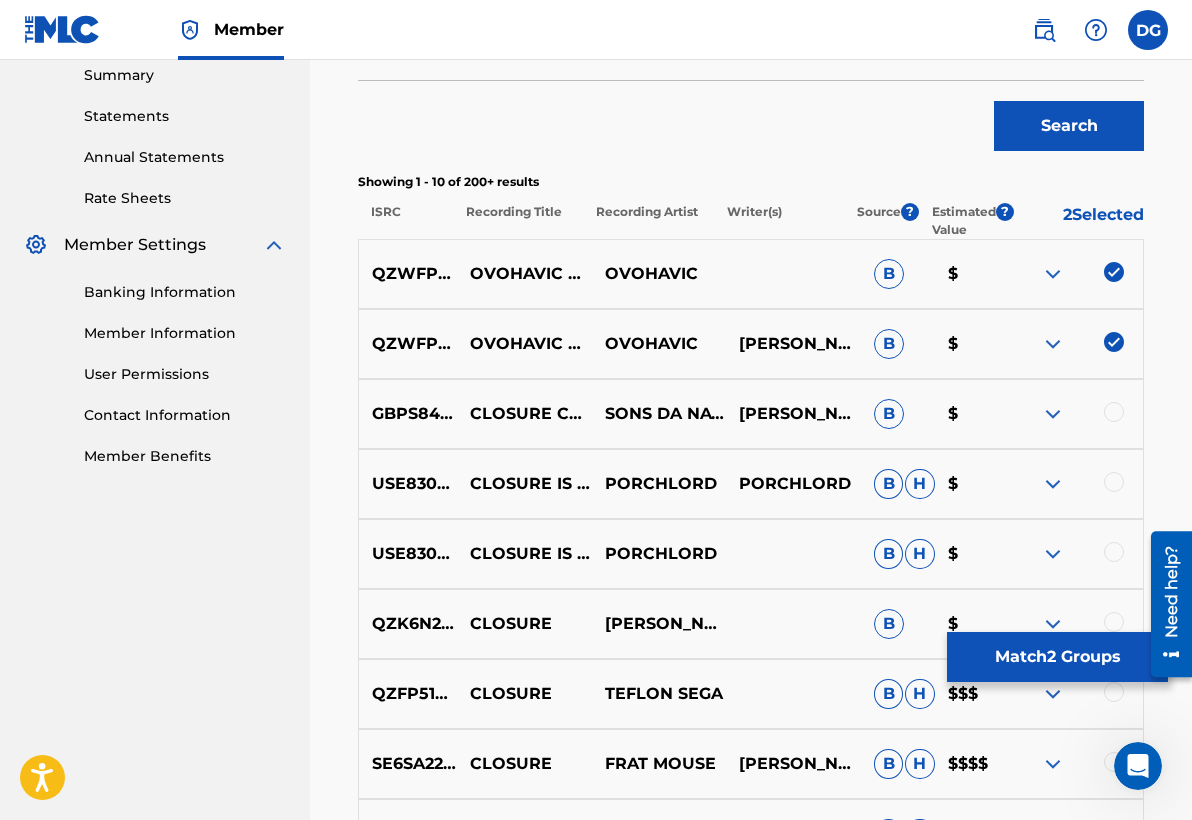 click at bounding box center [1114, 412] 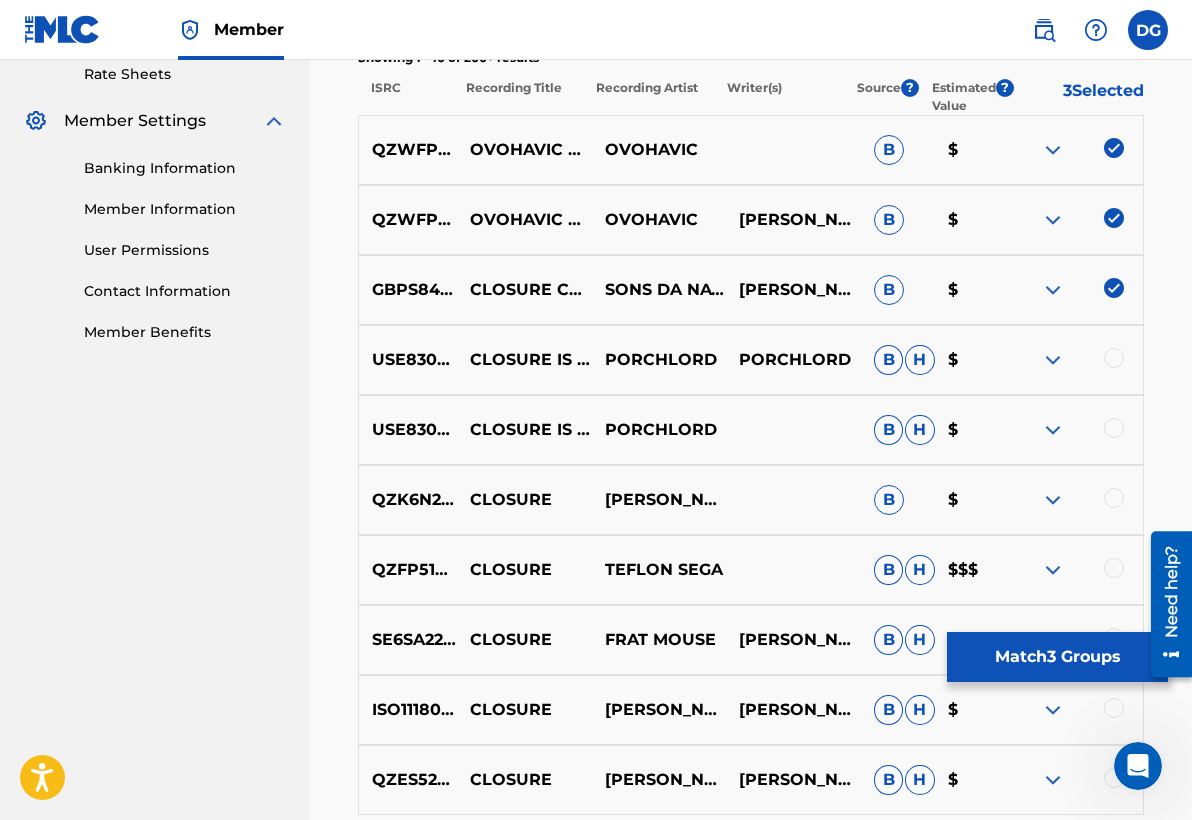 scroll, scrollTop: 742, scrollLeft: 0, axis: vertical 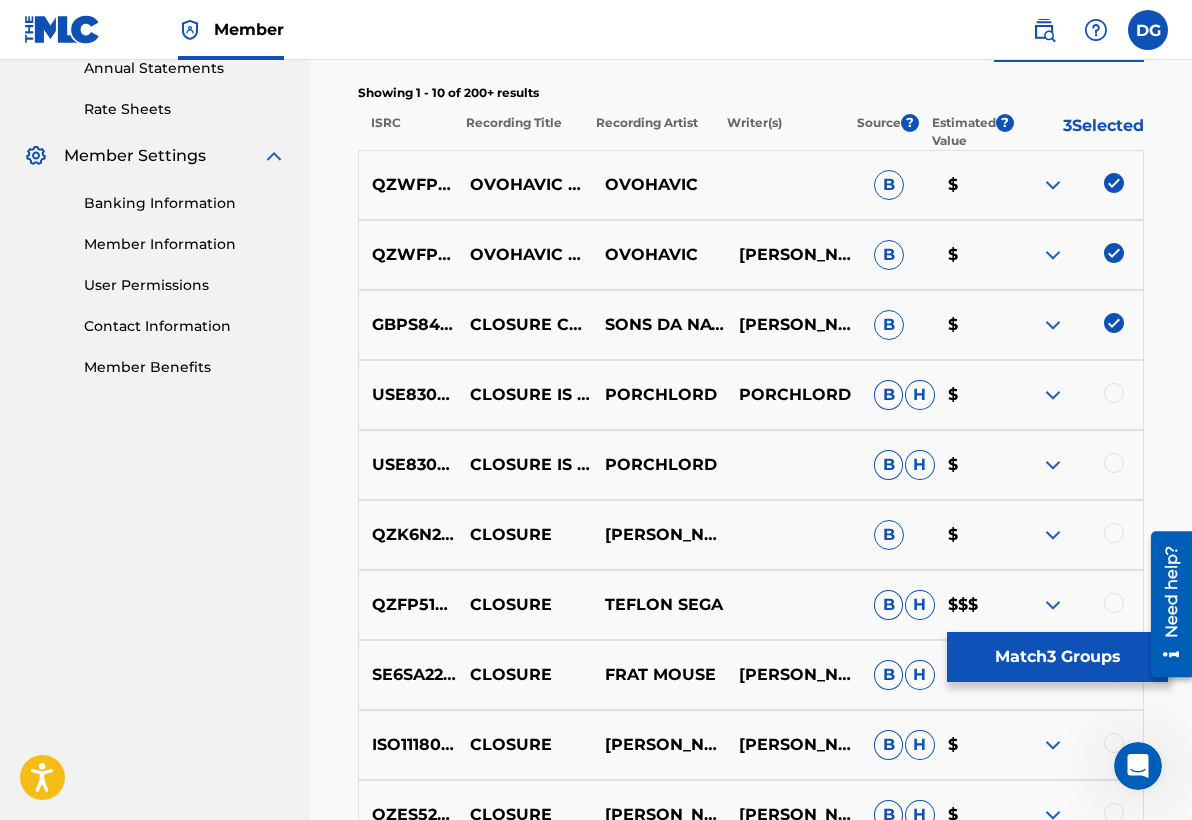 click at bounding box center (1114, 323) 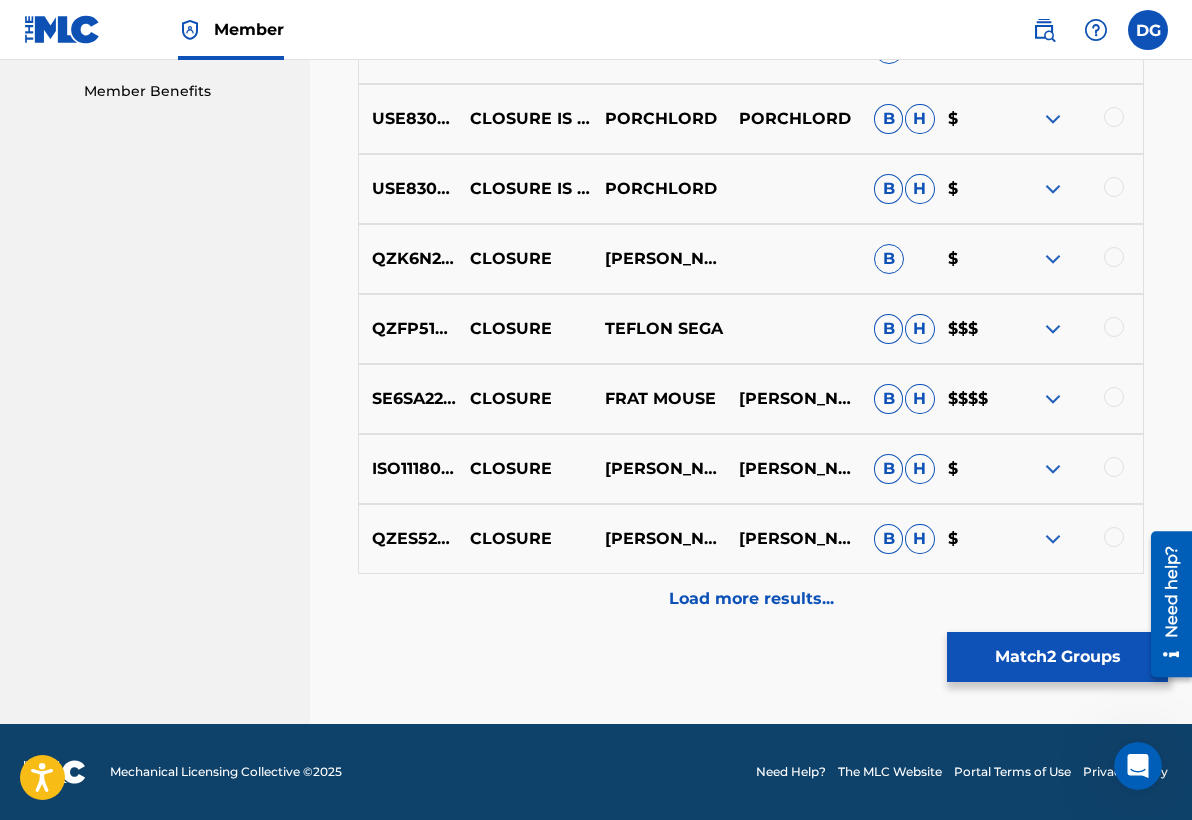 scroll, scrollTop: 1018, scrollLeft: 0, axis: vertical 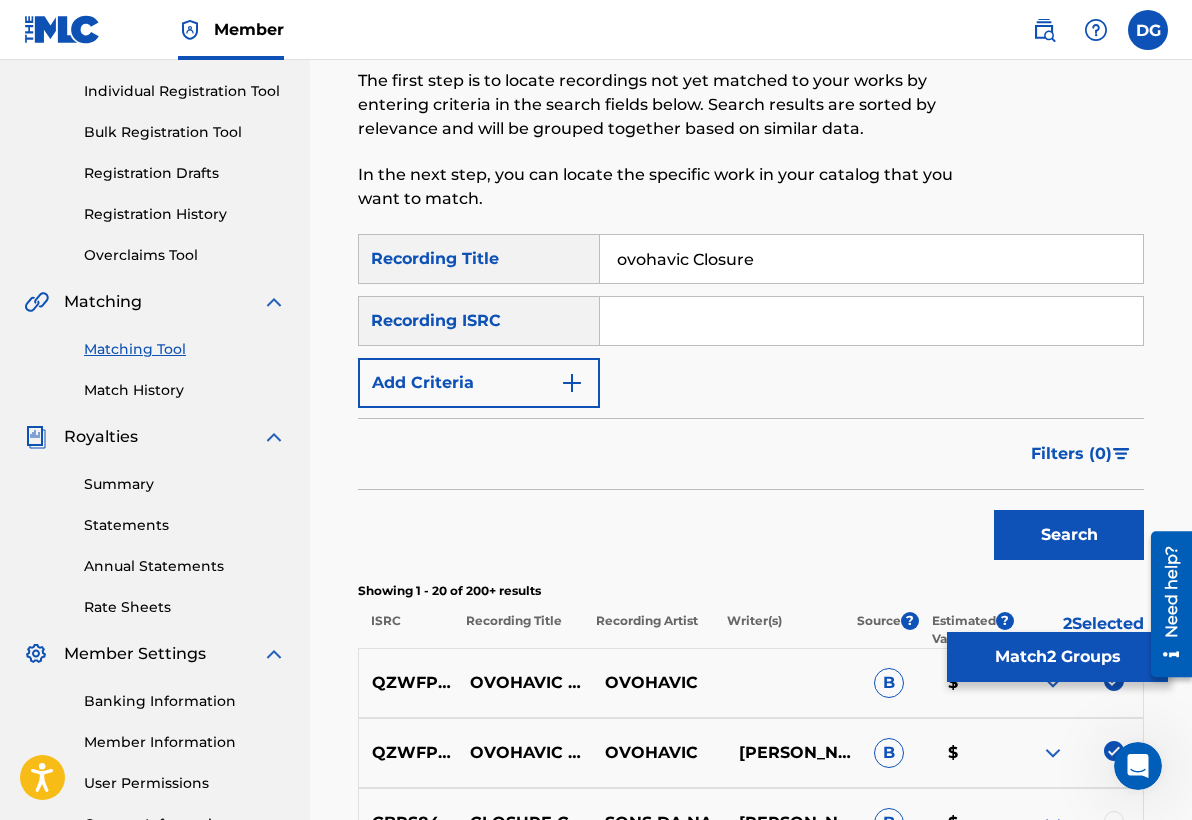 click on "Add Criteria" at bounding box center [479, 383] 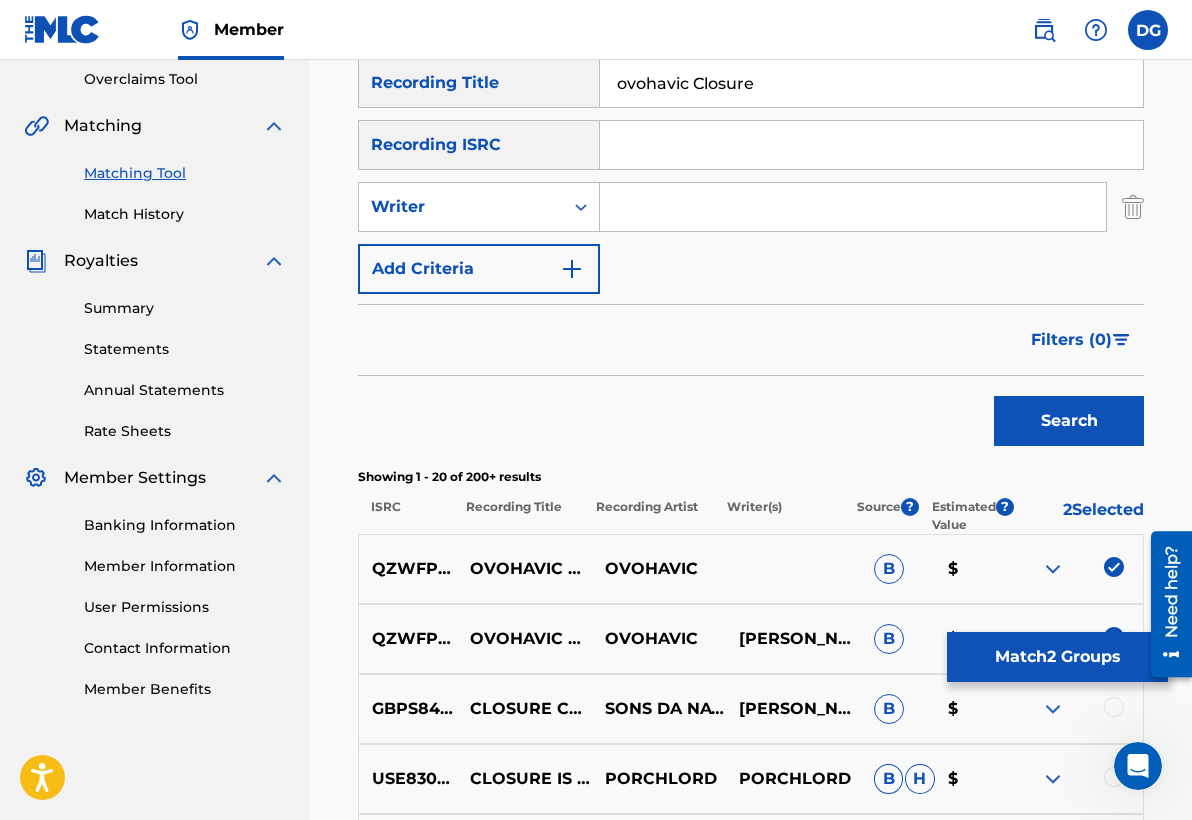 scroll, scrollTop: 605, scrollLeft: 0, axis: vertical 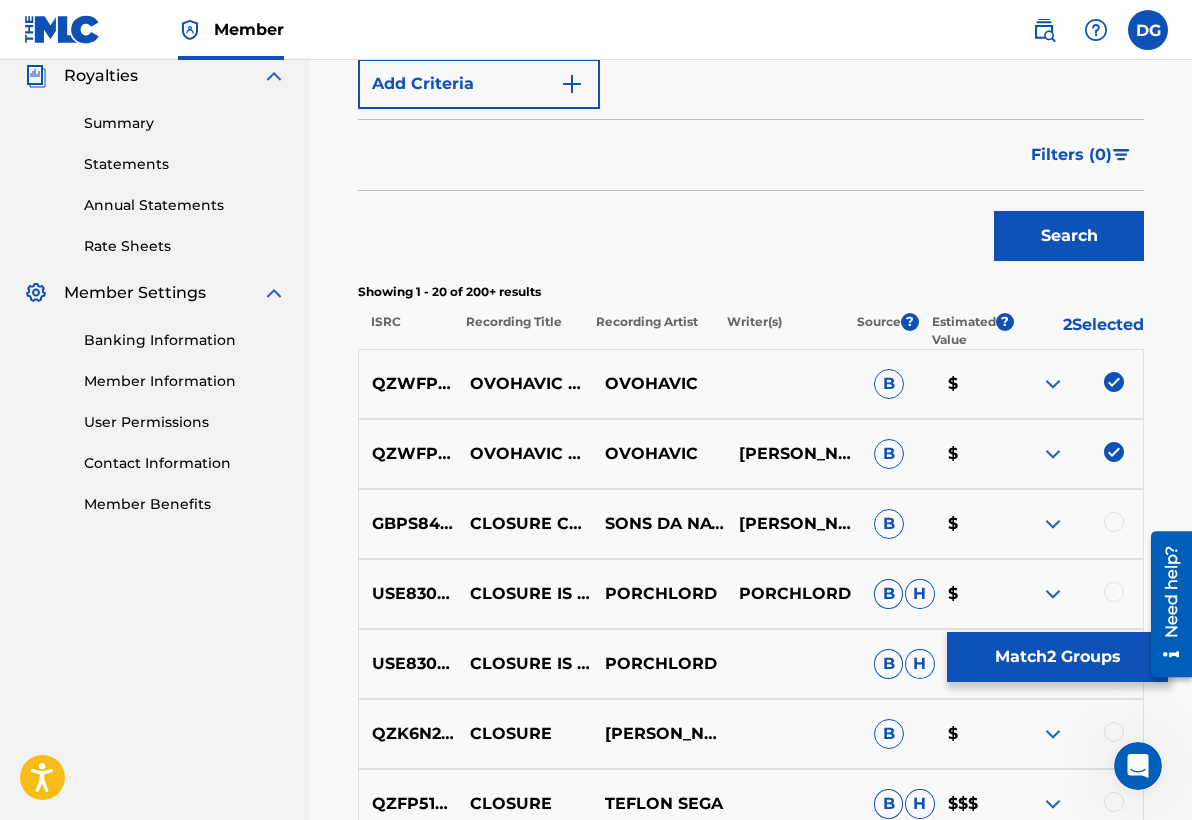 click on "Search" at bounding box center (1069, 236) 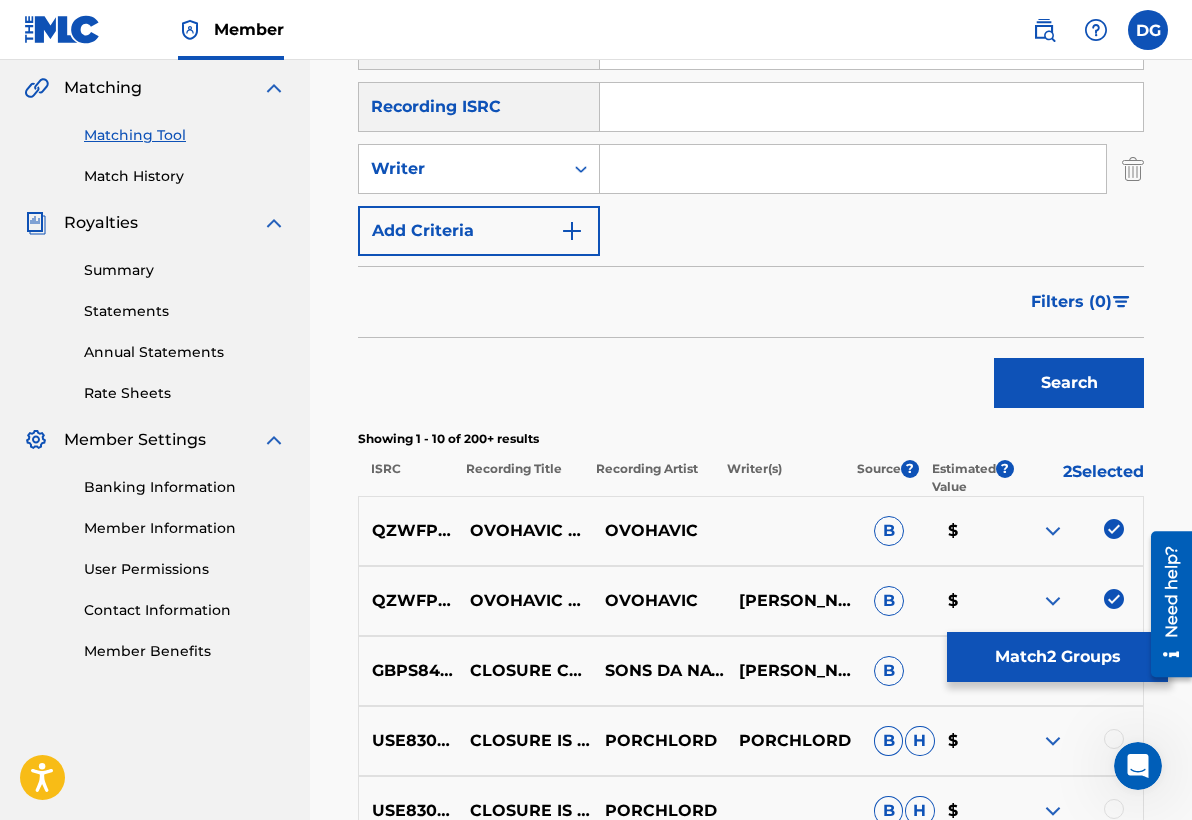 click on "B" at bounding box center [889, 531] 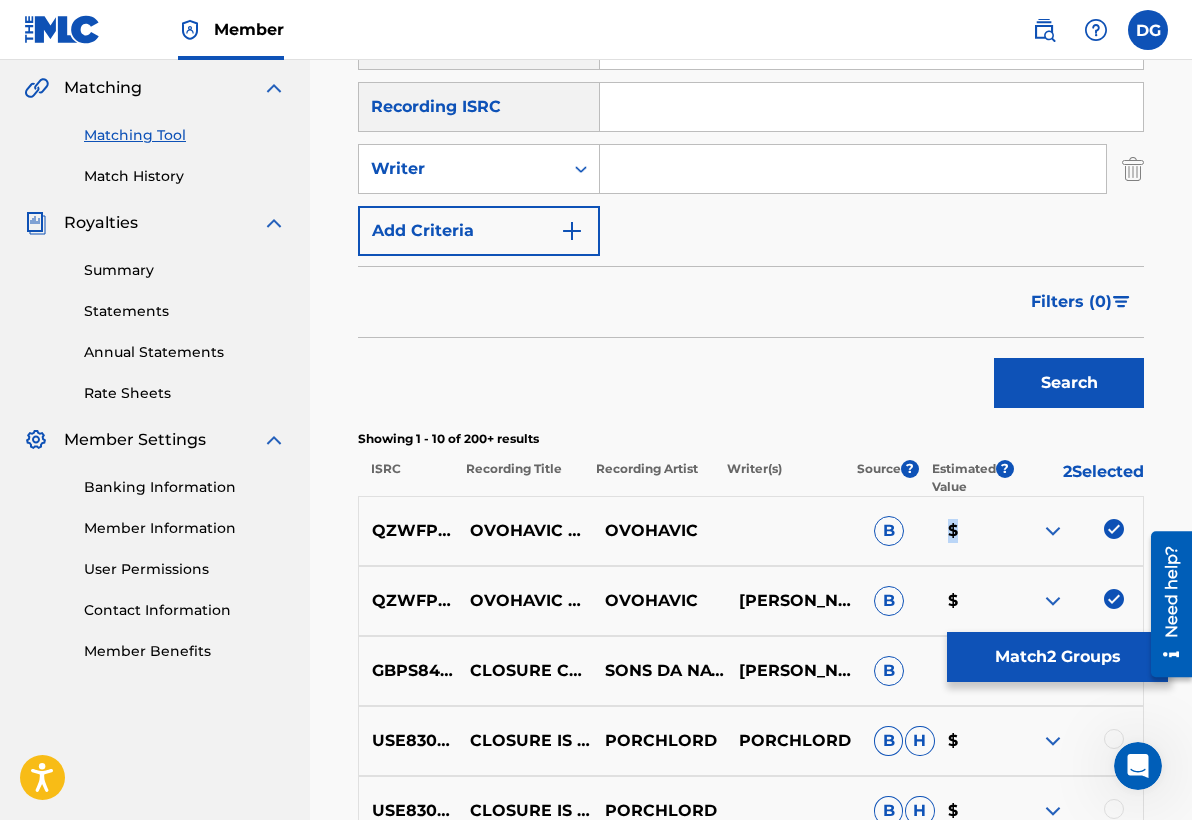 click on "$" at bounding box center (972, 531) 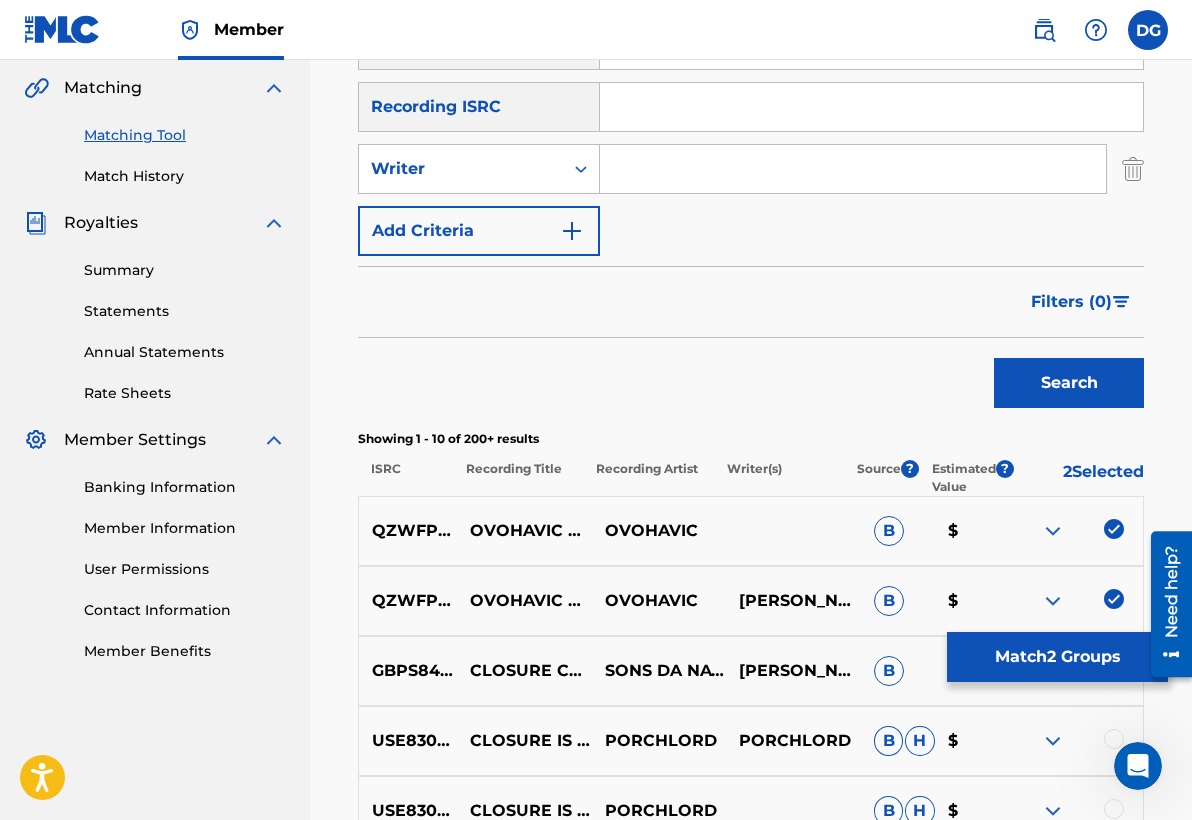 click at bounding box center (1076, 531) 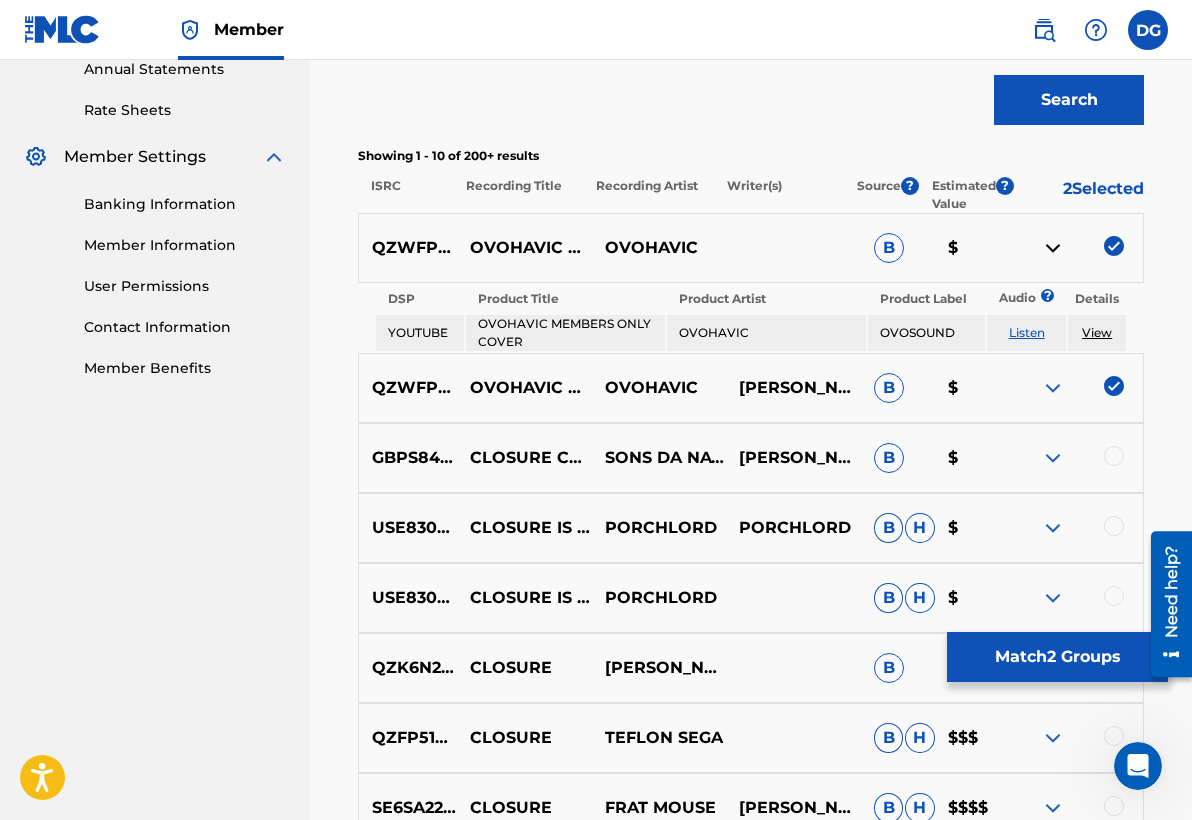 scroll, scrollTop: 741, scrollLeft: 0, axis: vertical 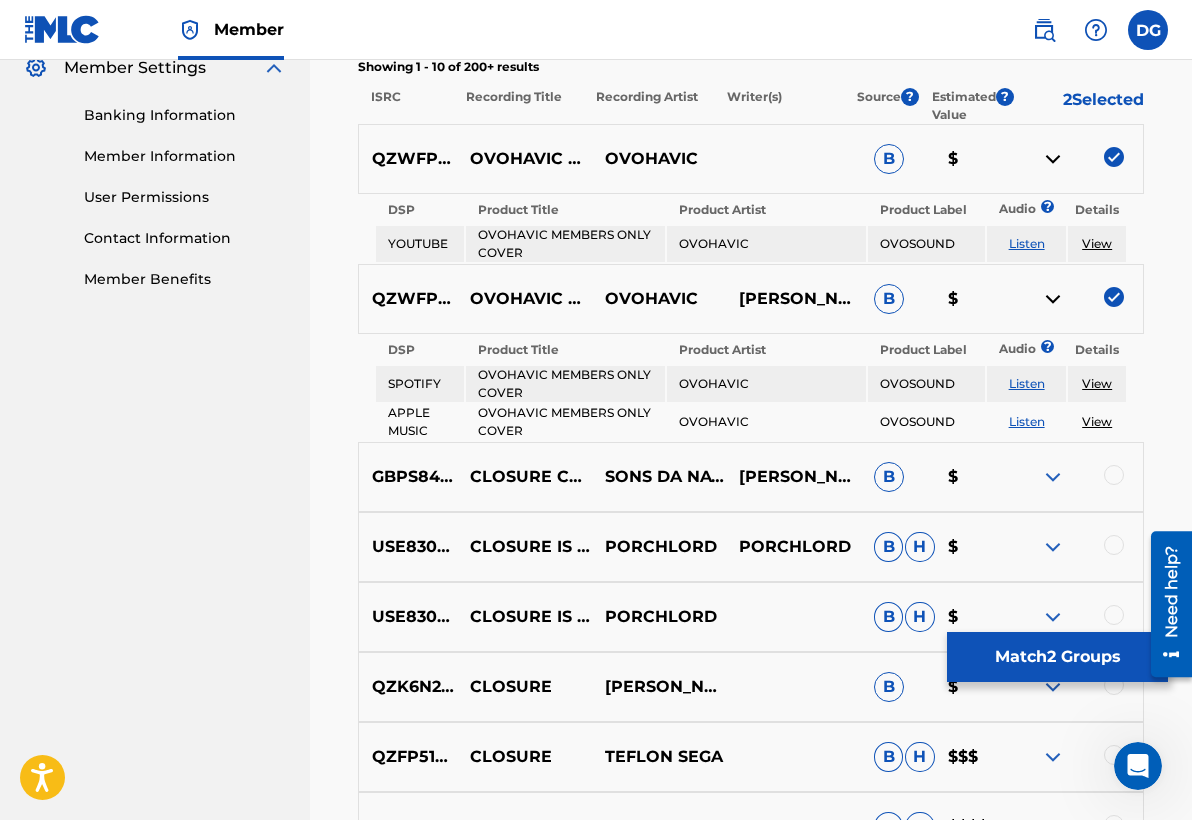 click on "$" at bounding box center [972, 299] 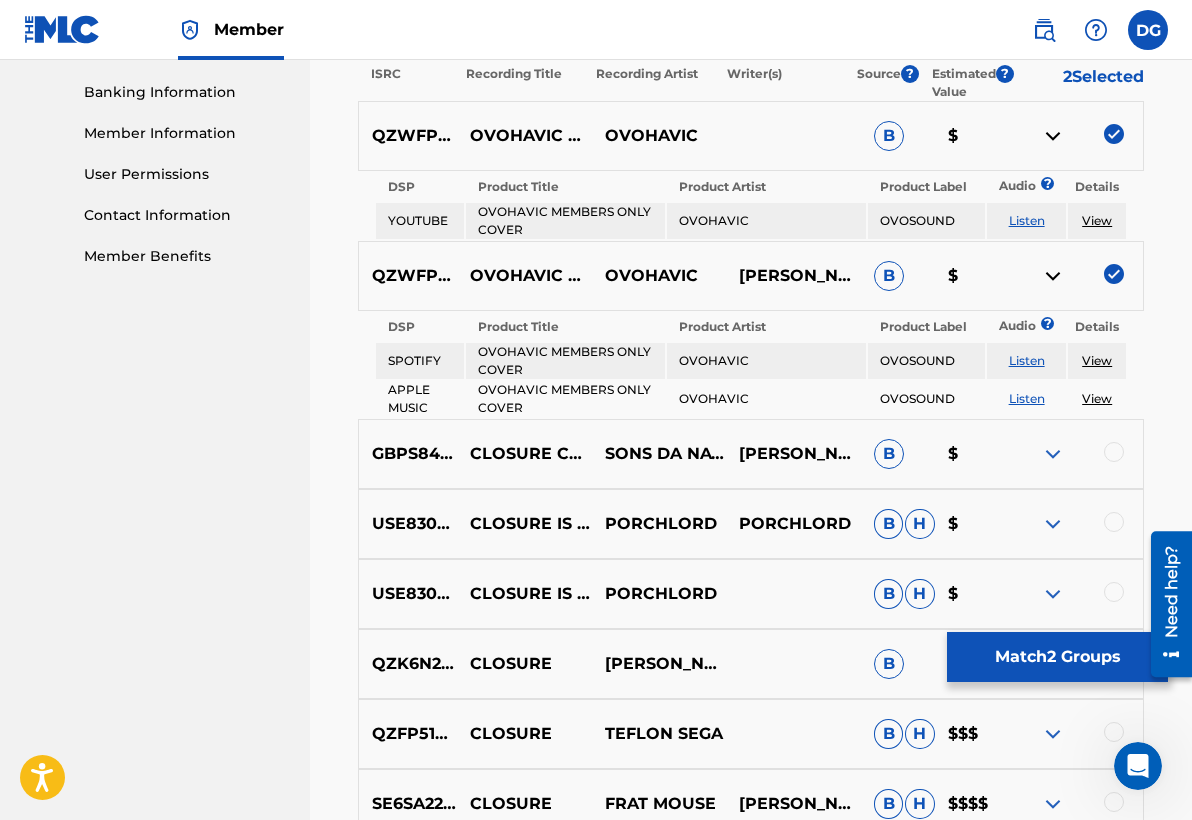 scroll, scrollTop: 865, scrollLeft: 0, axis: vertical 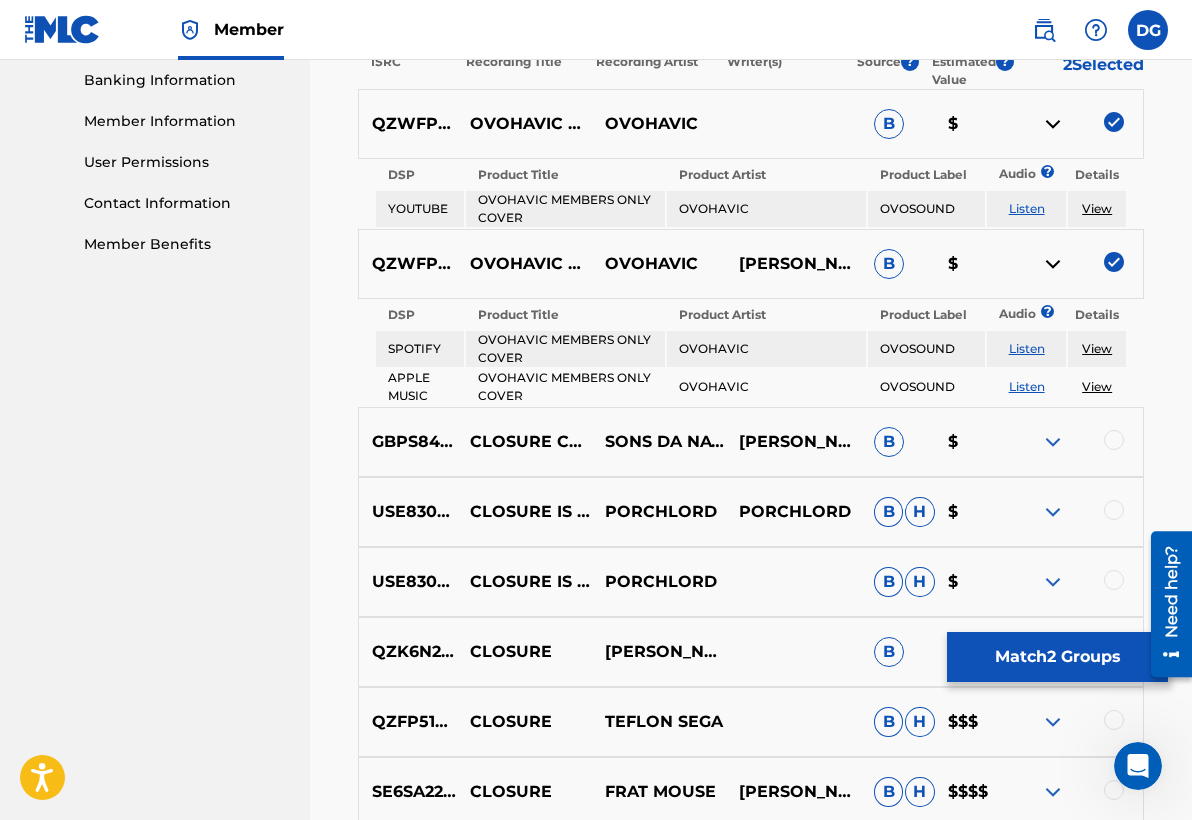 click on "$" at bounding box center (972, 264) 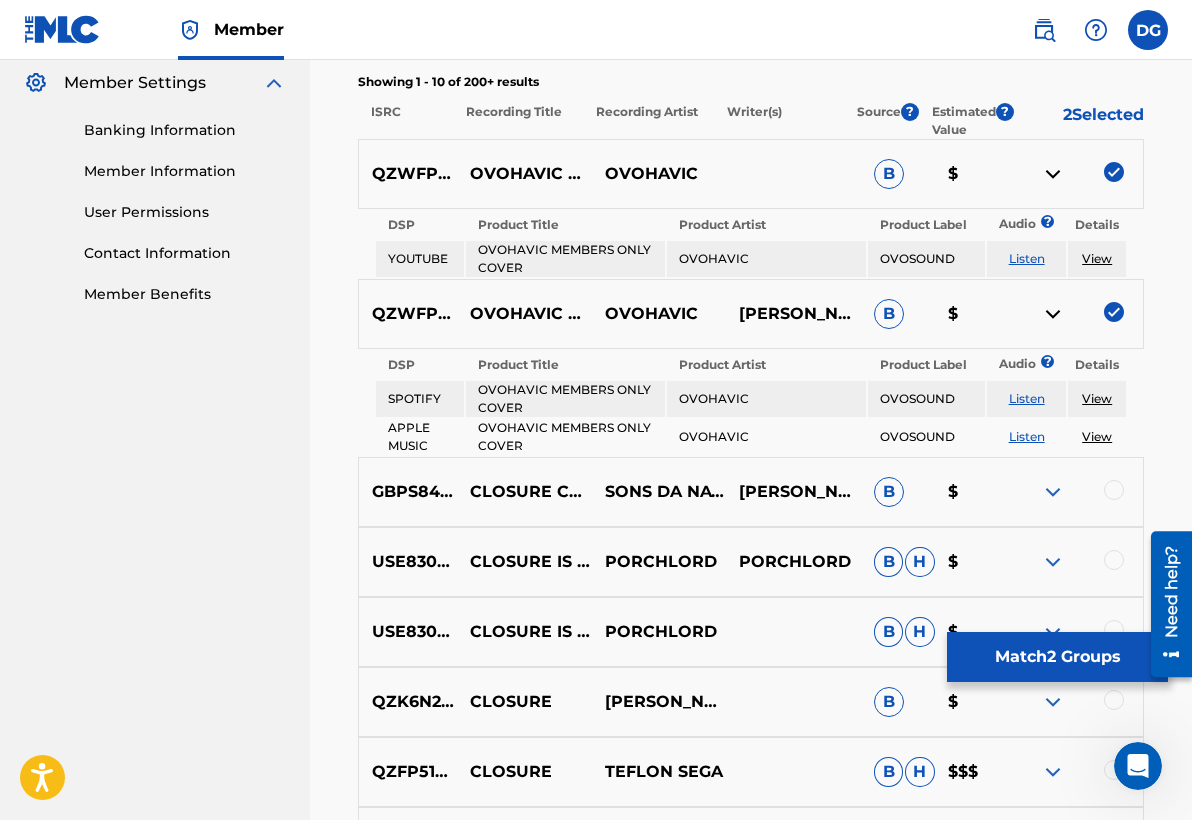 scroll, scrollTop: 801, scrollLeft: 0, axis: vertical 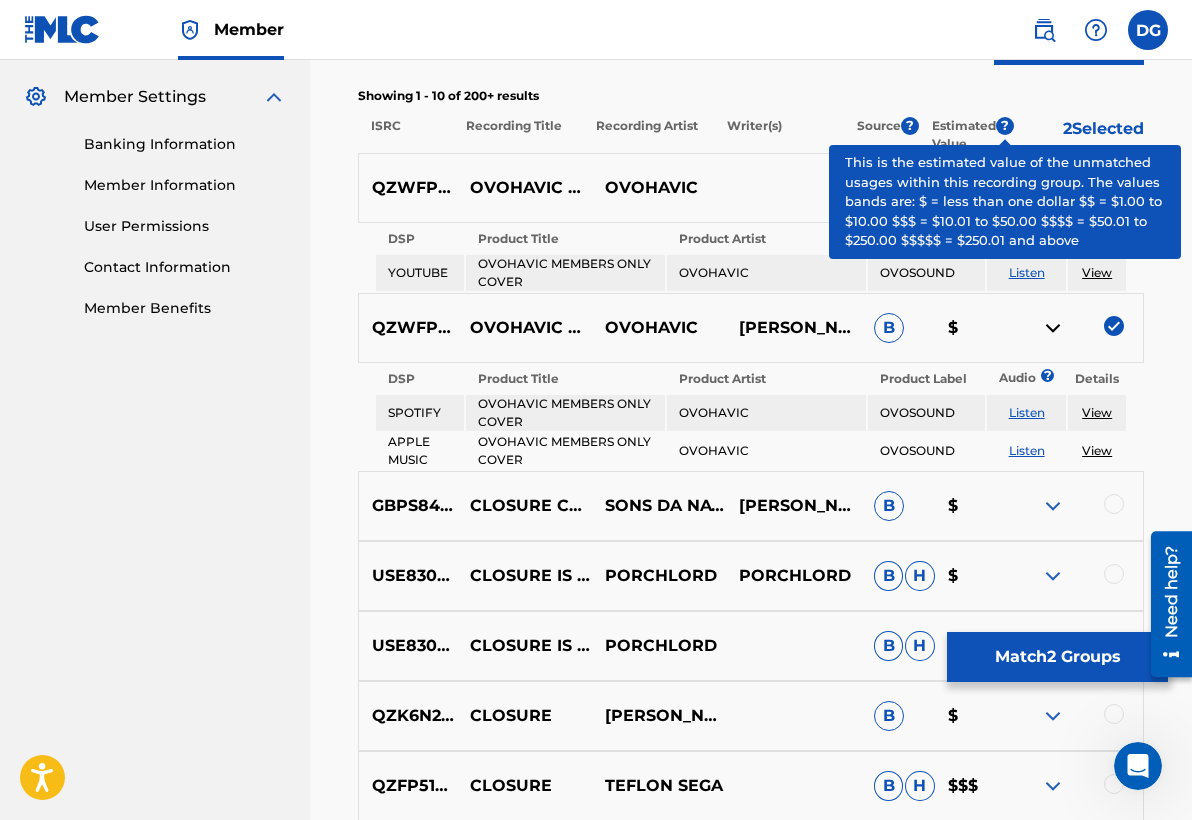 click on "?" at bounding box center (1005, 126) 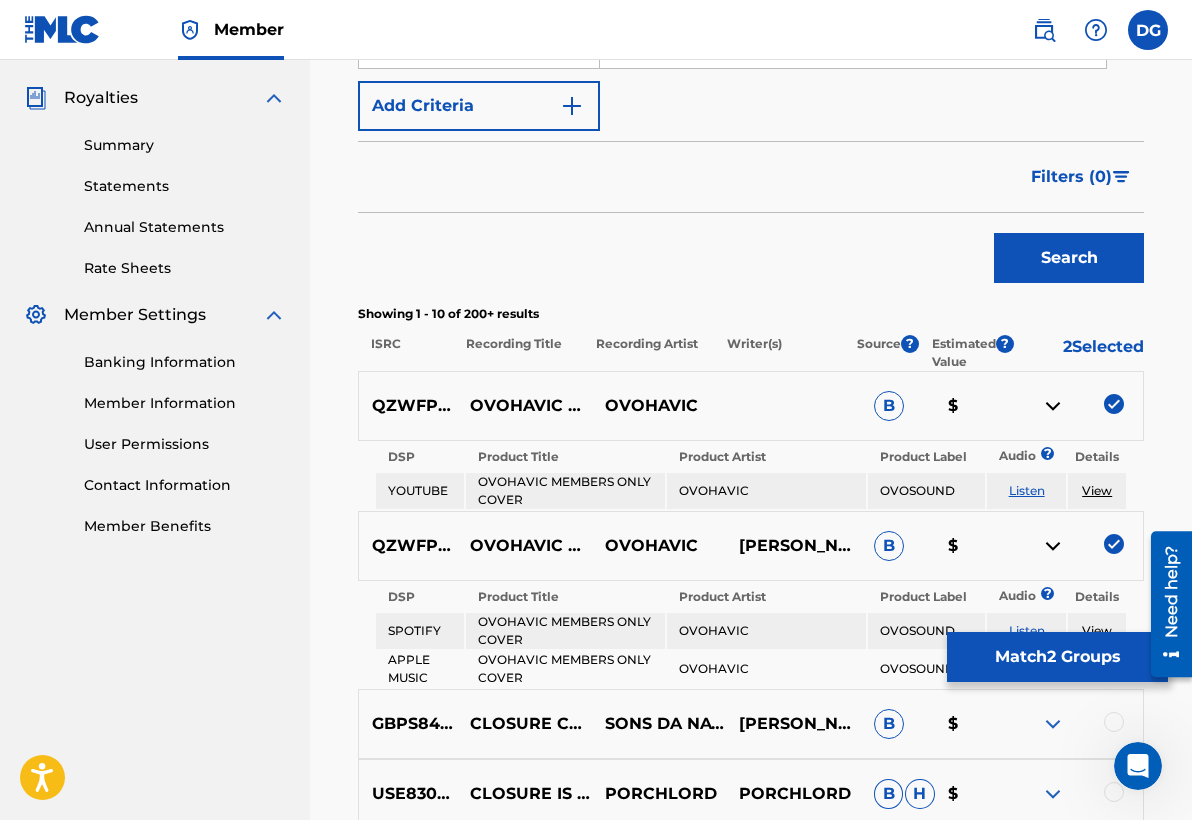 scroll, scrollTop: 587, scrollLeft: 0, axis: vertical 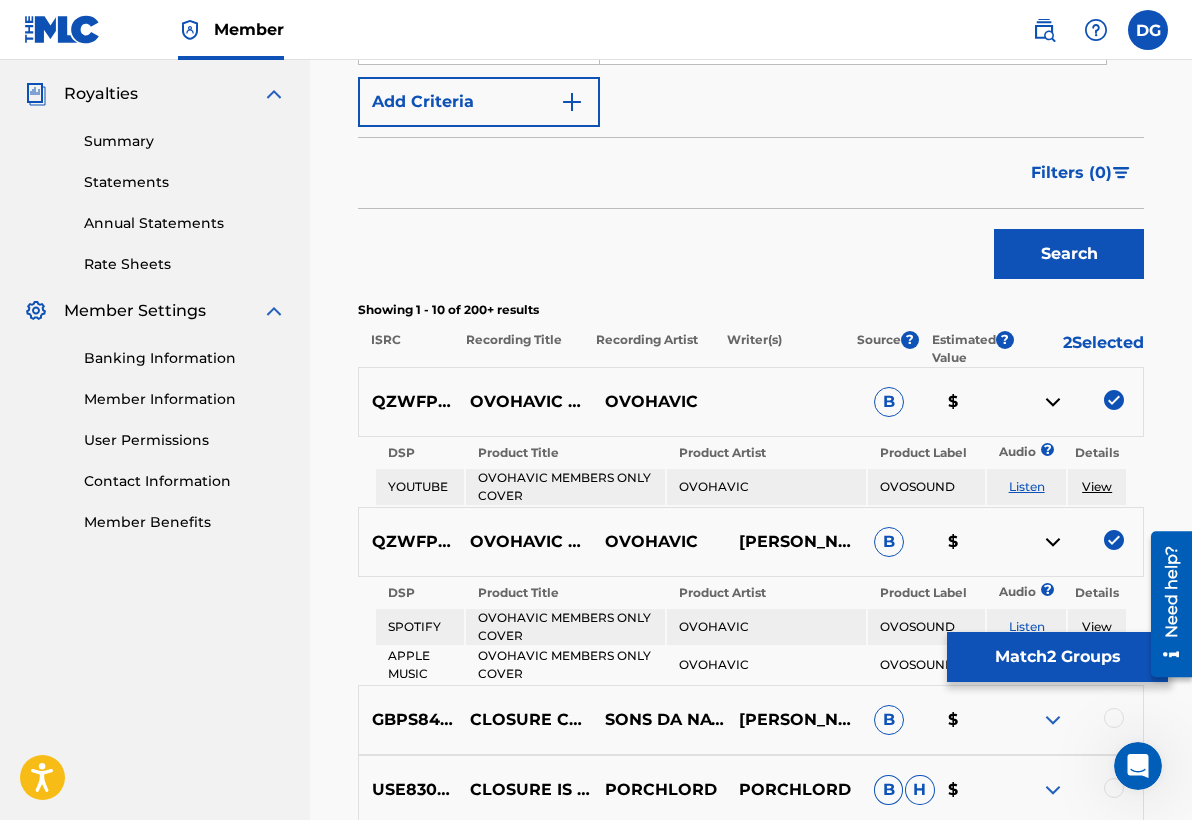click on "B" at bounding box center (889, 402) 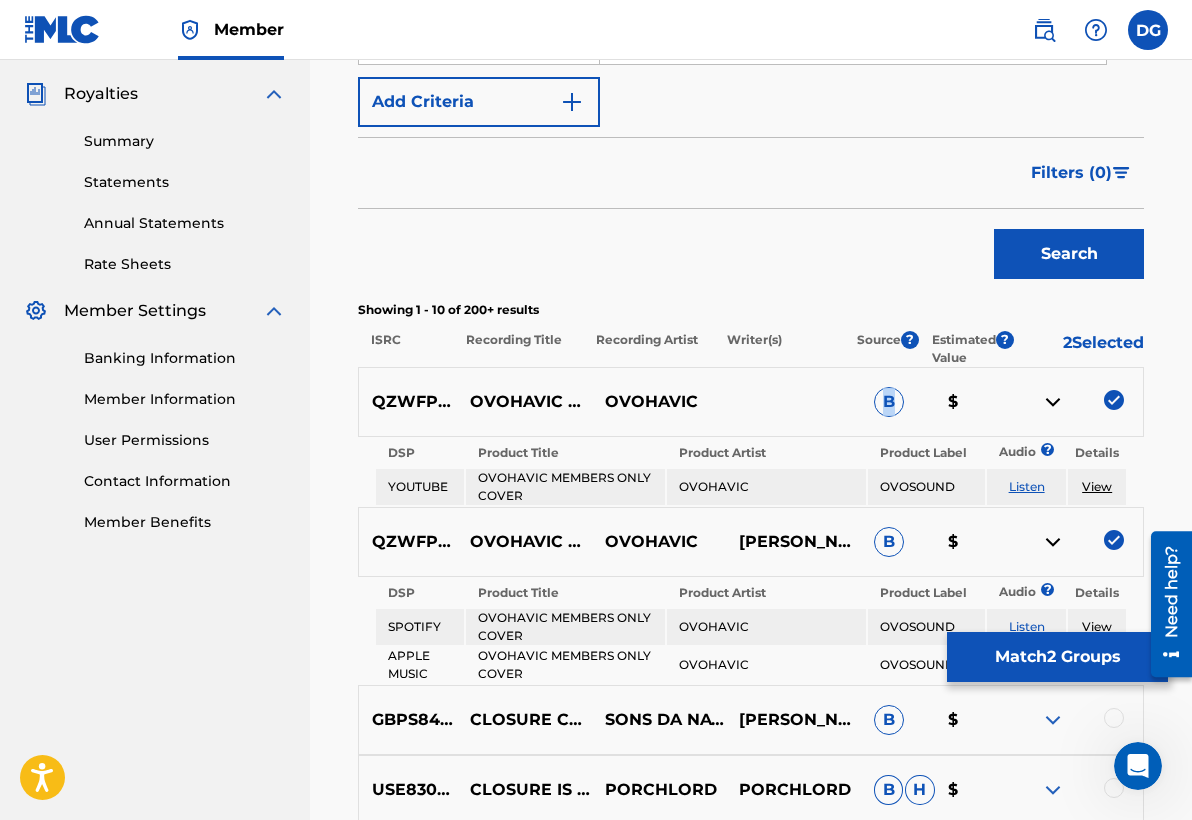 click on "B" at bounding box center [889, 402] 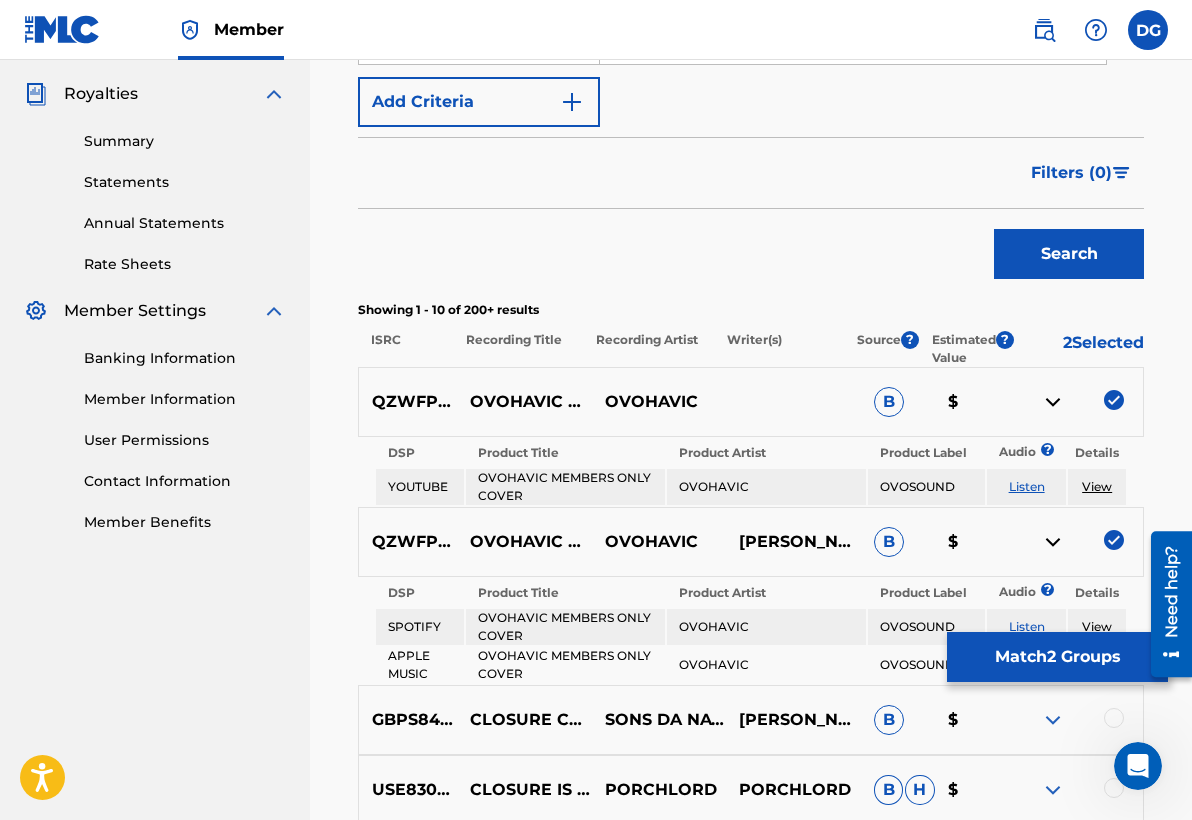 click on "Recording Artist" at bounding box center [648, 349] 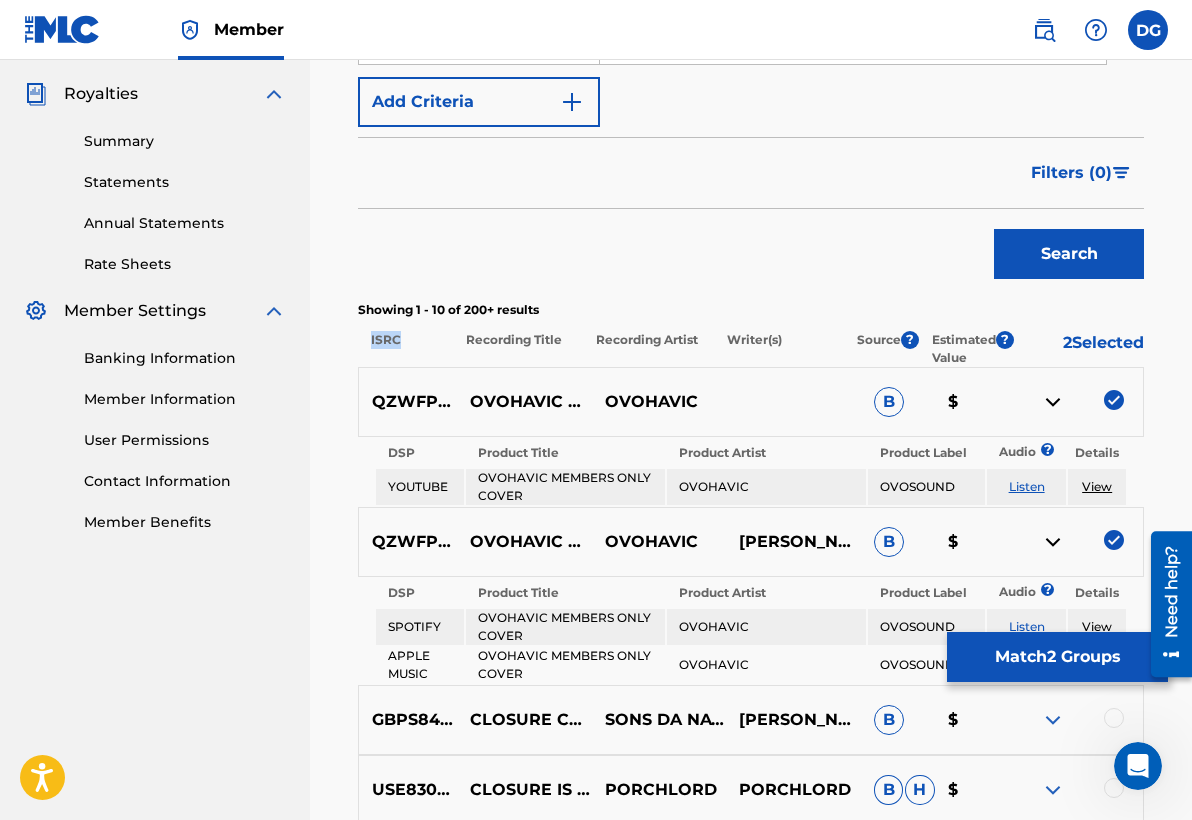 click on "ISRC" at bounding box center (405, 349) 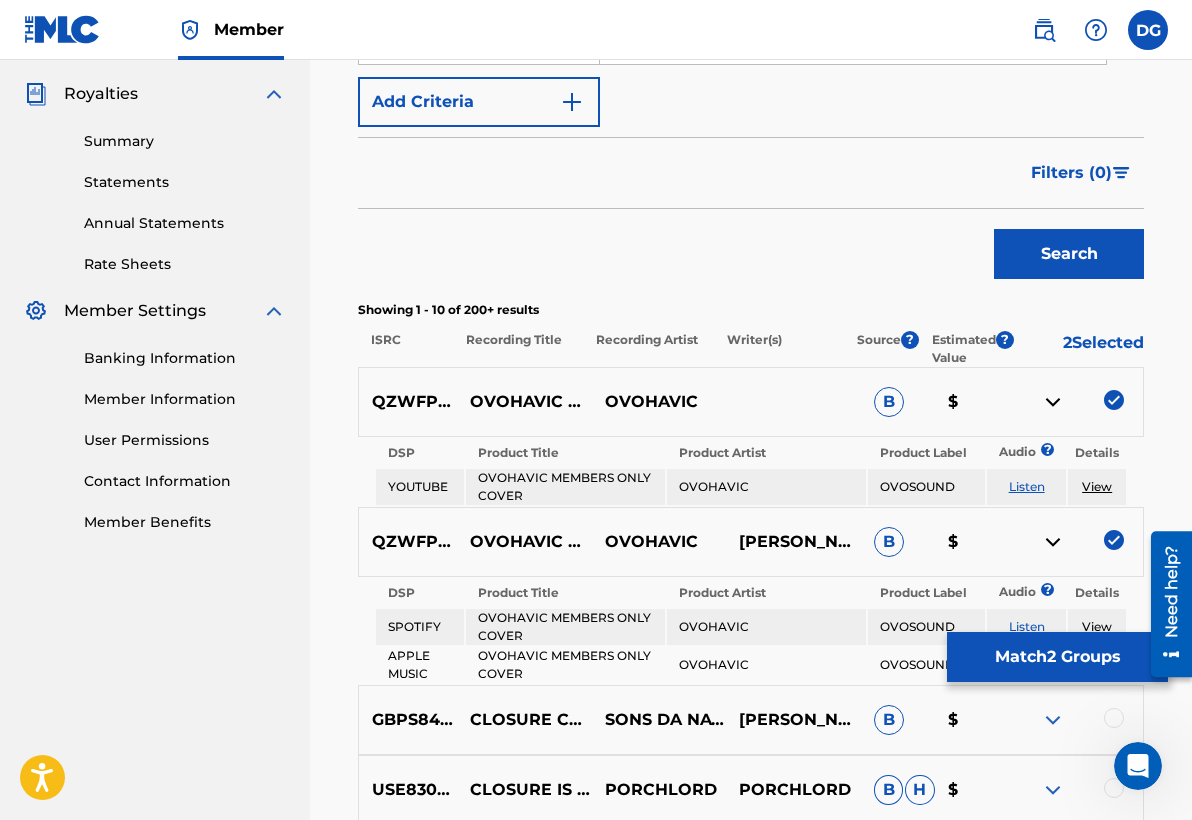 click on "DSP" at bounding box center (420, 453) 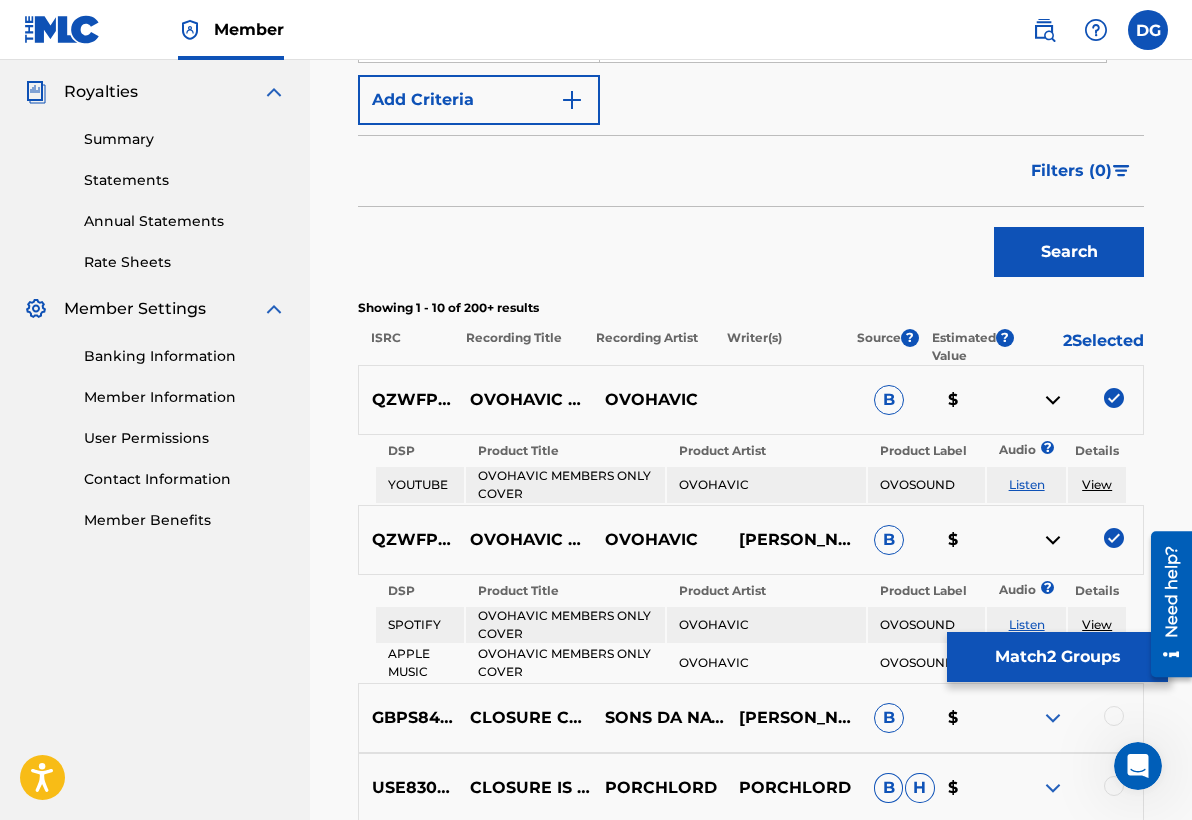scroll, scrollTop: 591, scrollLeft: 0, axis: vertical 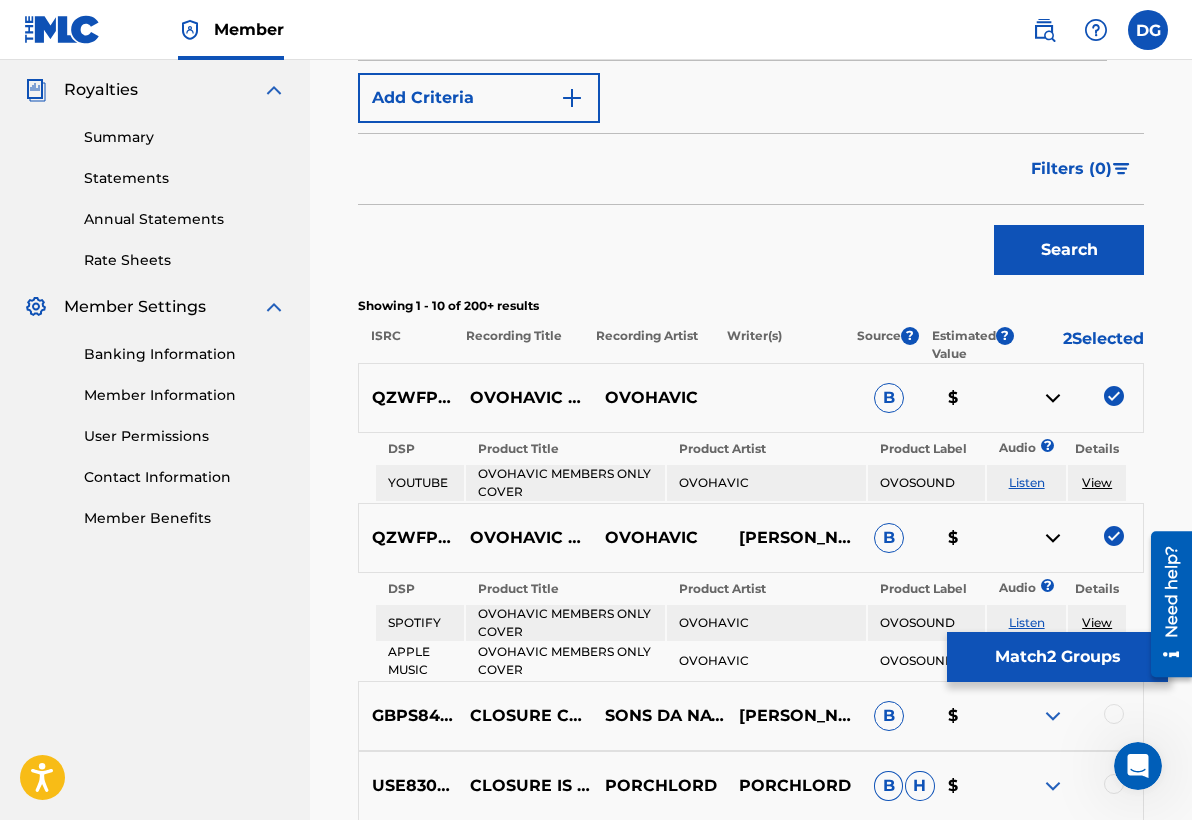 click on "B" at bounding box center (889, 398) 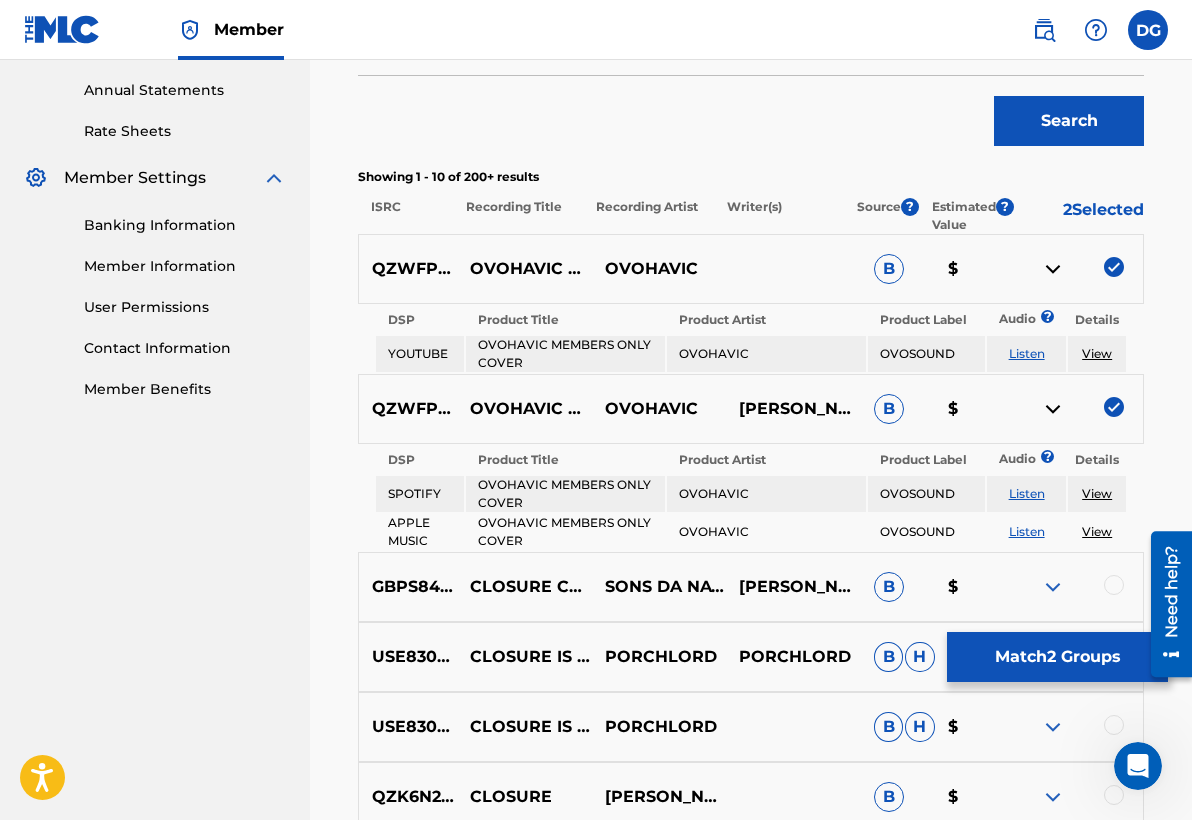 scroll, scrollTop: 726, scrollLeft: 0, axis: vertical 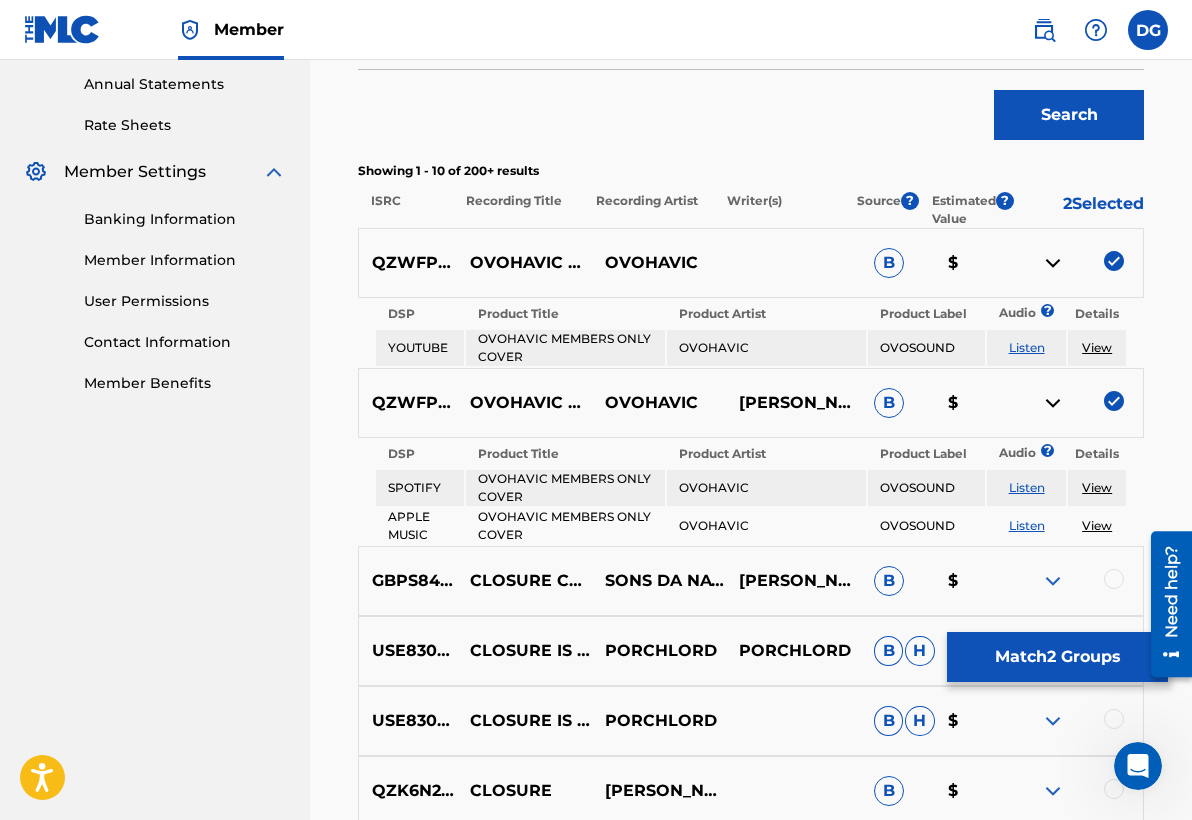 click on "Listen" at bounding box center [1027, 347] 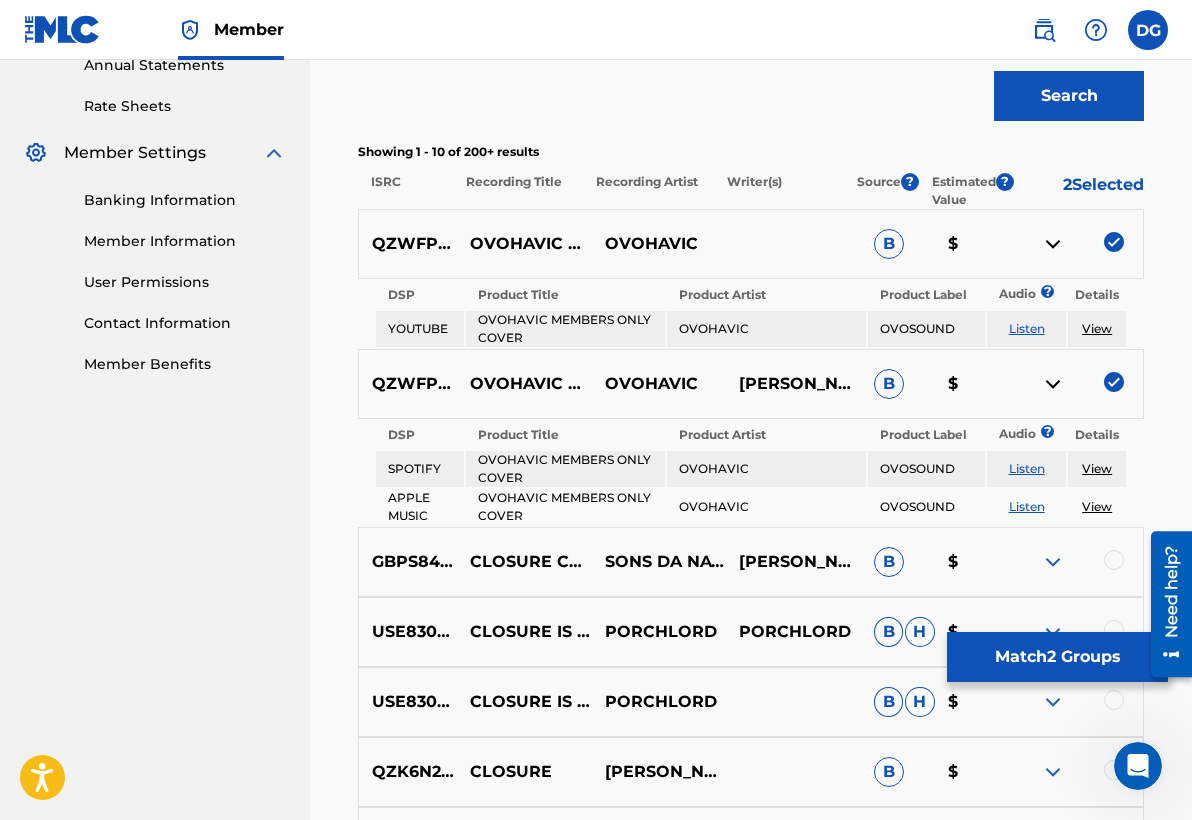 scroll, scrollTop: 746, scrollLeft: 0, axis: vertical 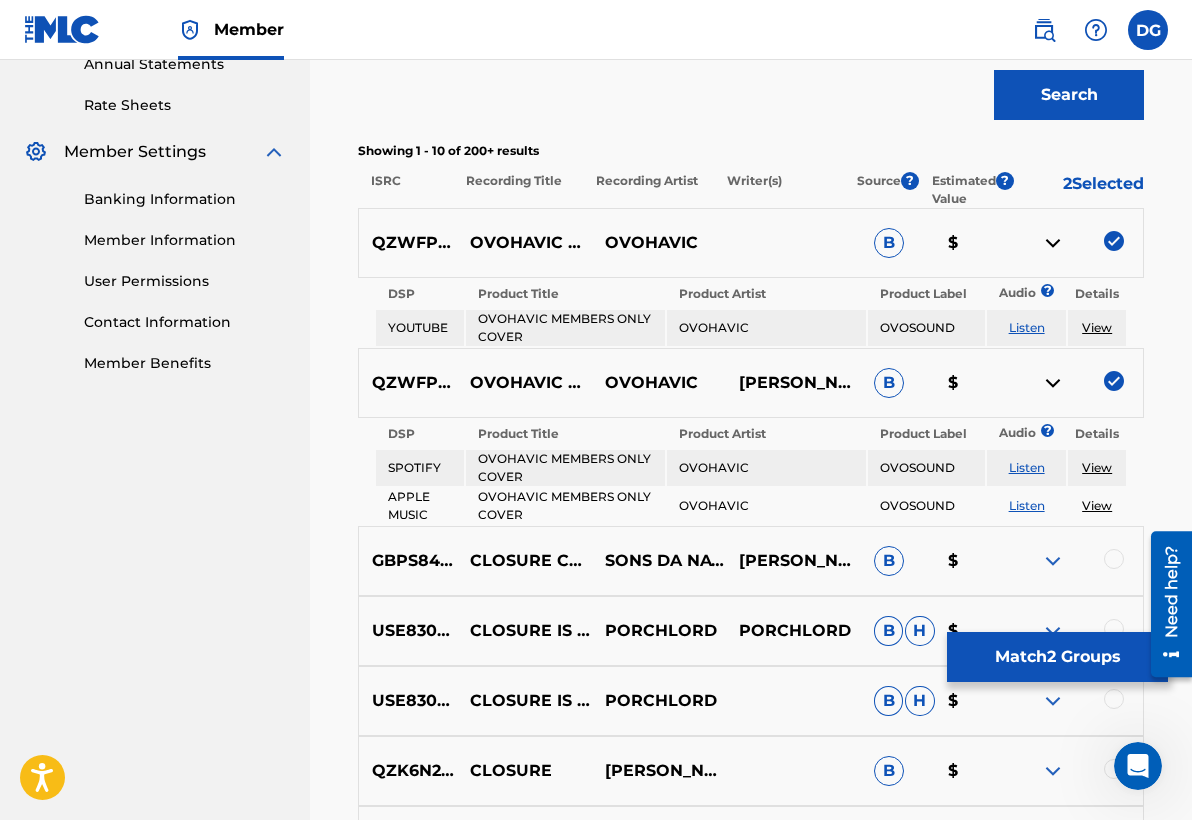 click on "Showing 1 - 10 of 200+ results ISRC Recording Title Recording Artist Writer(s) Source ? Estimated Value ? 2  Selected" at bounding box center [751, 175] 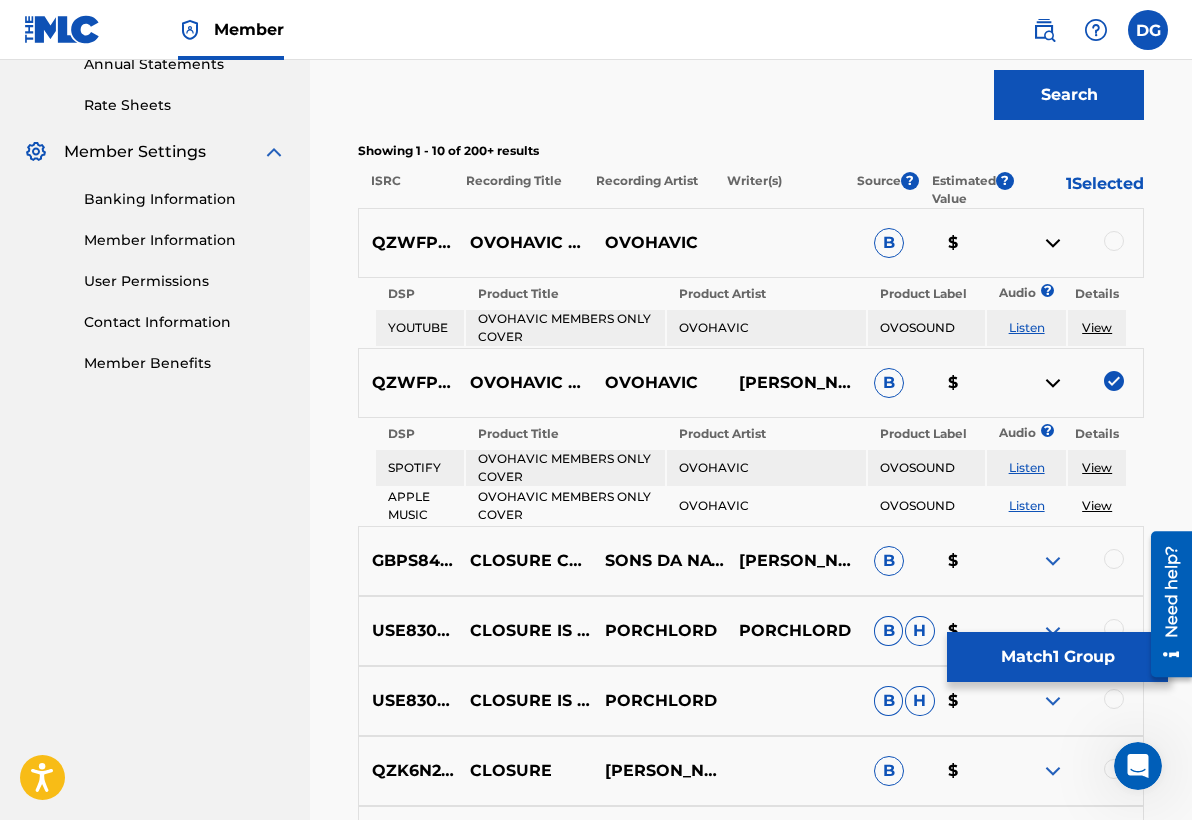click at bounding box center [1114, 241] 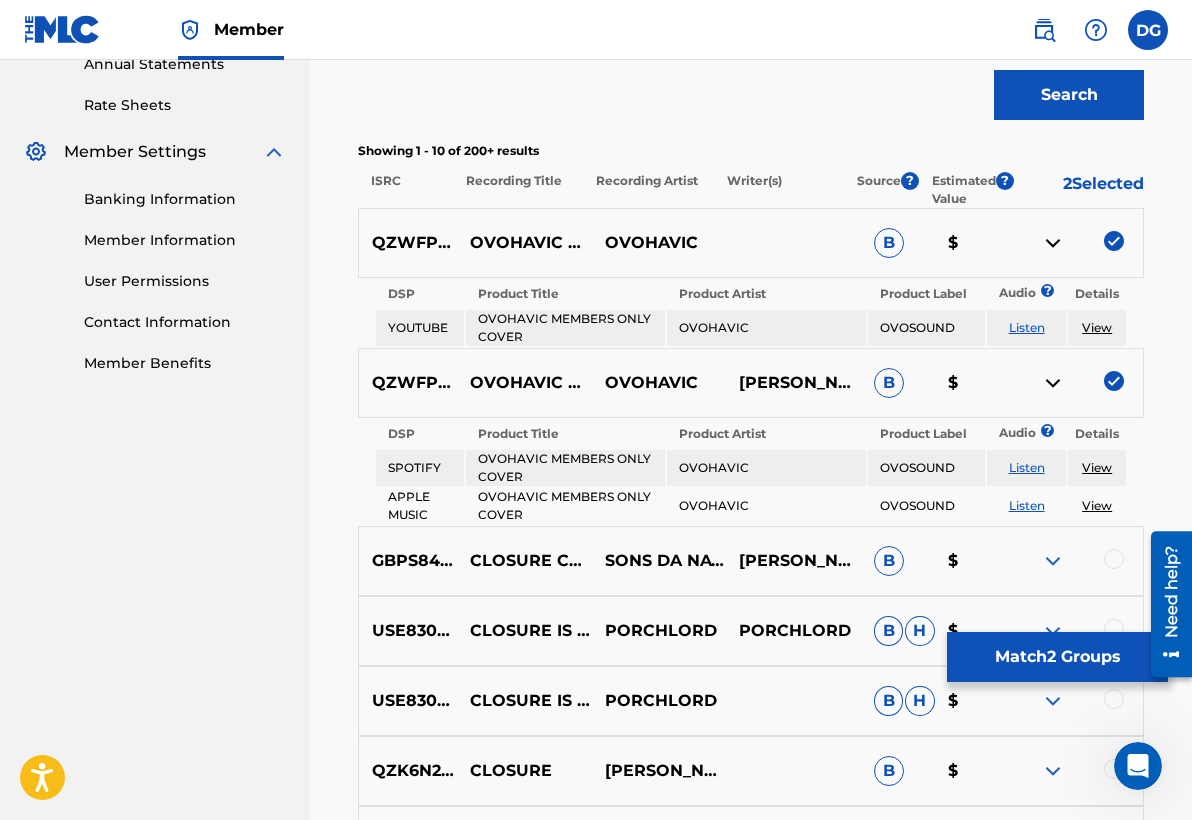 click on "Match  2 Groups" at bounding box center [1057, 657] 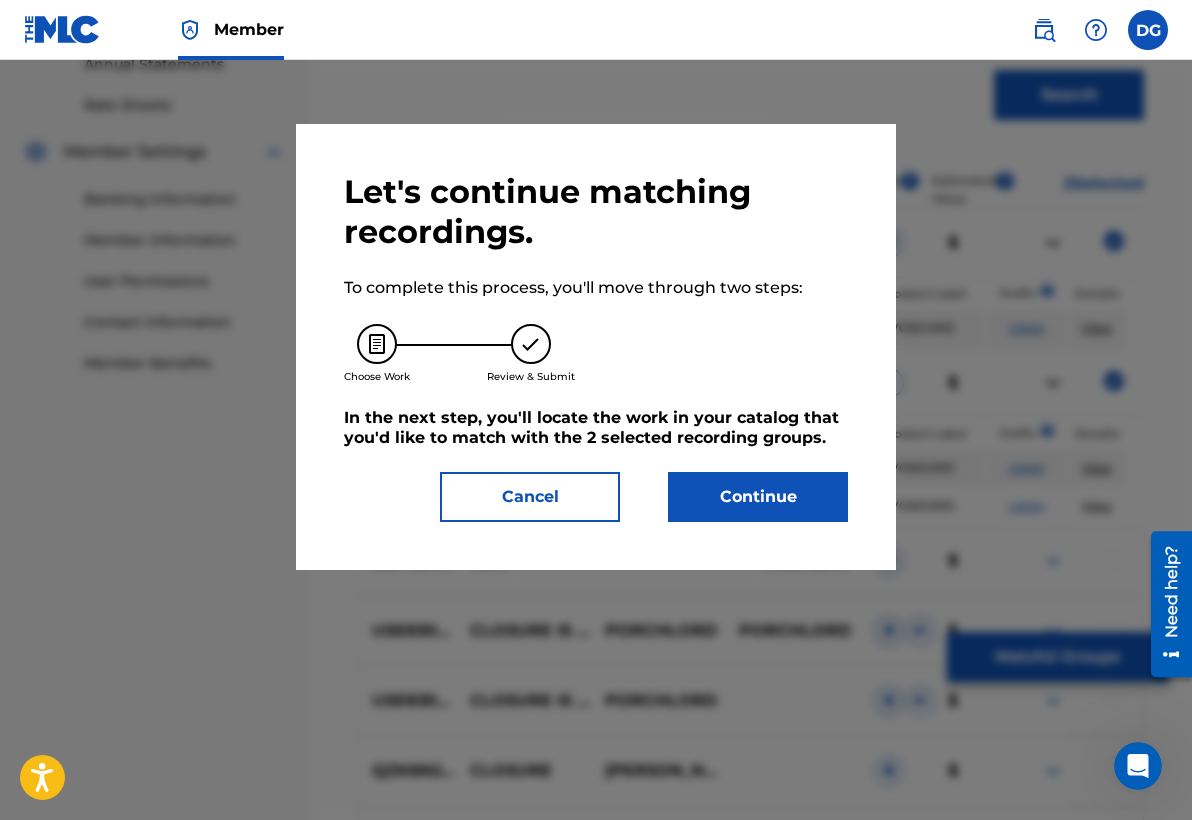 click on "Continue" at bounding box center [758, 497] 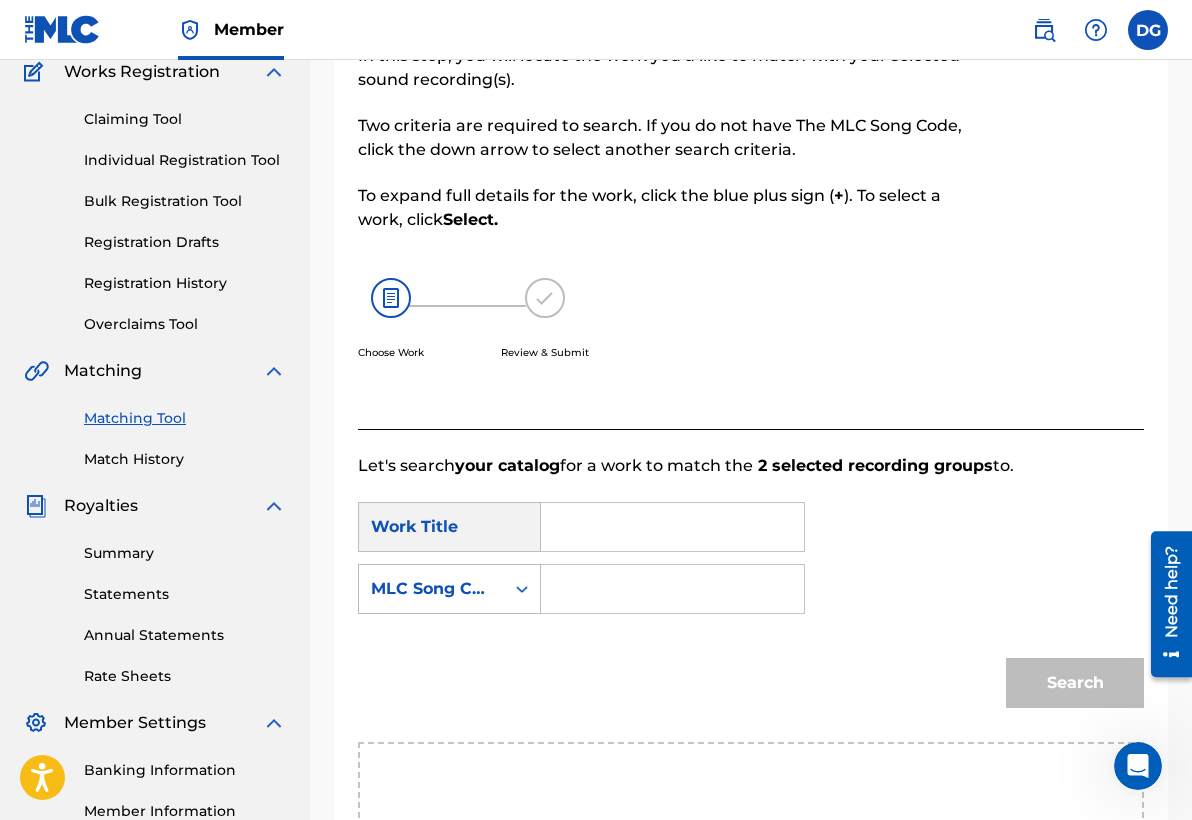 scroll, scrollTop: 190, scrollLeft: 0, axis: vertical 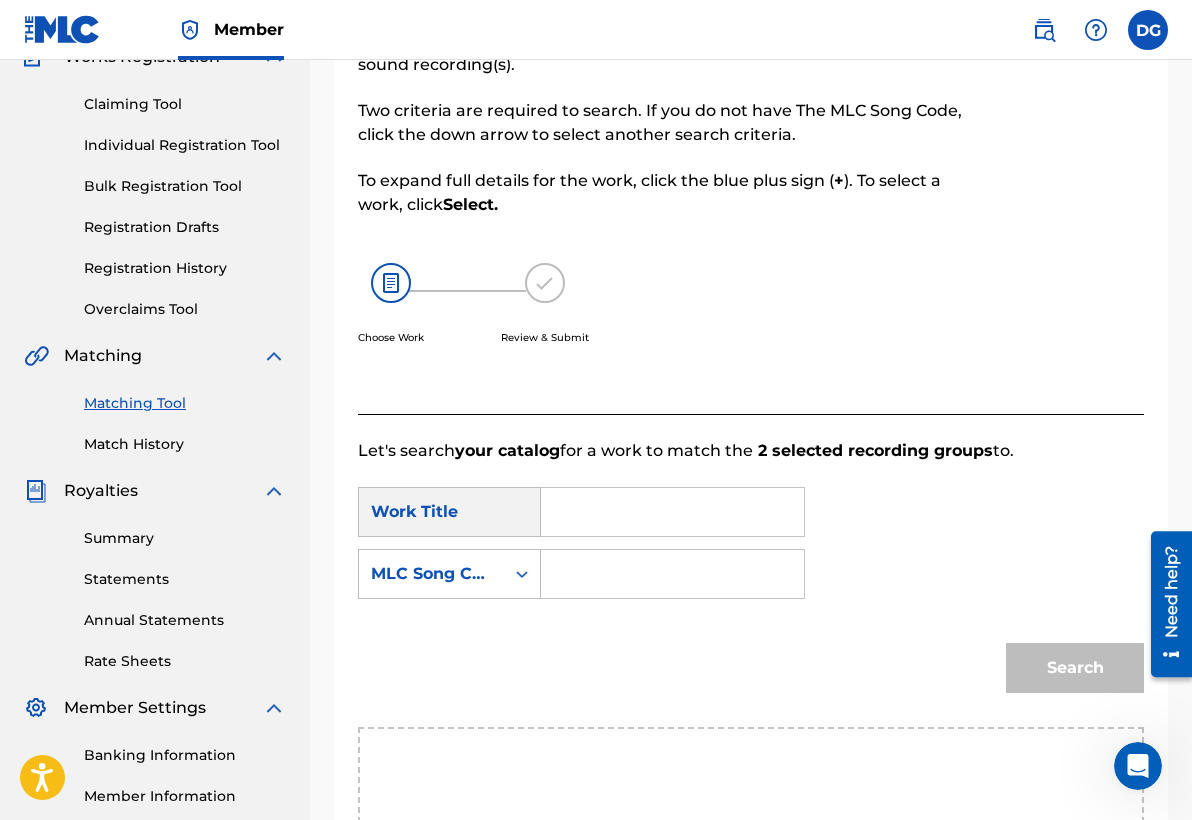 click on "SearchWithCriteriab1d5ab1d-5253-43e9-90f1-c3bb524987be Work Title SearchWithCriteriab29ec03b-0ed7-40e0-83af-55ed93e51950 MLC Song Code" at bounding box center [751, 549] 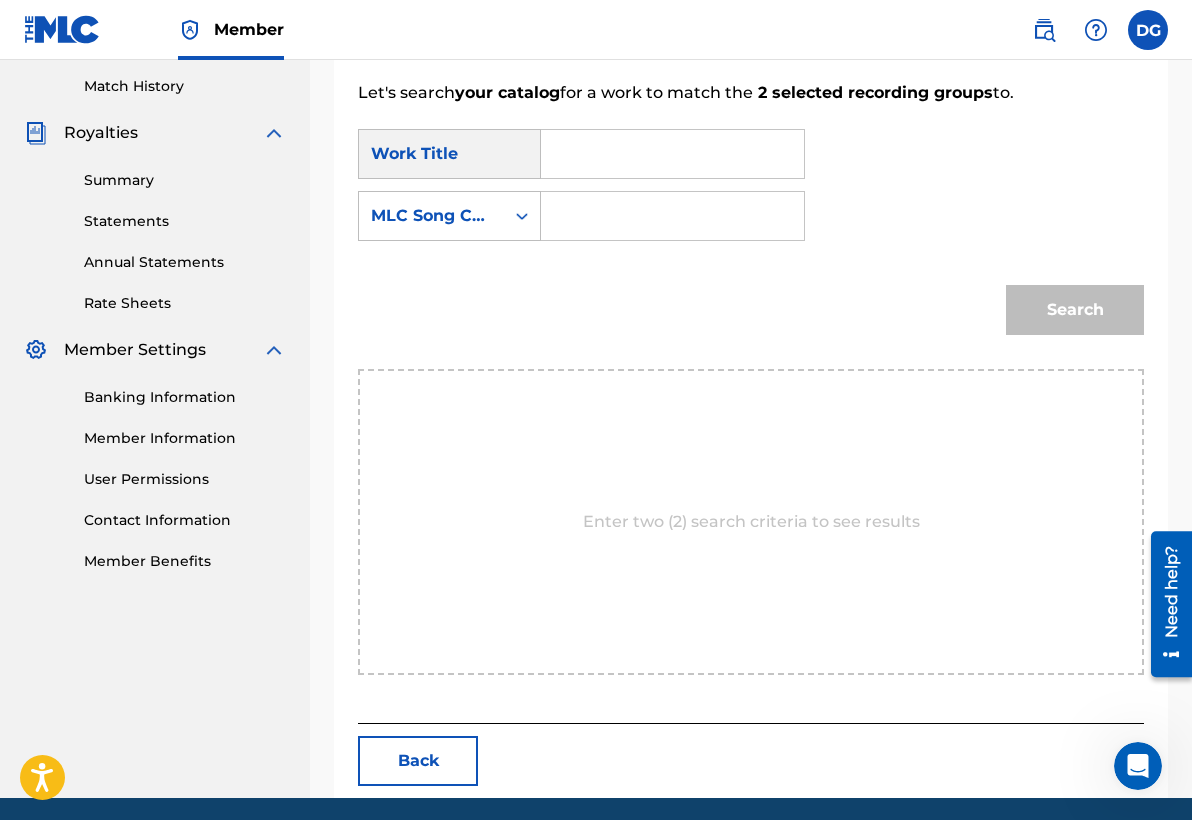 scroll, scrollTop: 530, scrollLeft: 0, axis: vertical 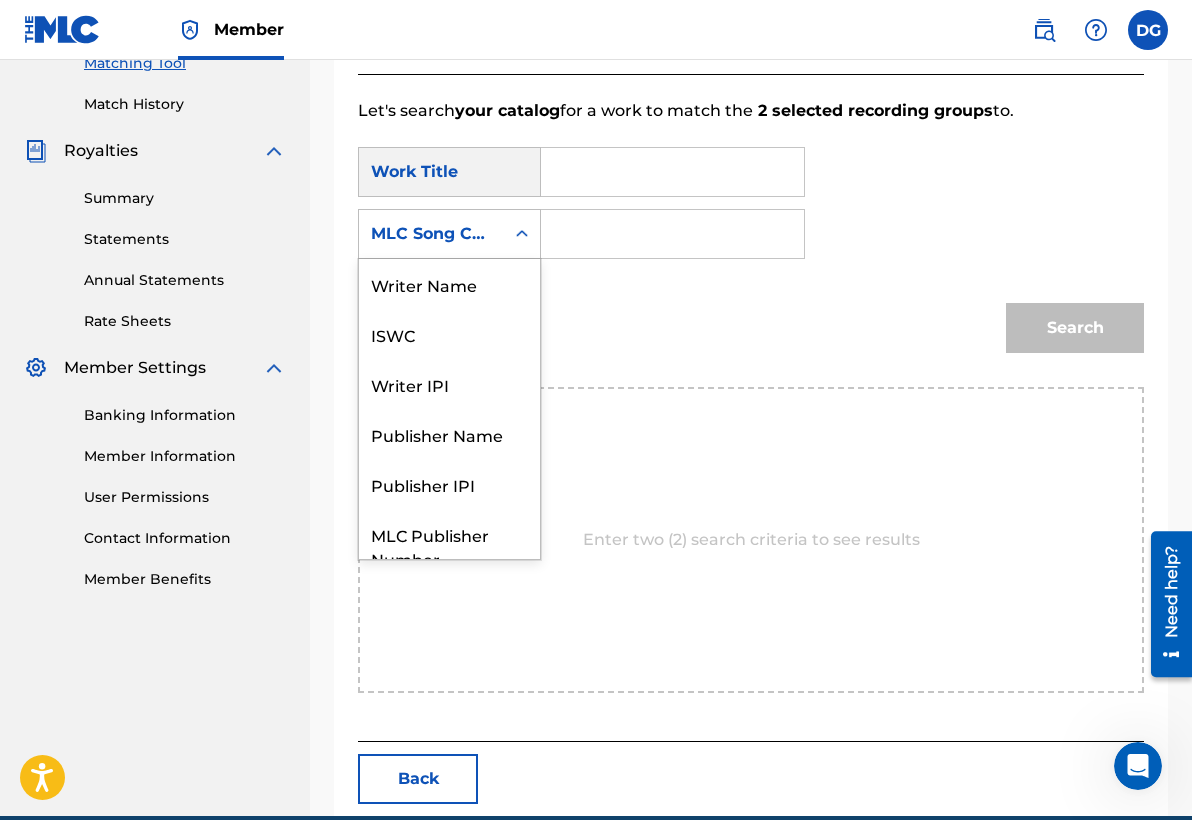 click at bounding box center [522, 234] 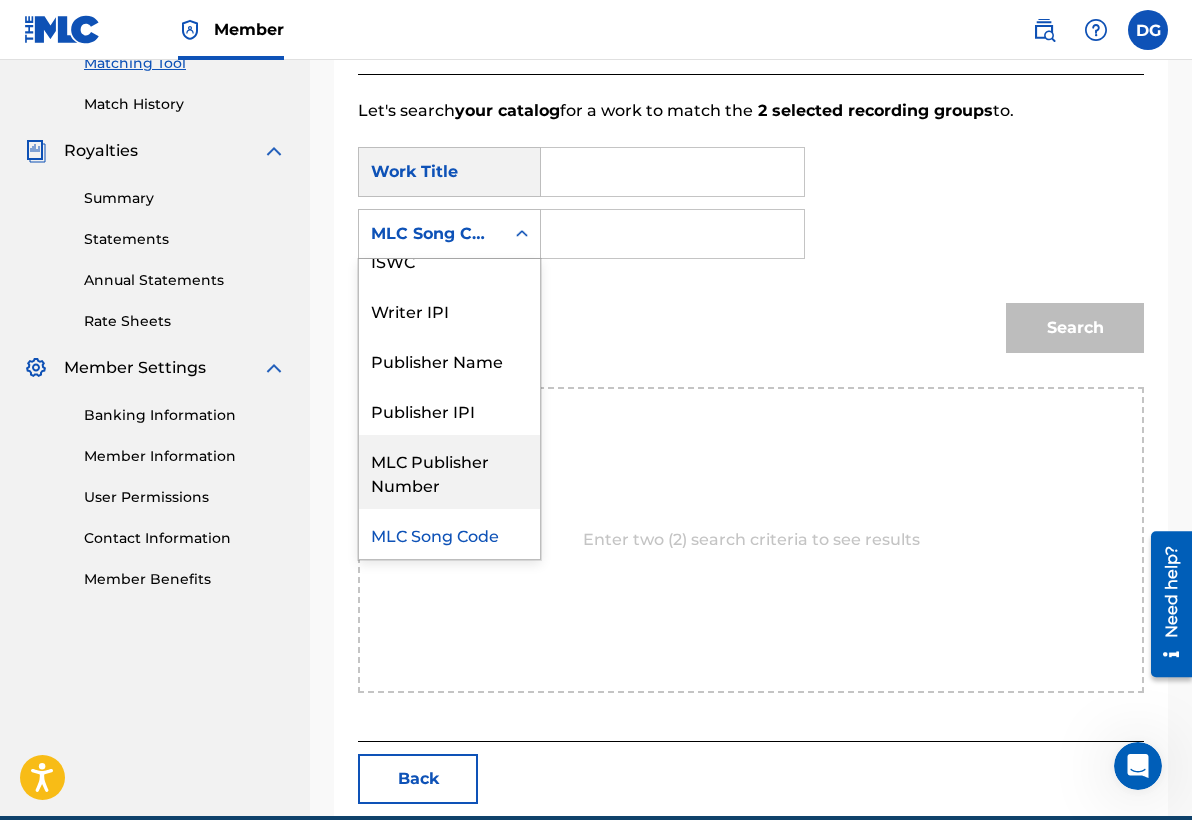 scroll, scrollTop: 74, scrollLeft: 0, axis: vertical 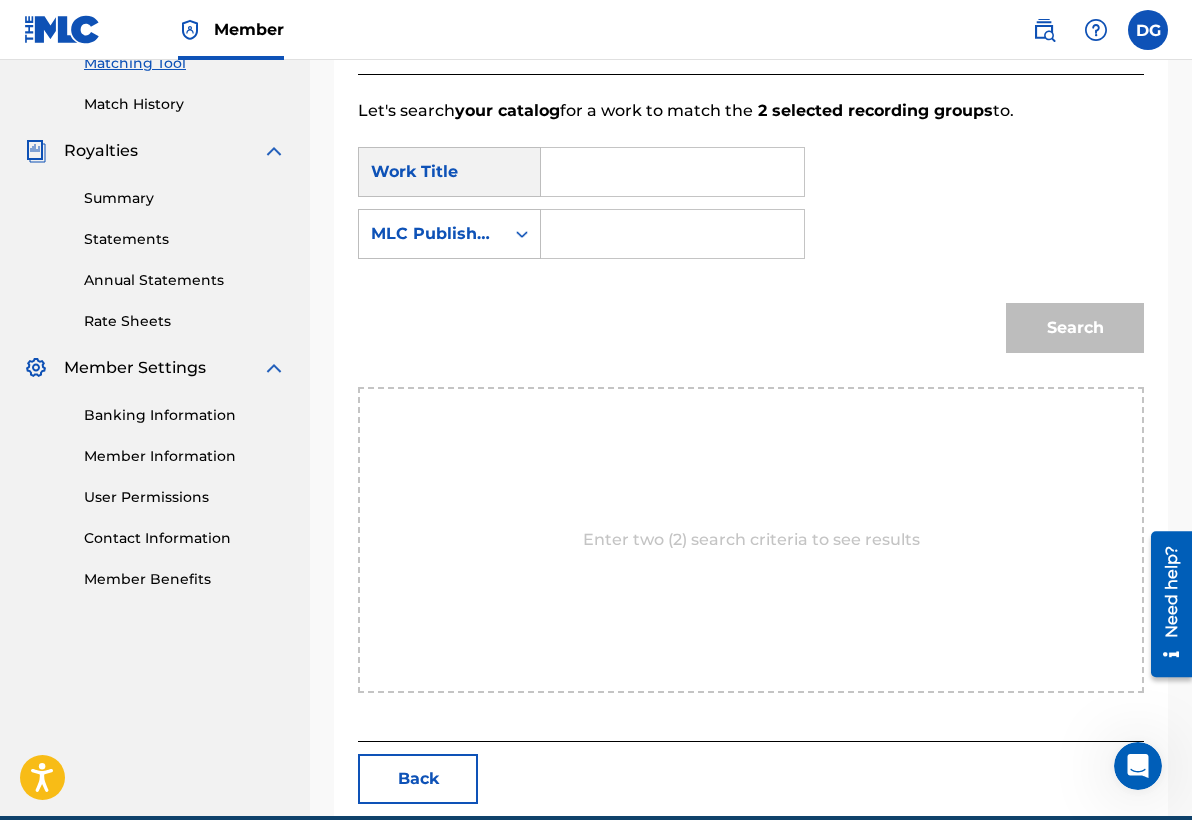 click at bounding box center [672, 234] 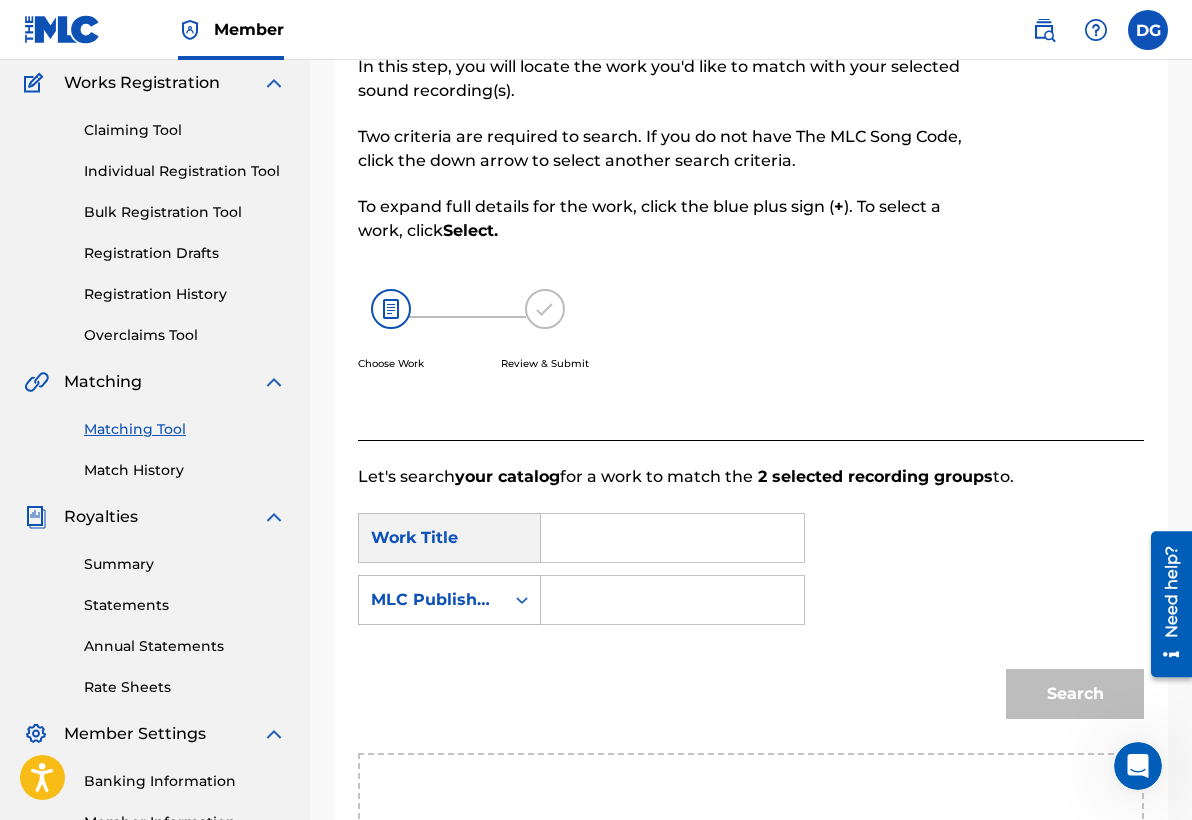scroll, scrollTop: 170, scrollLeft: 0, axis: vertical 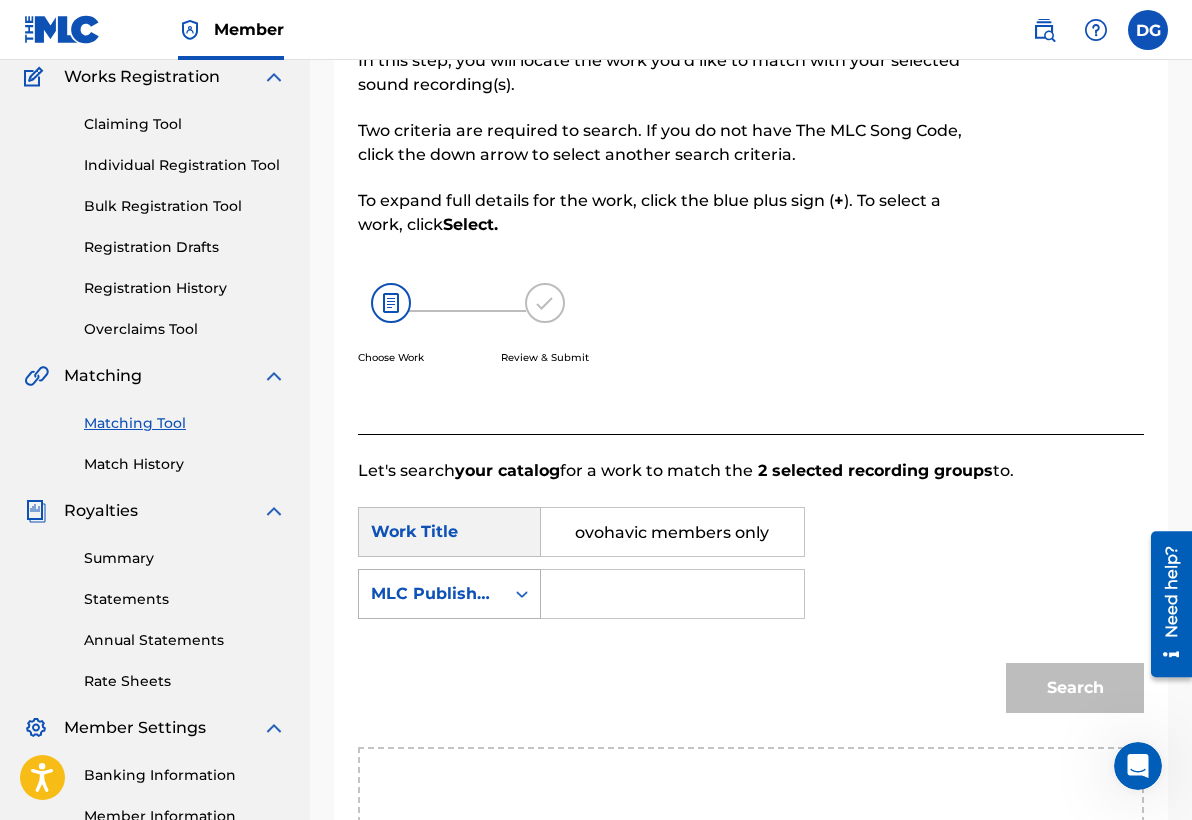 type on "ovohavic members only" 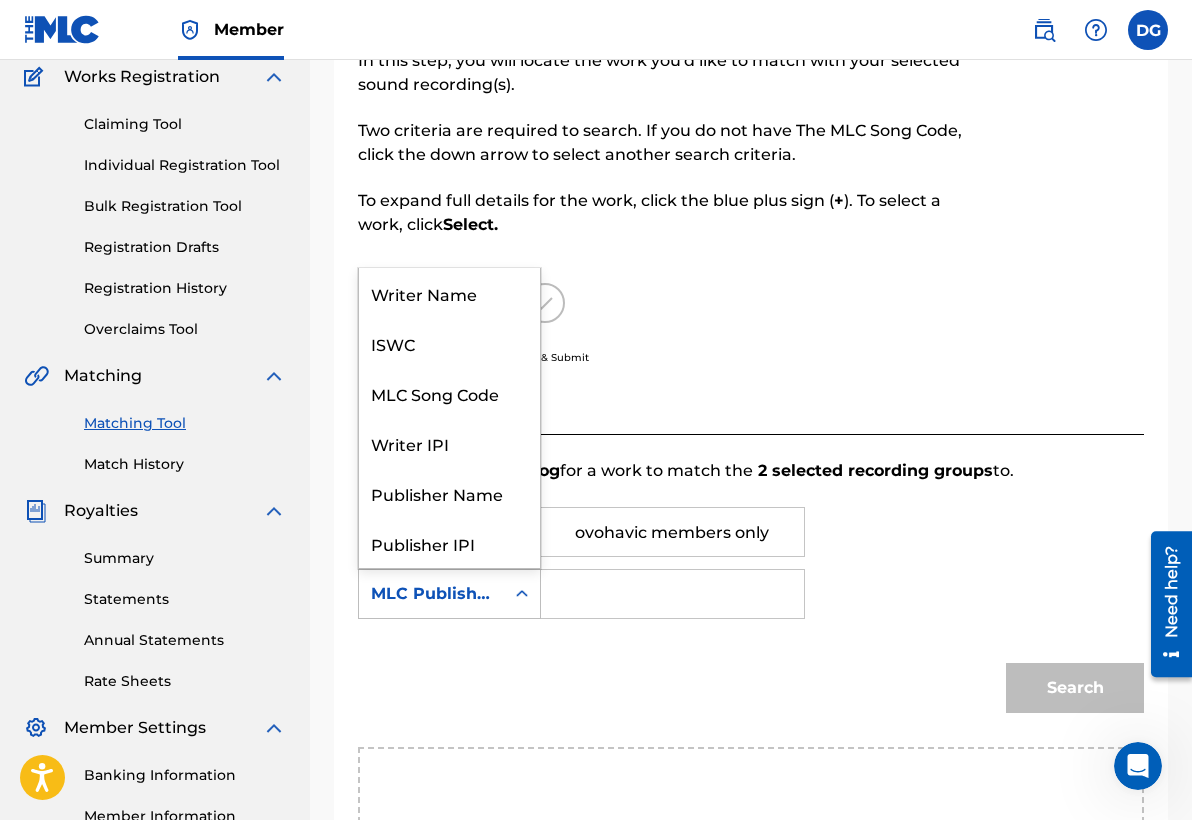 click 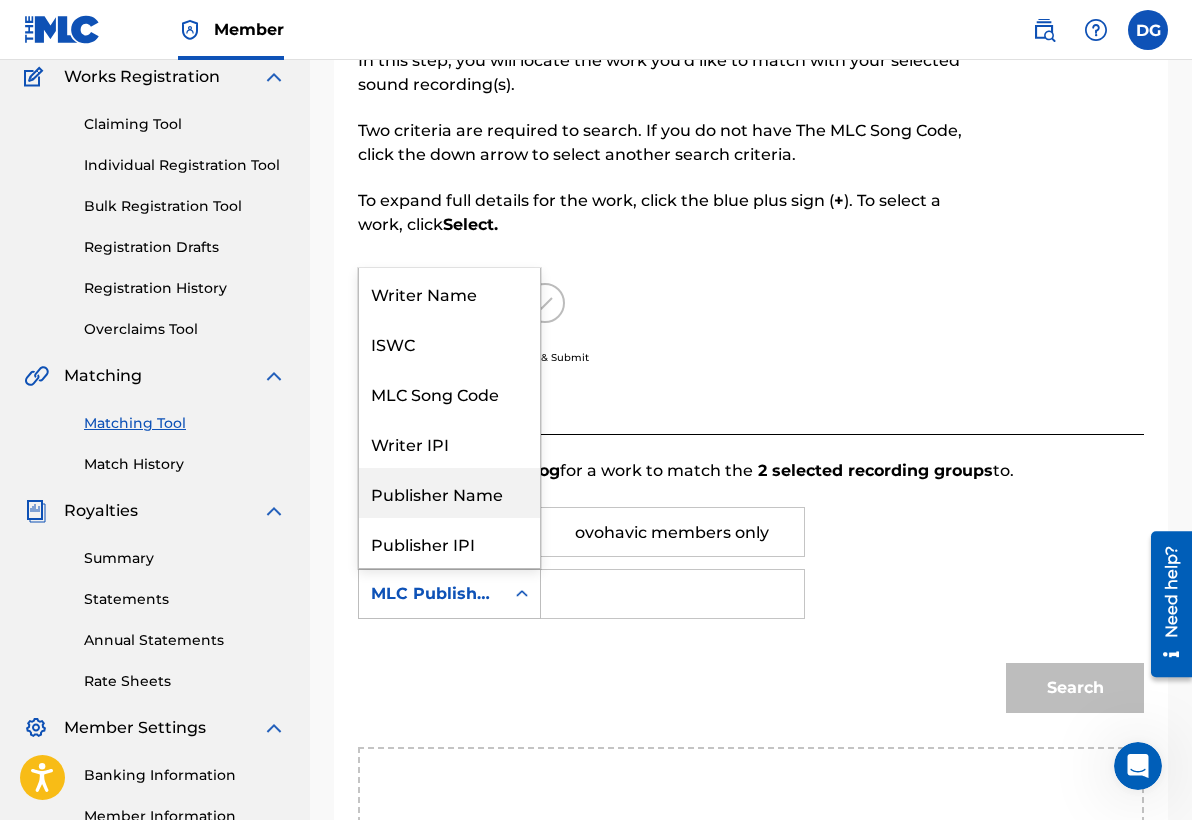 scroll, scrollTop: 0, scrollLeft: 0, axis: both 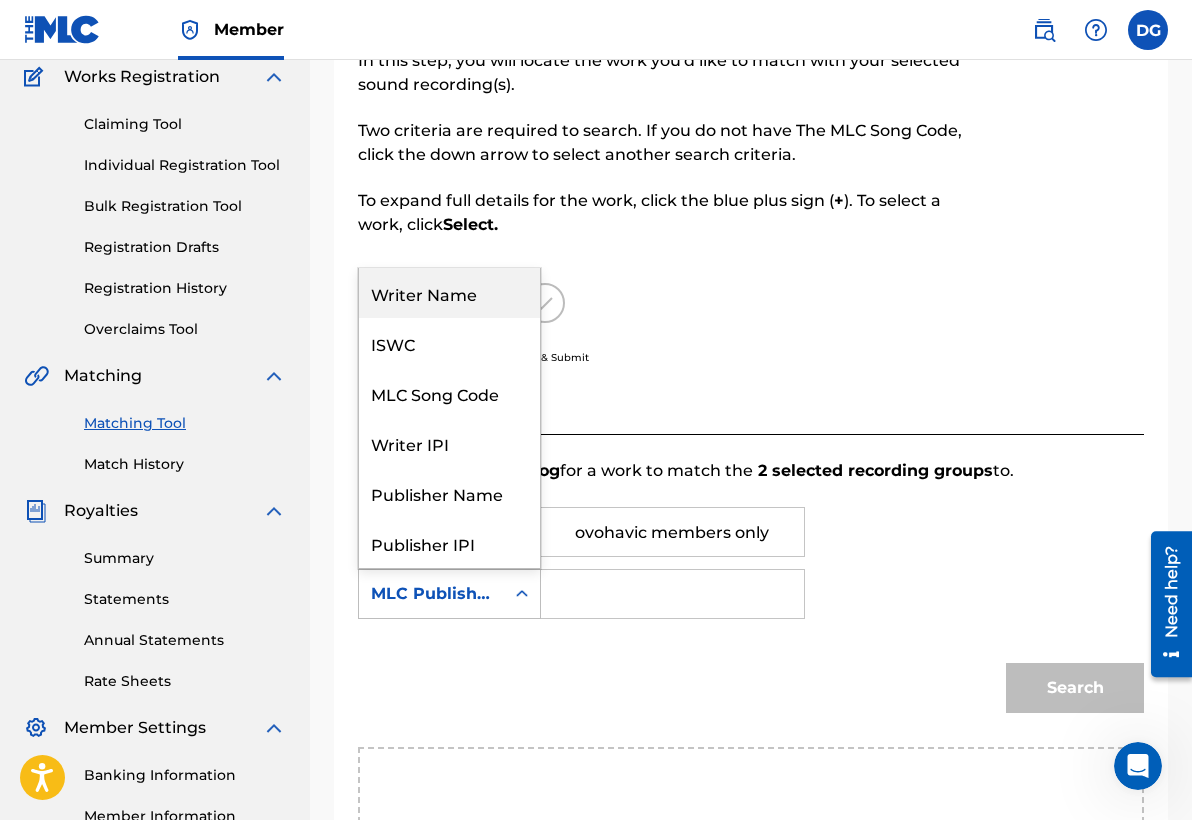 click on "Writer Name" at bounding box center [449, 293] 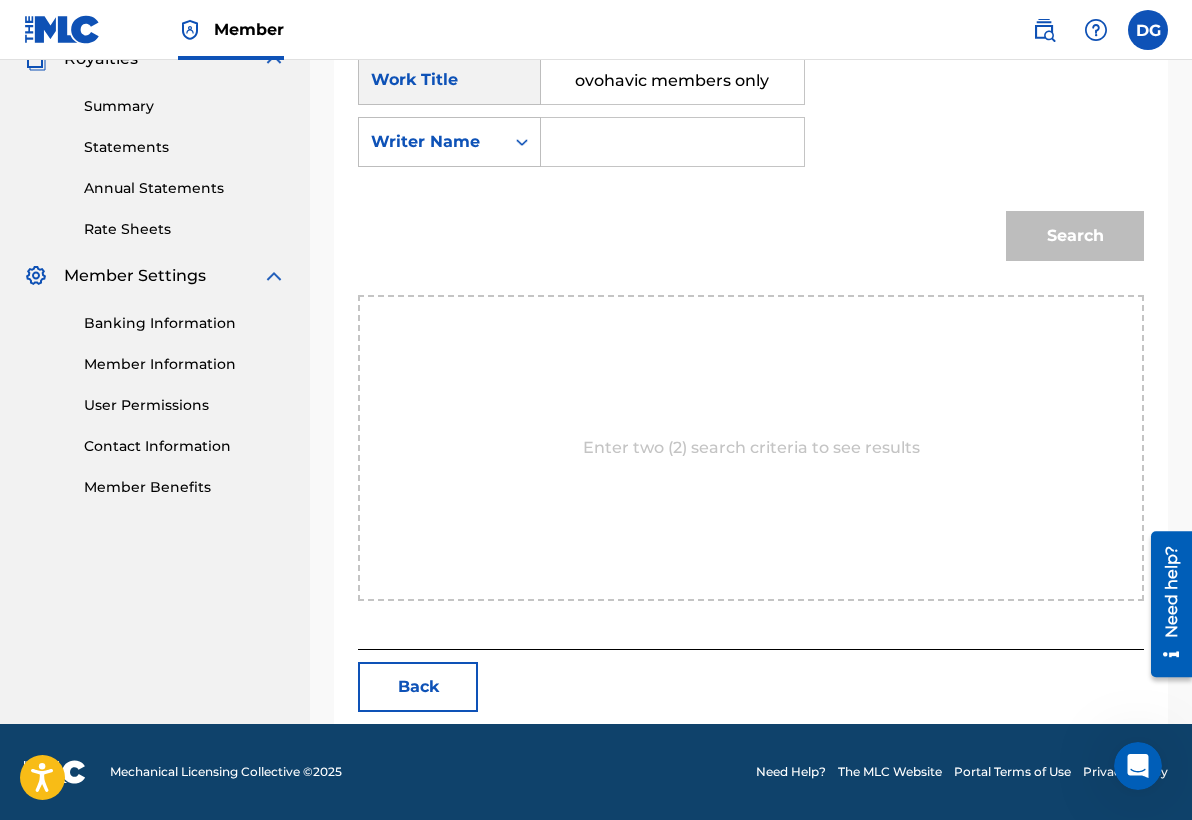 scroll, scrollTop: 622, scrollLeft: 0, axis: vertical 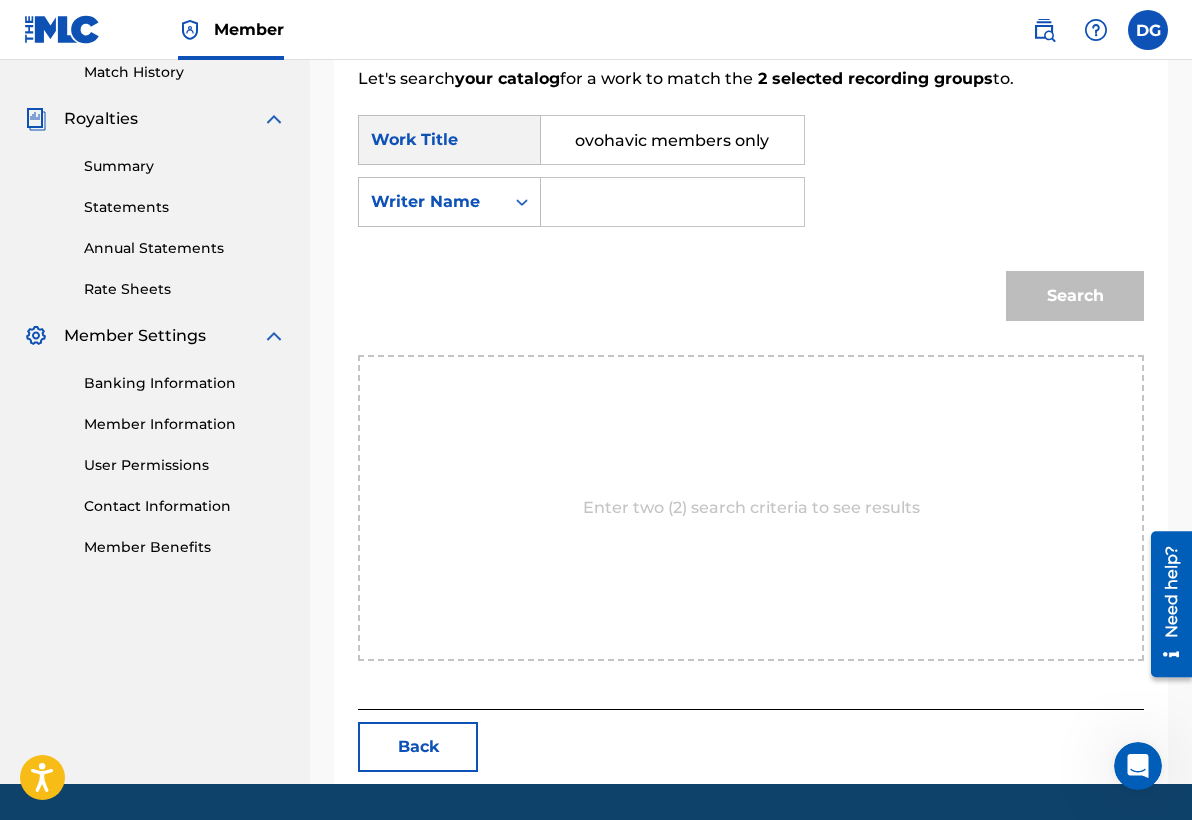 click at bounding box center [672, 202] 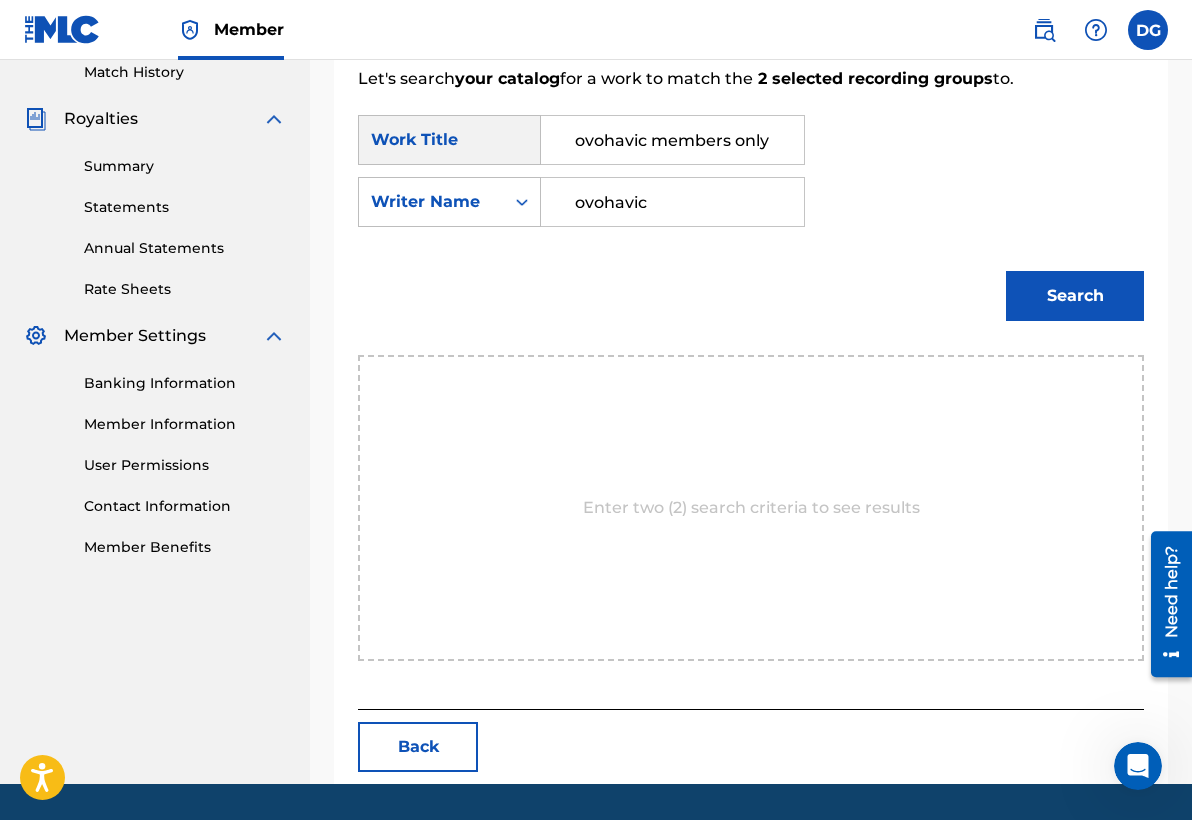 type on "ovohavic" 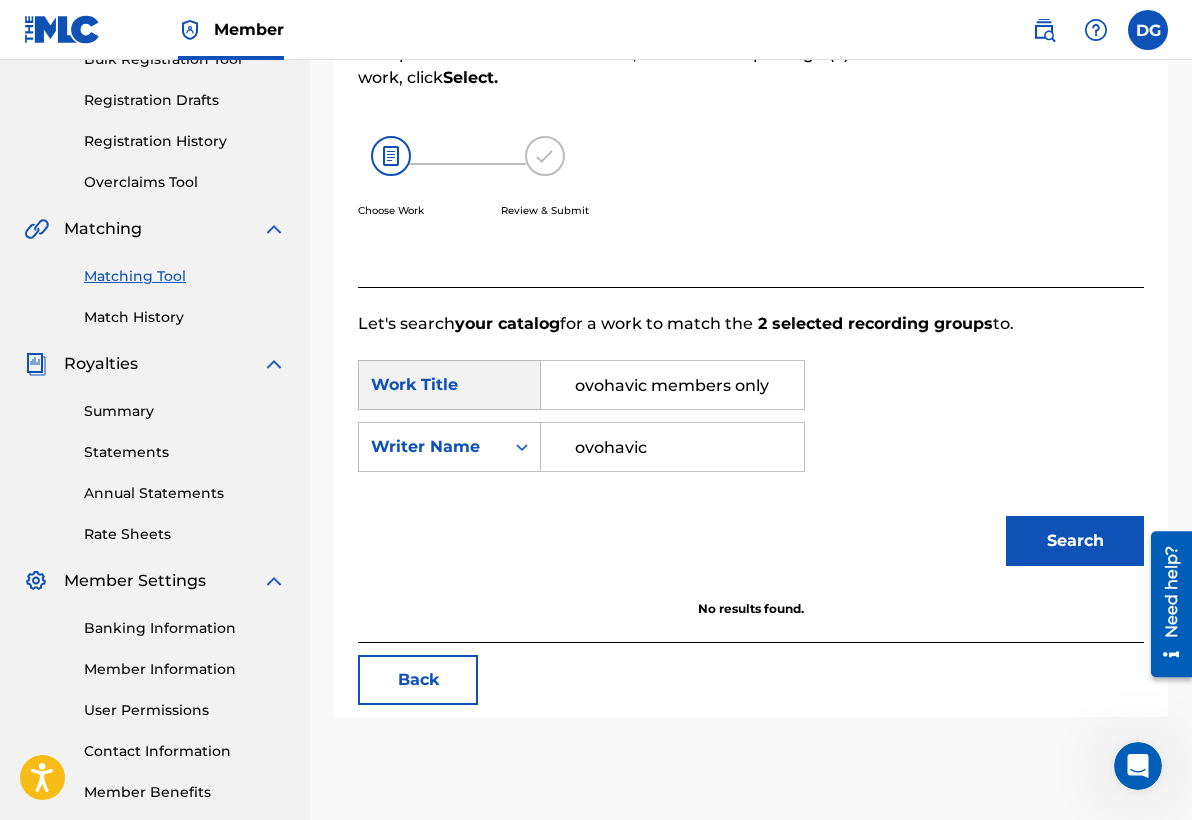 scroll, scrollTop: 319, scrollLeft: 0, axis: vertical 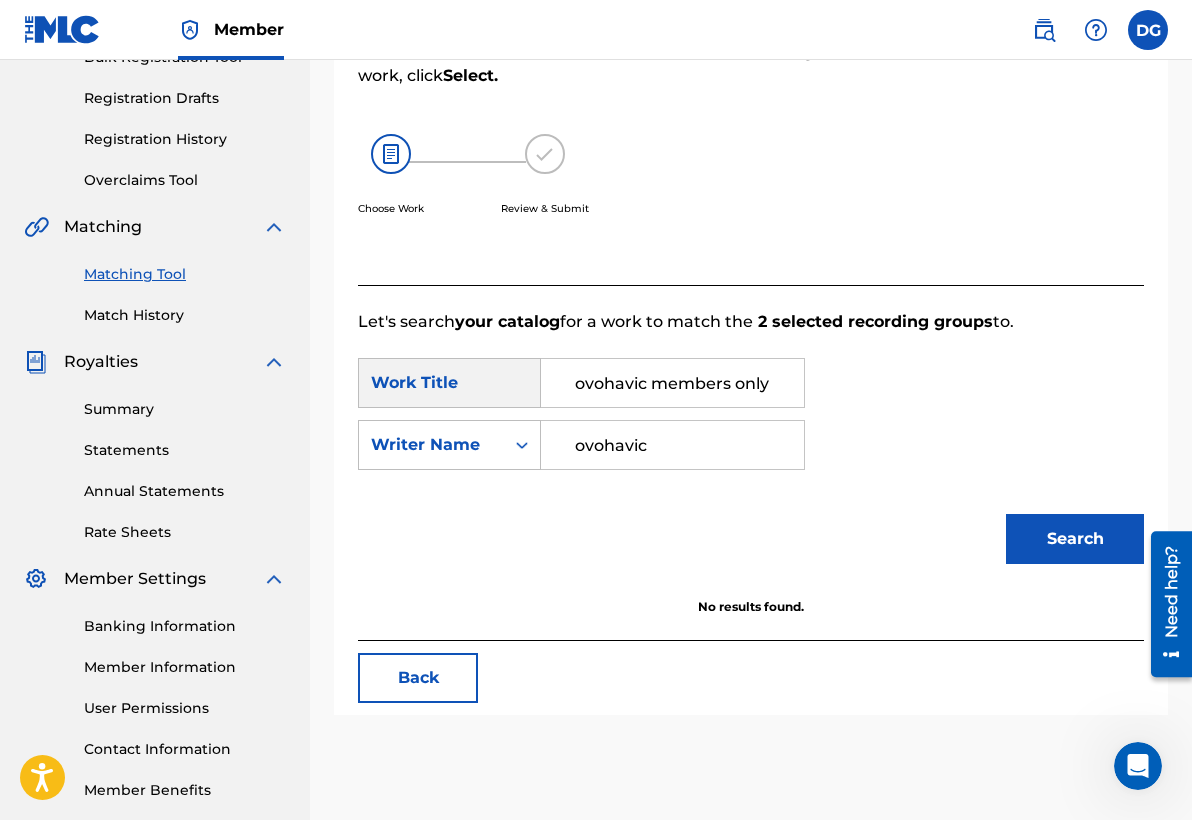 drag, startPoint x: 645, startPoint y: 381, endPoint x: 519, endPoint y: 389, distance: 126.253716 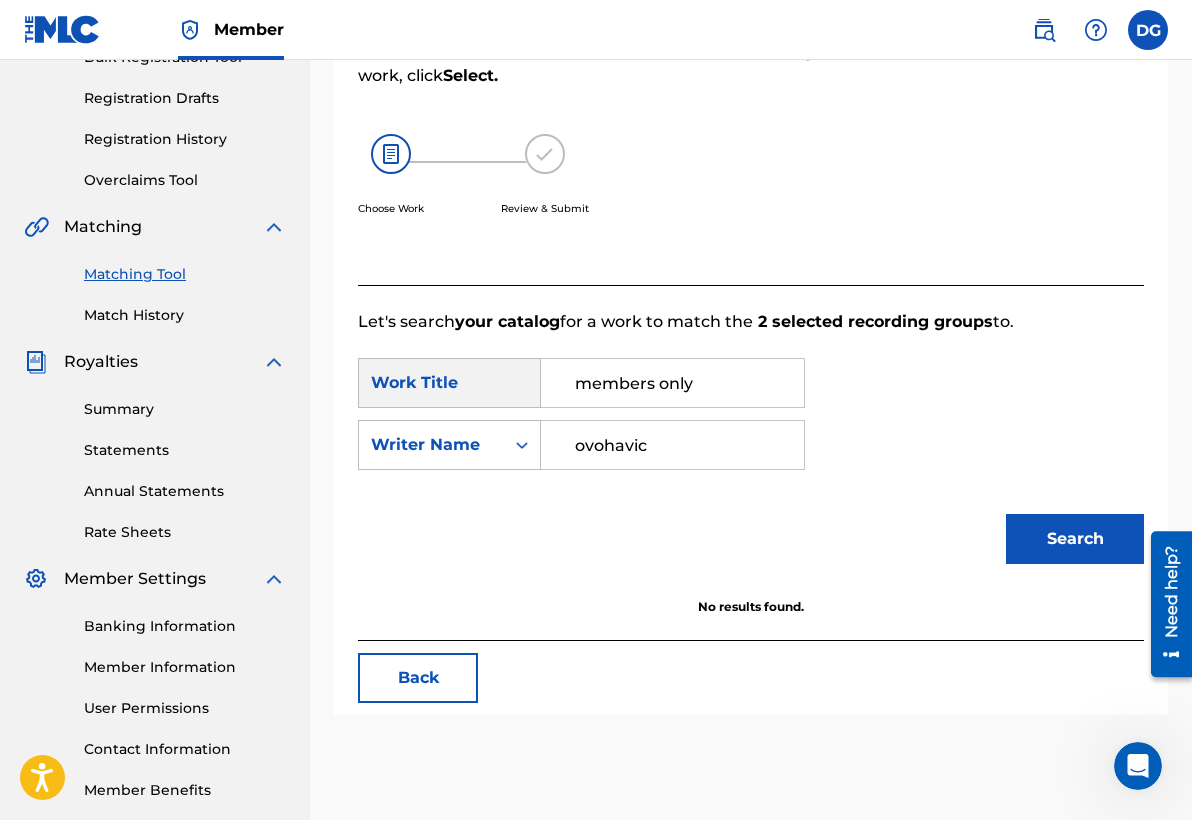 type on "members only" 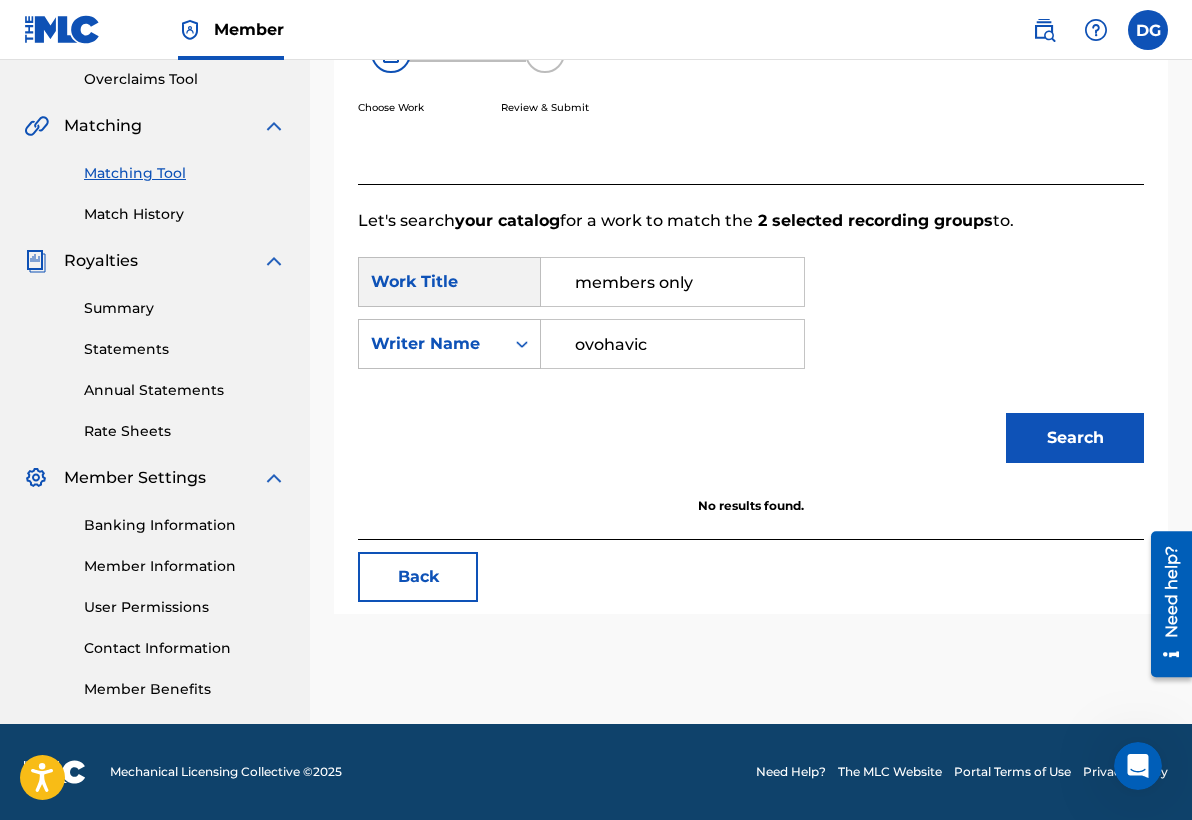 scroll, scrollTop: 420, scrollLeft: 0, axis: vertical 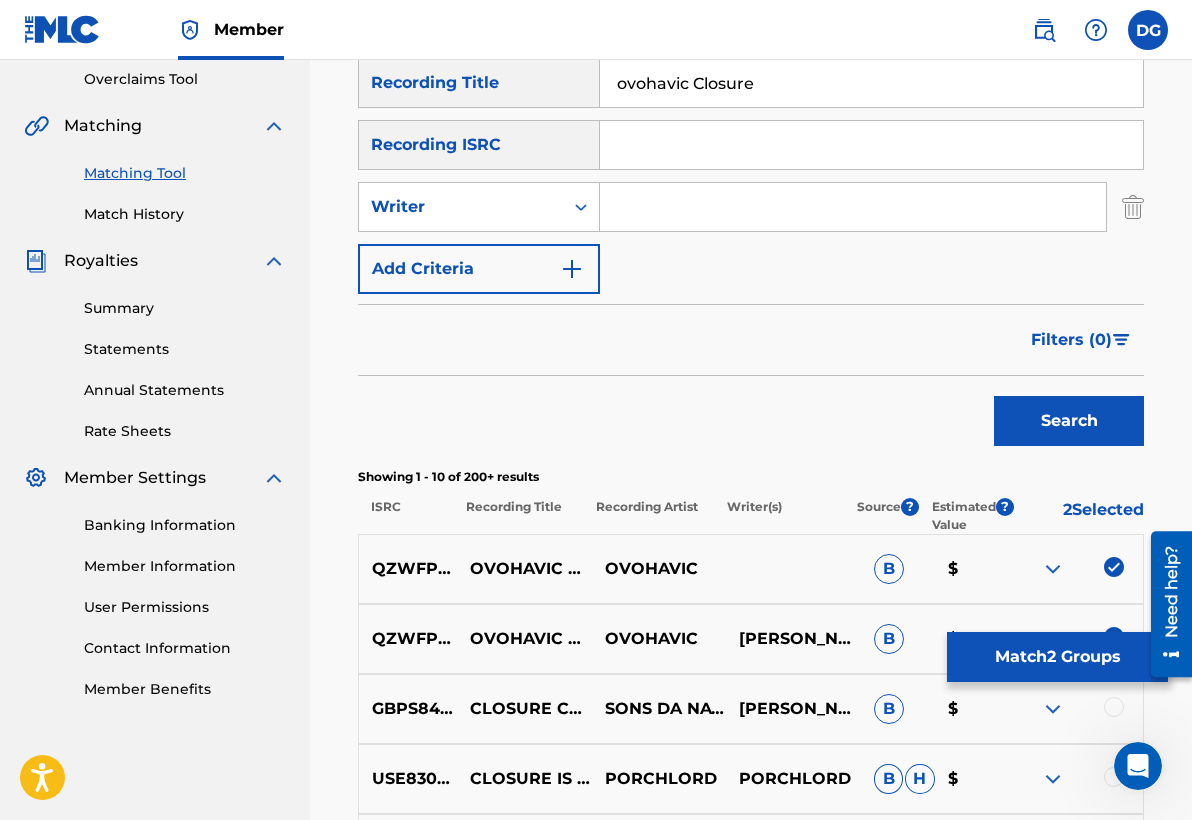 click at bounding box center [1114, 567] 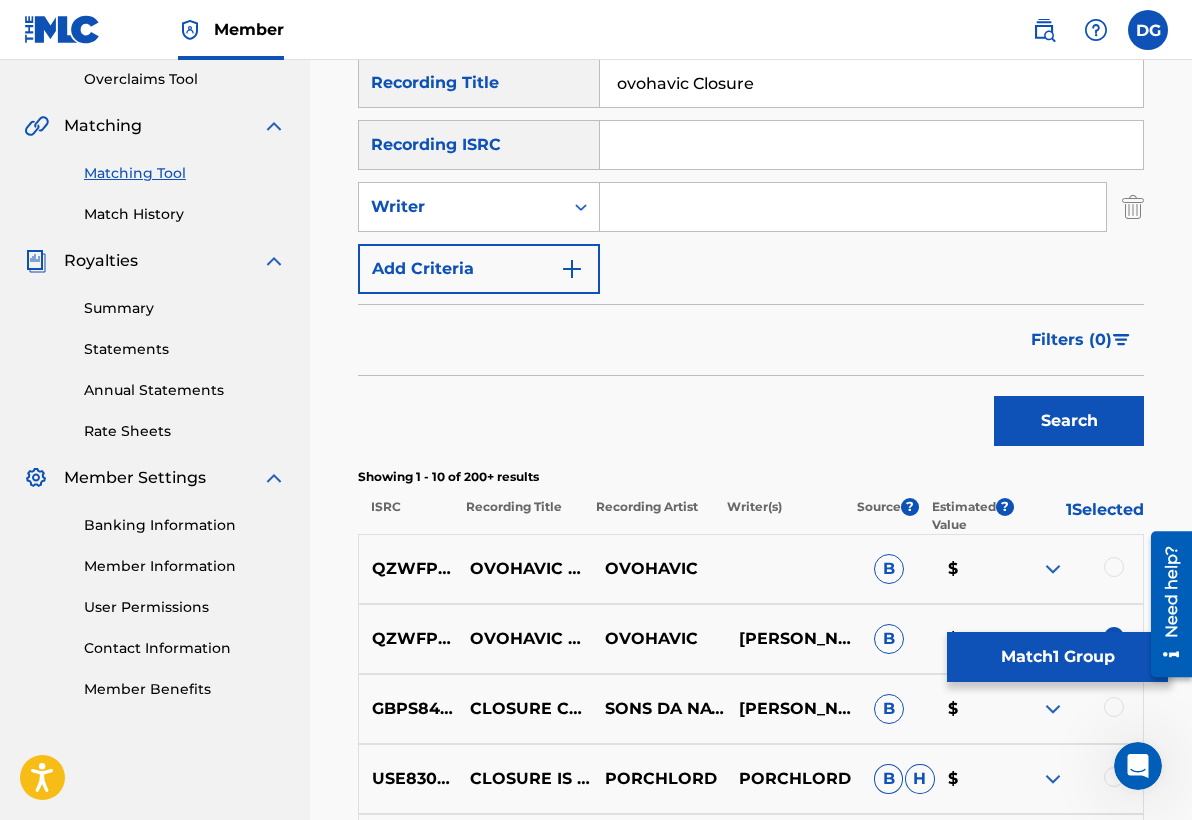 click at bounding box center (1114, 567) 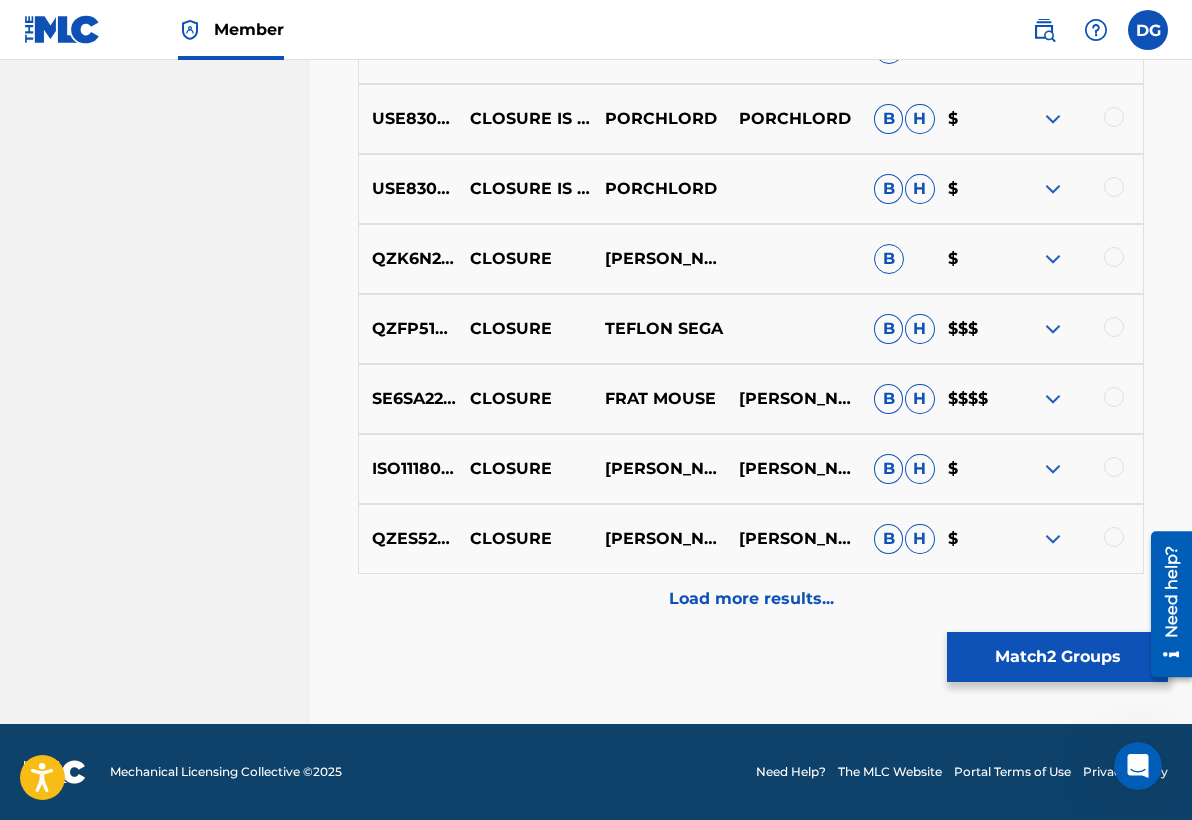 scroll, scrollTop: 1080, scrollLeft: 0, axis: vertical 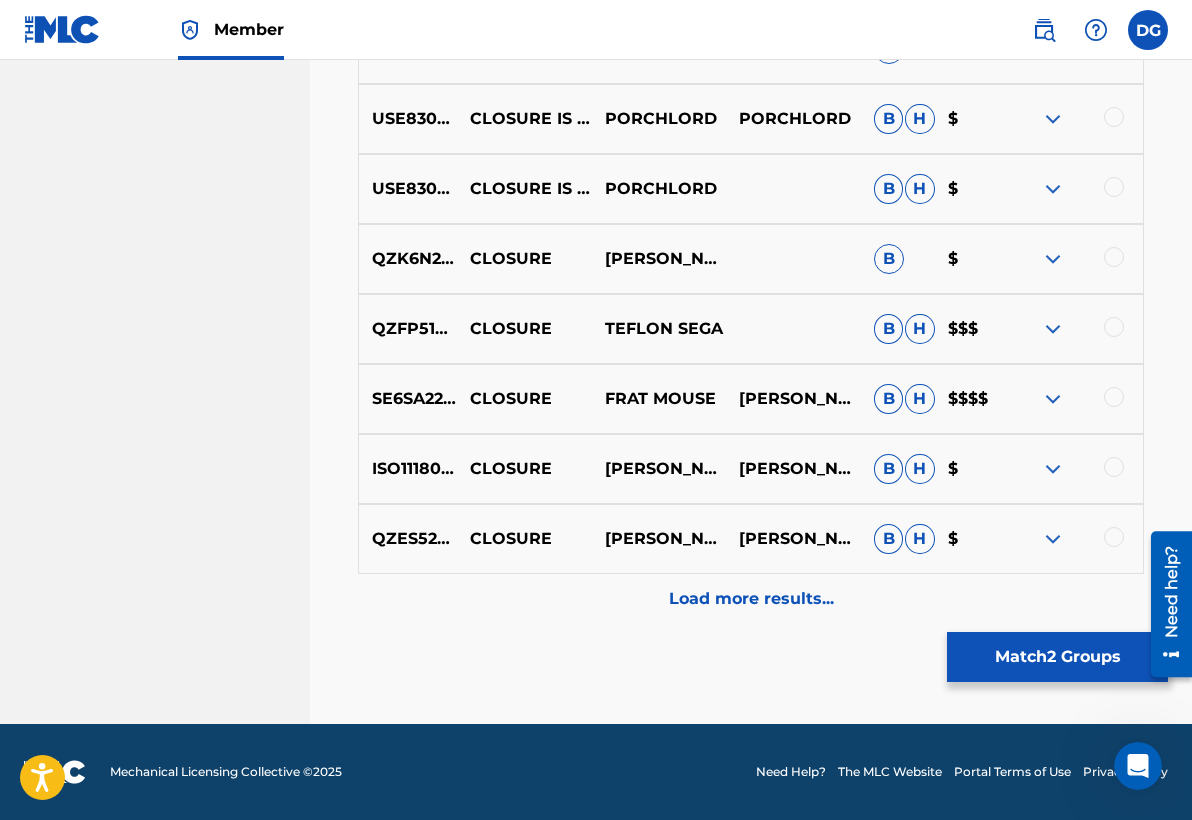 click on "Match  2 Groups" at bounding box center [1057, 657] 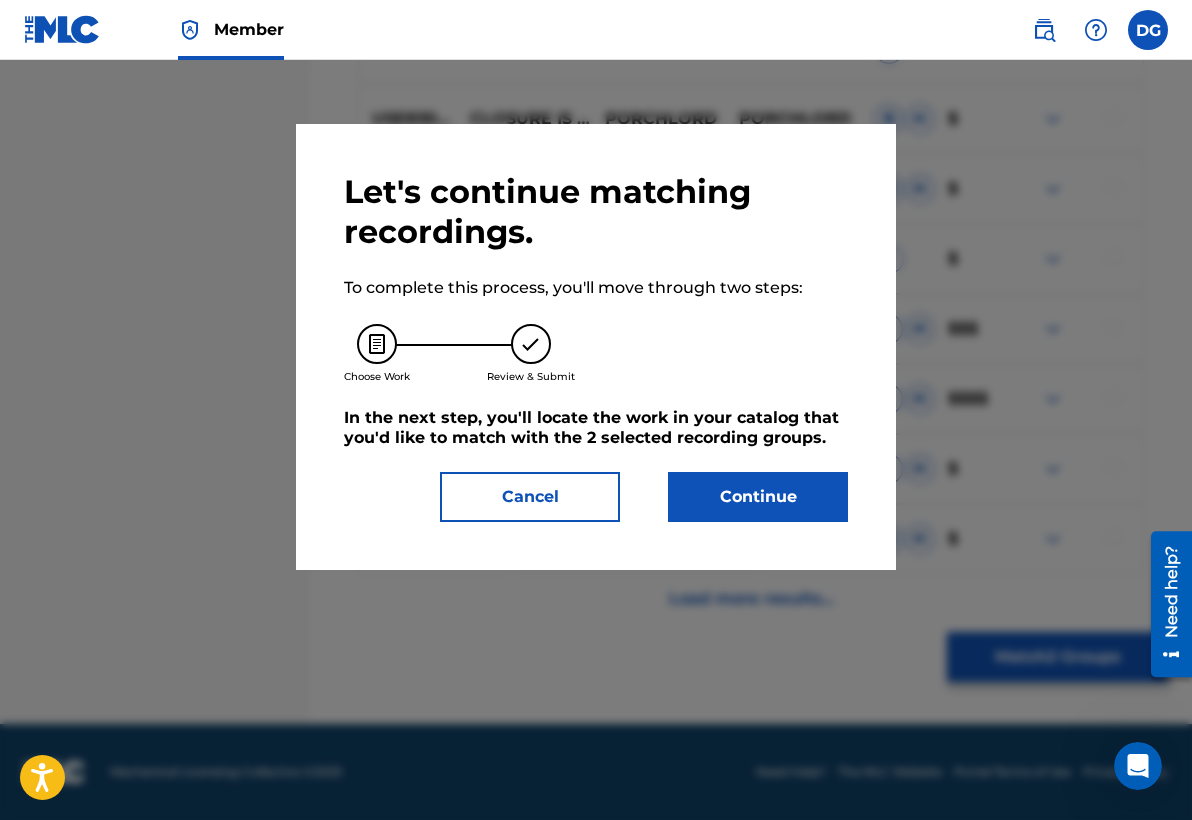 click on "Continue" at bounding box center (758, 497) 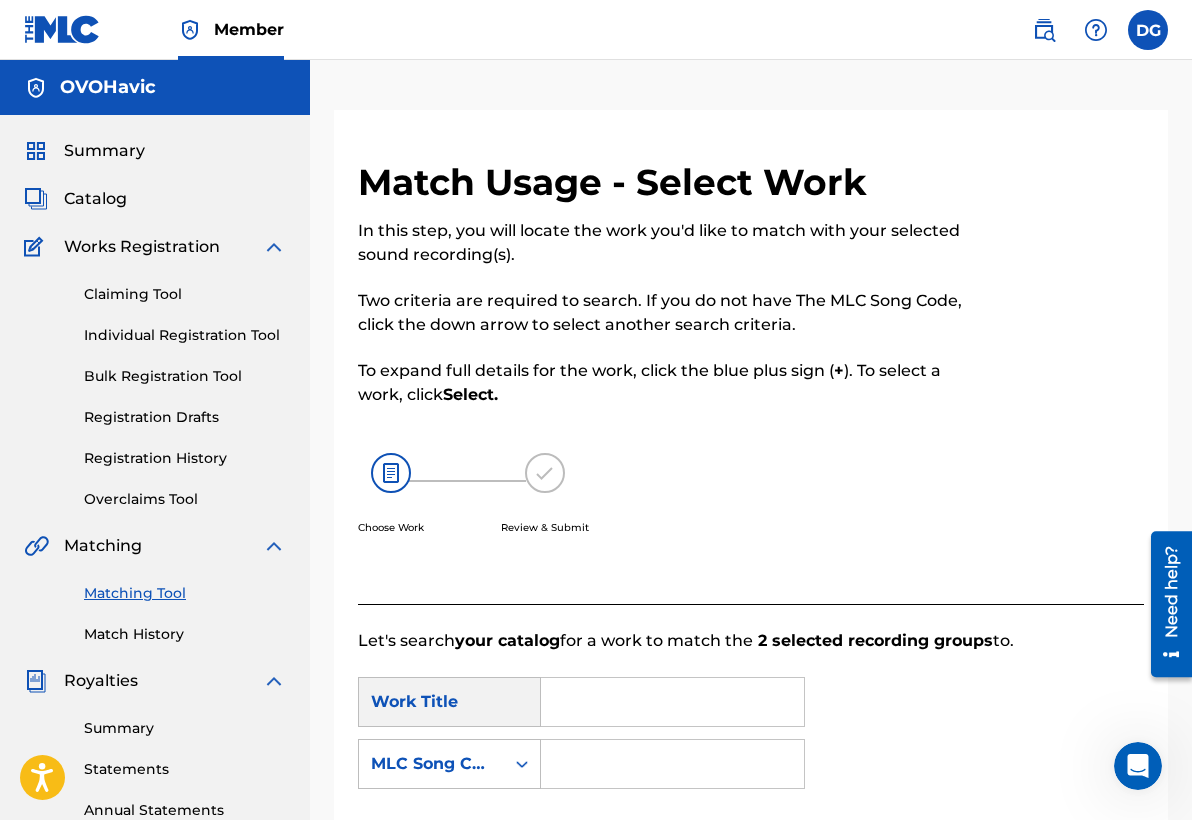 scroll, scrollTop: 0, scrollLeft: 0, axis: both 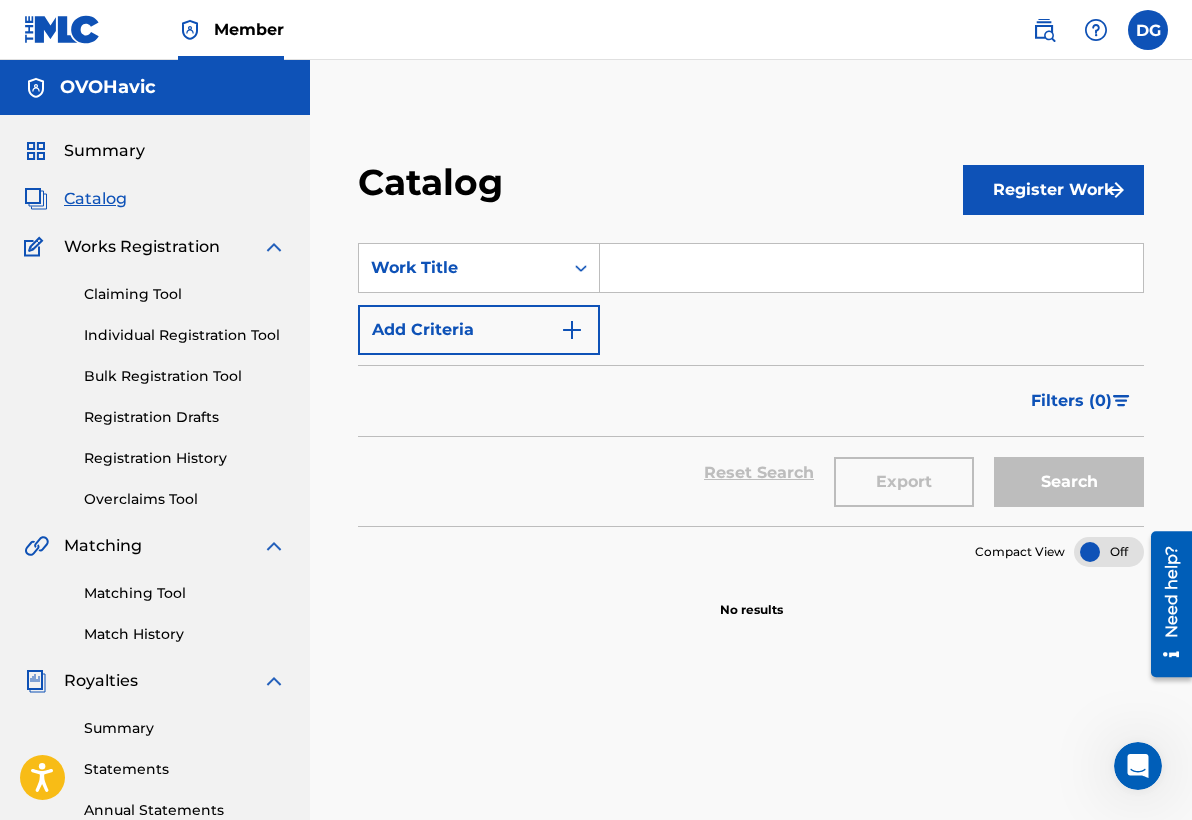 click on "Summary" at bounding box center [104, 151] 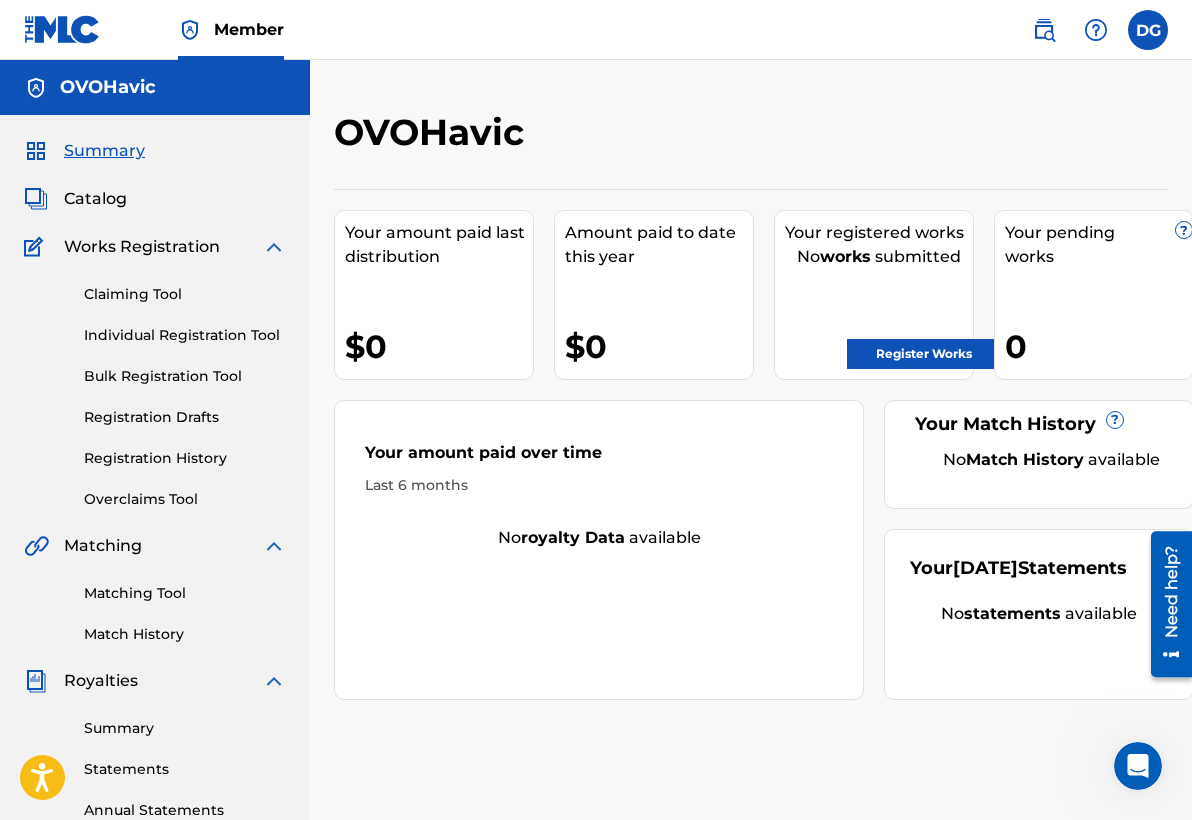 click on "Summary Catalog Works Registration Claiming Tool Individual Registration Tool Bulk Registration Tool Registration Drafts Registration History Overclaims Tool Matching Matching Tool Match History Royalties Summary Statements Annual Statements Rate Sheets Member Settings Banking Information Member Information User Permissions Contact Information Member Benefits" at bounding box center [155, 629] 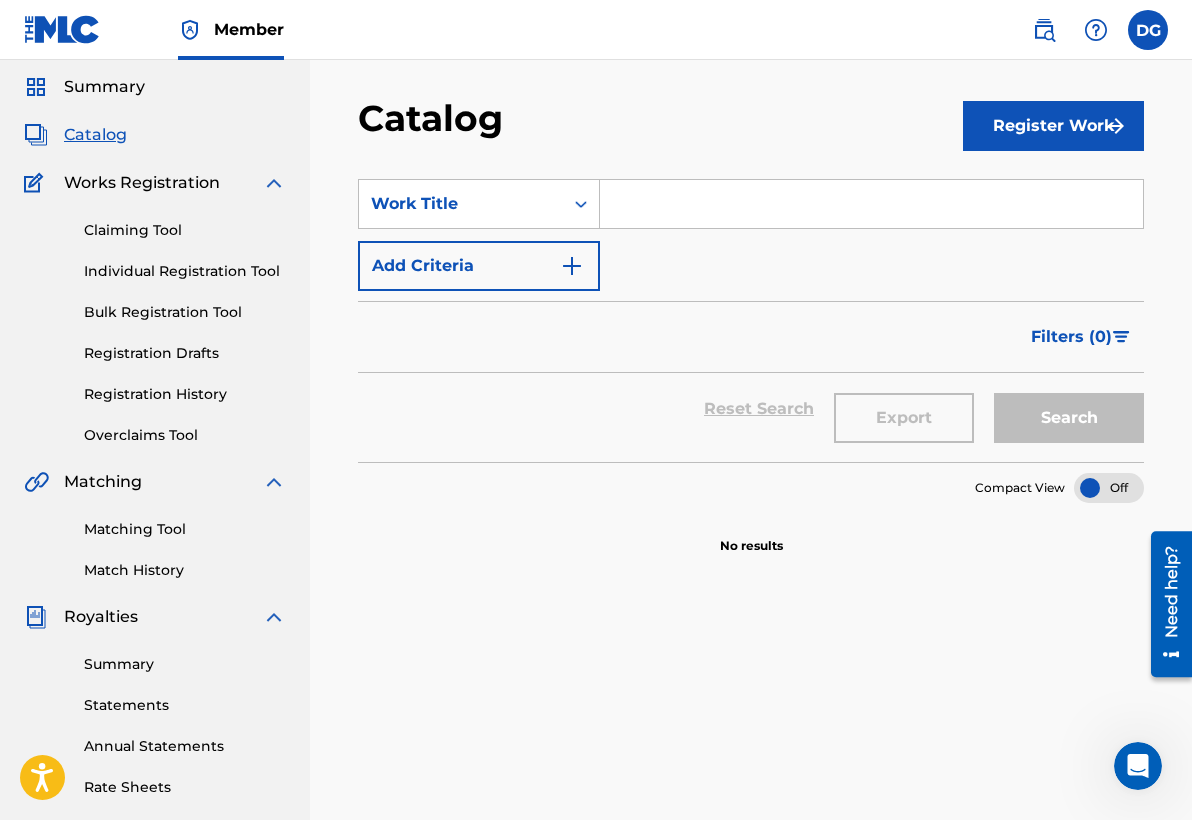 scroll, scrollTop: 66, scrollLeft: 0, axis: vertical 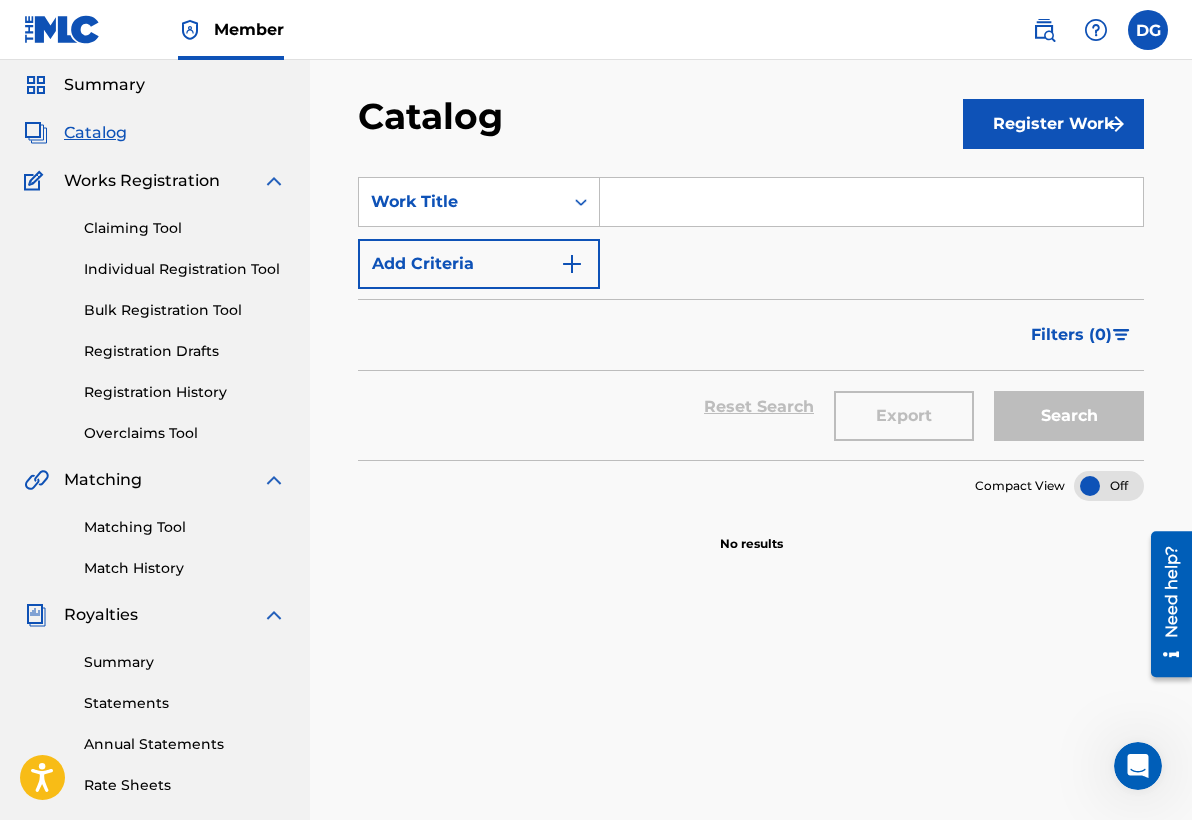 click on "SearchWithCriteria1b03cfbc-f584-4c2c-ae3a-6592692c6405 Work Title Add Criteria Filter Hold Filters Overclaim   Dispute   Remove Filters Apply Filters Filters ( 0 ) Reset Search Export Search" at bounding box center (751, 306) 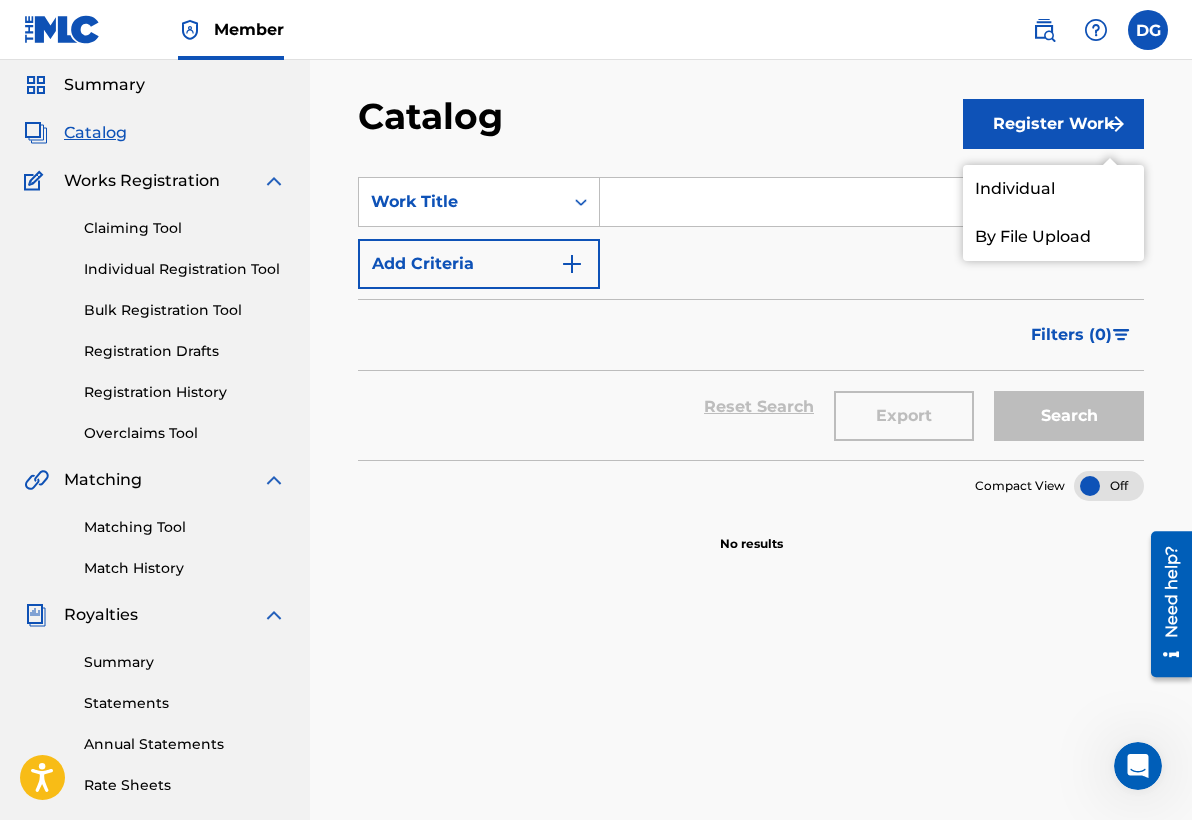 click on "Individual" at bounding box center (1053, 189) 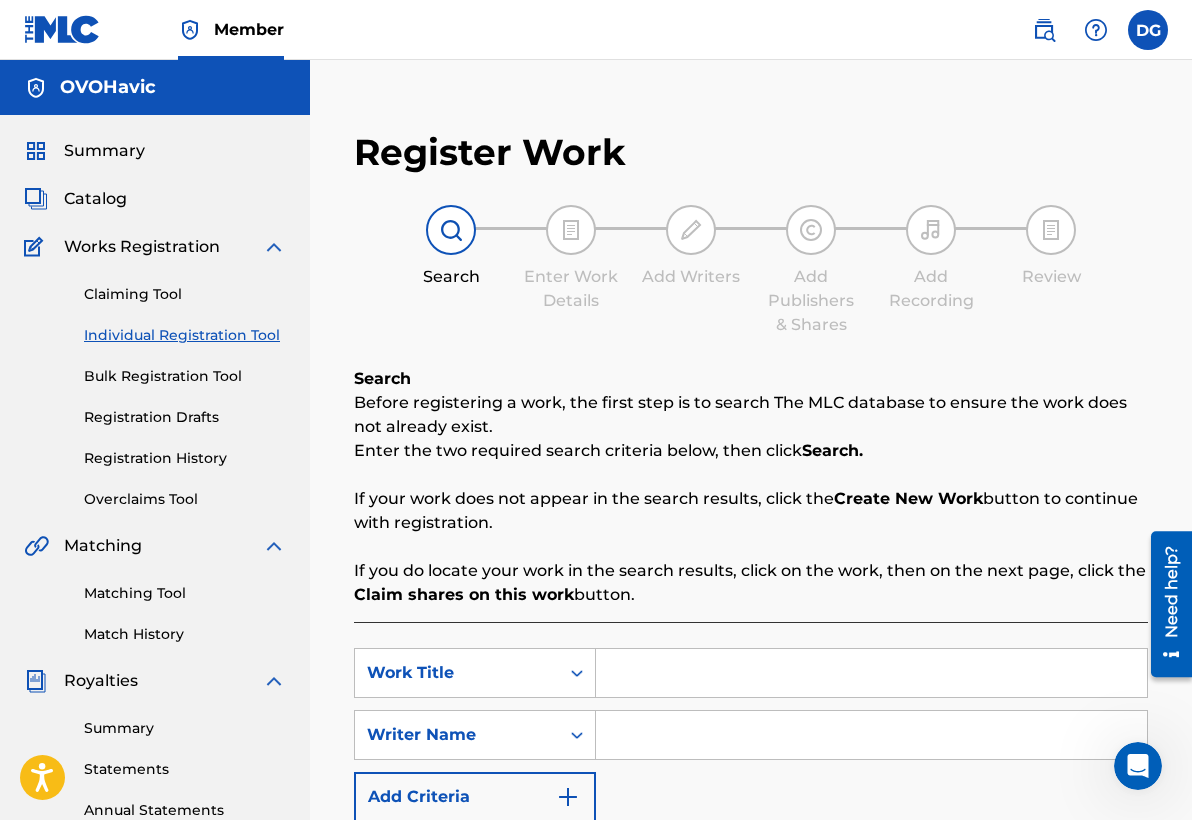 scroll, scrollTop: 0, scrollLeft: 0, axis: both 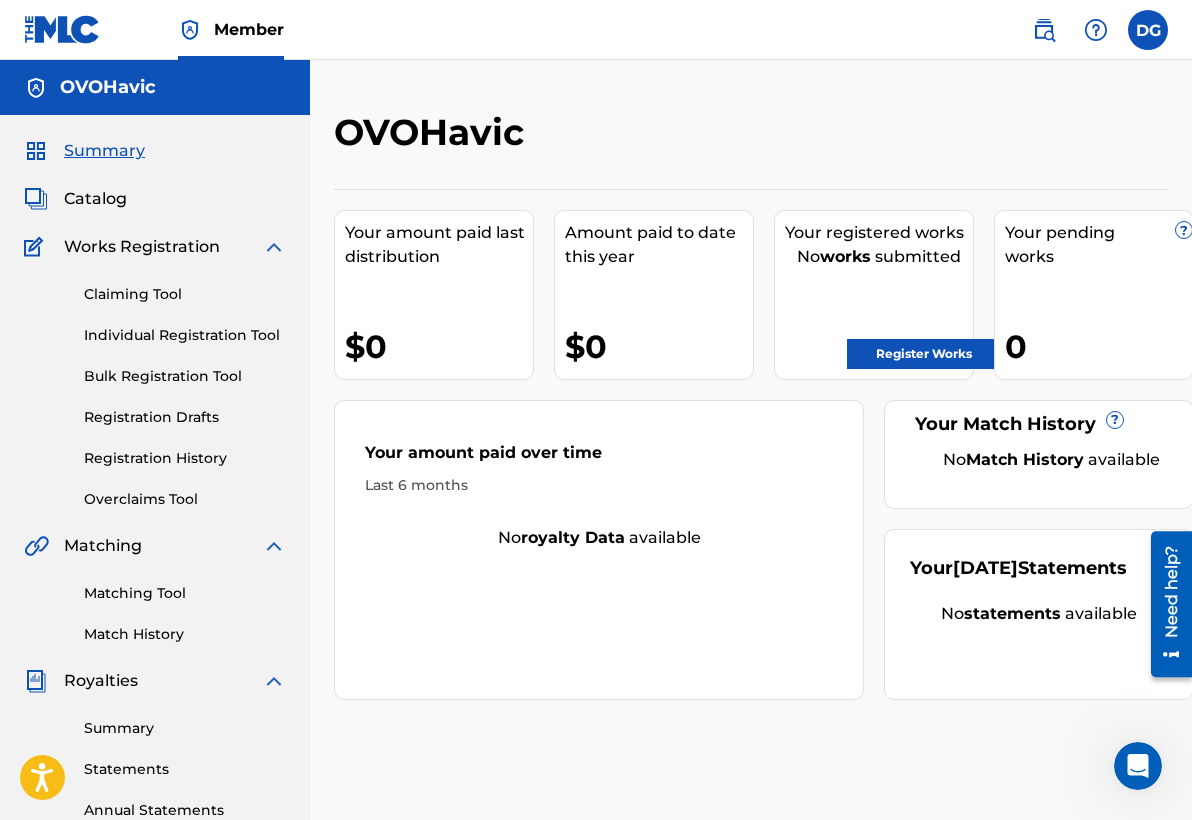 click on "Catalog" at bounding box center (95, 199) 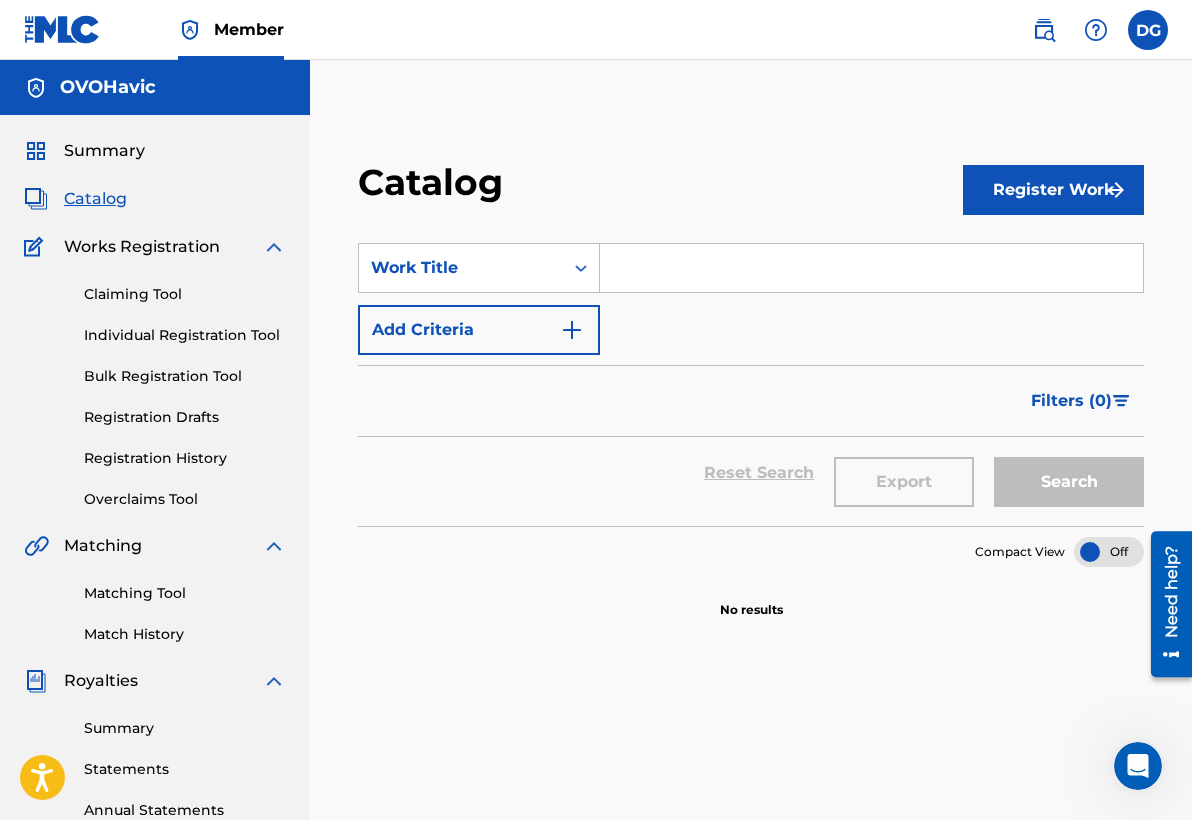 click on "Summary" at bounding box center [104, 151] 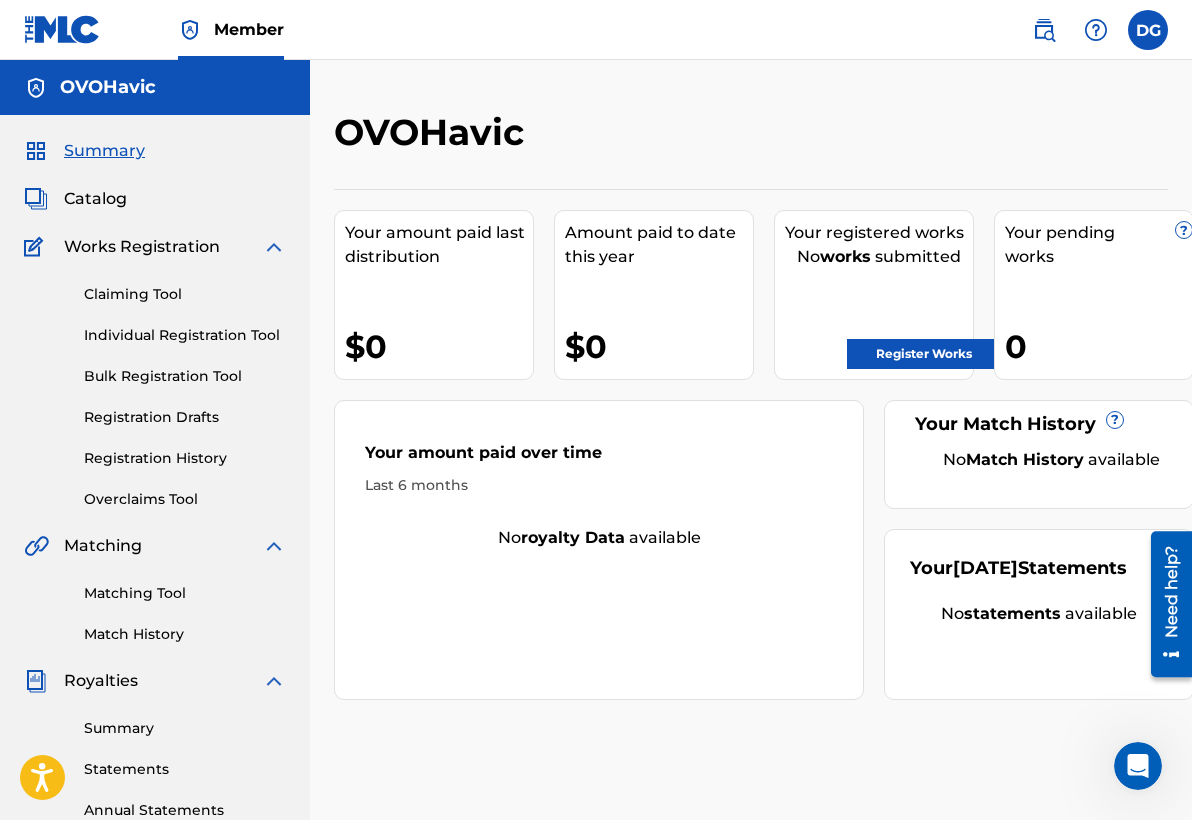 click on "Catalog" at bounding box center (95, 199) 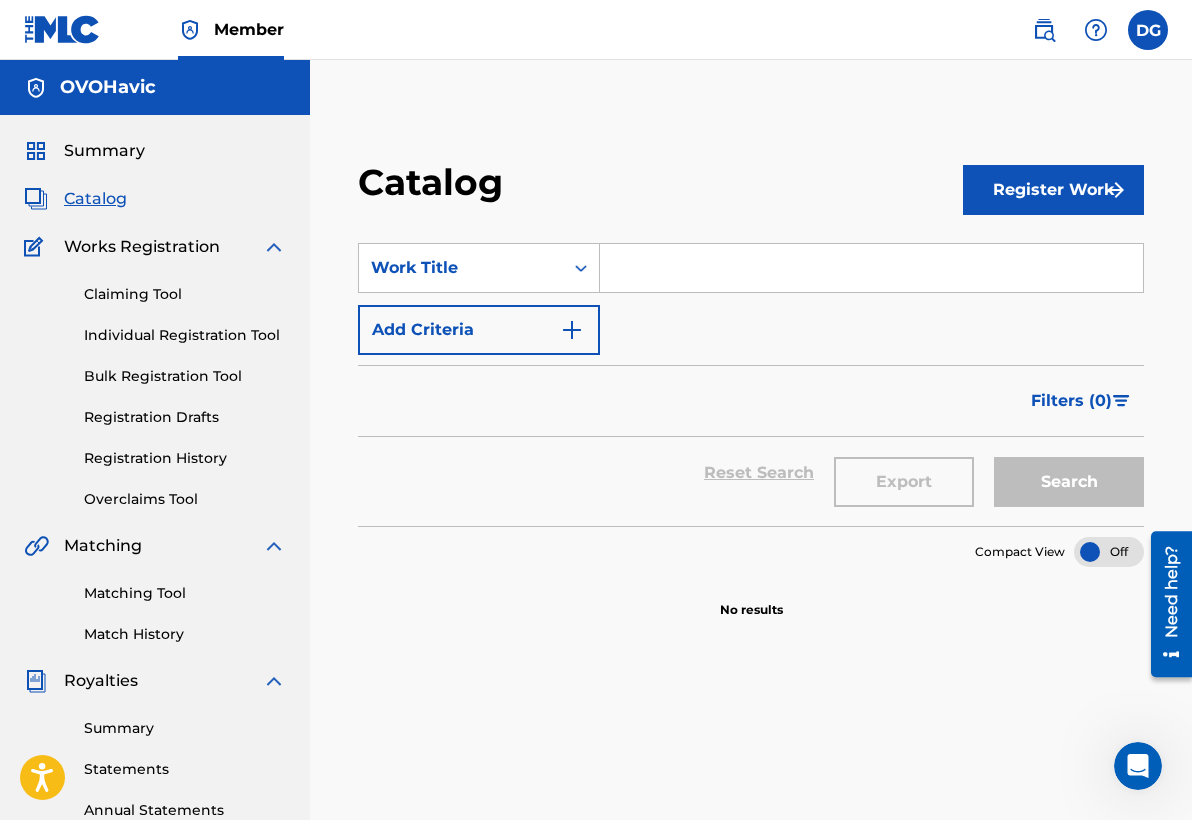 click on "Register Work" at bounding box center [1053, 190] 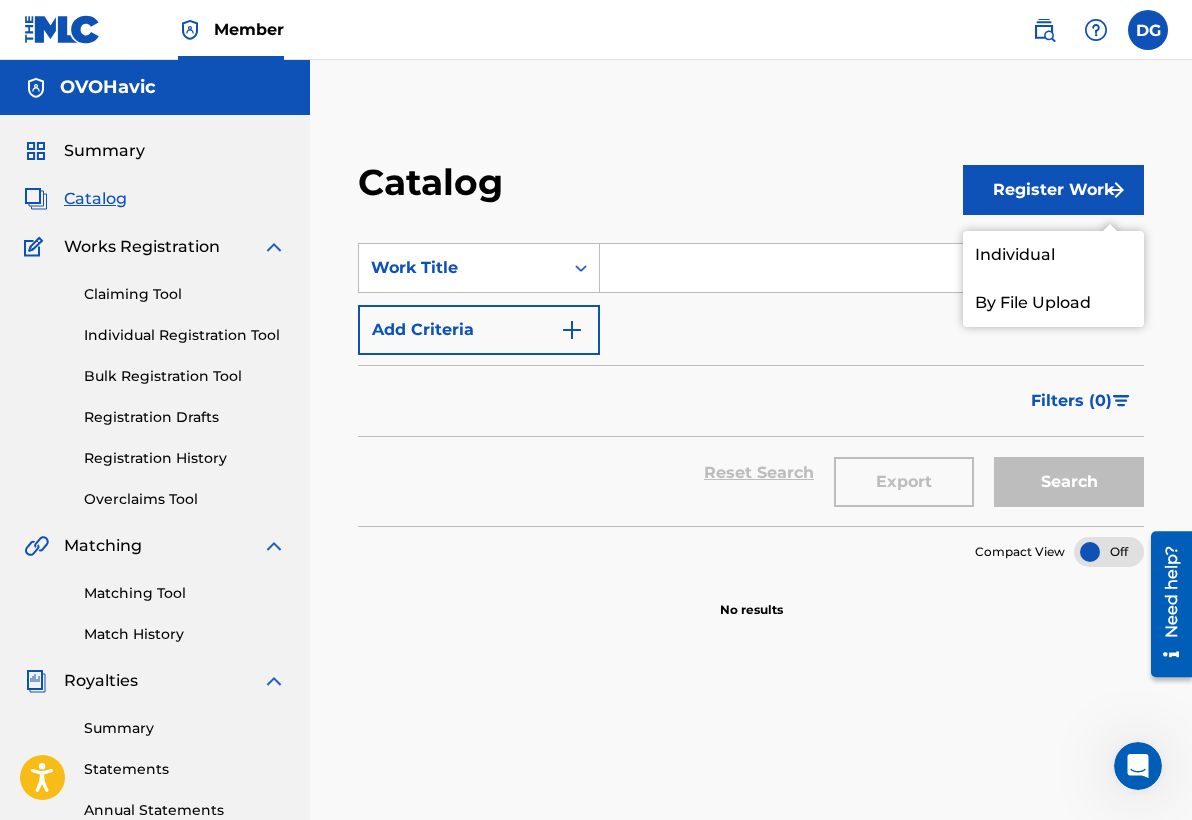 click on "By File Upload" at bounding box center (1053, 303) 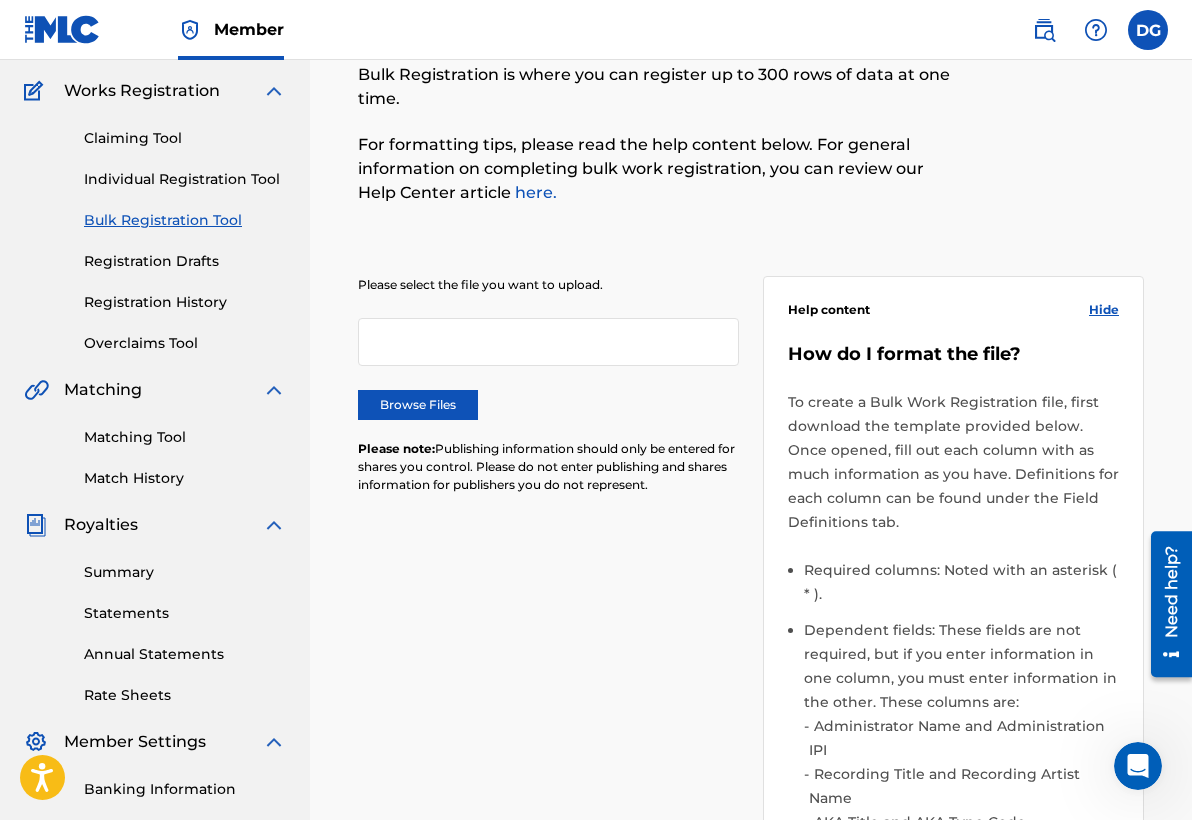scroll, scrollTop: 162, scrollLeft: 0, axis: vertical 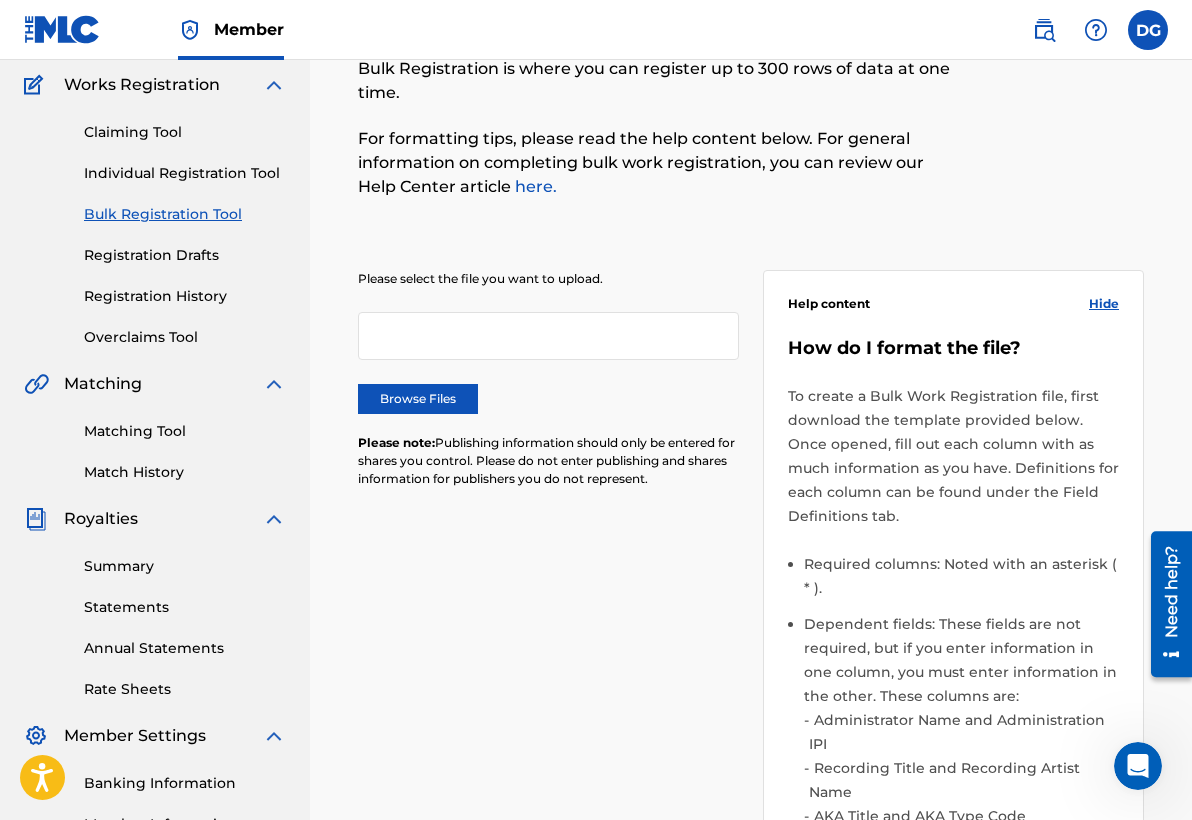 click on "Browse Files" at bounding box center [418, 399] 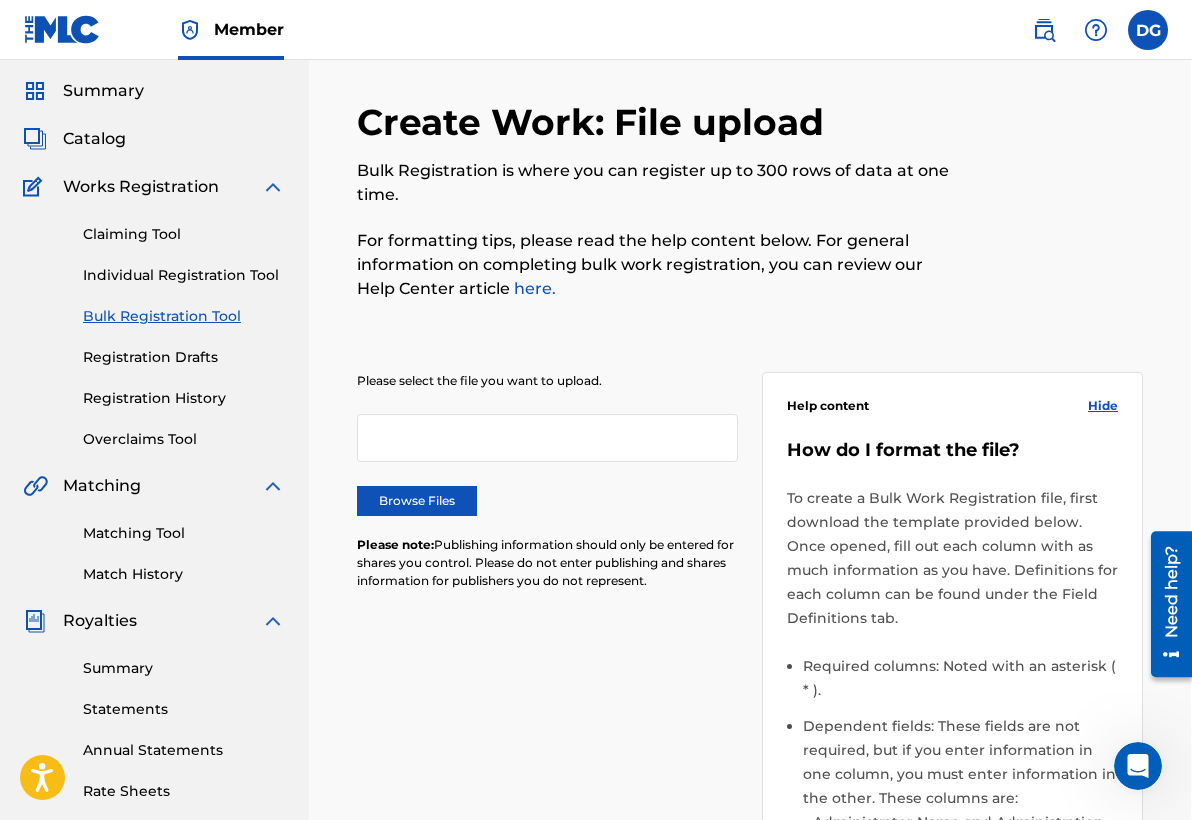 scroll, scrollTop: 62, scrollLeft: 1, axis: both 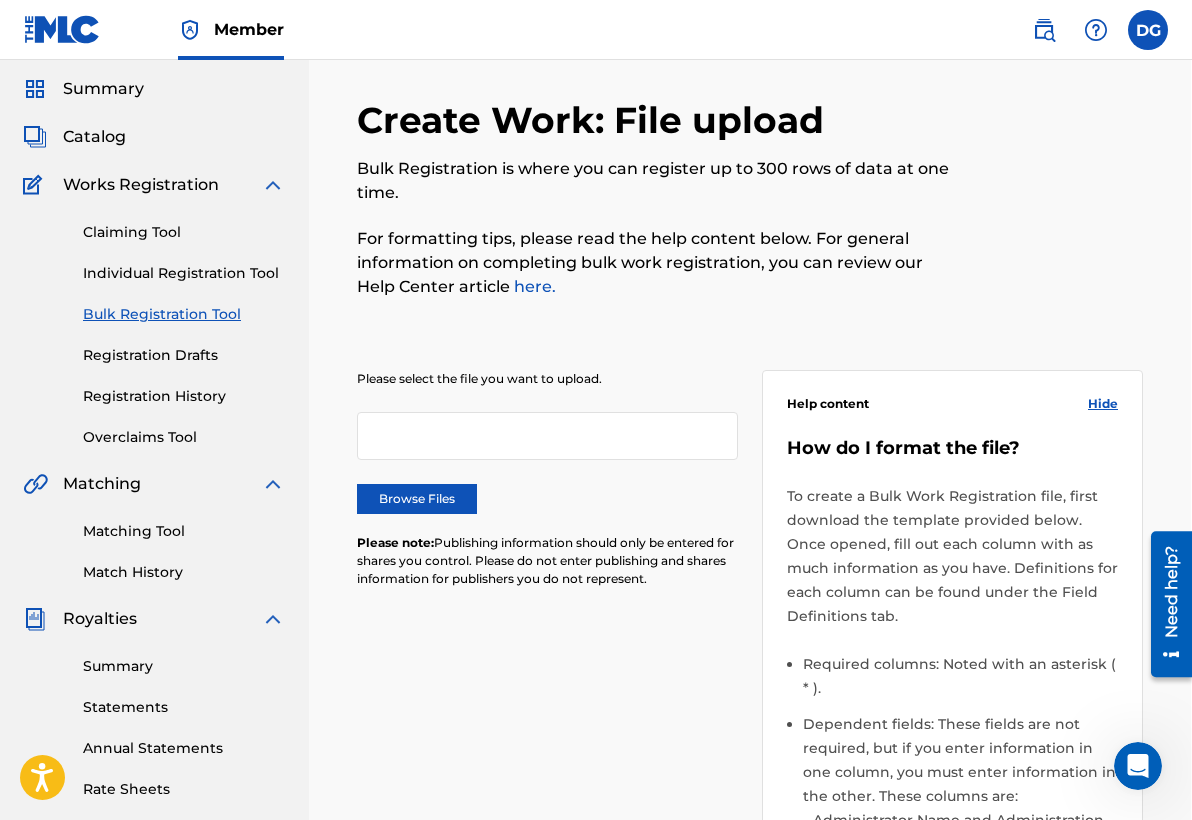 click on "Bulk Registration Tool" at bounding box center (184, 314) 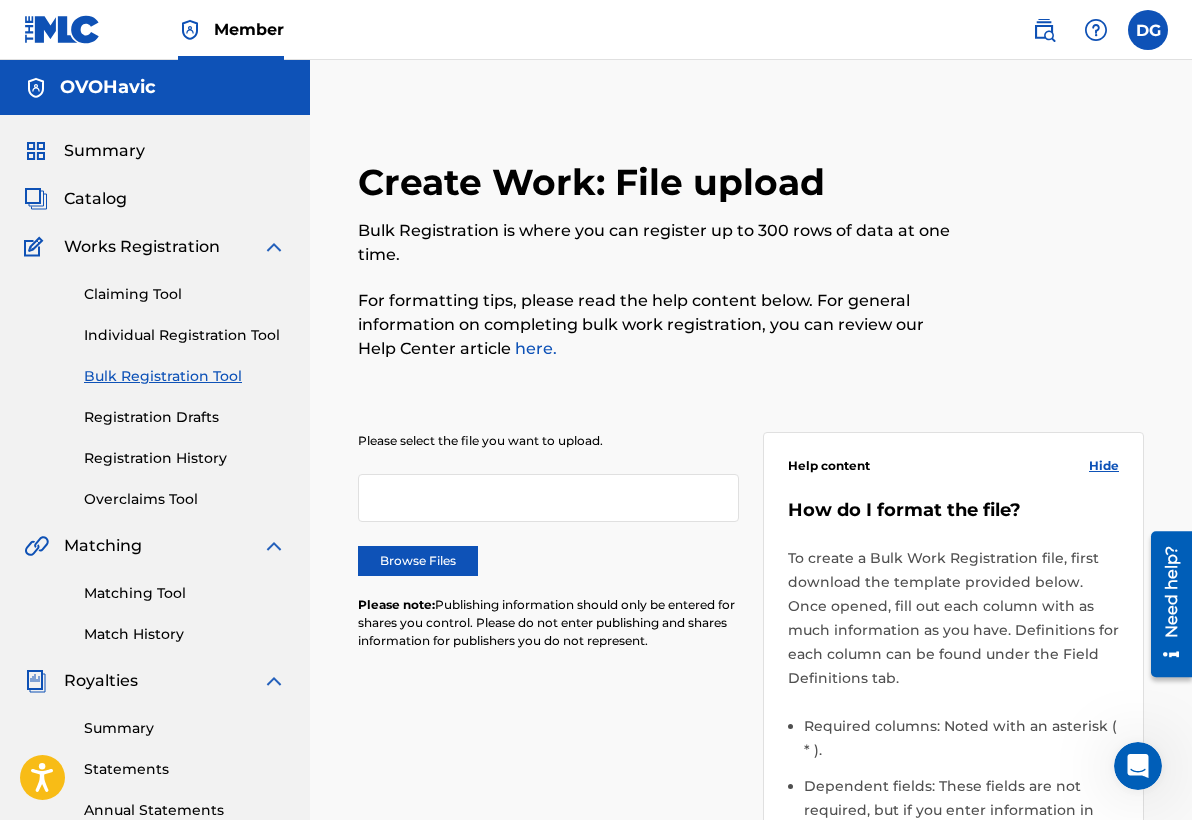 click on "Catalog" at bounding box center [95, 199] 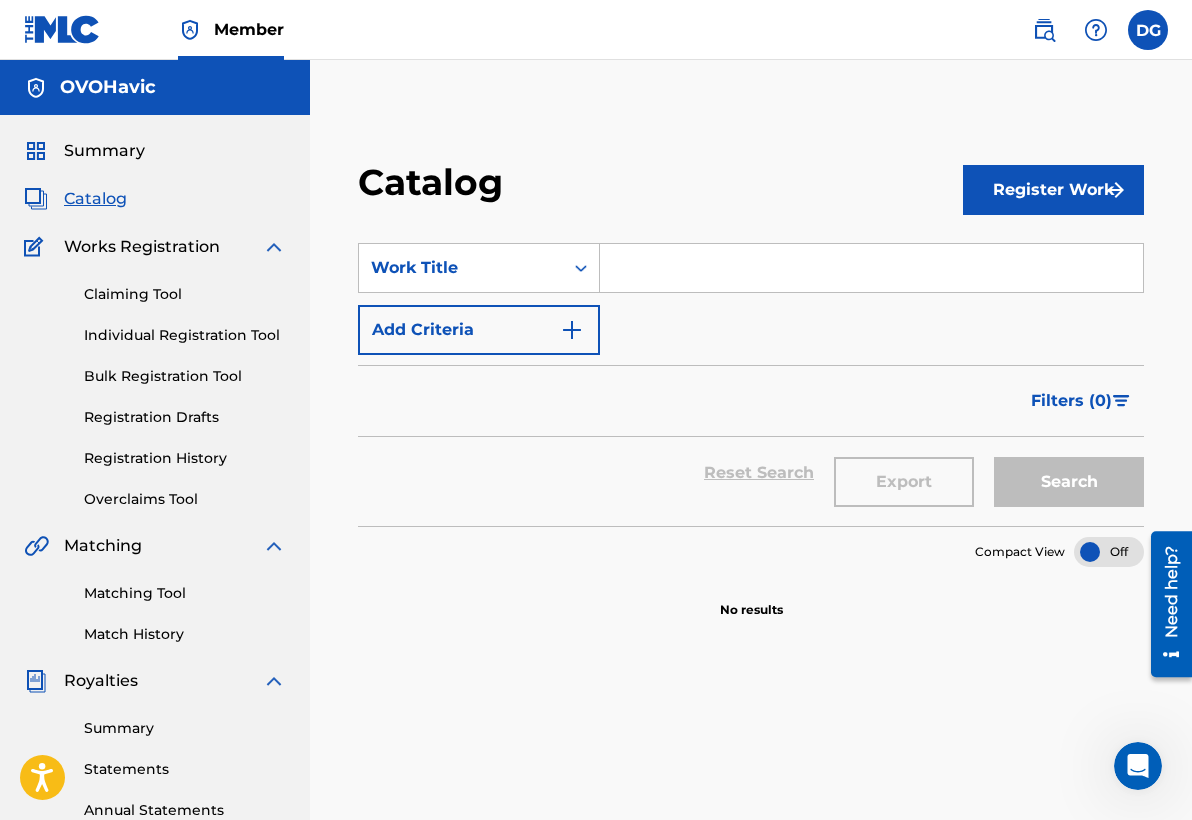 click on "Summary" at bounding box center (104, 151) 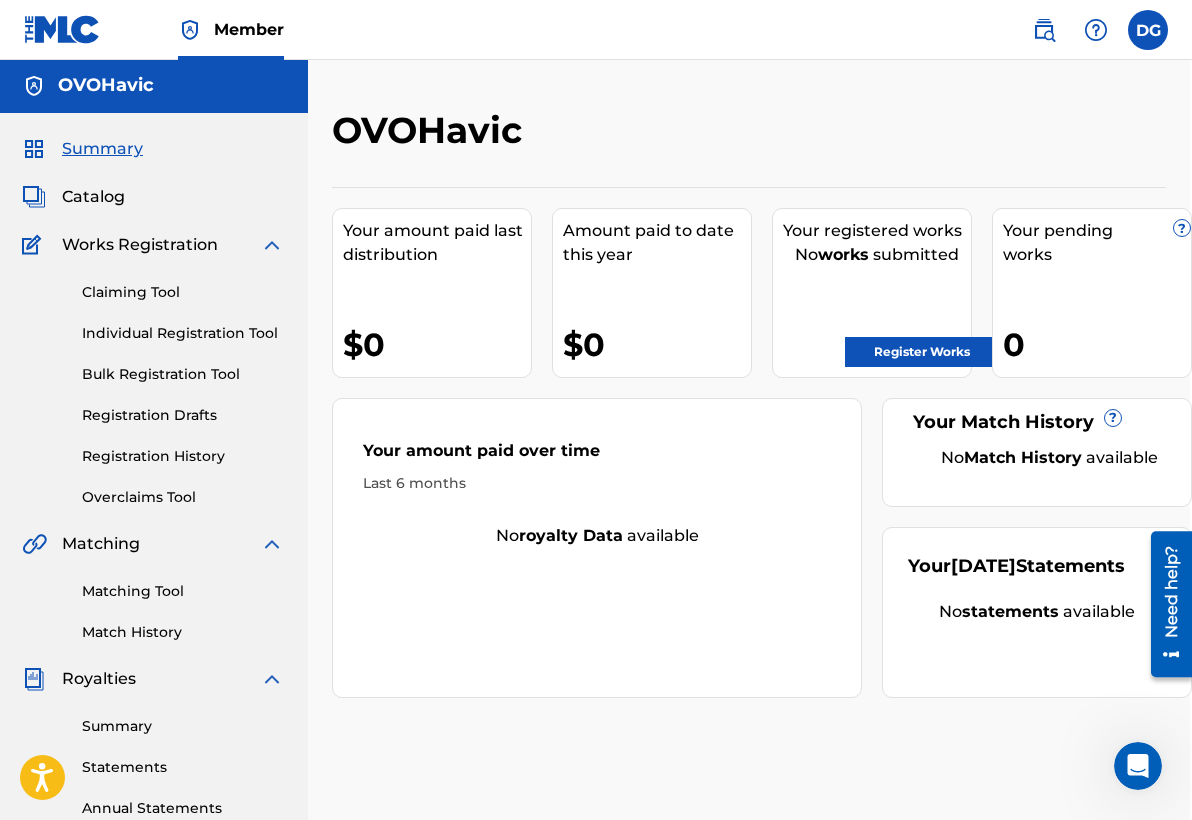 scroll, scrollTop: 2, scrollLeft: 2, axis: both 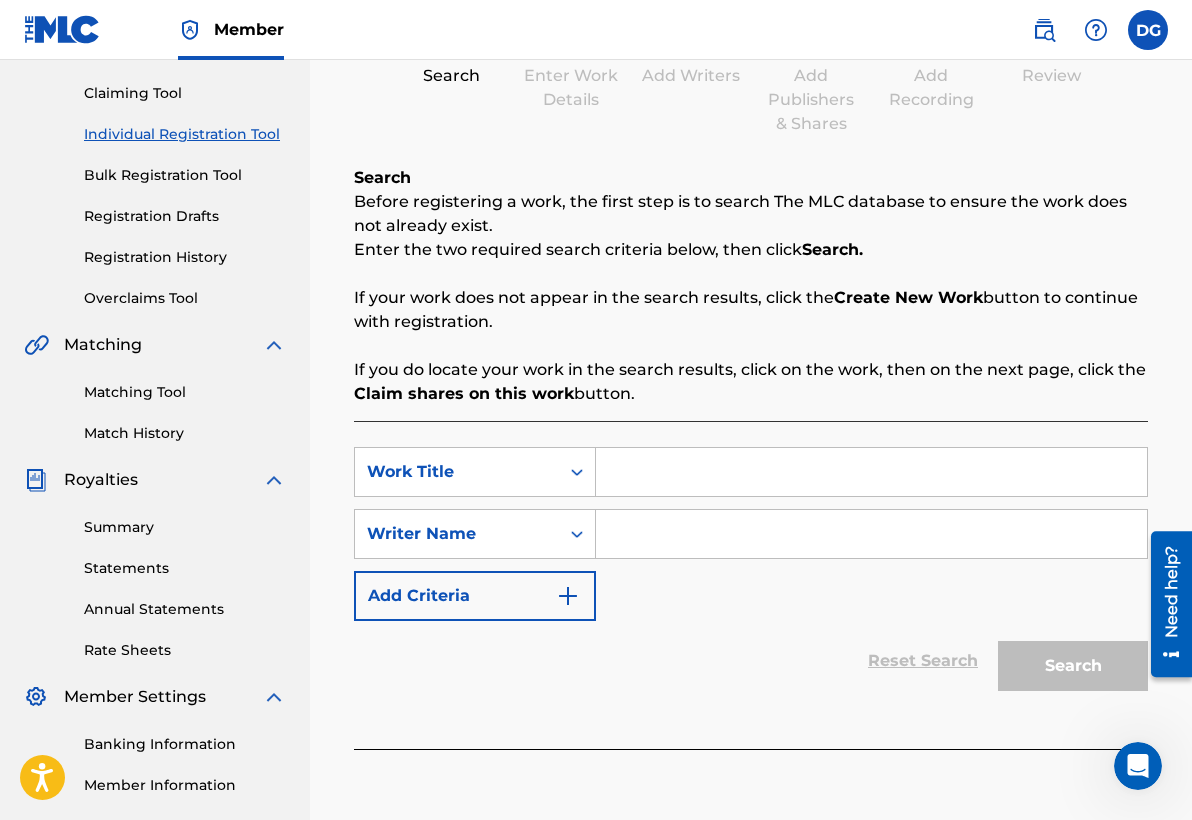 click at bounding box center (871, 472) 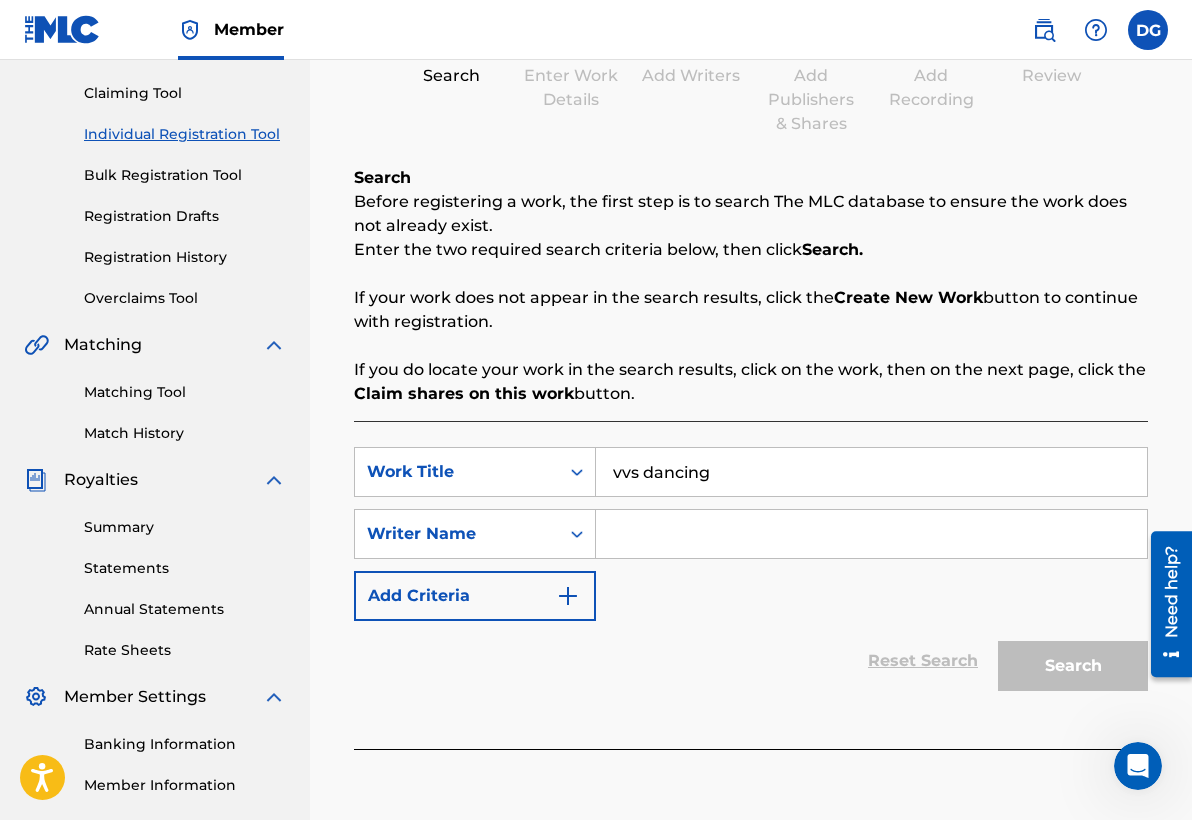 type on "vvs dancing" 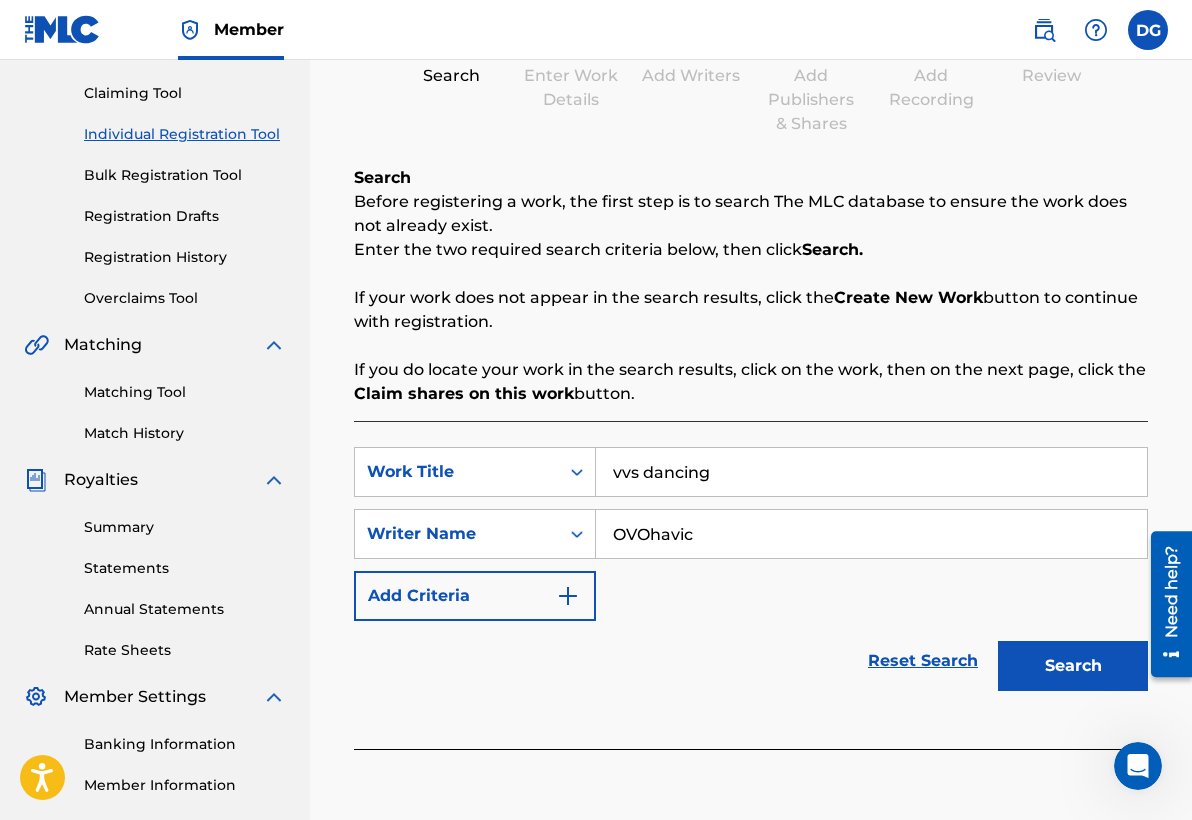 type on "OVOhavic" 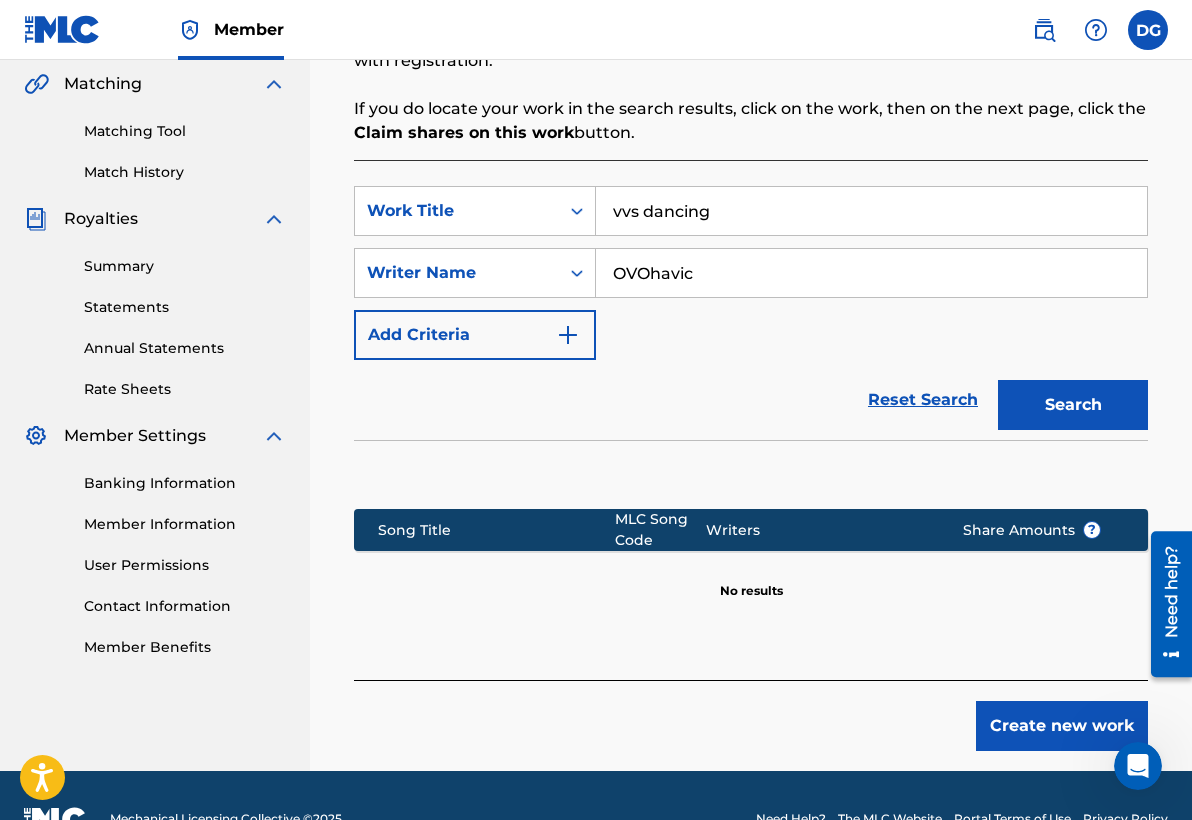 scroll, scrollTop: 462, scrollLeft: 0, axis: vertical 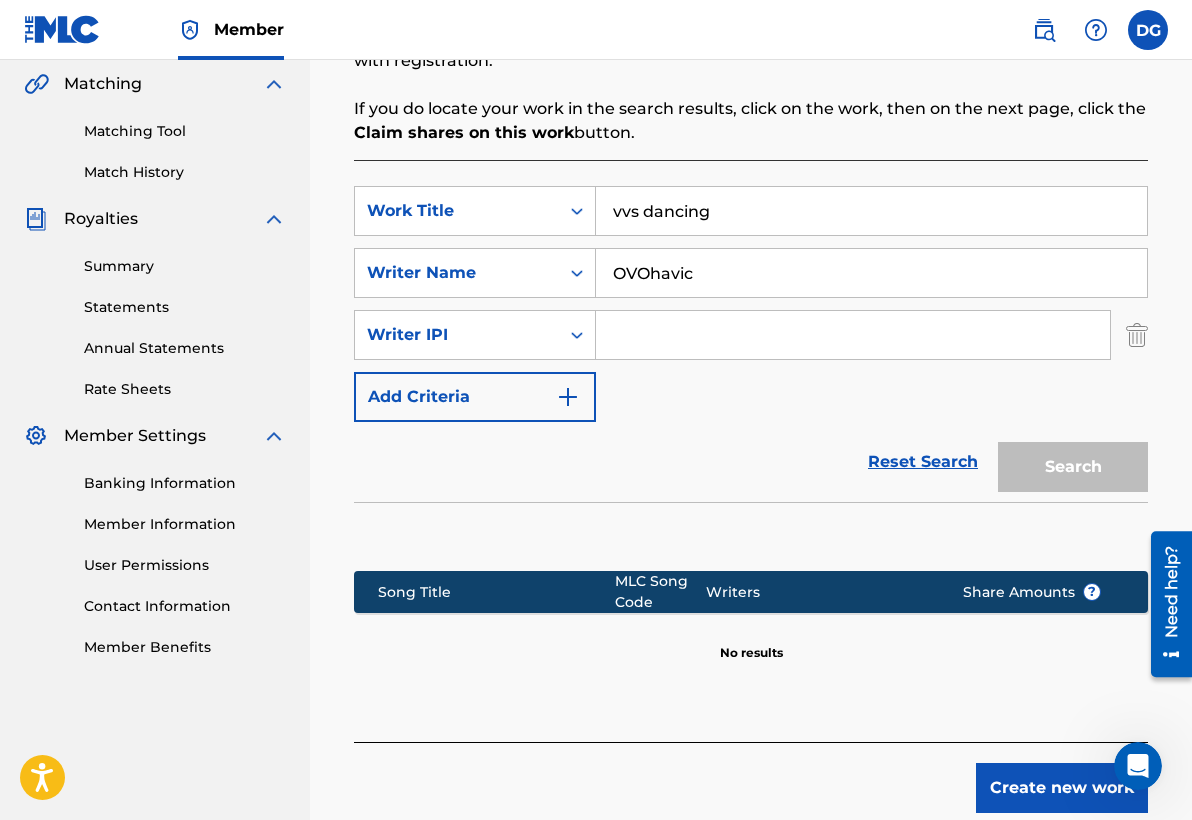 click at bounding box center [853, 335] 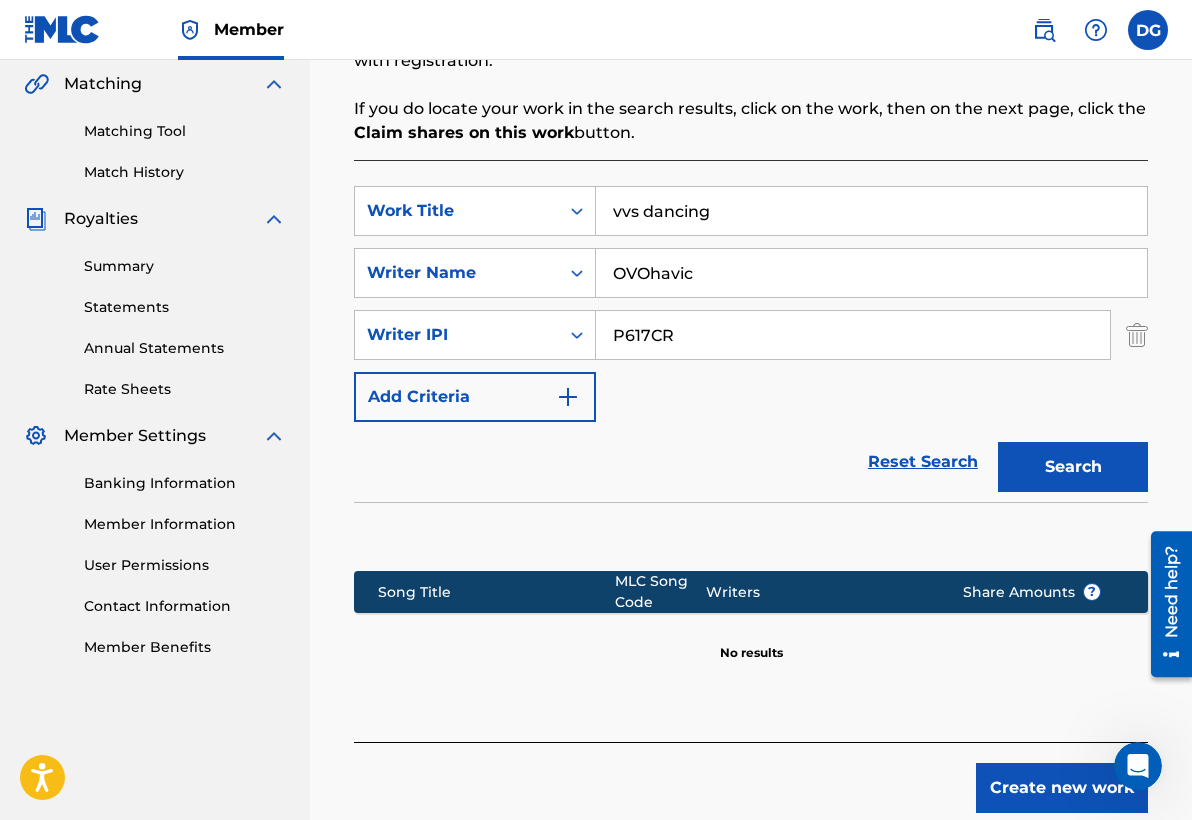 type on "P617CR" 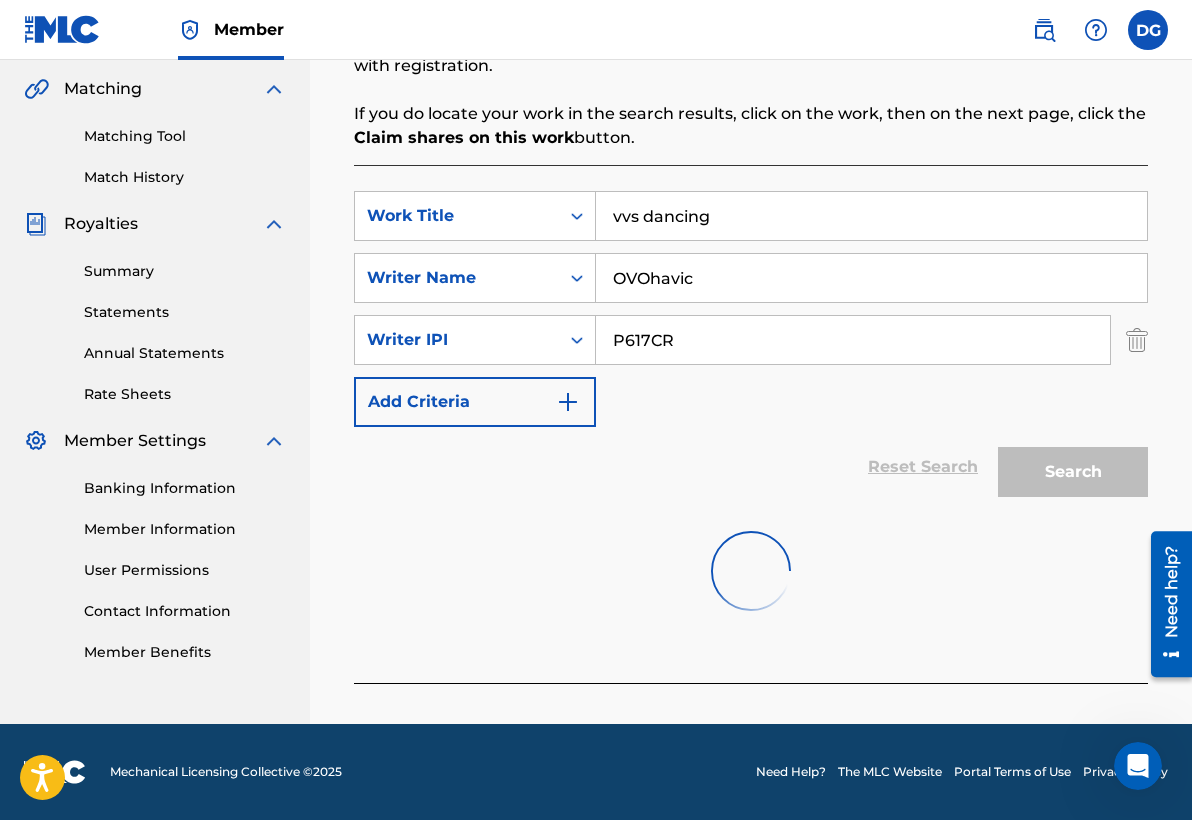 scroll, scrollTop: 457, scrollLeft: 0, axis: vertical 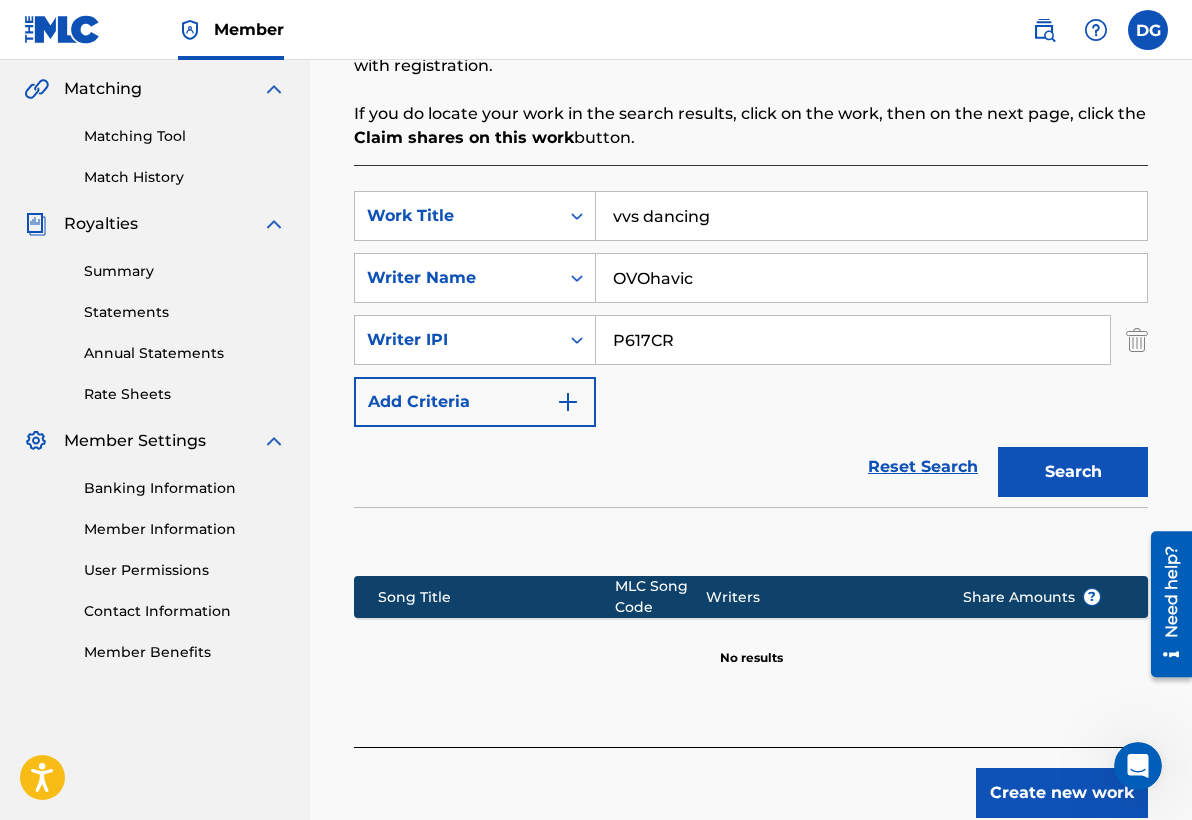 click on "Writers" at bounding box center (819, 597) 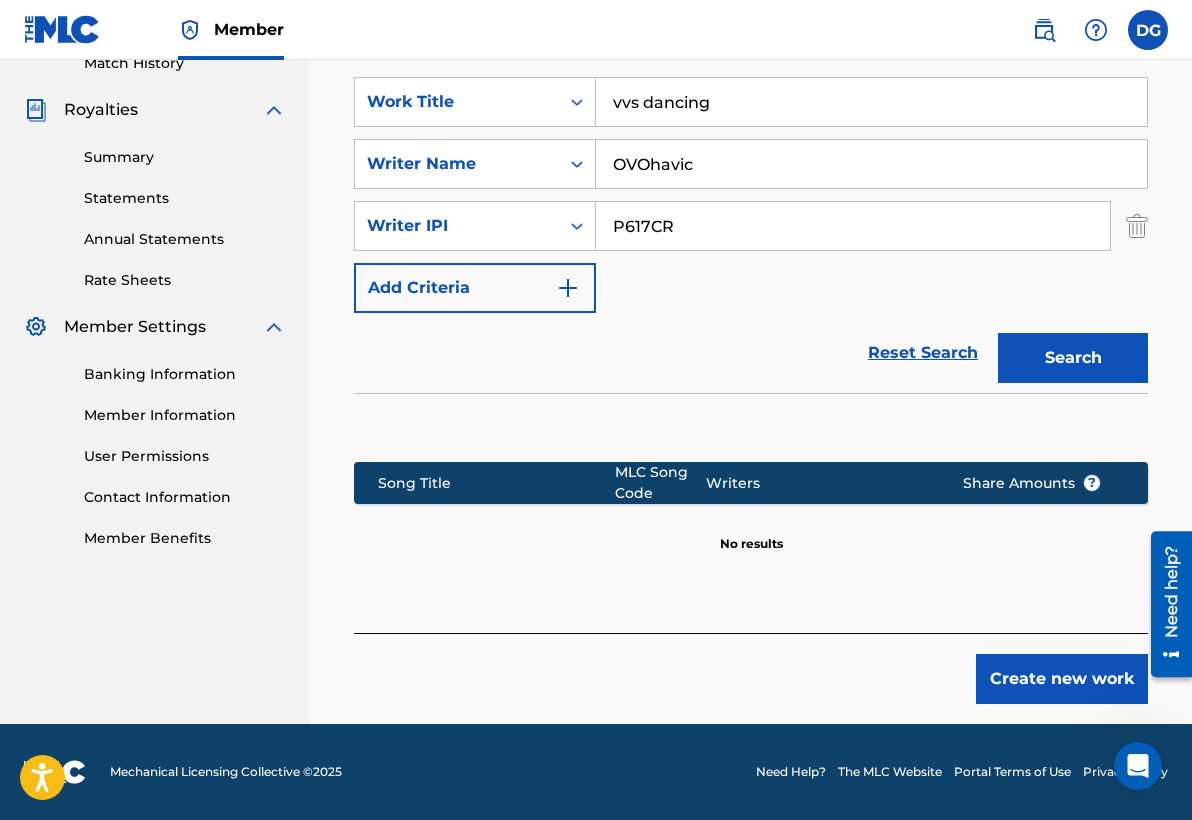 scroll, scrollTop: 571, scrollLeft: 0, axis: vertical 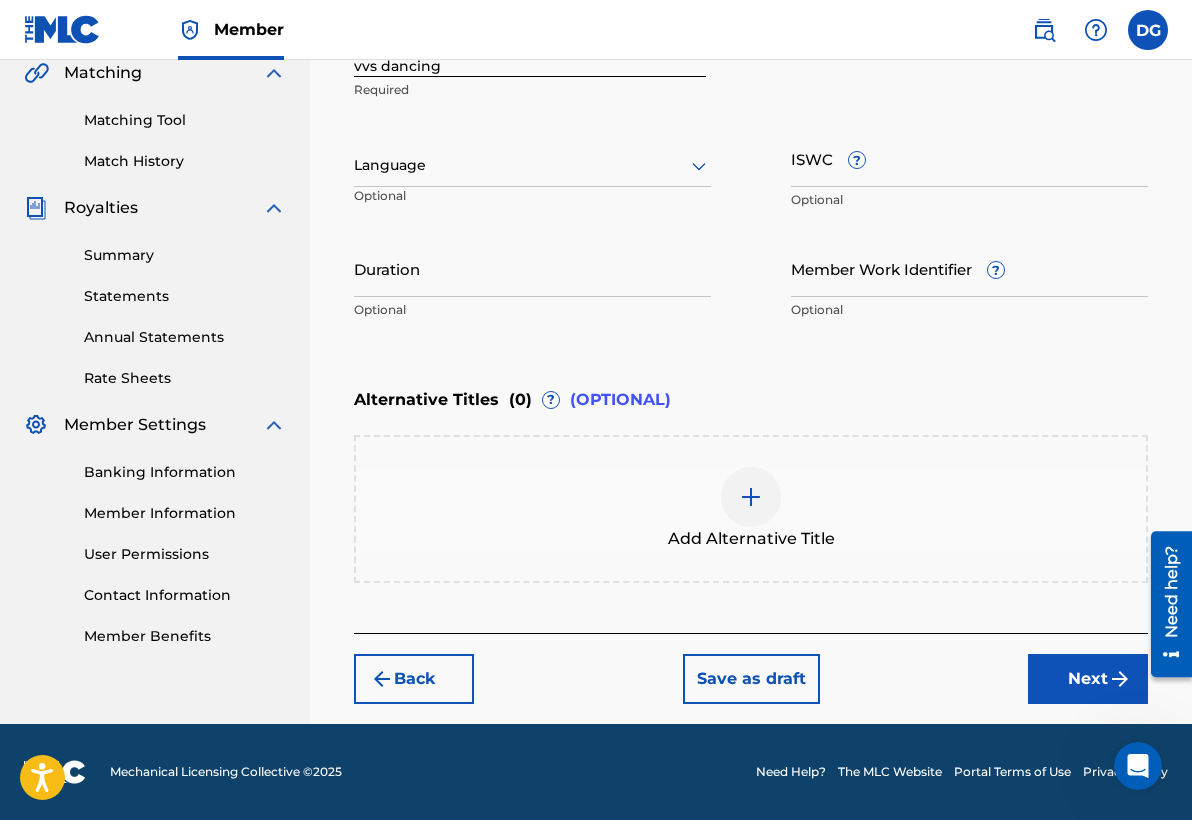 click on "Register Work Search Enter Work Details Add Writers Add Publishers & Shares Add Recording Review Enter Work Details Enter work details for  ‘ vvs dancing ’  below. Work Title   vvs dancing Required Language Optional ISWC   ? Optional Duration   Optional Member Work Identifier   ? Optional Alternative Titles ( 0 ) ? (OPTIONAL) Add Alternative Title Back Save as draft Next" at bounding box center (751, 180) 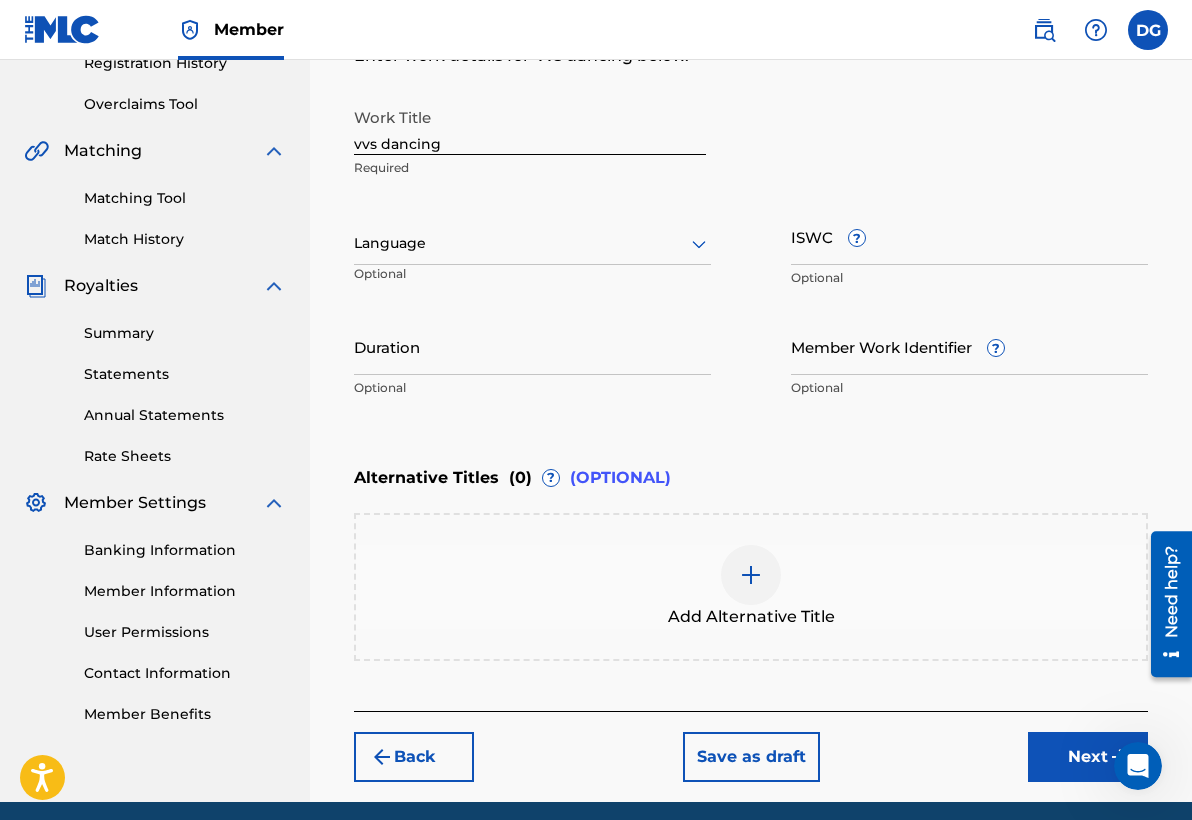 scroll, scrollTop: 341, scrollLeft: 0, axis: vertical 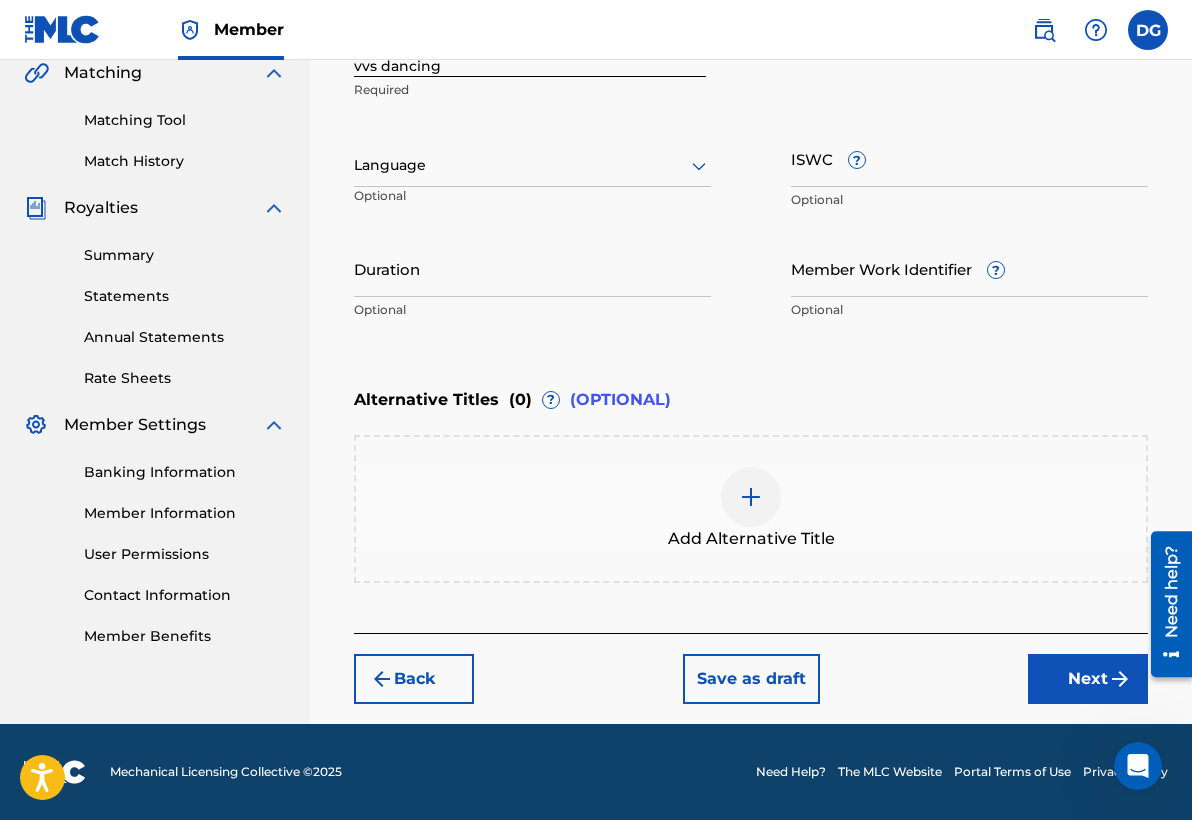click on "Next" at bounding box center (1088, 679) 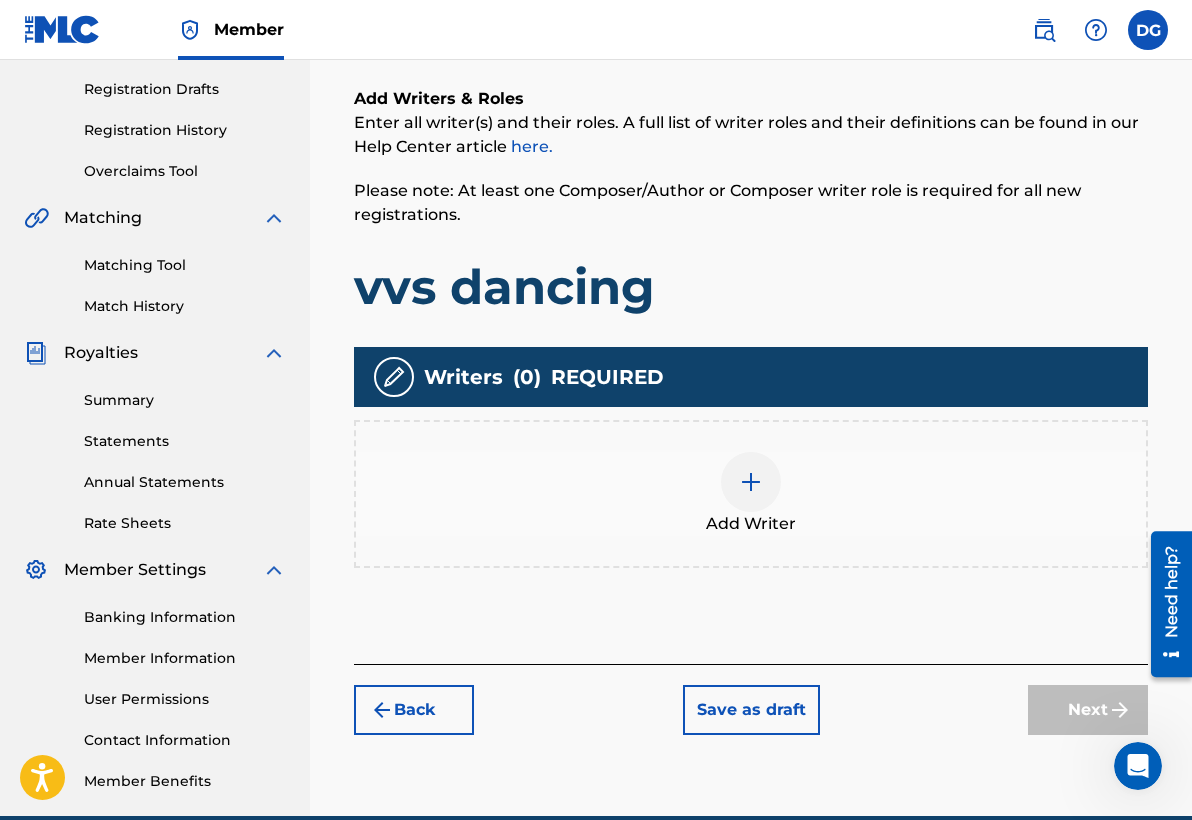 scroll, scrollTop: 331, scrollLeft: 0, axis: vertical 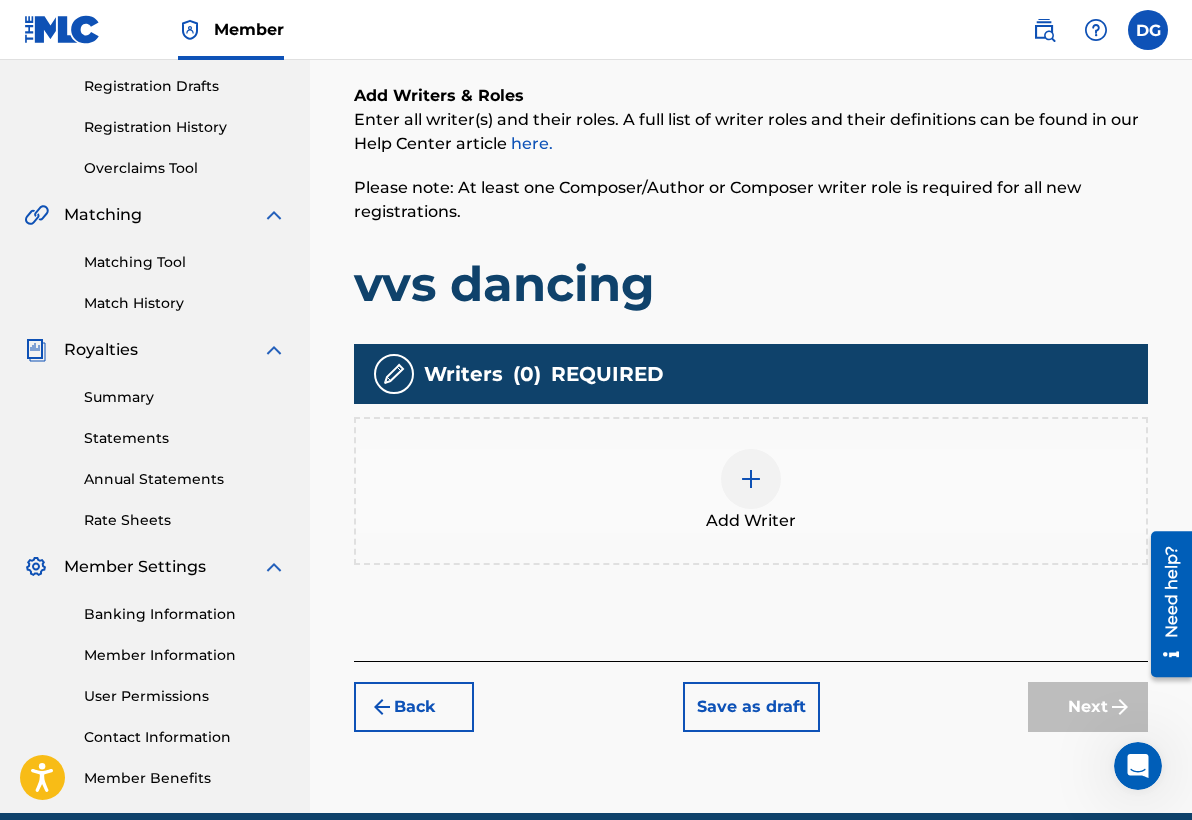 click at bounding box center [751, 479] 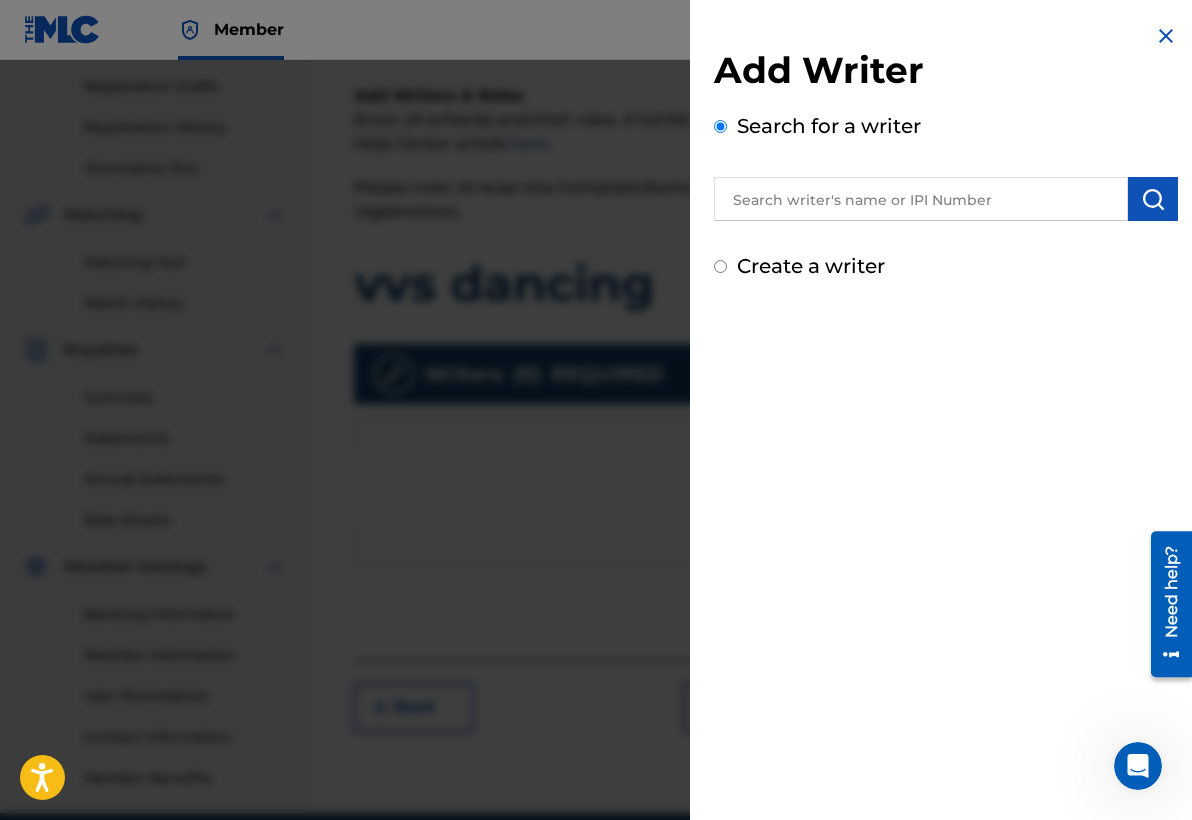 click at bounding box center [921, 199] 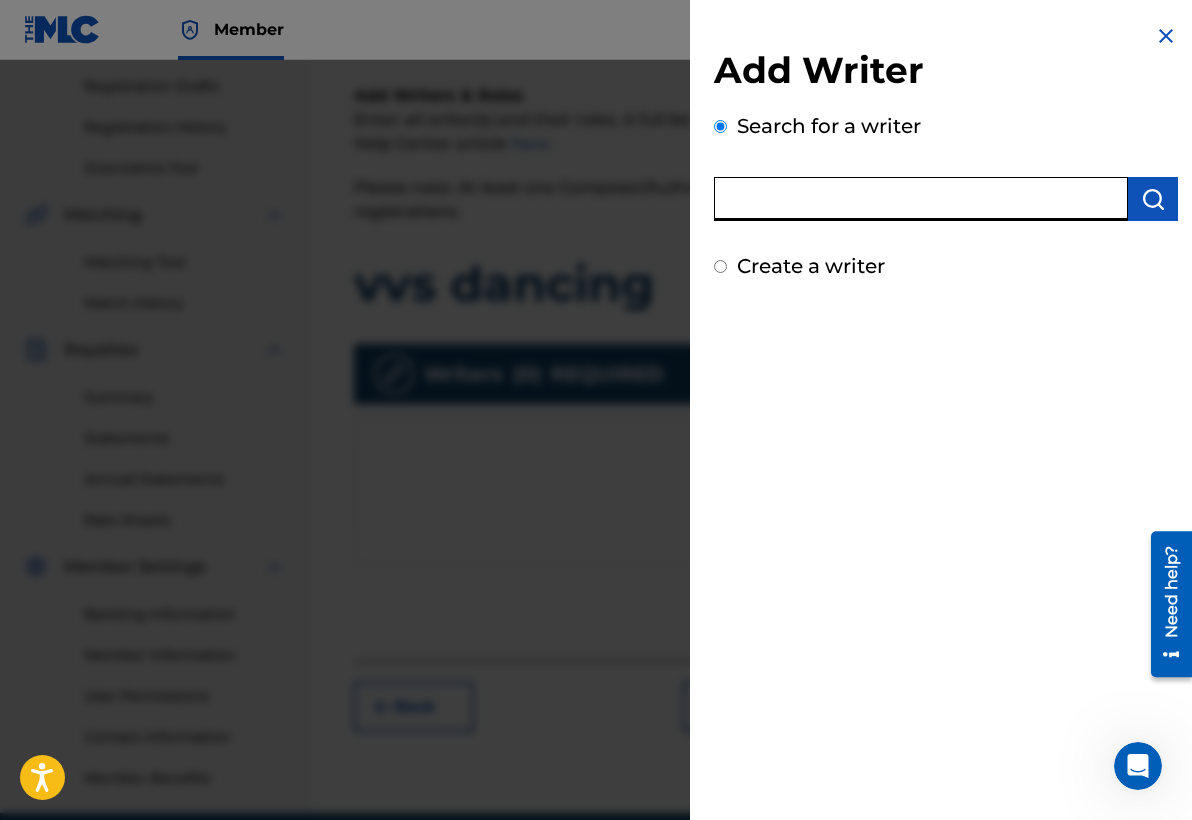 paste on "P617CR" 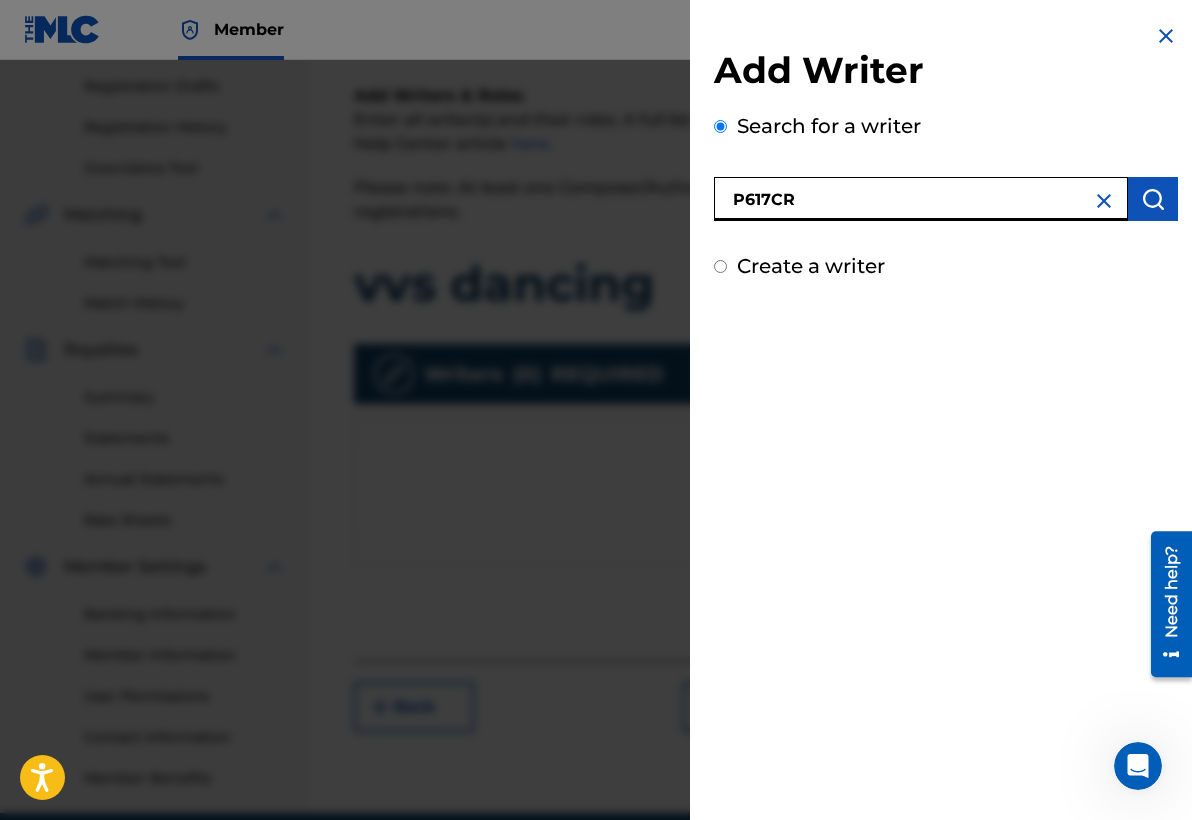 type on "P617CR" 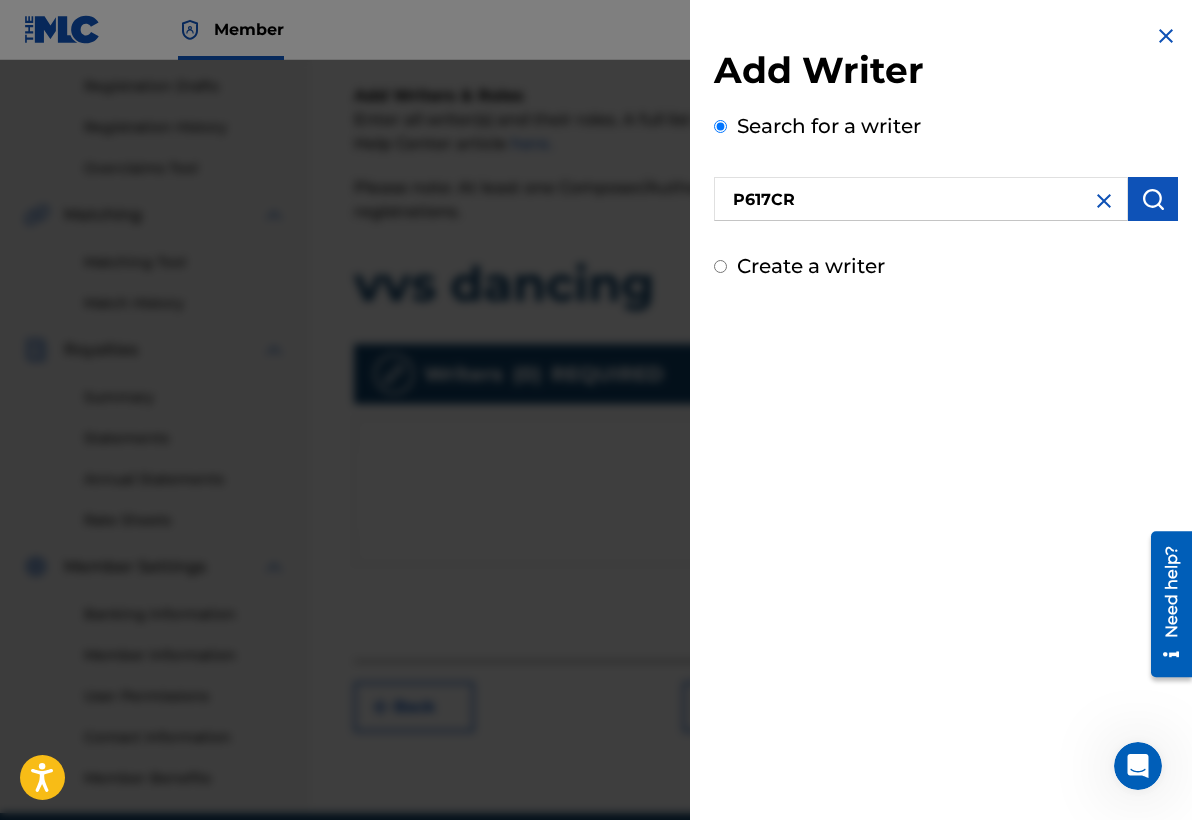 click at bounding box center (1153, 199) 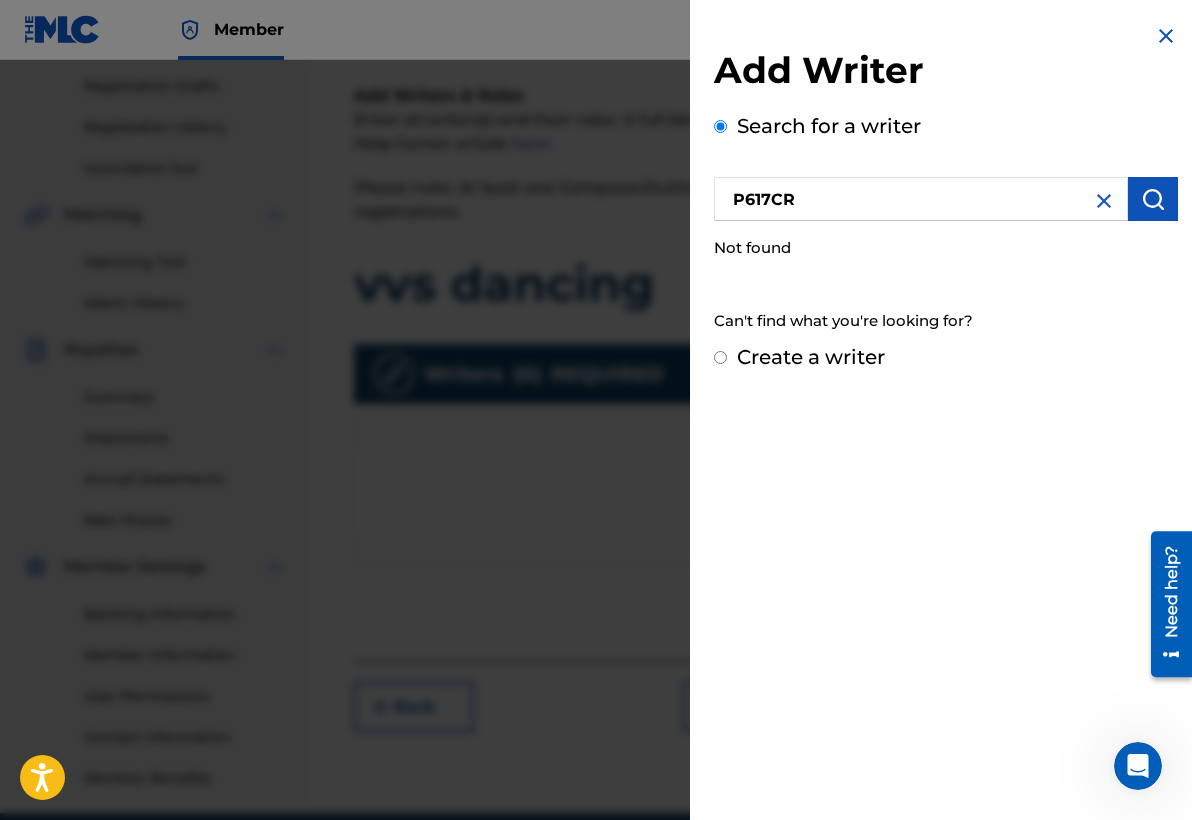 click at bounding box center (1104, 201) 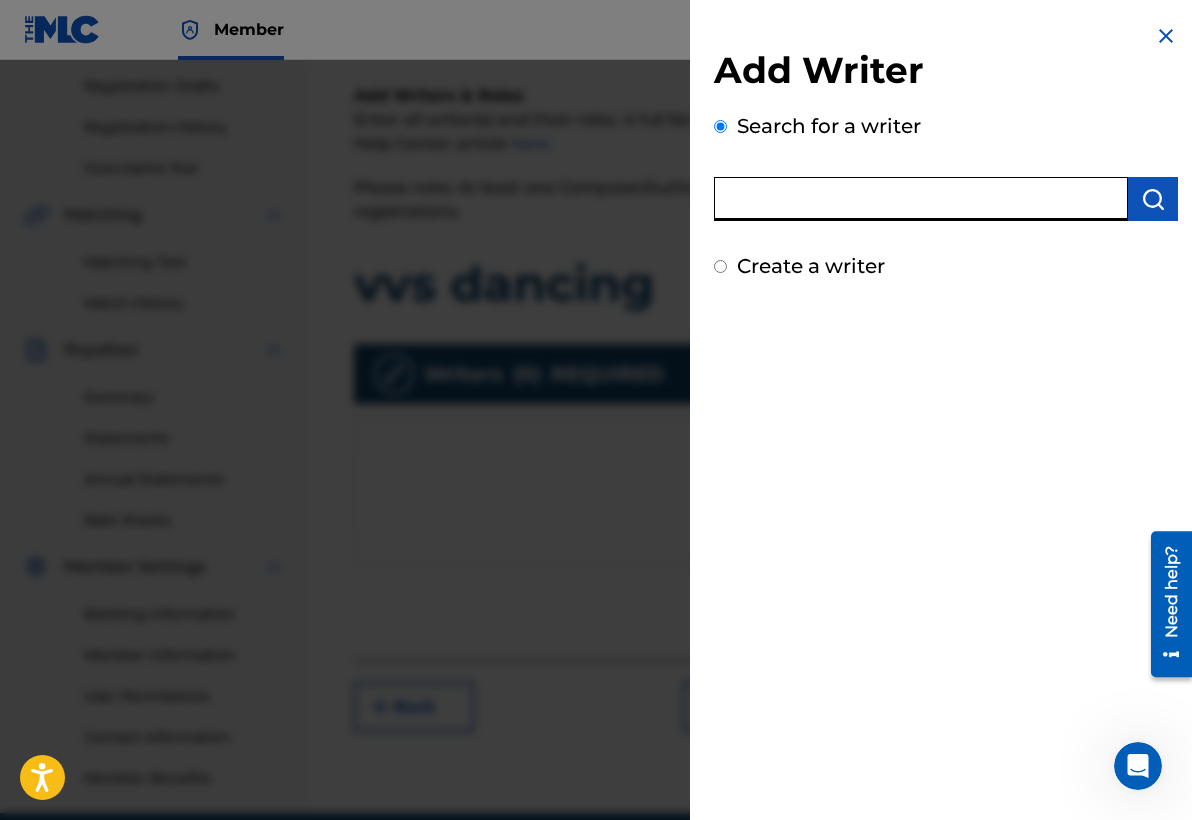 click at bounding box center (921, 199) 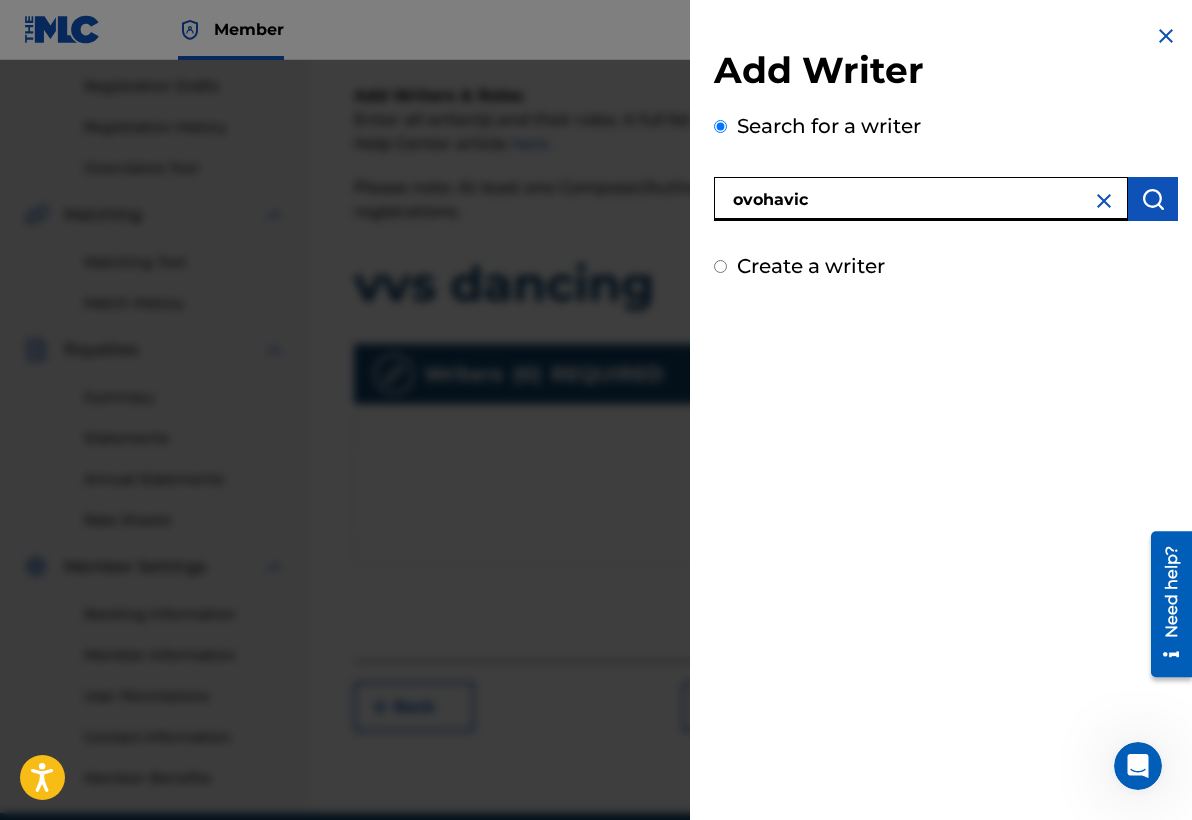 type on "ovohavic" 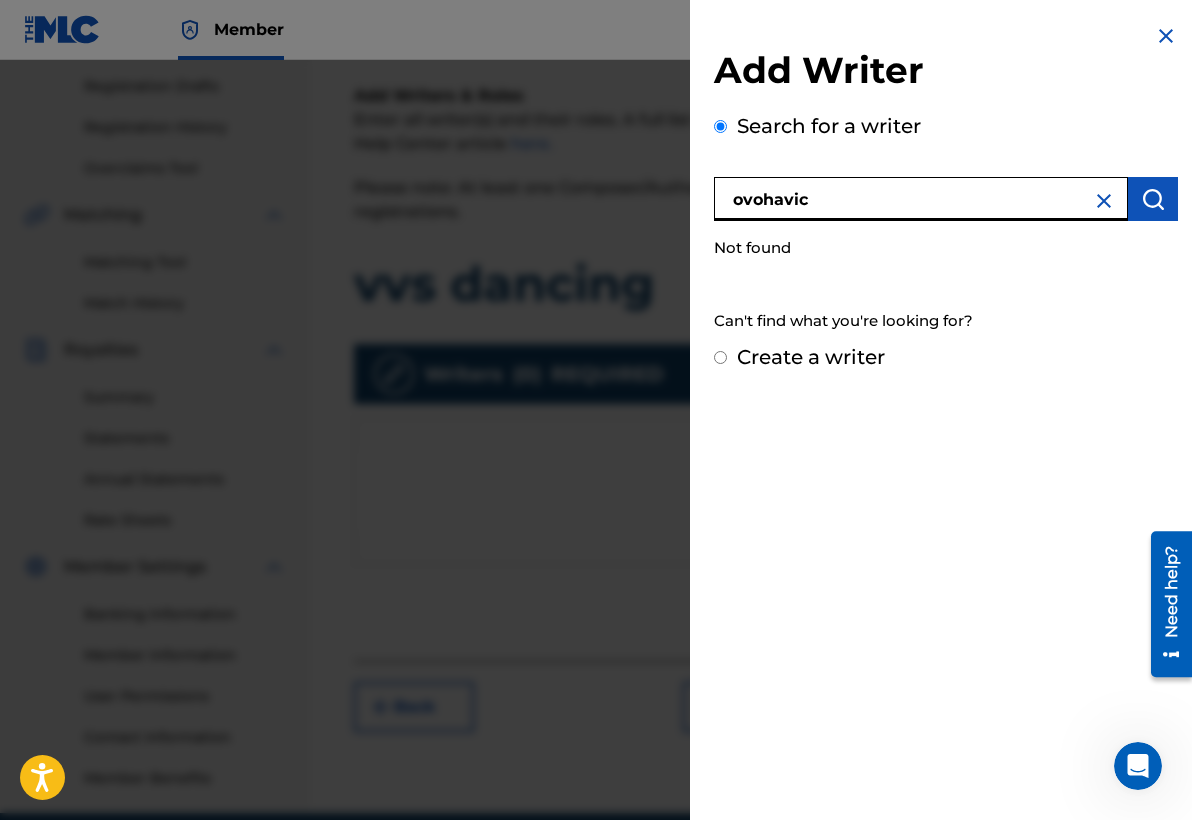 click on "Create a writer" at bounding box center (720, 357) 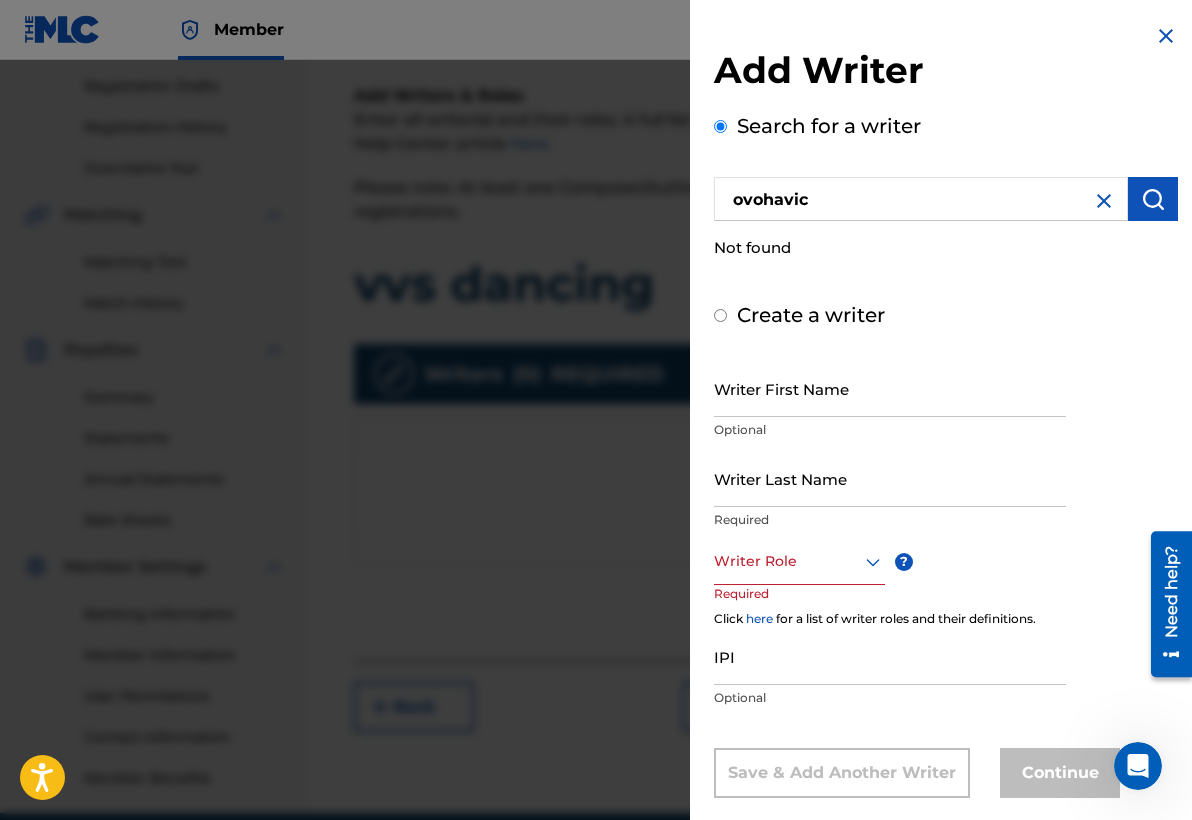 radio on "false" 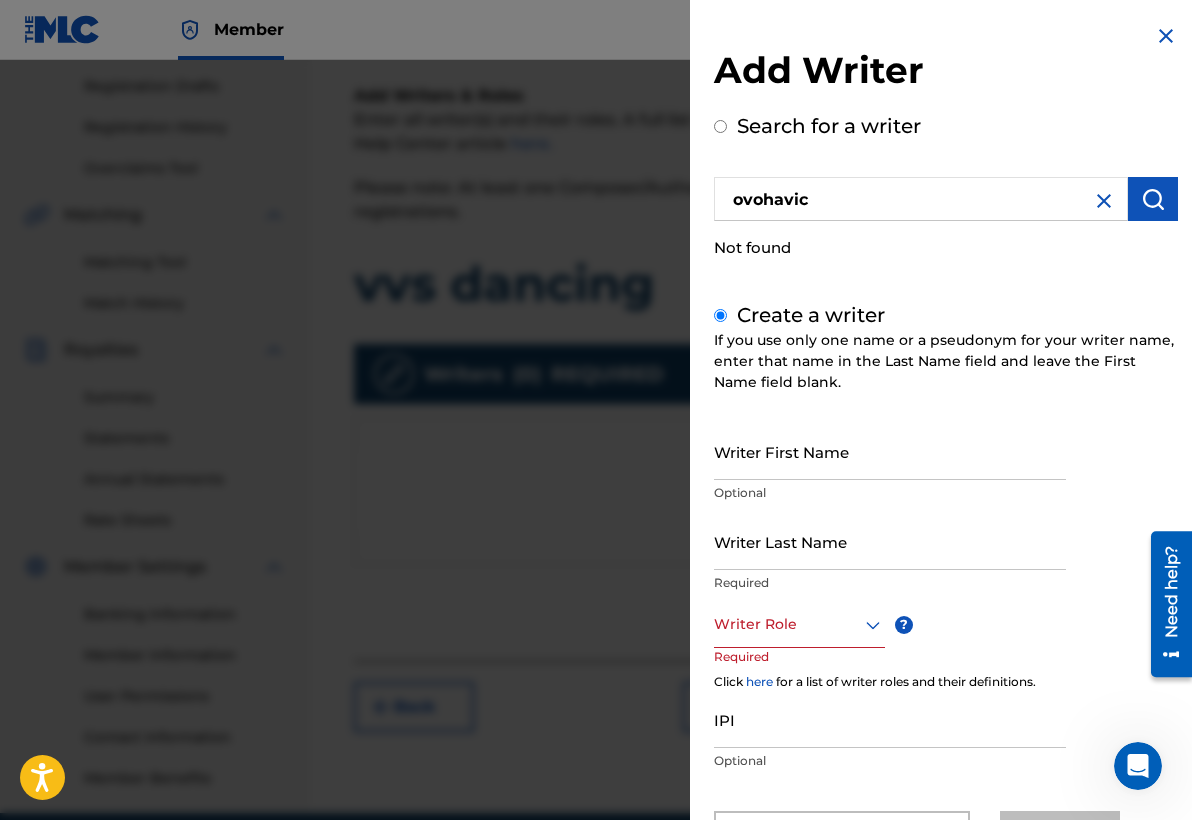 click on "Writer First Name" at bounding box center [890, 451] 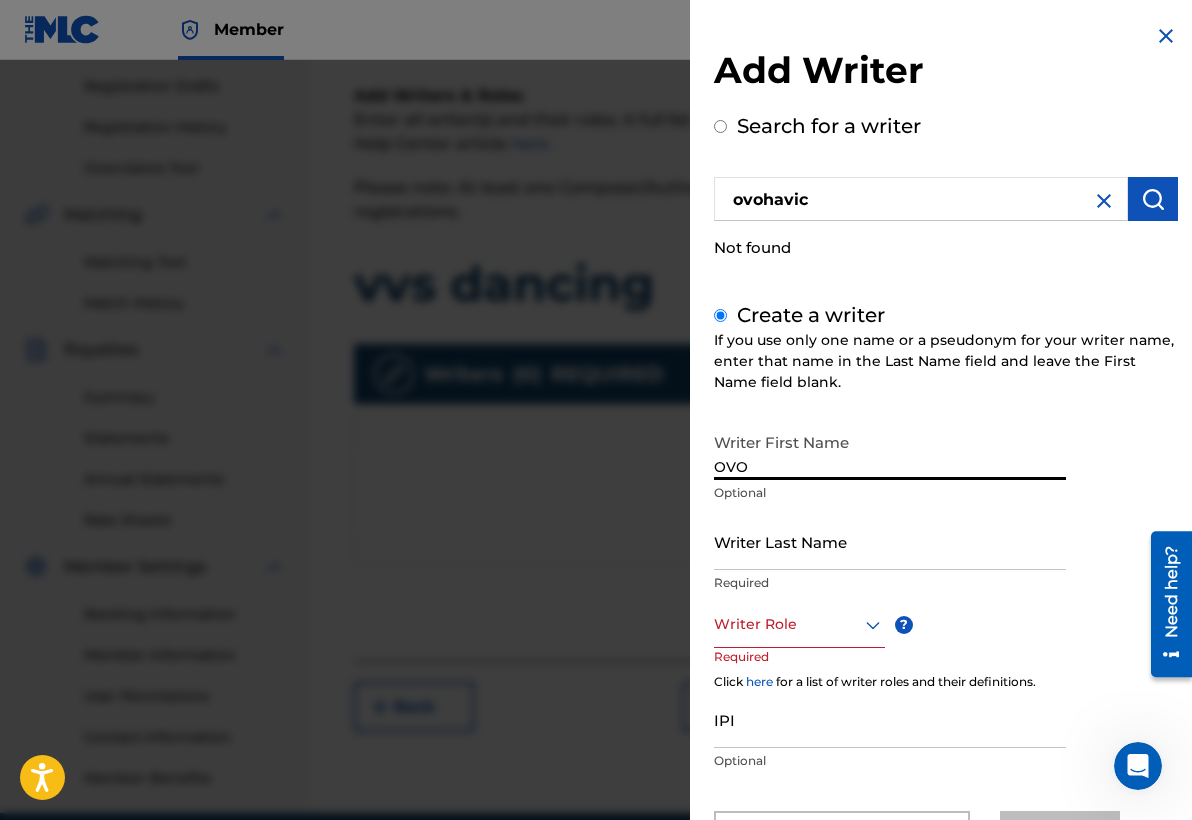 type on "OVO" 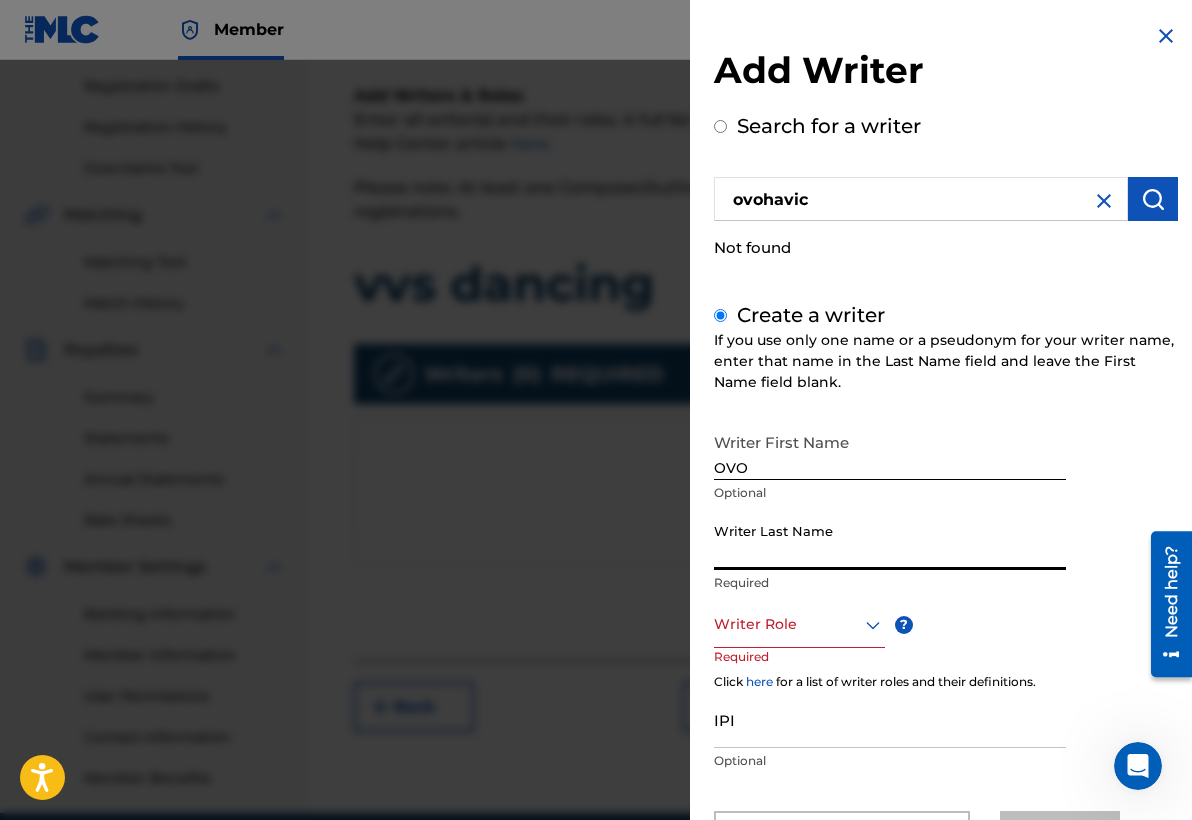 click on "Writer Last Name" at bounding box center [890, 541] 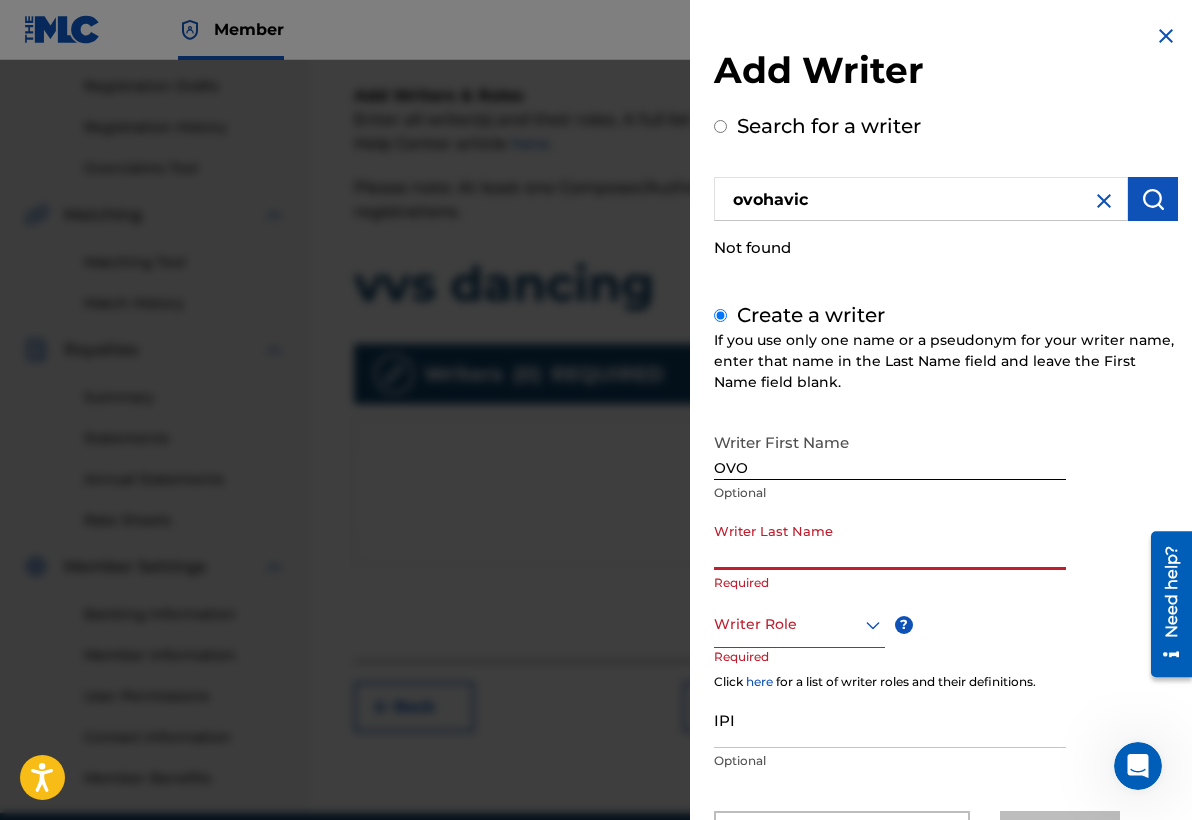 type on "h" 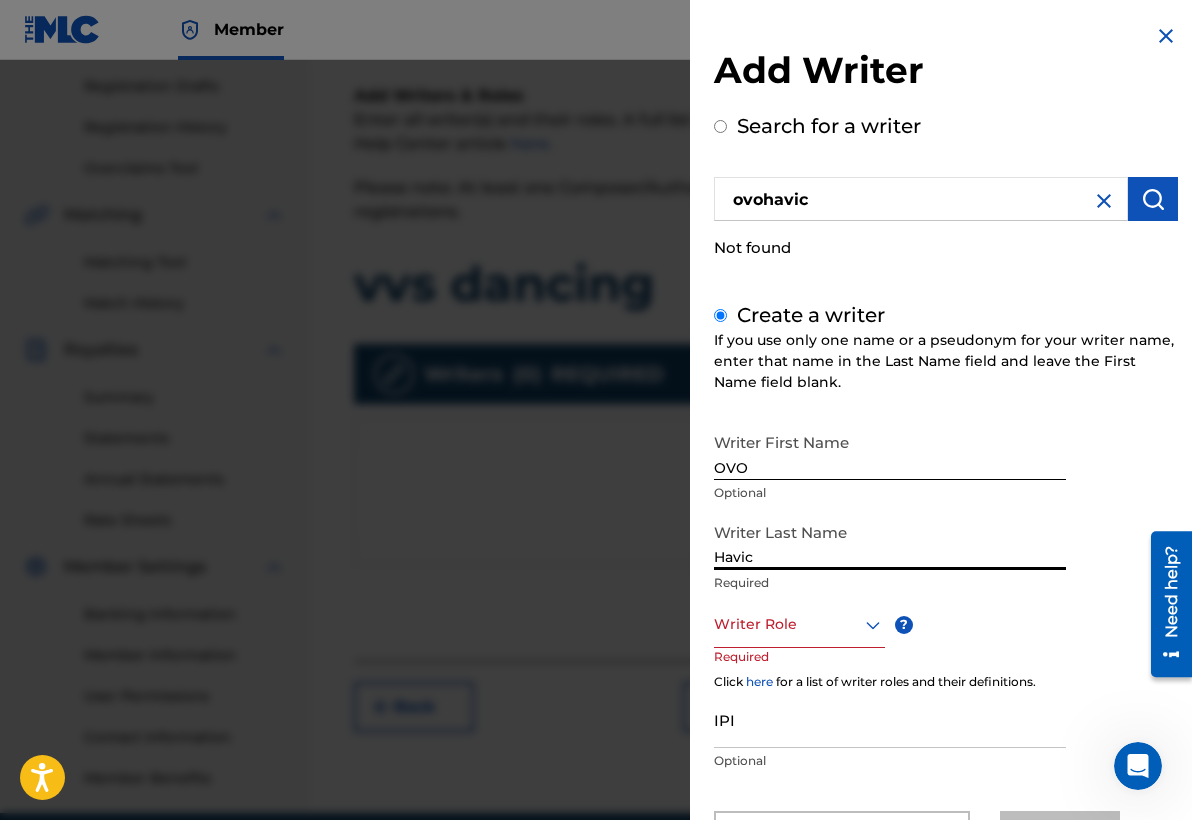 type on "Havic" 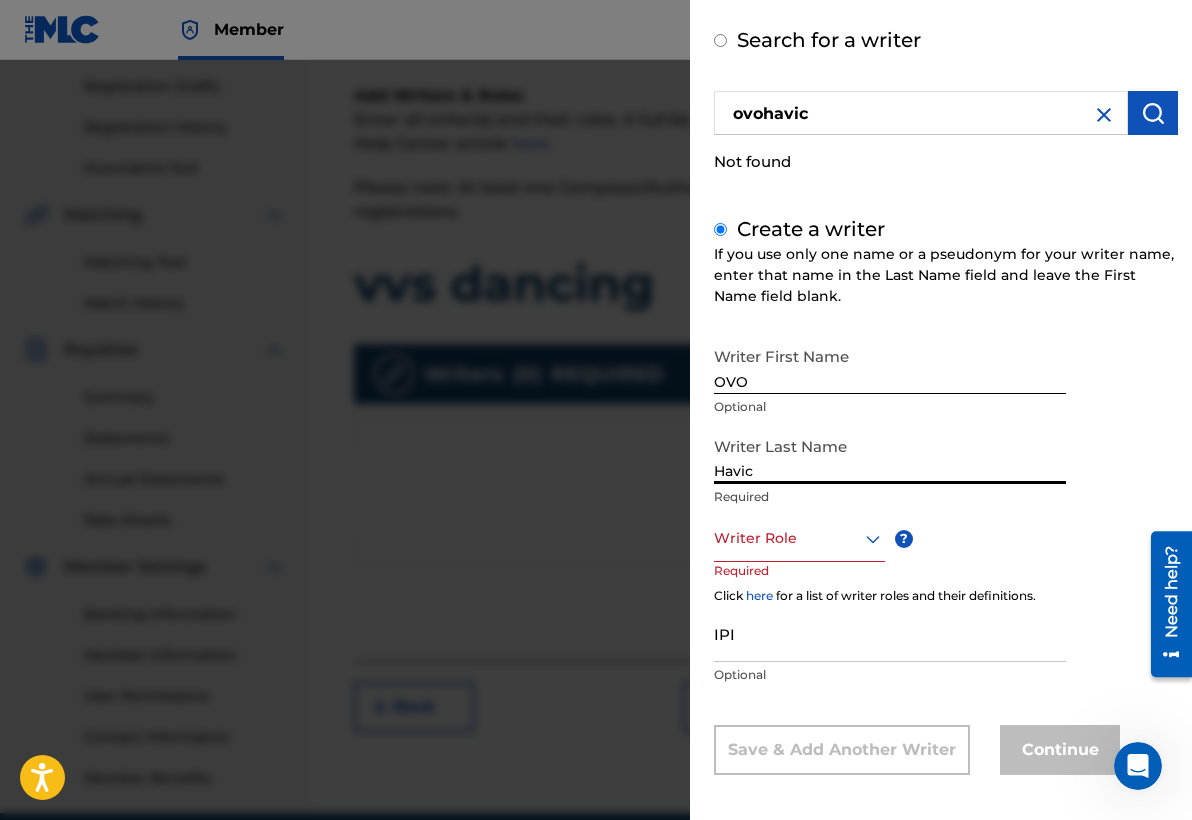 click on "Writer Role" at bounding box center [799, 539] 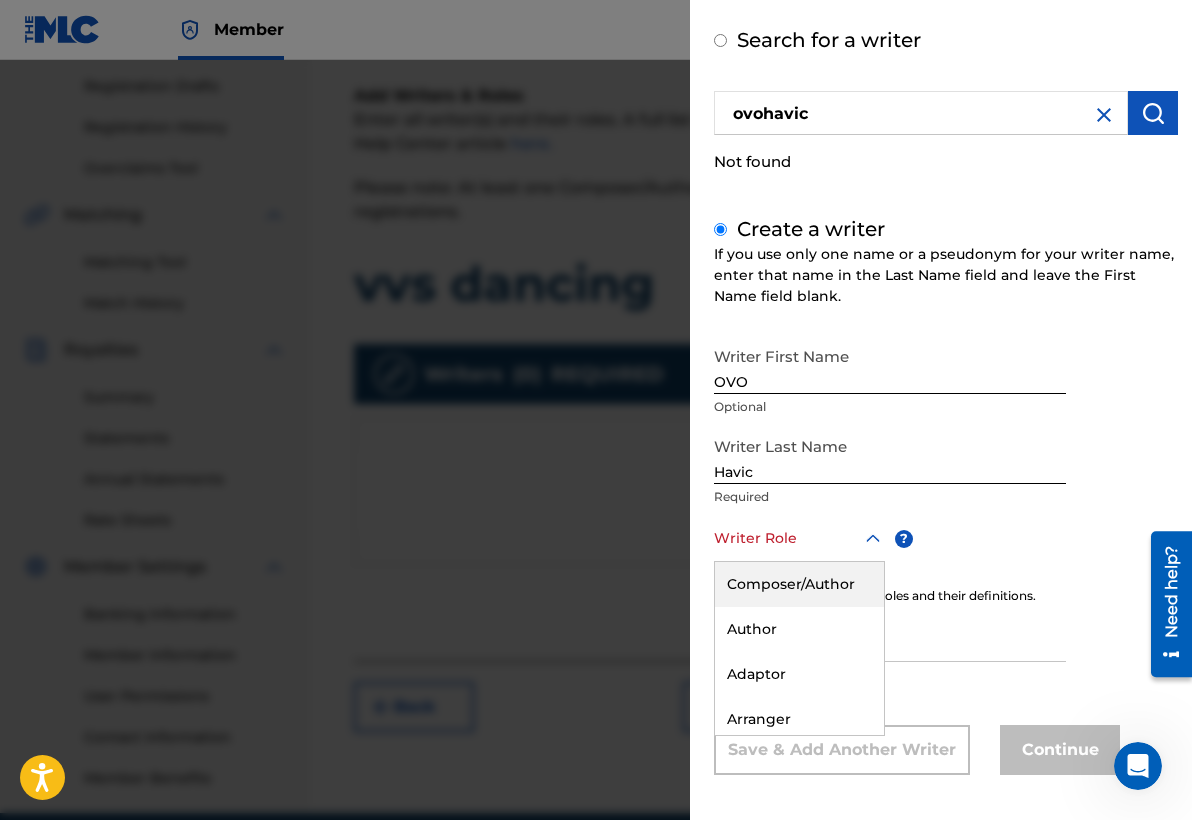 scroll, scrollTop: 94, scrollLeft: 0, axis: vertical 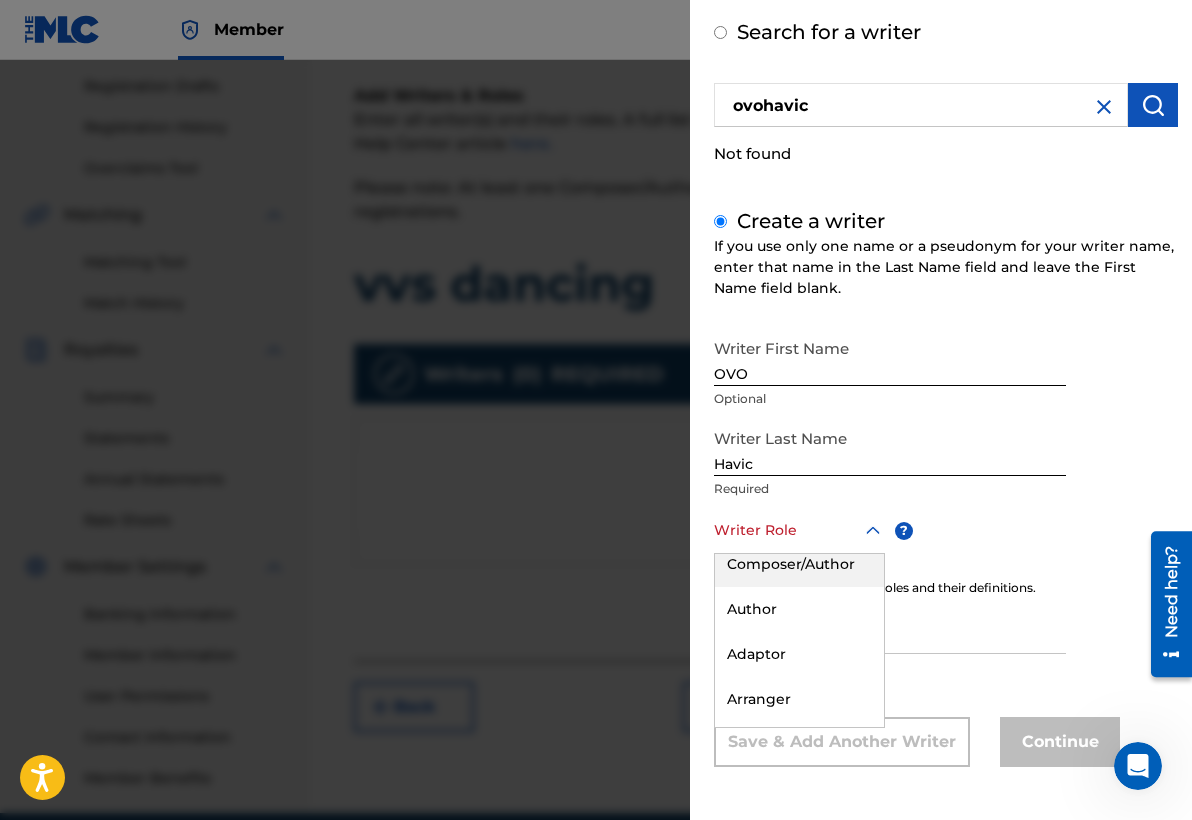 click on "Composer/Author" at bounding box center (799, 564) 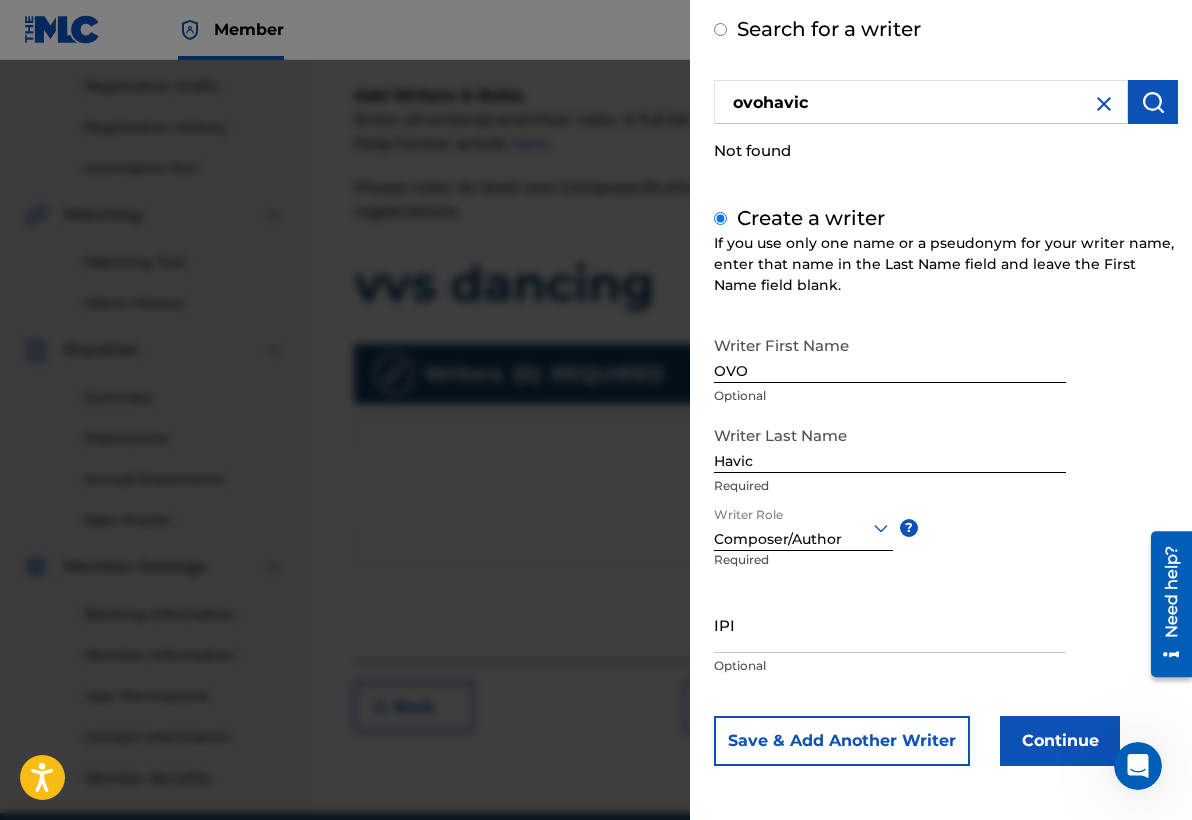 scroll, scrollTop: 96, scrollLeft: 0, axis: vertical 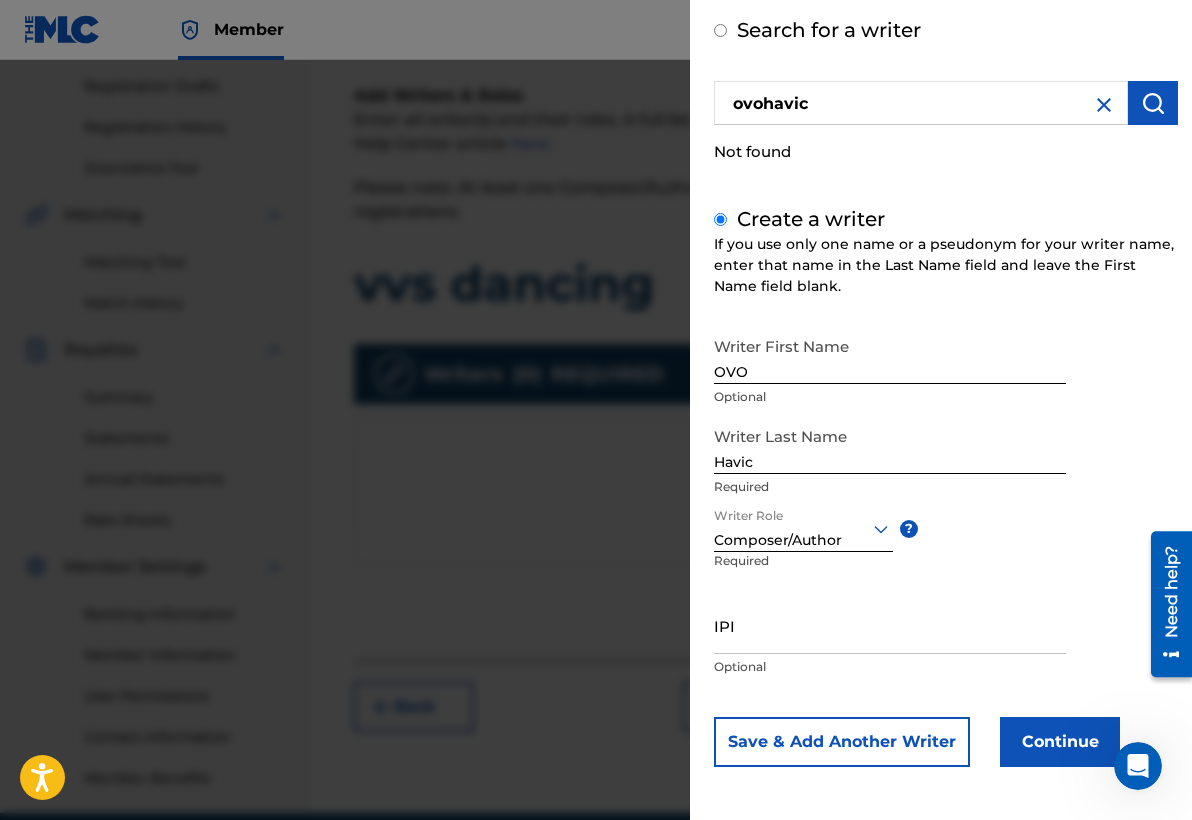 click on "Continue" at bounding box center [1060, 742] 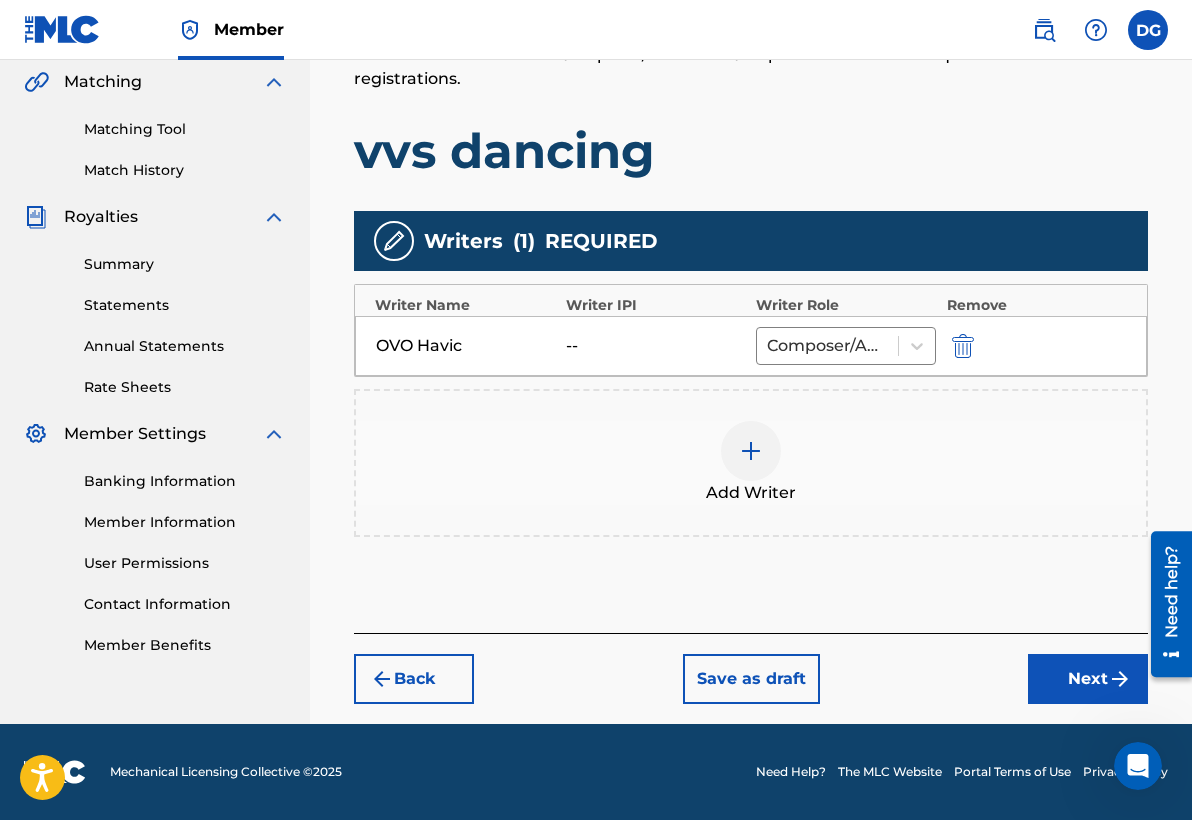 scroll, scrollTop: 464, scrollLeft: 0, axis: vertical 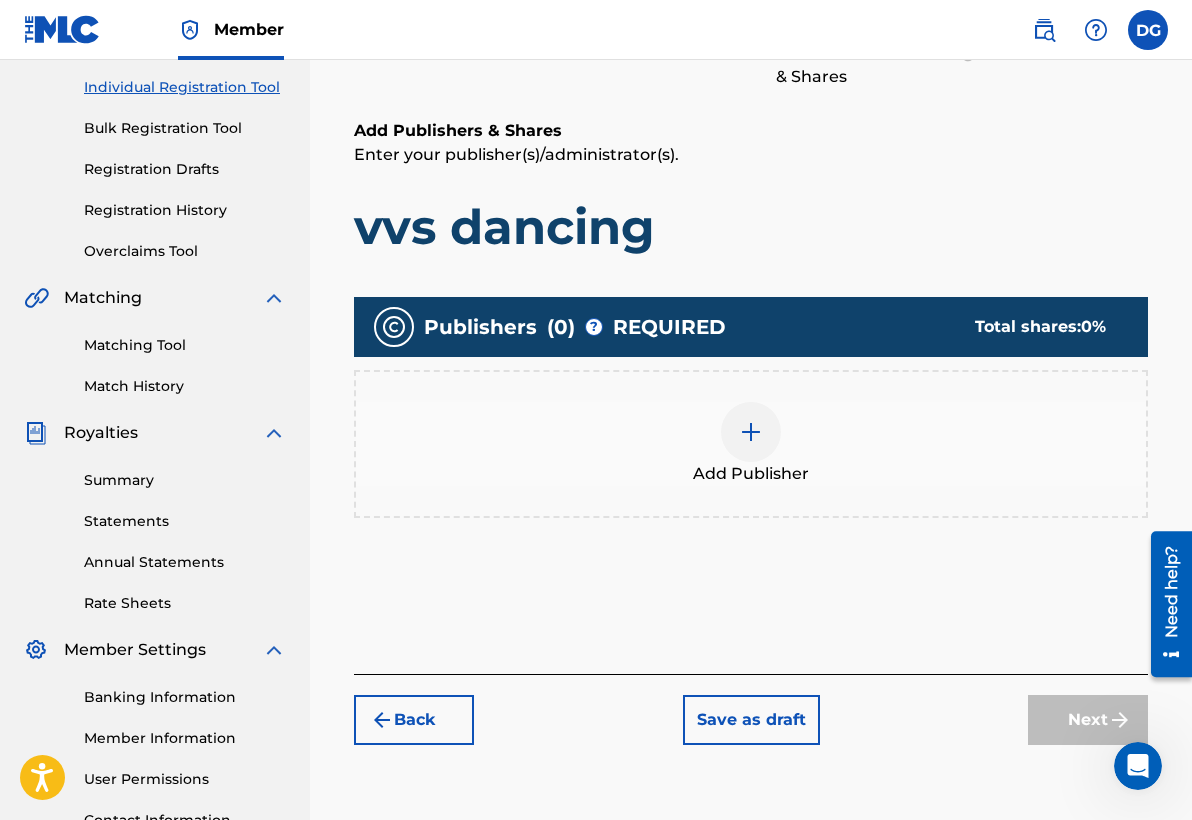 click at bounding box center [751, 432] 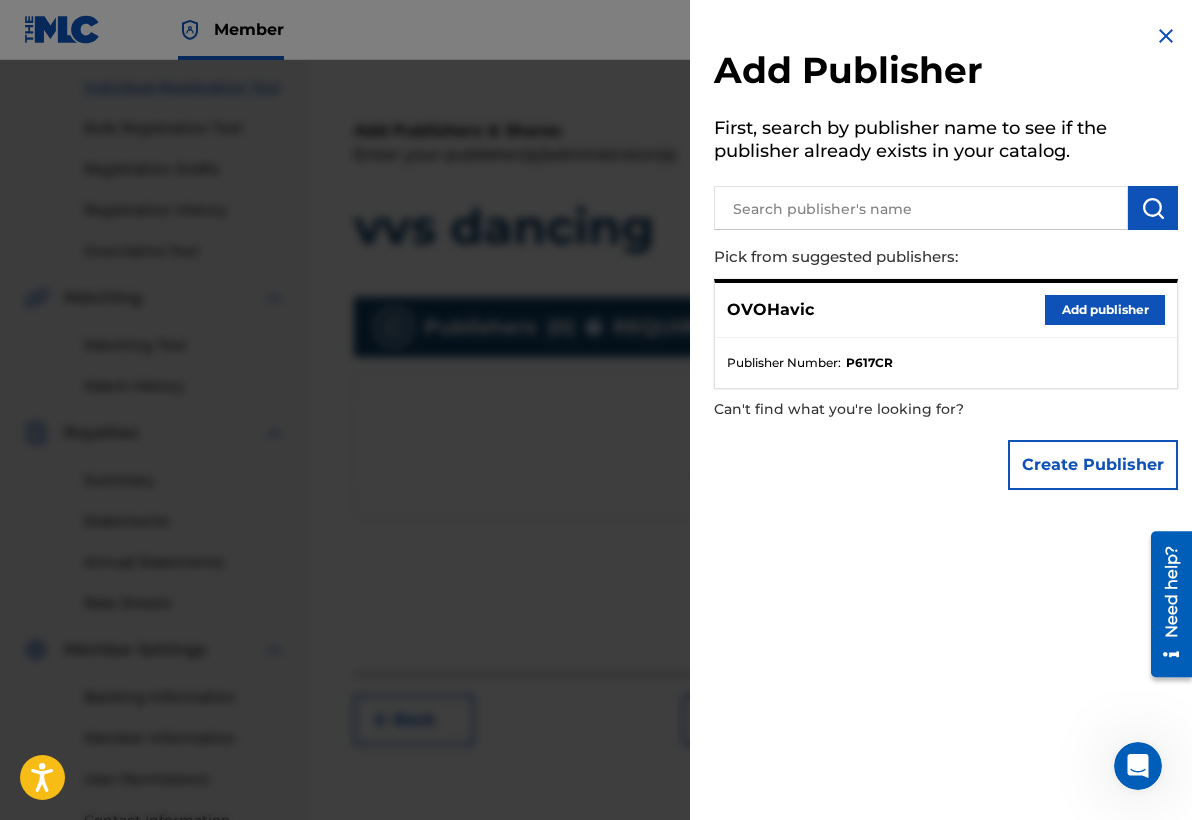click on "Add publisher" at bounding box center [1105, 310] 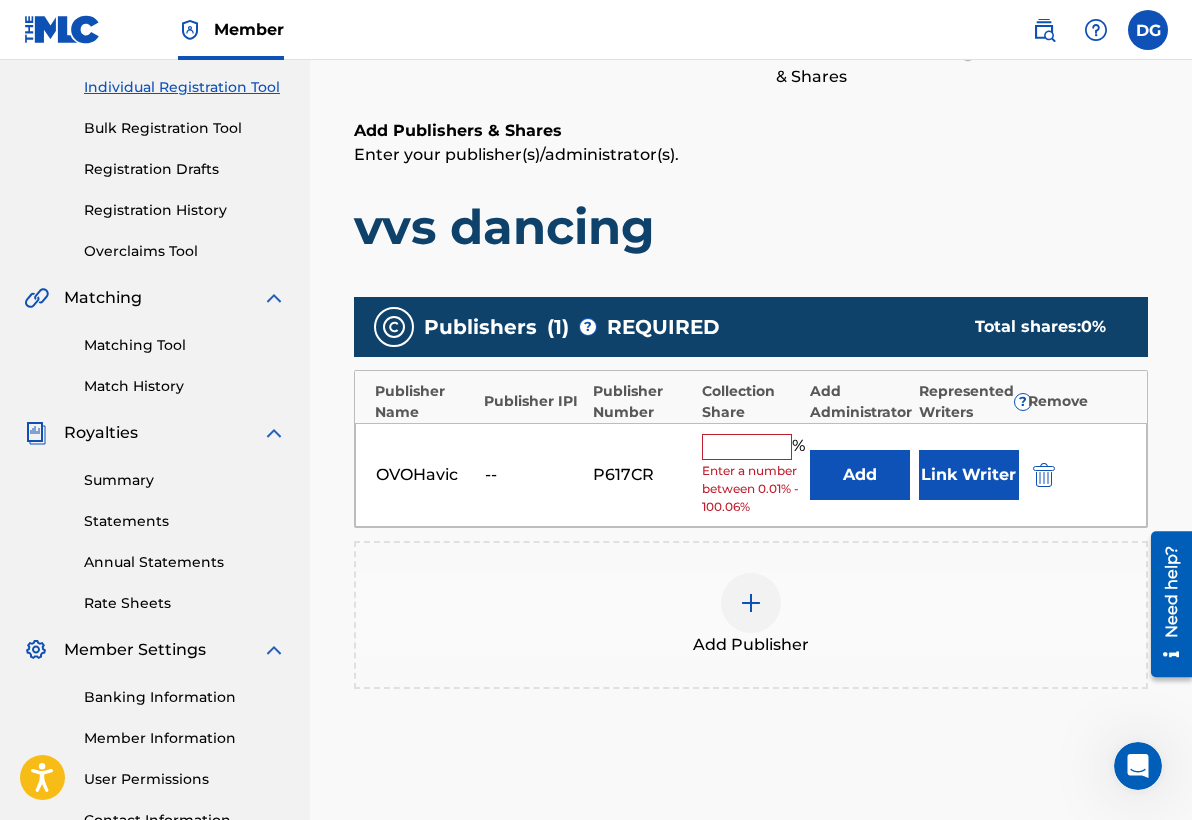 click at bounding box center (747, 447) 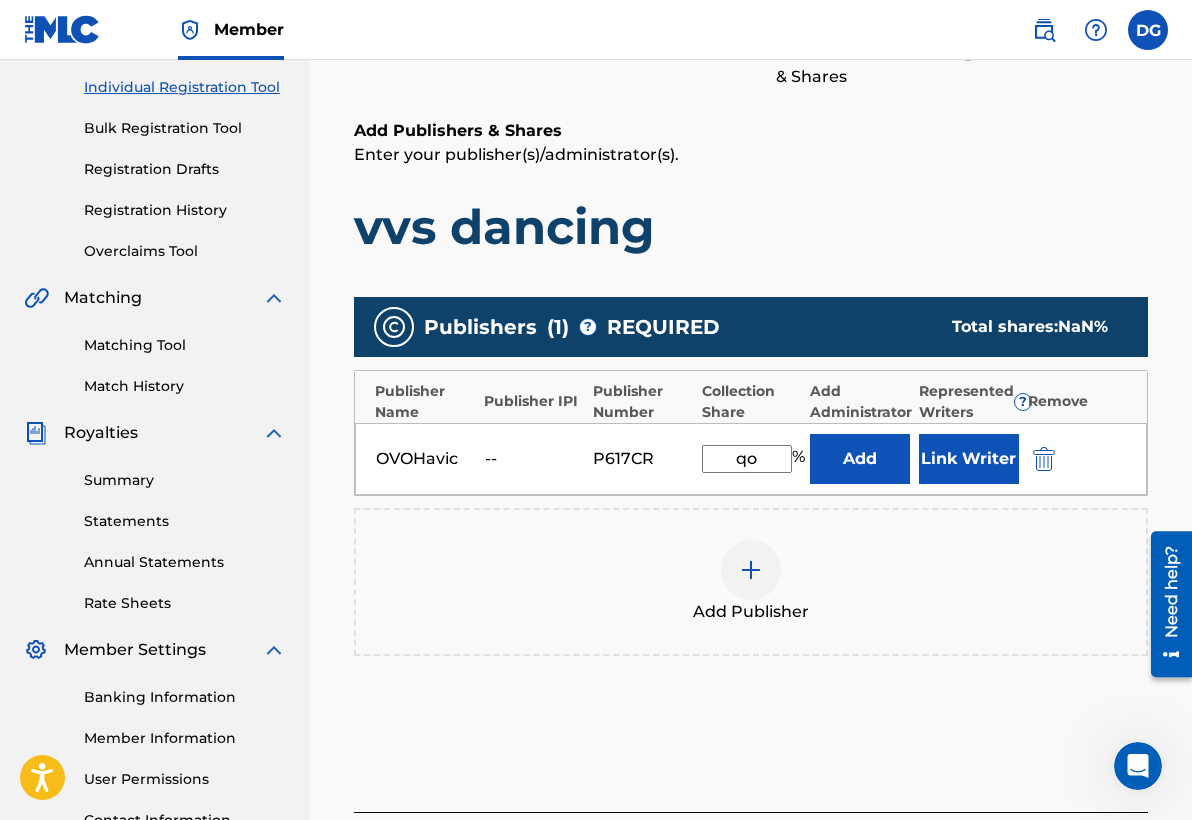 type on "q" 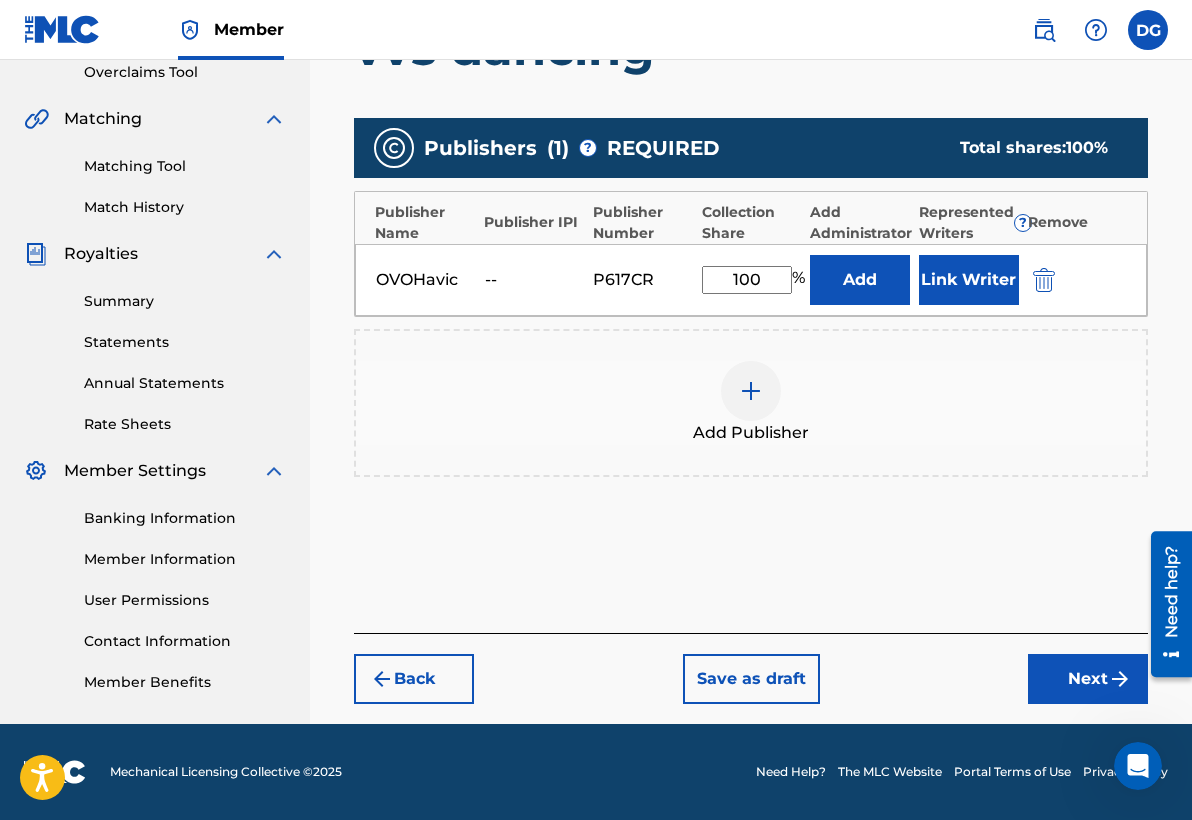 scroll, scrollTop: 427, scrollLeft: 0, axis: vertical 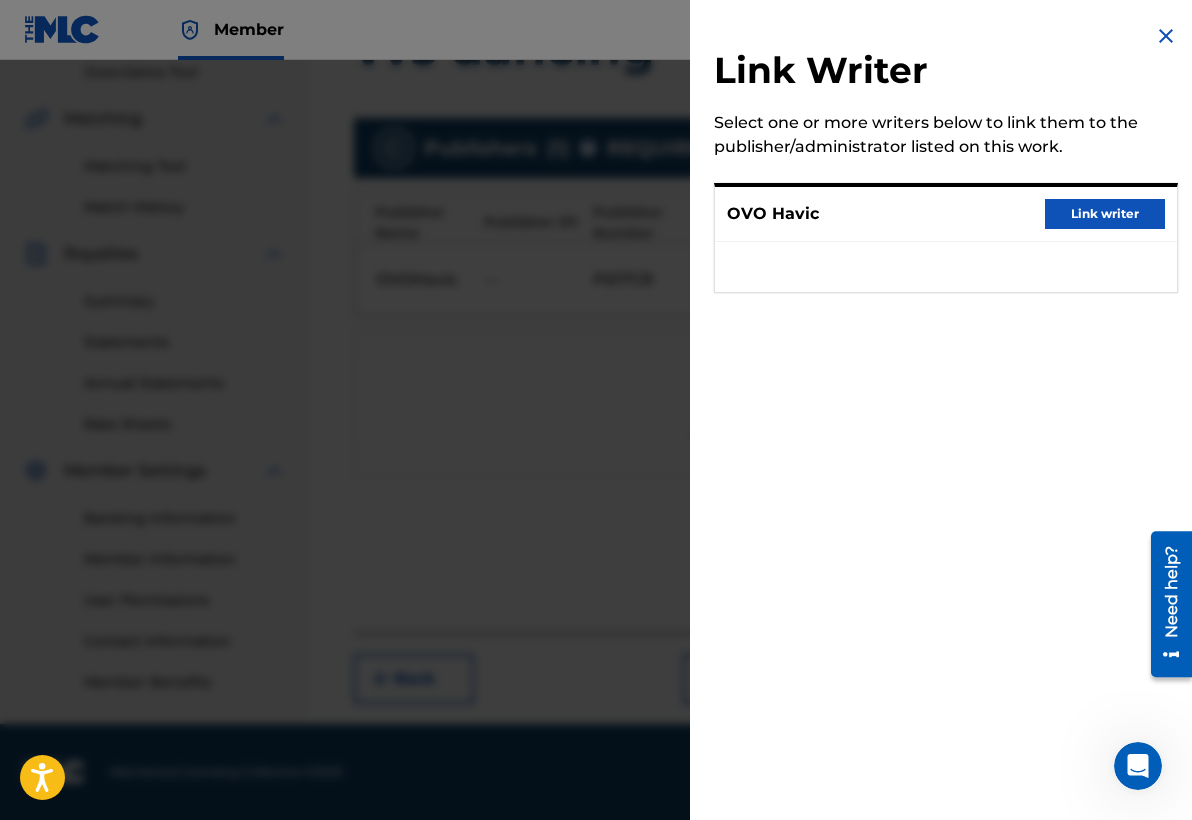 click on "Link writer" at bounding box center [1105, 214] 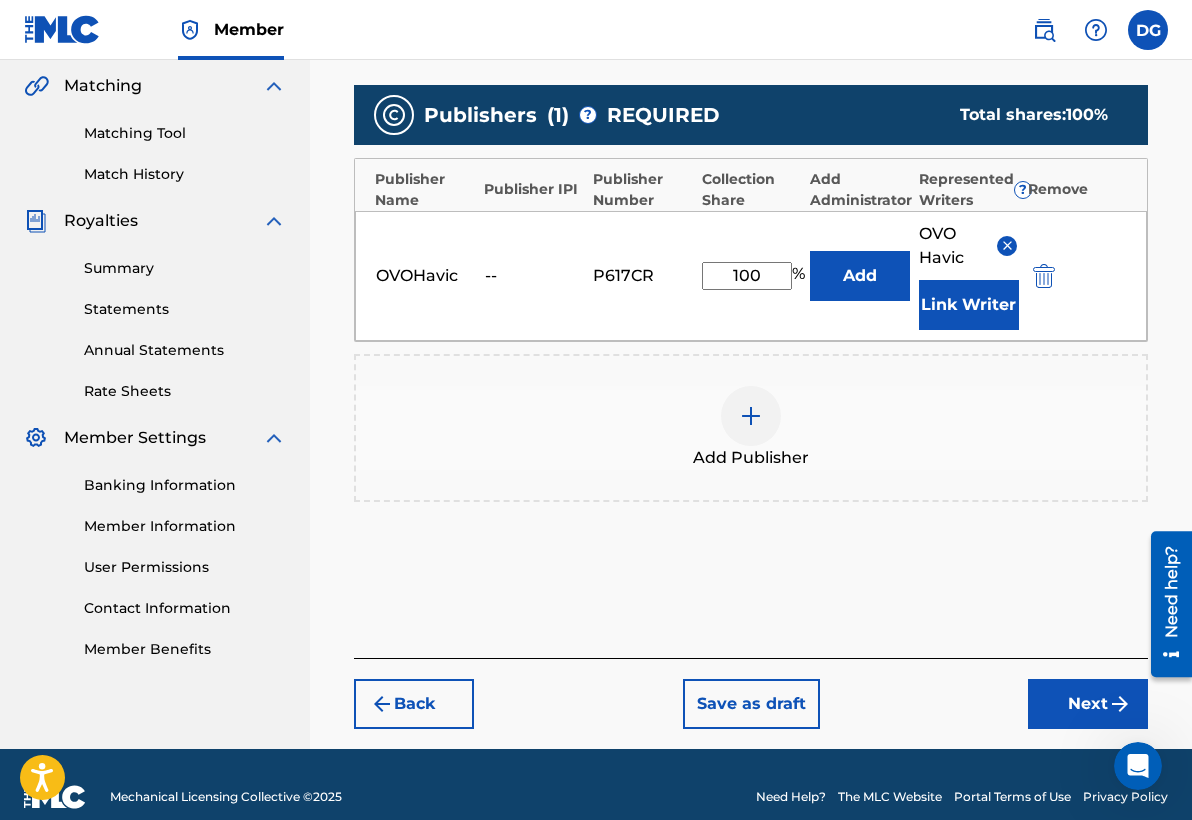 scroll, scrollTop: 468, scrollLeft: 1, axis: both 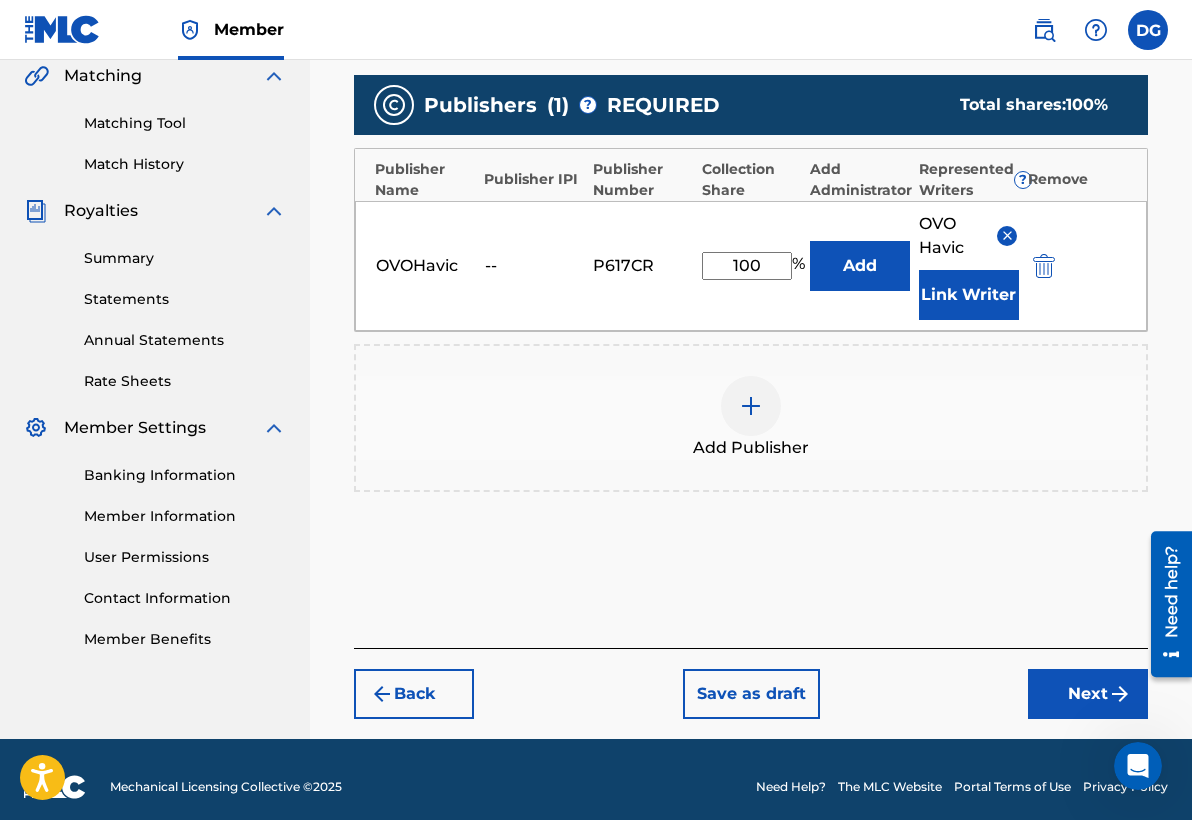 click on "Next" at bounding box center (1088, 694) 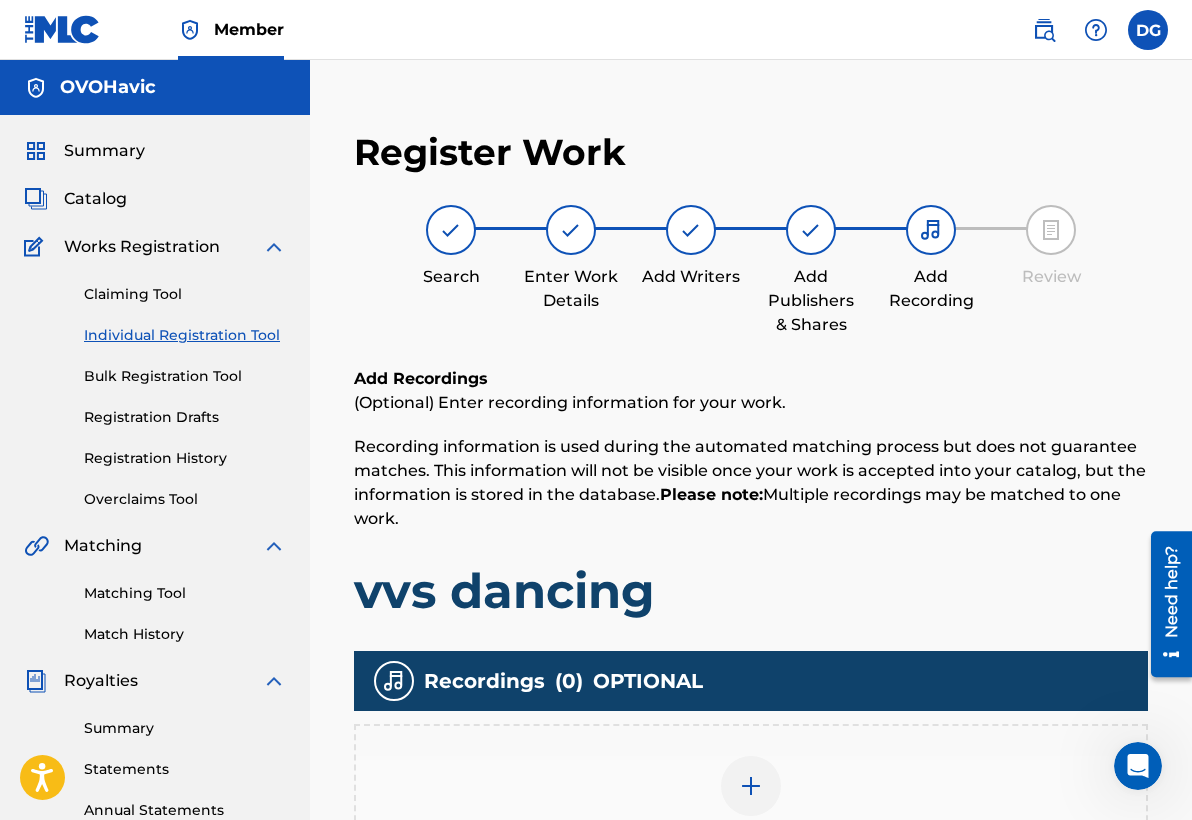 scroll, scrollTop: 0, scrollLeft: 0, axis: both 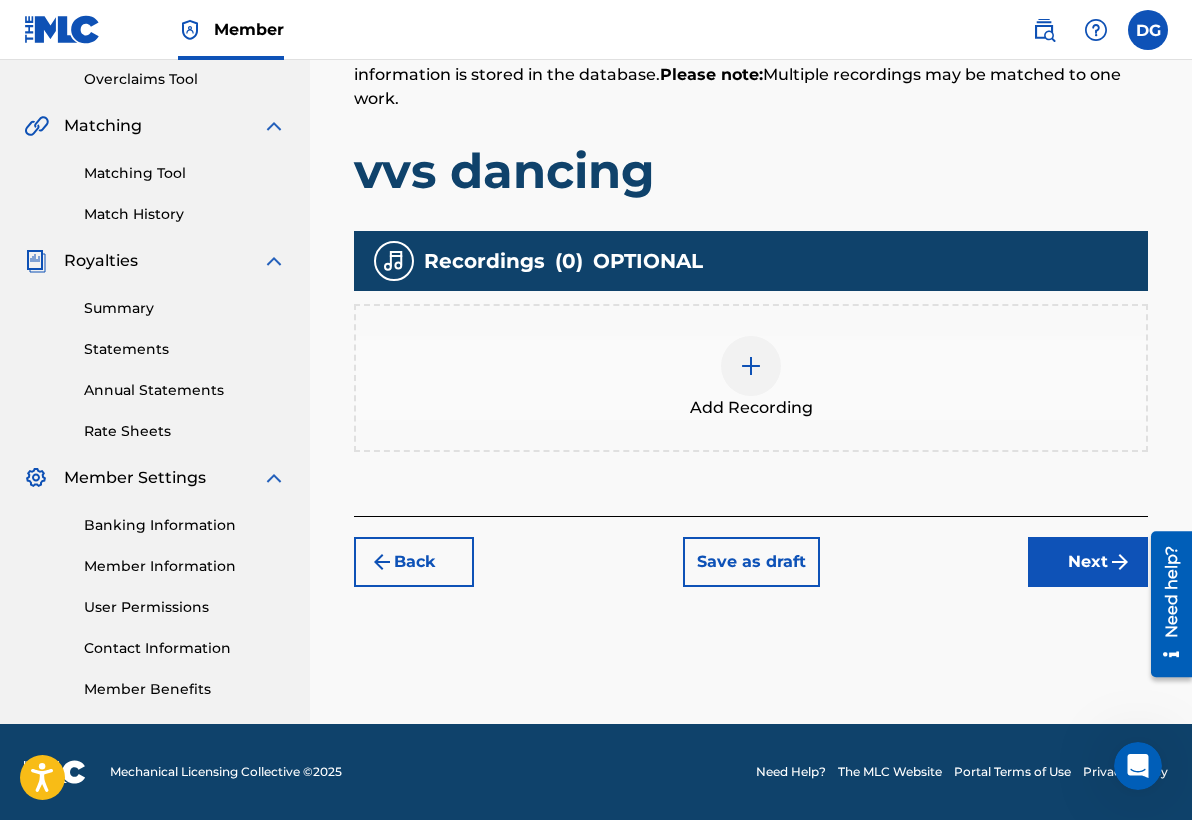 click on "Next" at bounding box center (1088, 562) 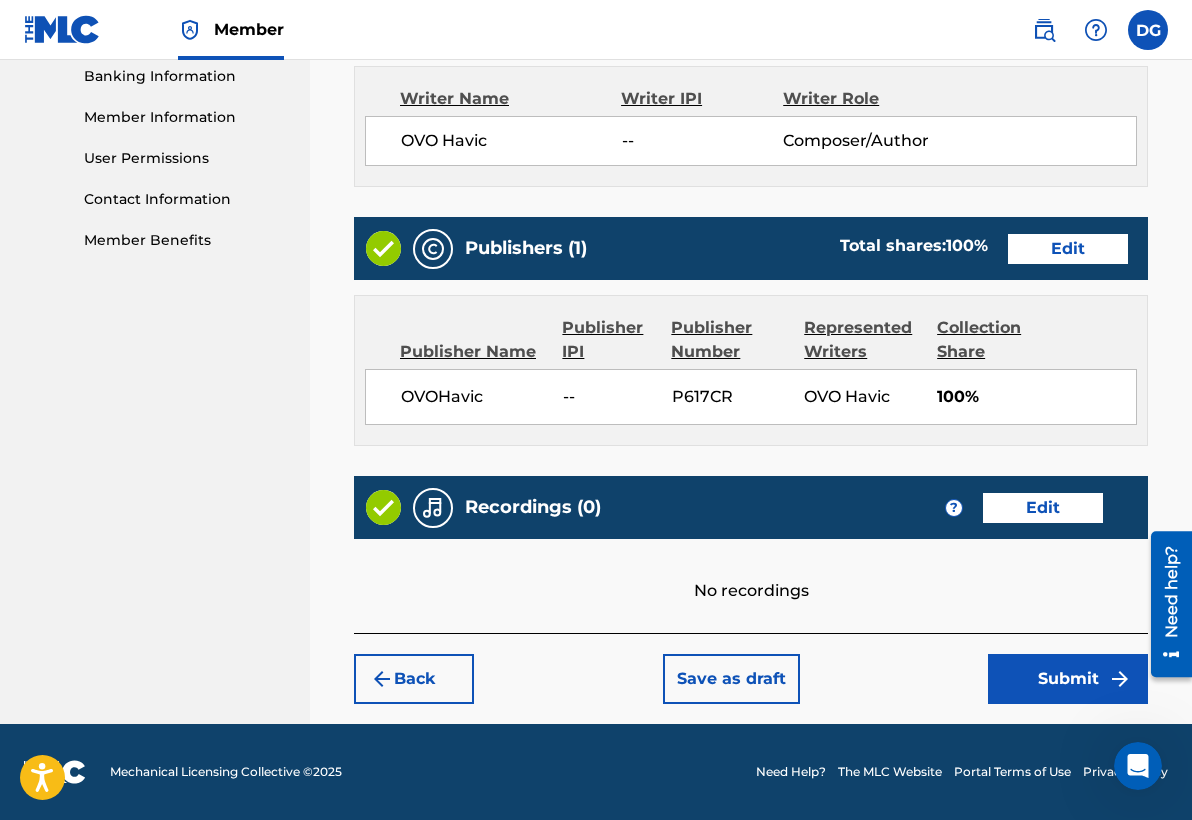 scroll, scrollTop: 869, scrollLeft: 0, axis: vertical 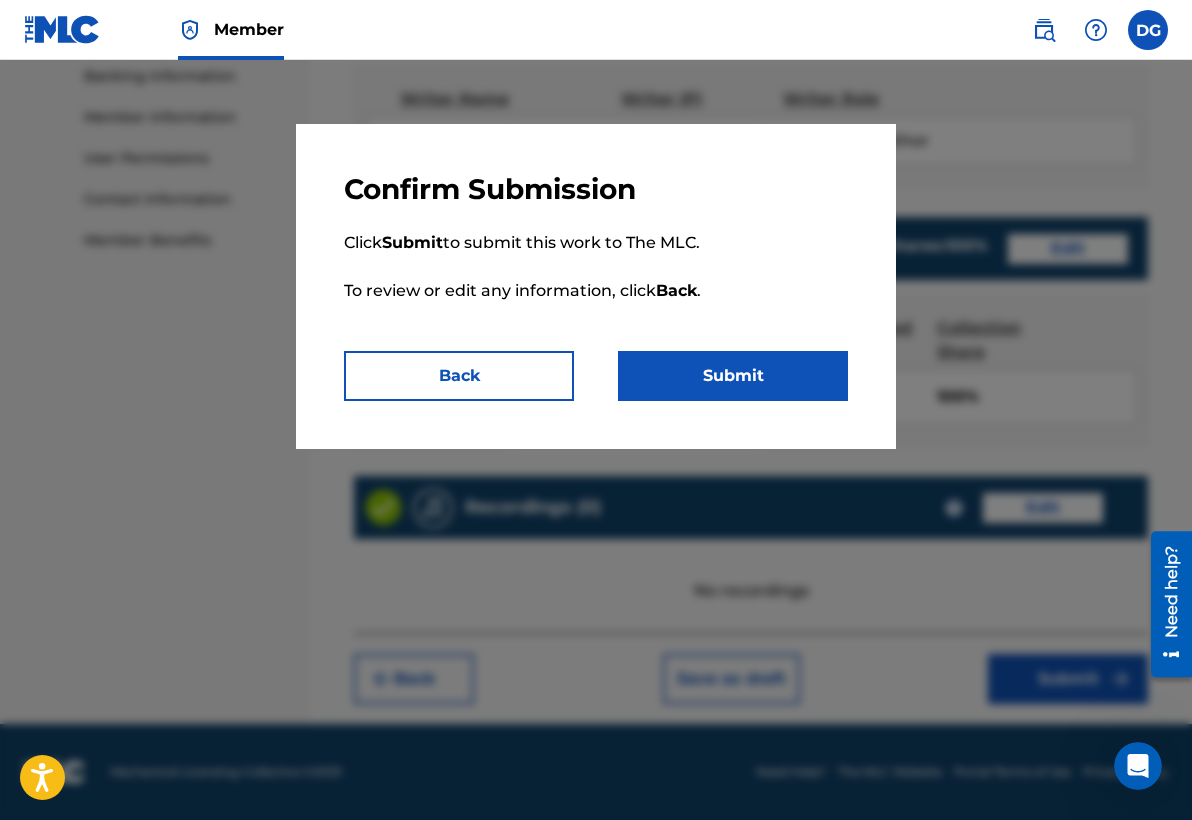 click on "Submit" at bounding box center (733, 376) 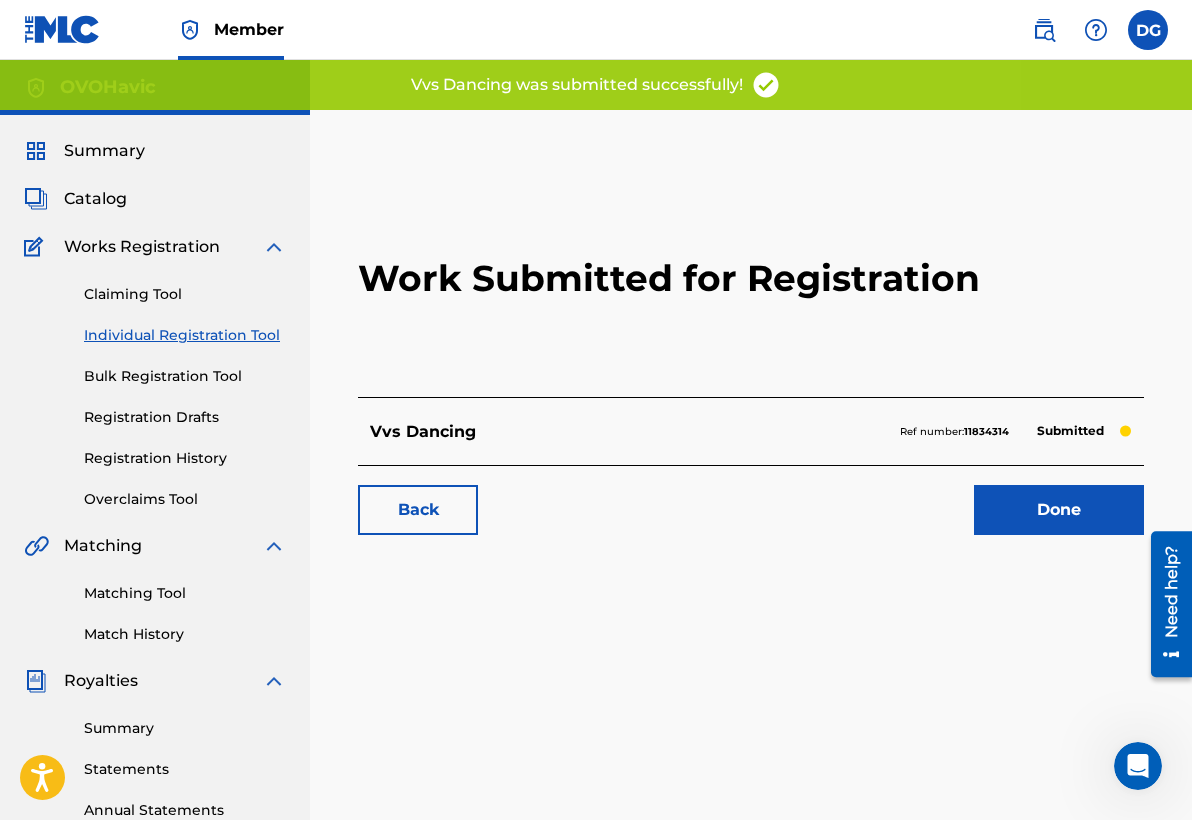 scroll, scrollTop: 0, scrollLeft: 0, axis: both 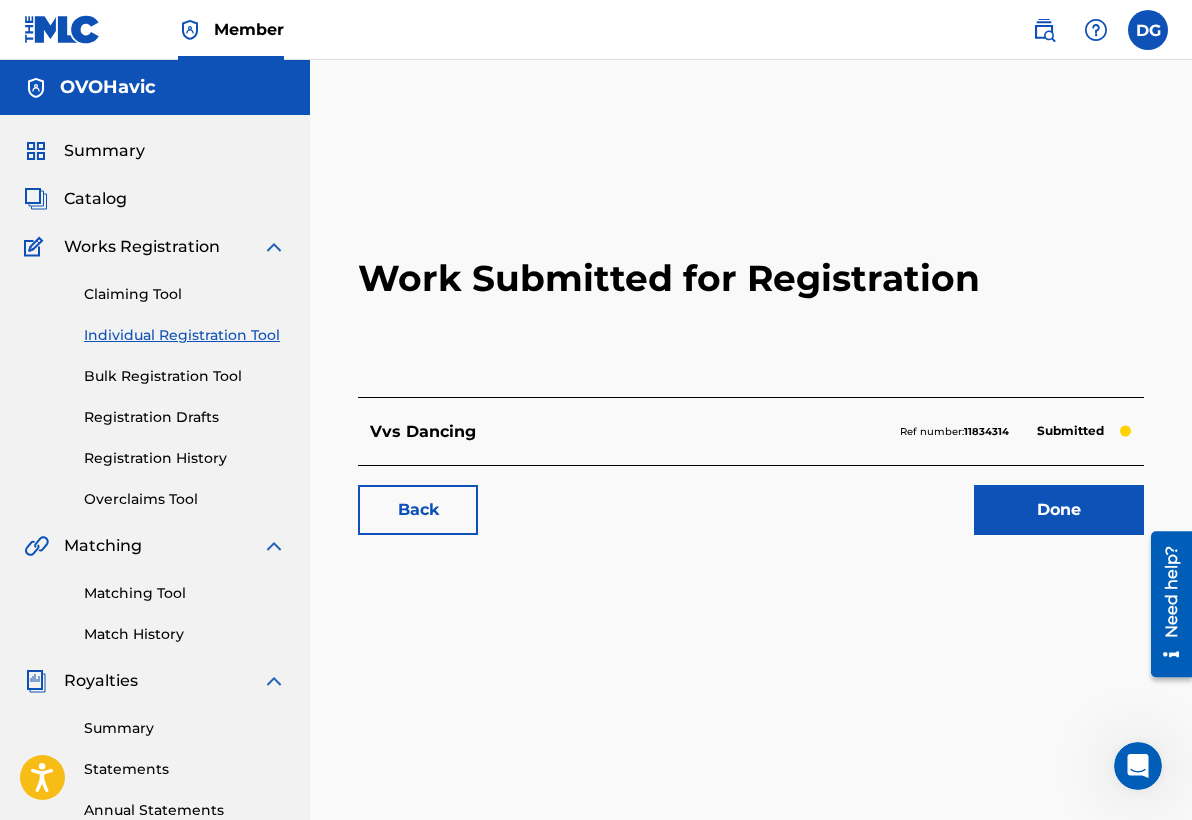 click on "Summary" at bounding box center (155, 151) 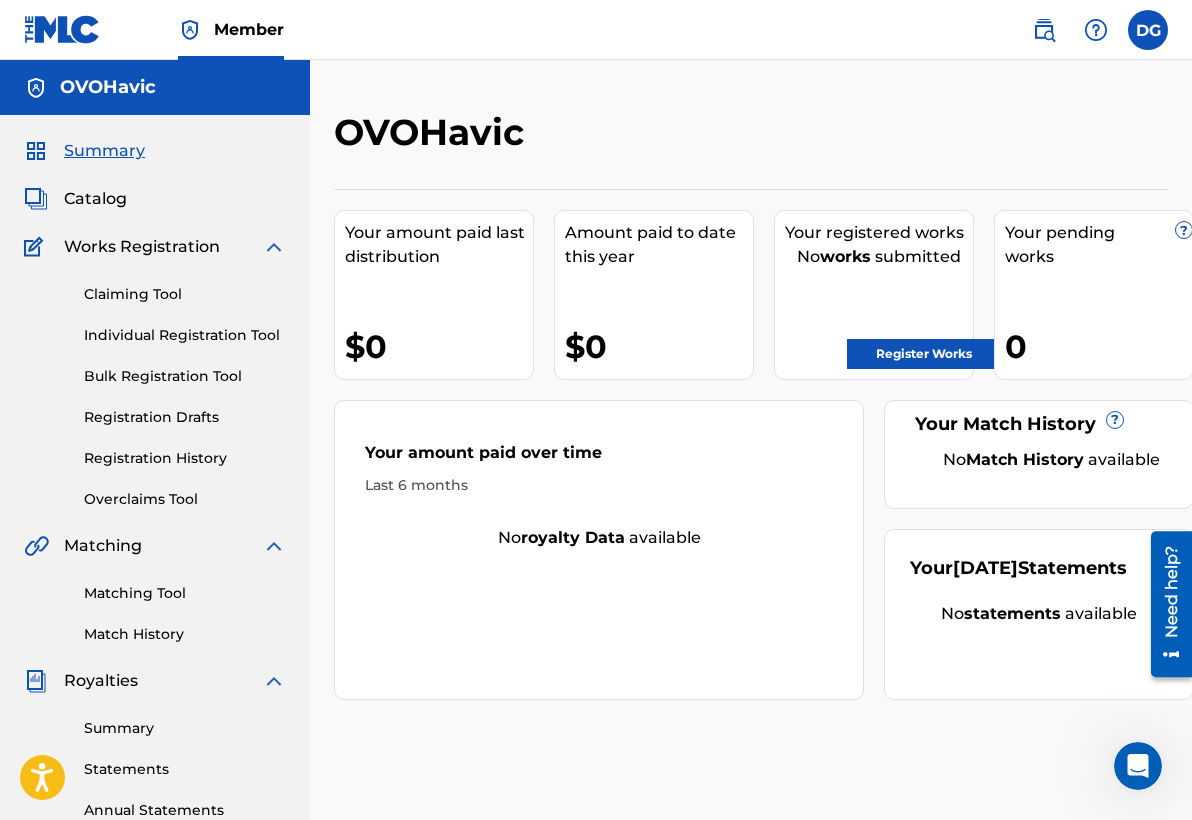 scroll, scrollTop: 0, scrollLeft: 0, axis: both 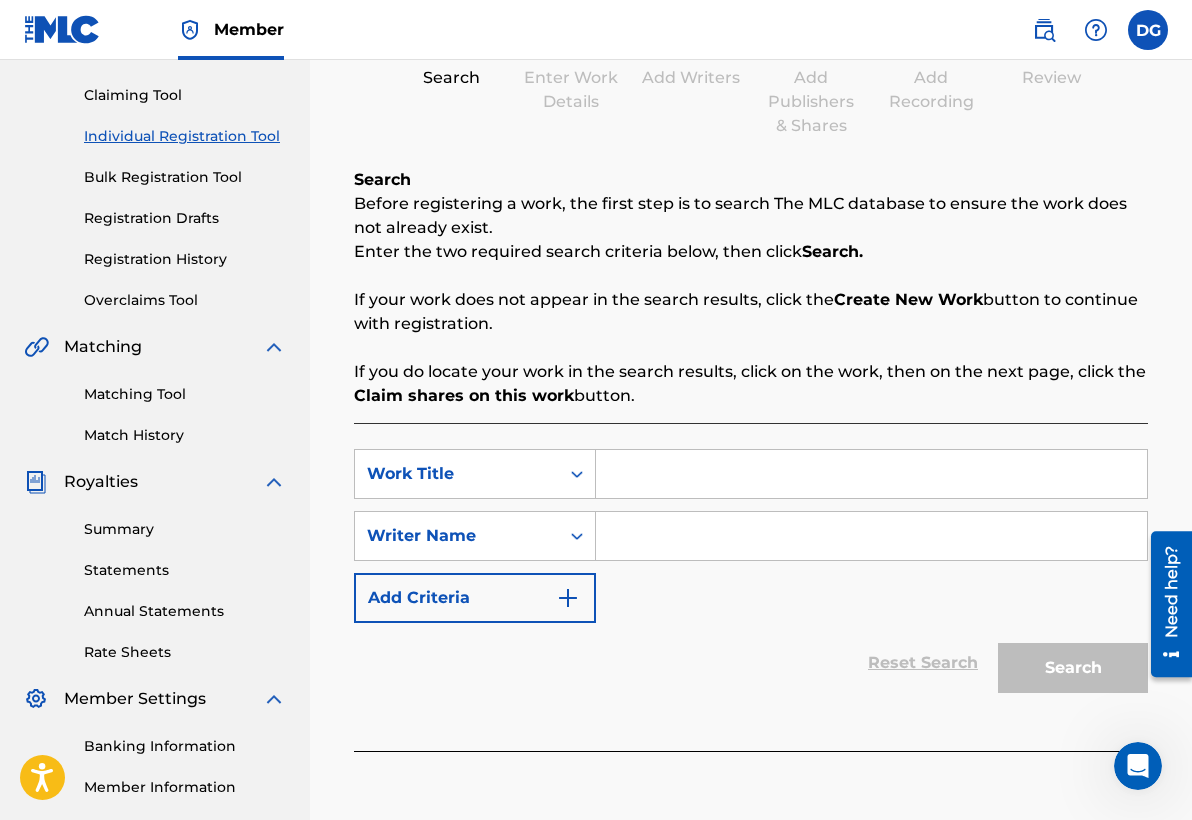click at bounding box center [871, 474] 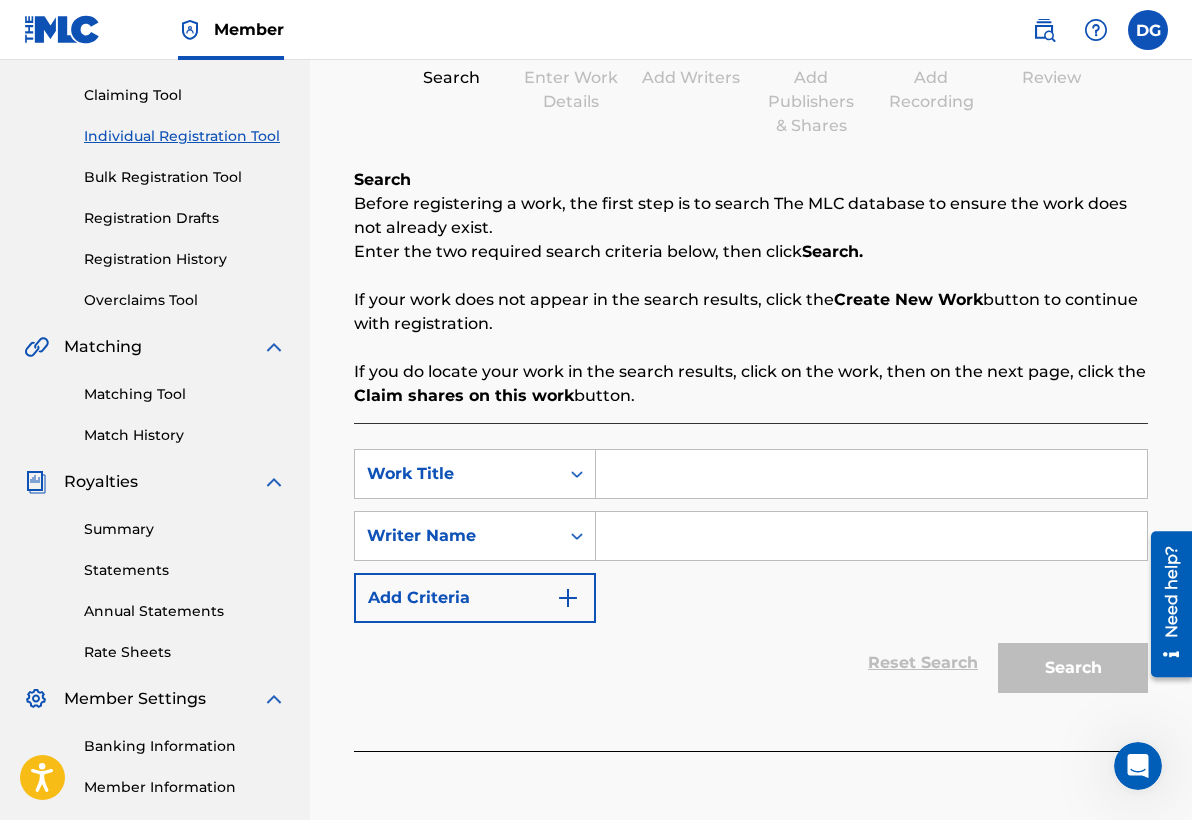 type on "c" 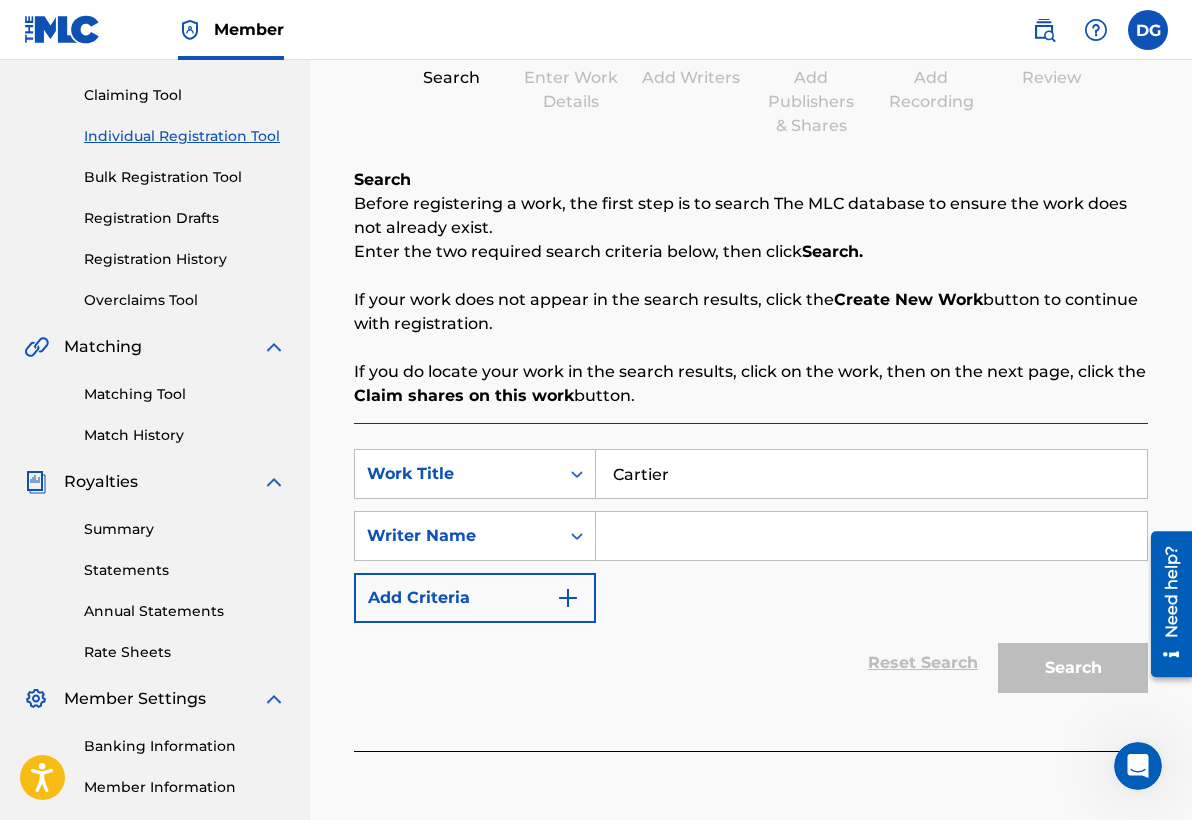type on "Cartier" 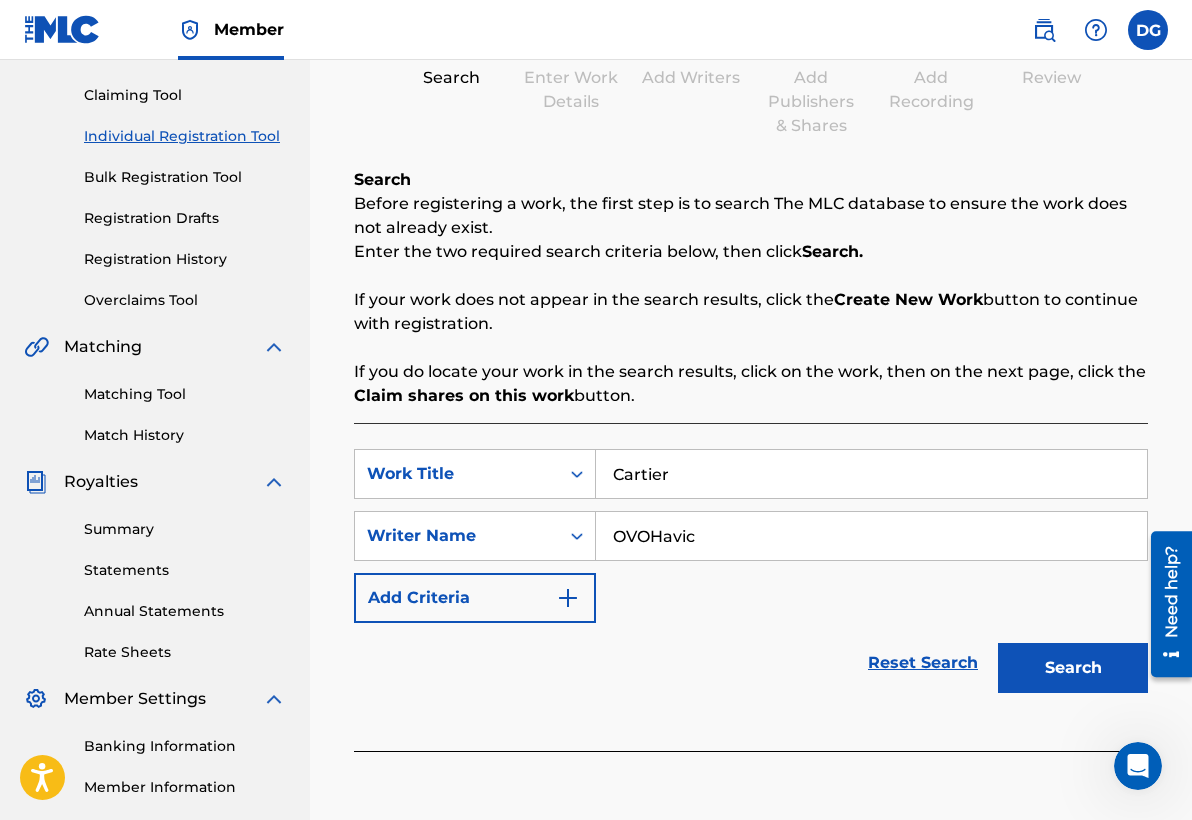 type on "OVOHavic" 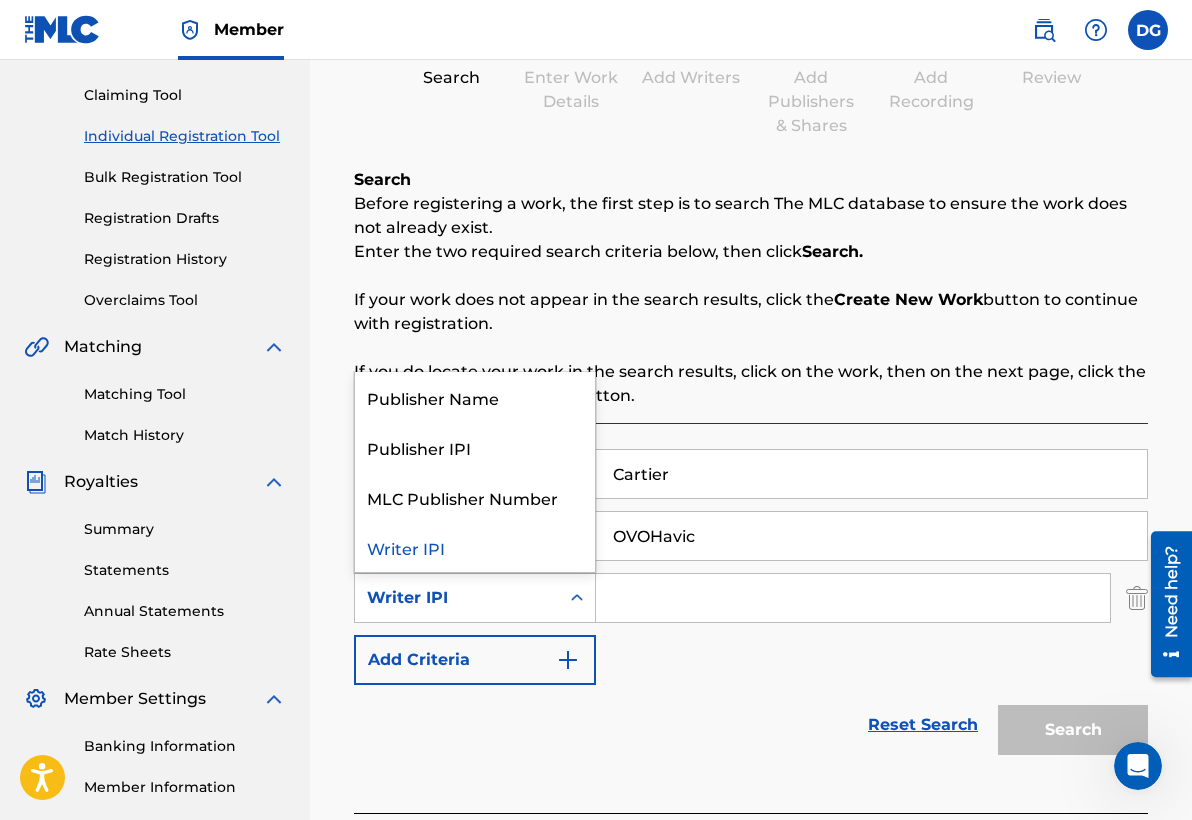 click at bounding box center [577, 598] 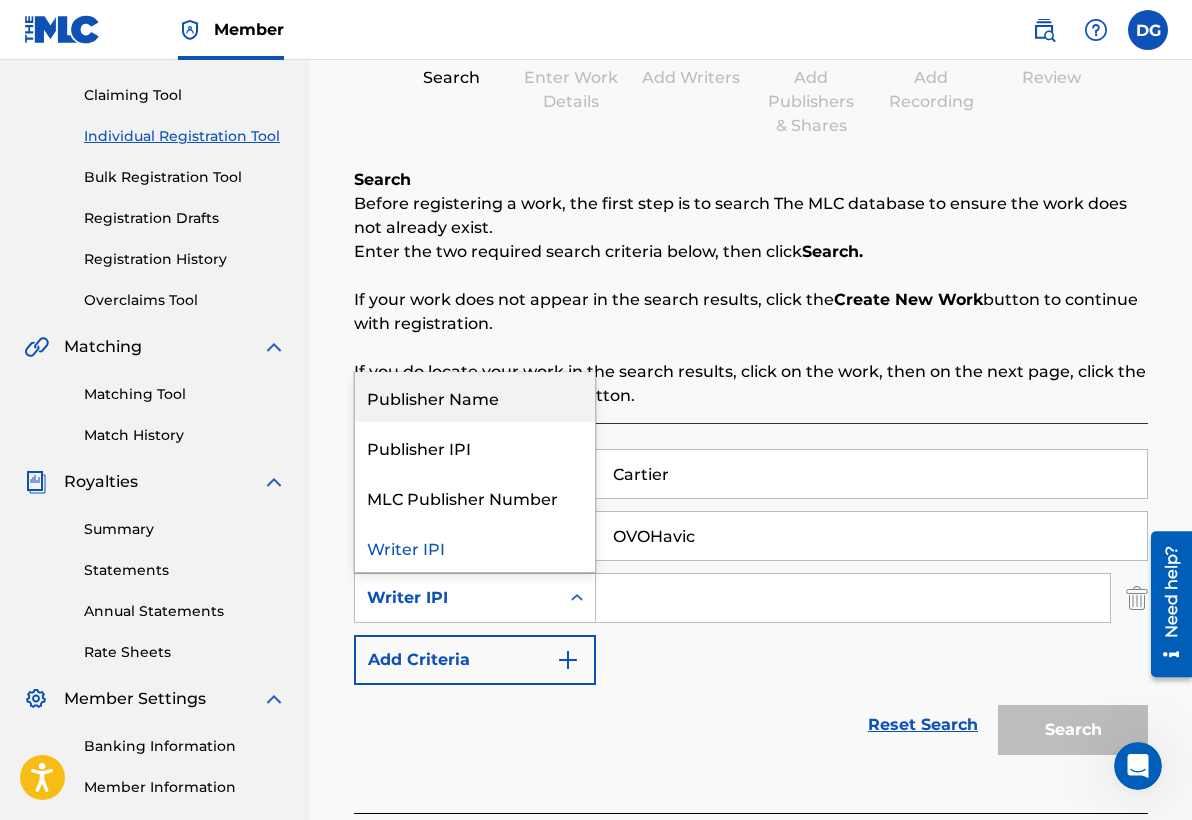 click on "Publisher Name" at bounding box center [475, 397] 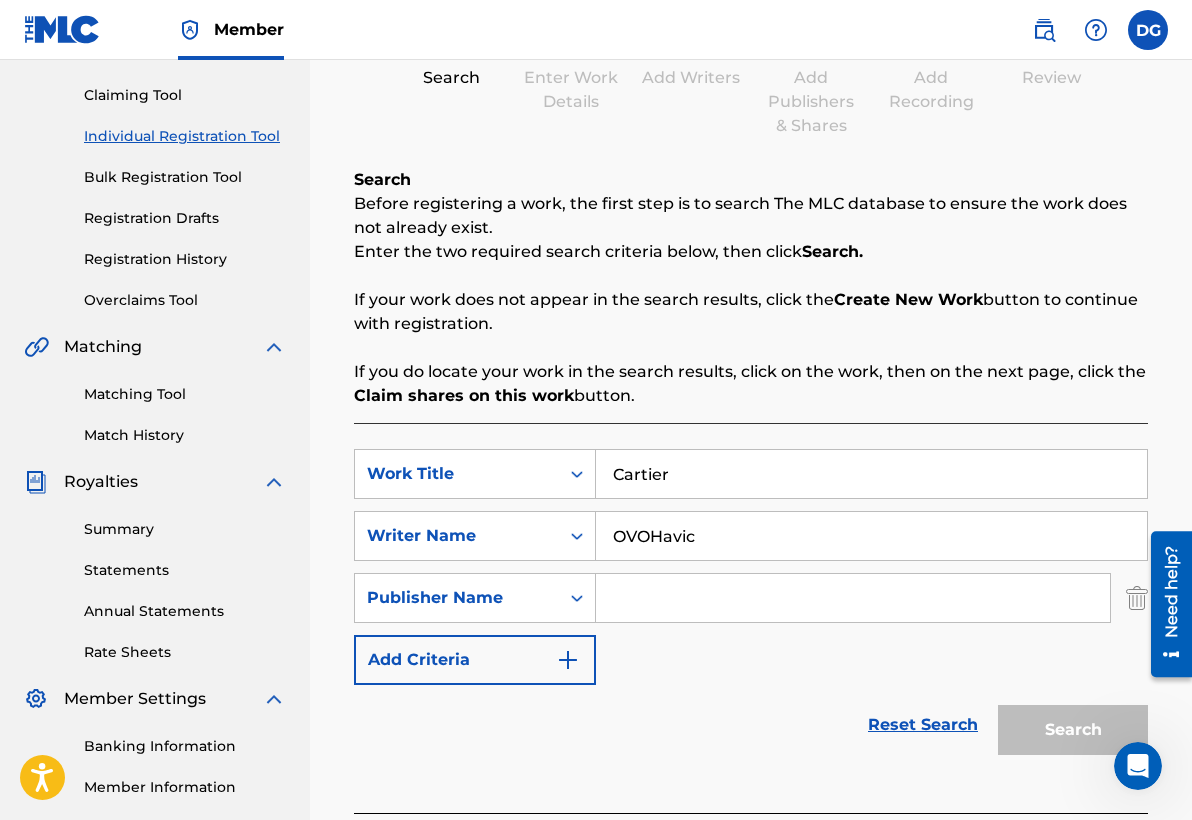 click at bounding box center (853, 598) 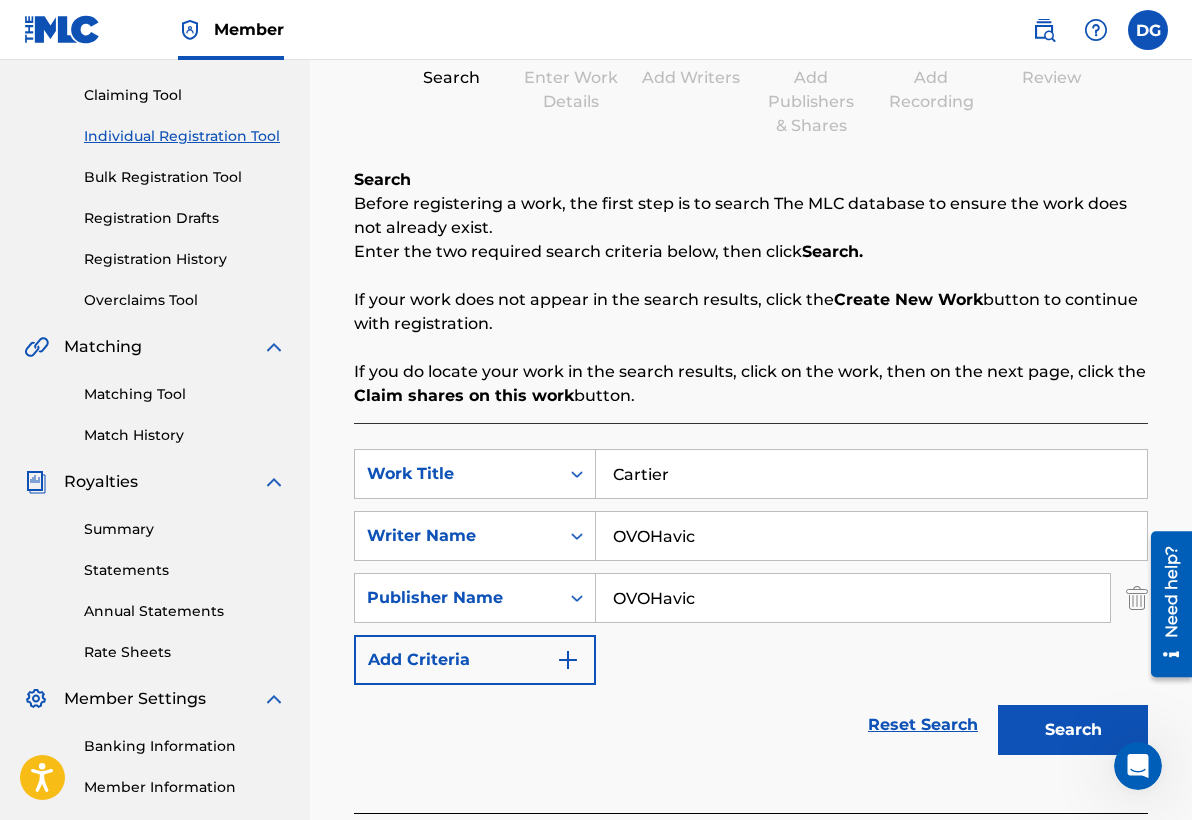 type on "OVOHavic" 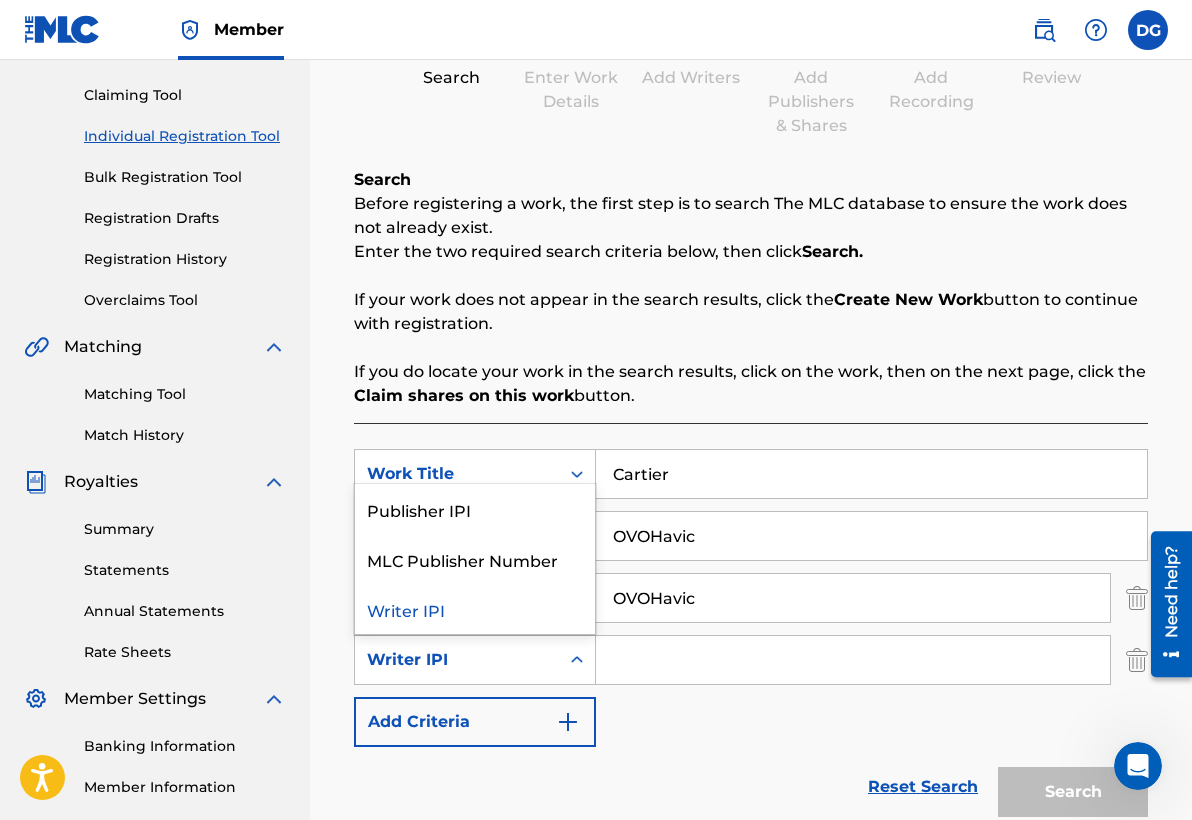 click at bounding box center (577, 660) 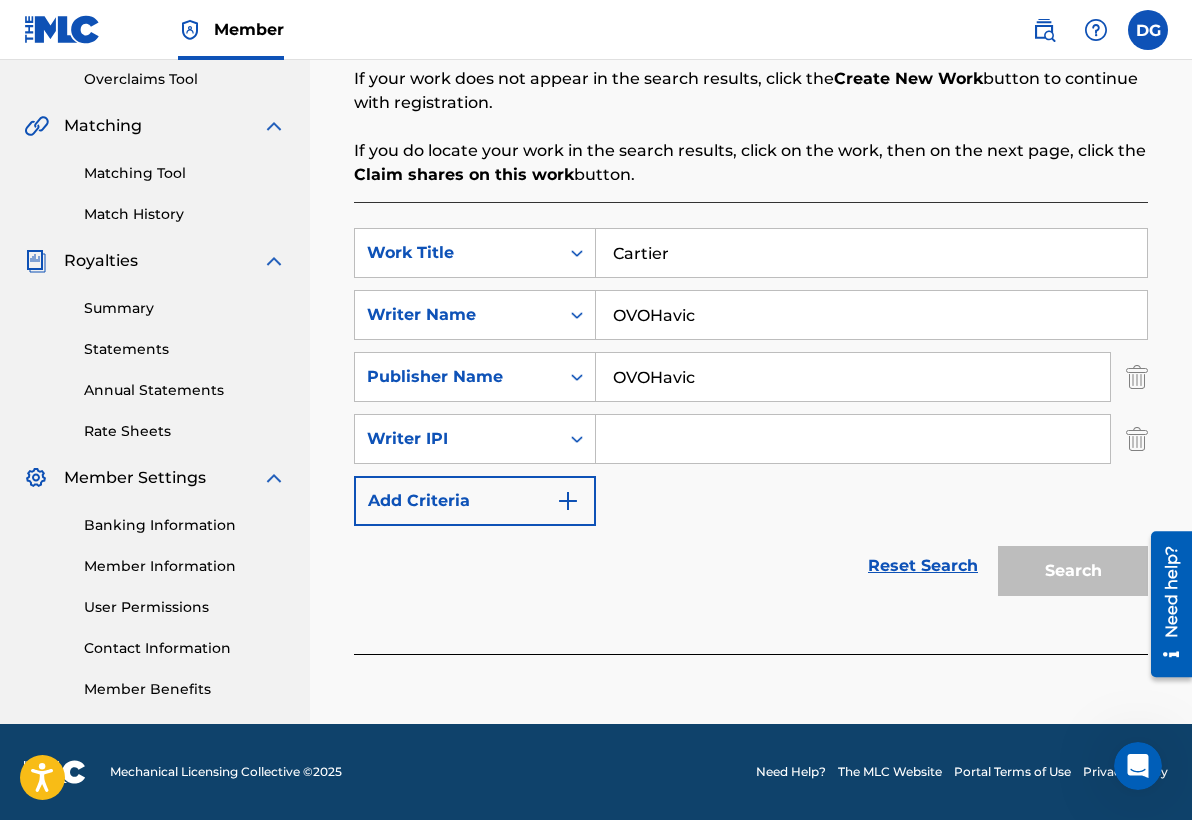 scroll, scrollTop: 420, scrollLeft: 0, axis: vertical 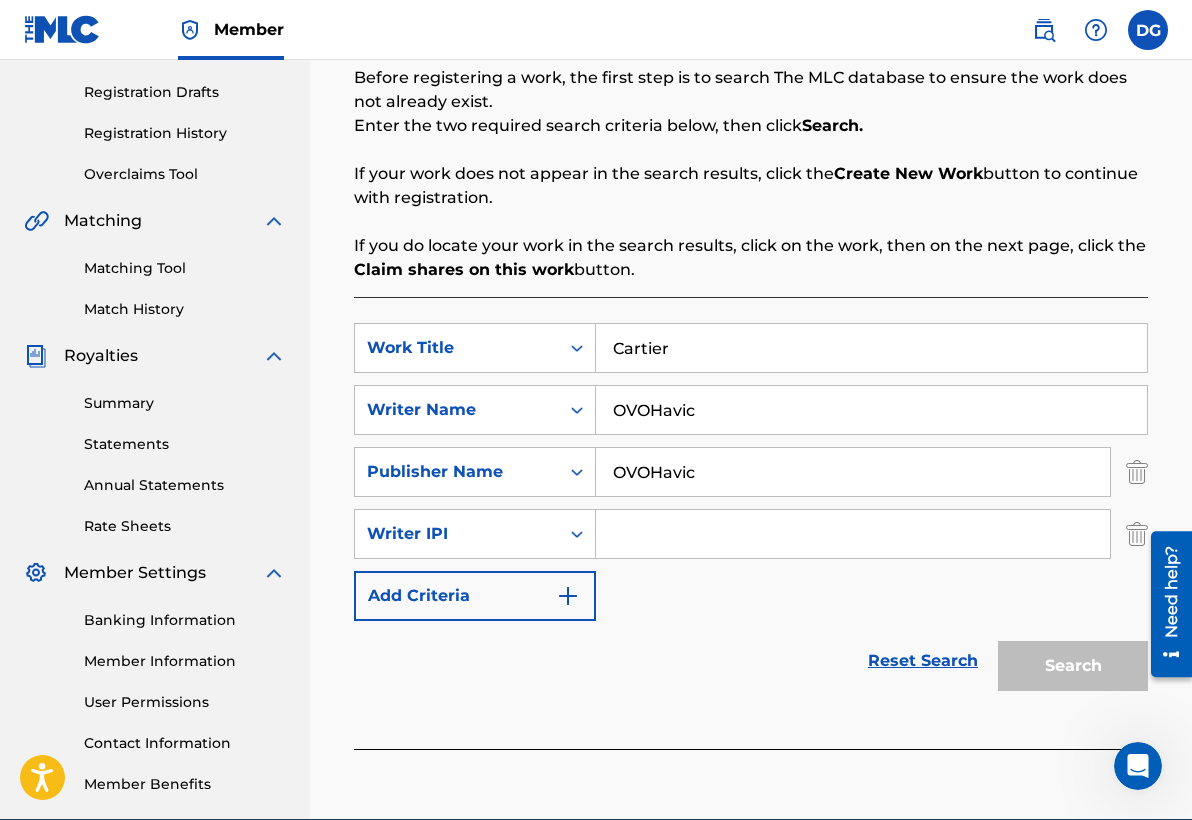 click at bounding box center [1137, 534] 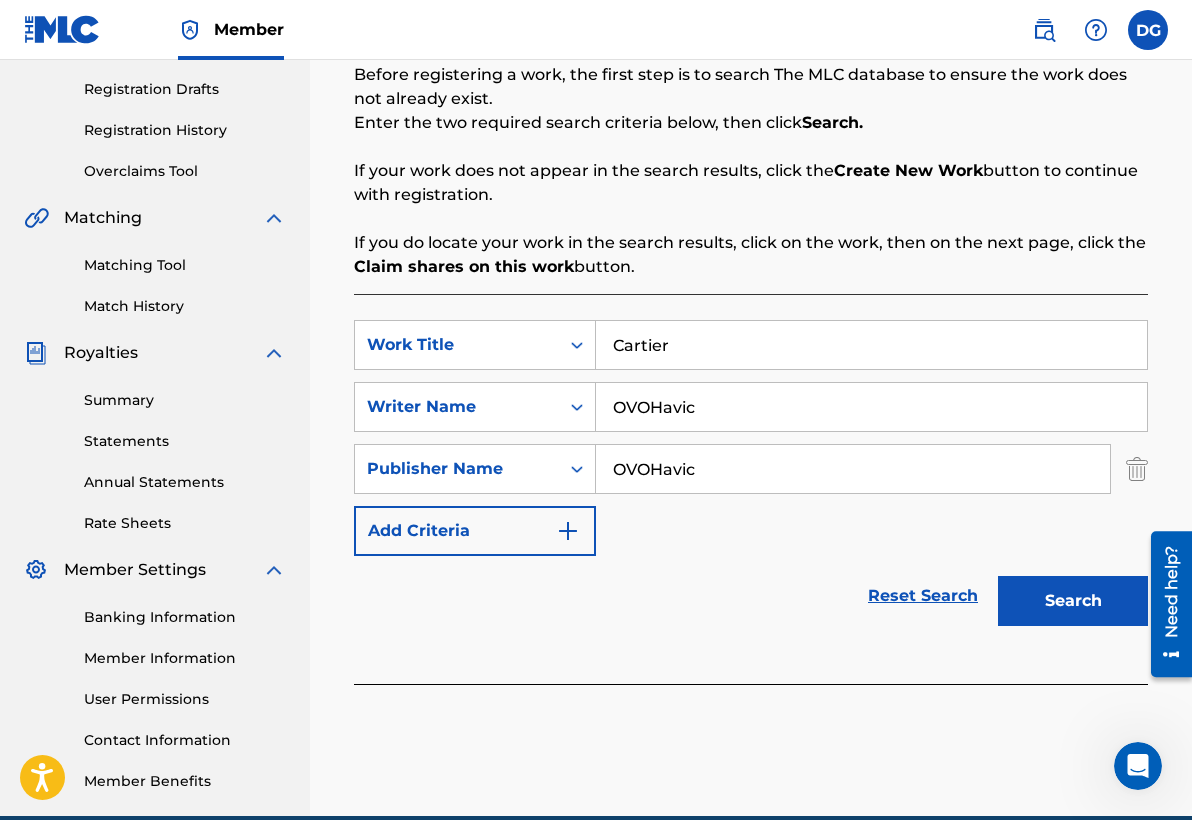 scroll, scrollTop: 327, scrollLeft: 0, axis: vertical 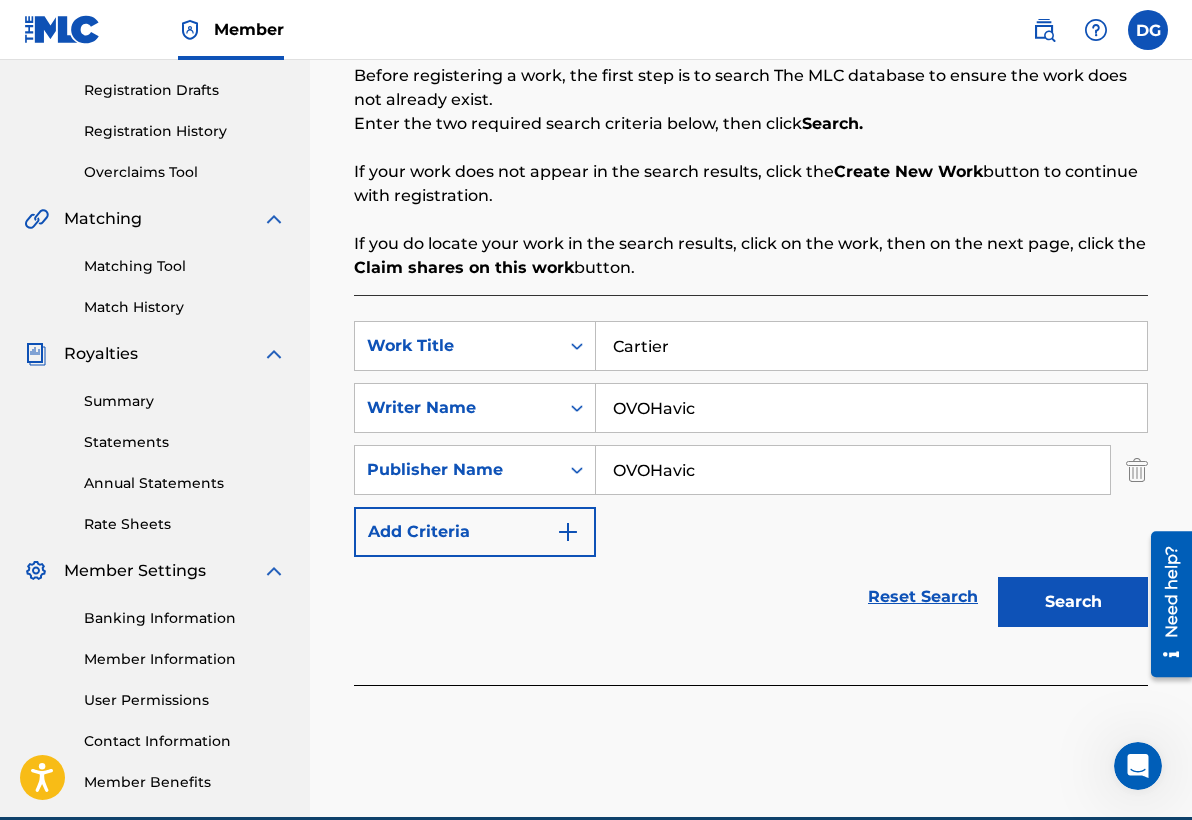 click on "Search" at bounding box center (1073, 602) 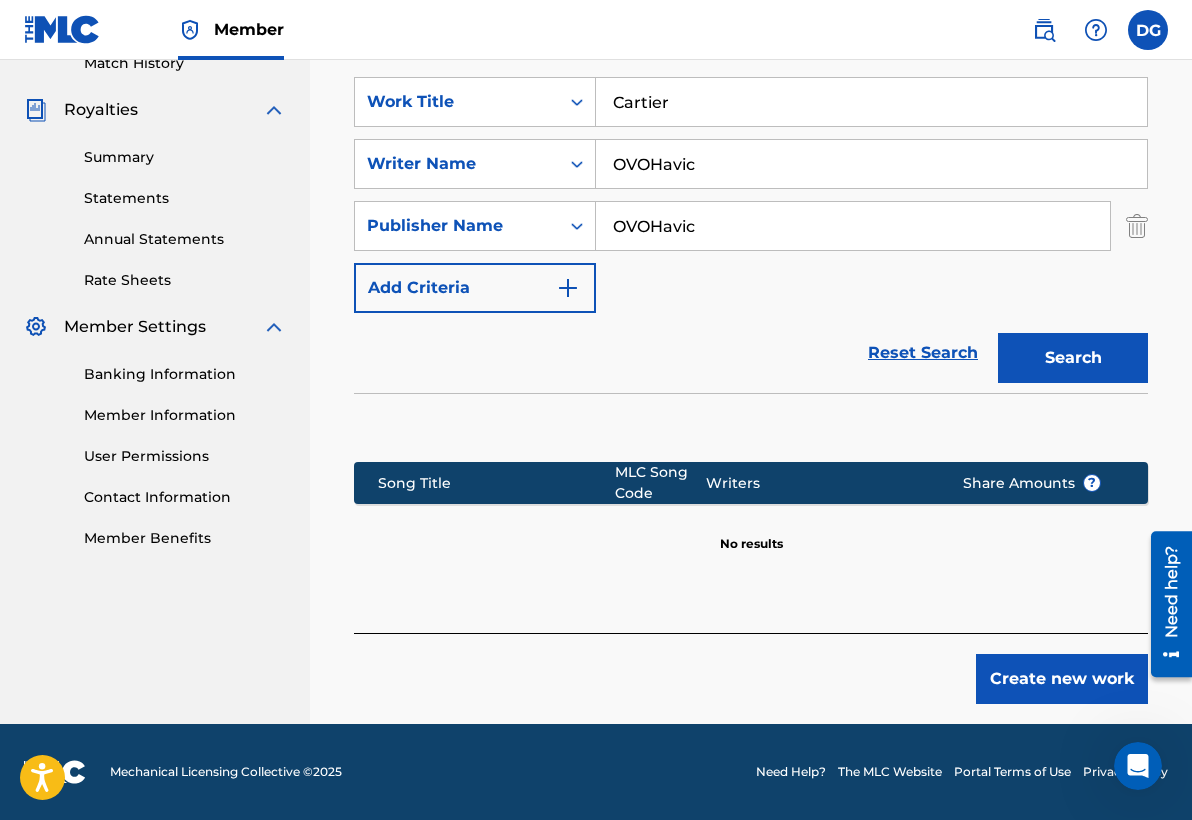 scroll, scrollTop: 571, scrollLeft: 0, axis: vertical 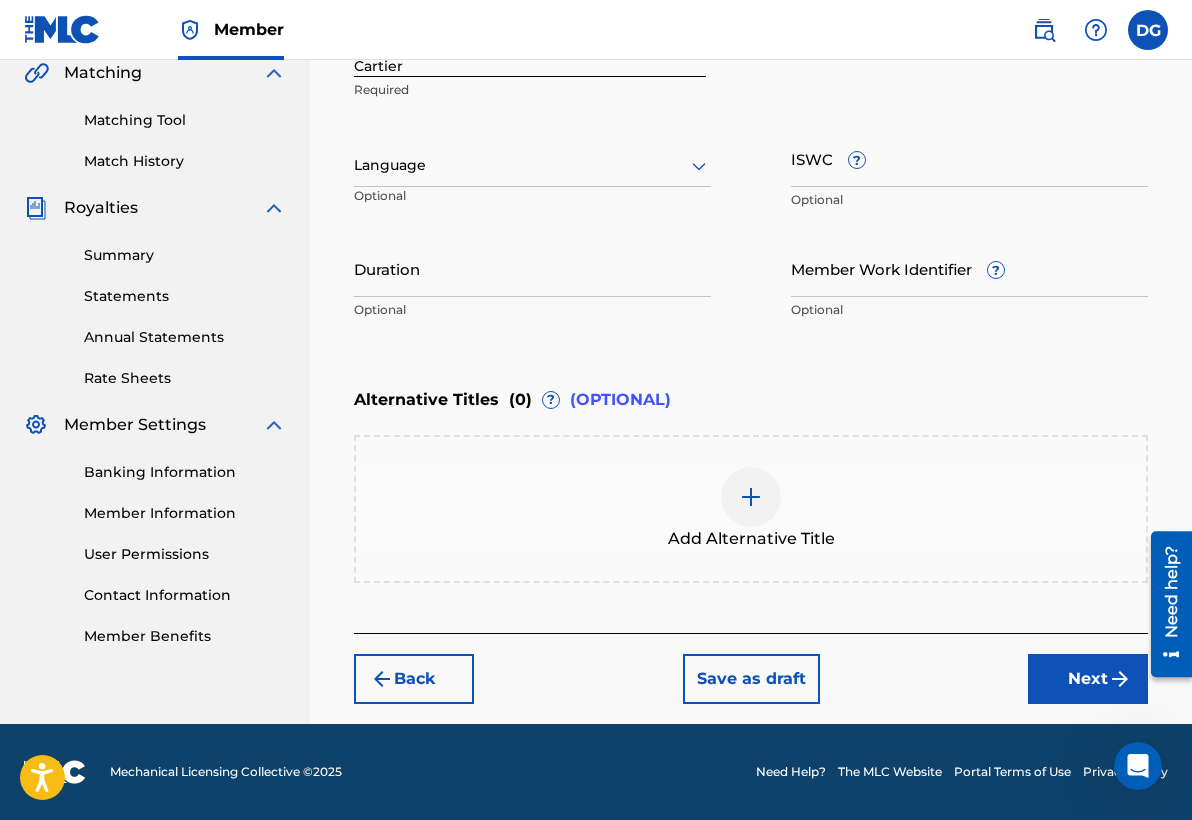 click on "Language" at bounding box center [532, 166] 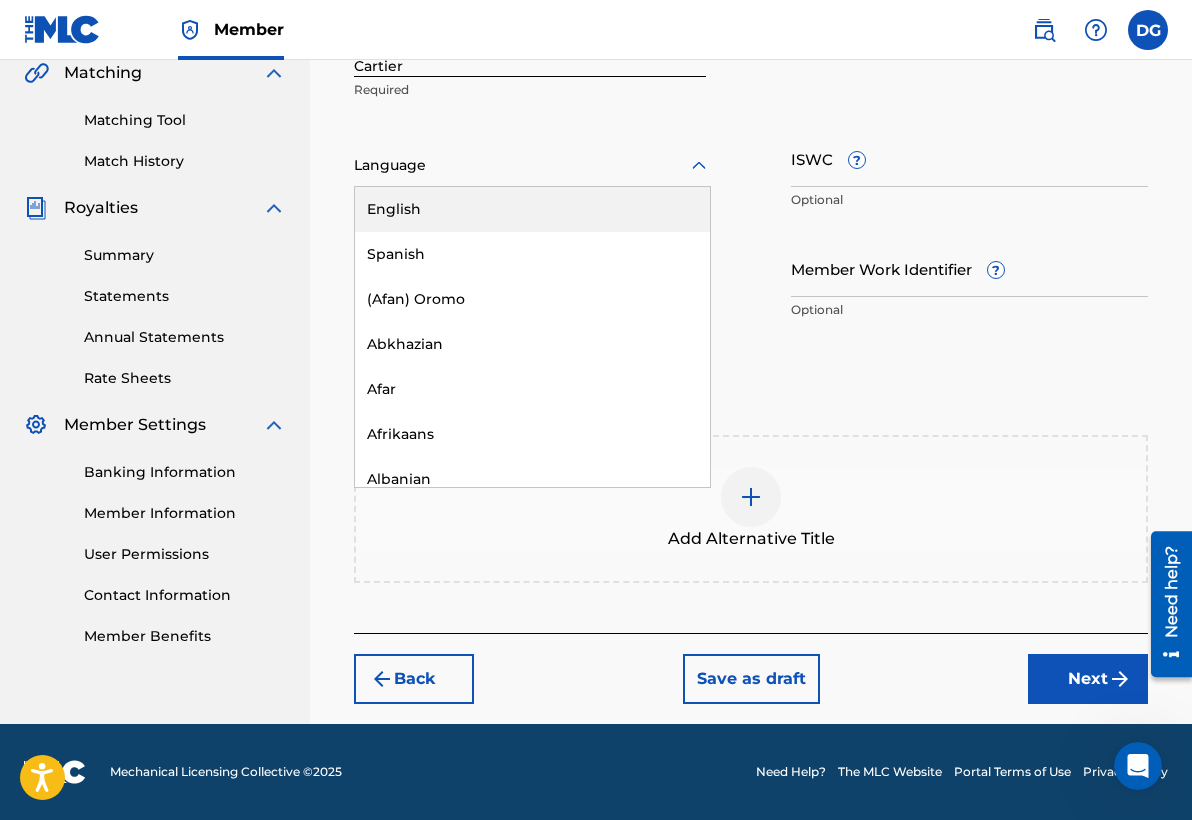 click on "English" at bounding box center (532, 209) 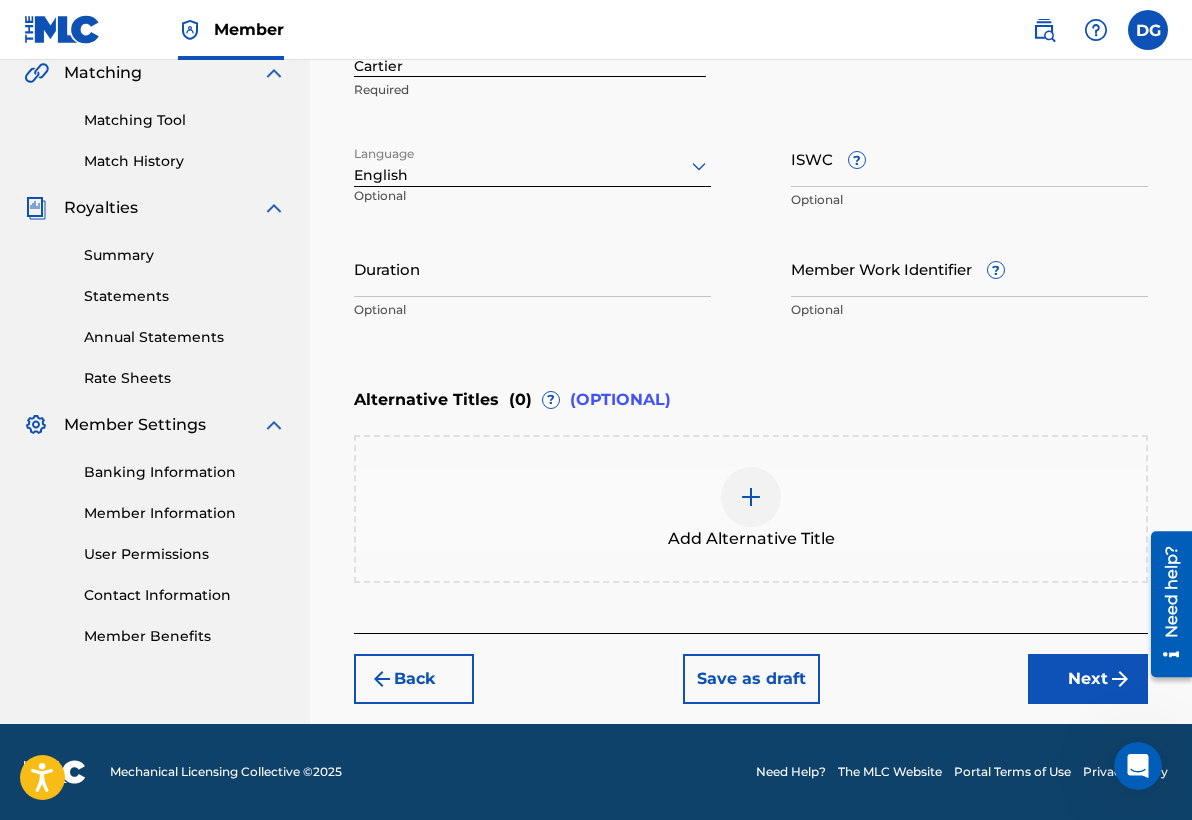 scroll, scrollTop: 473, scrollLeft: 0, axis: vertical 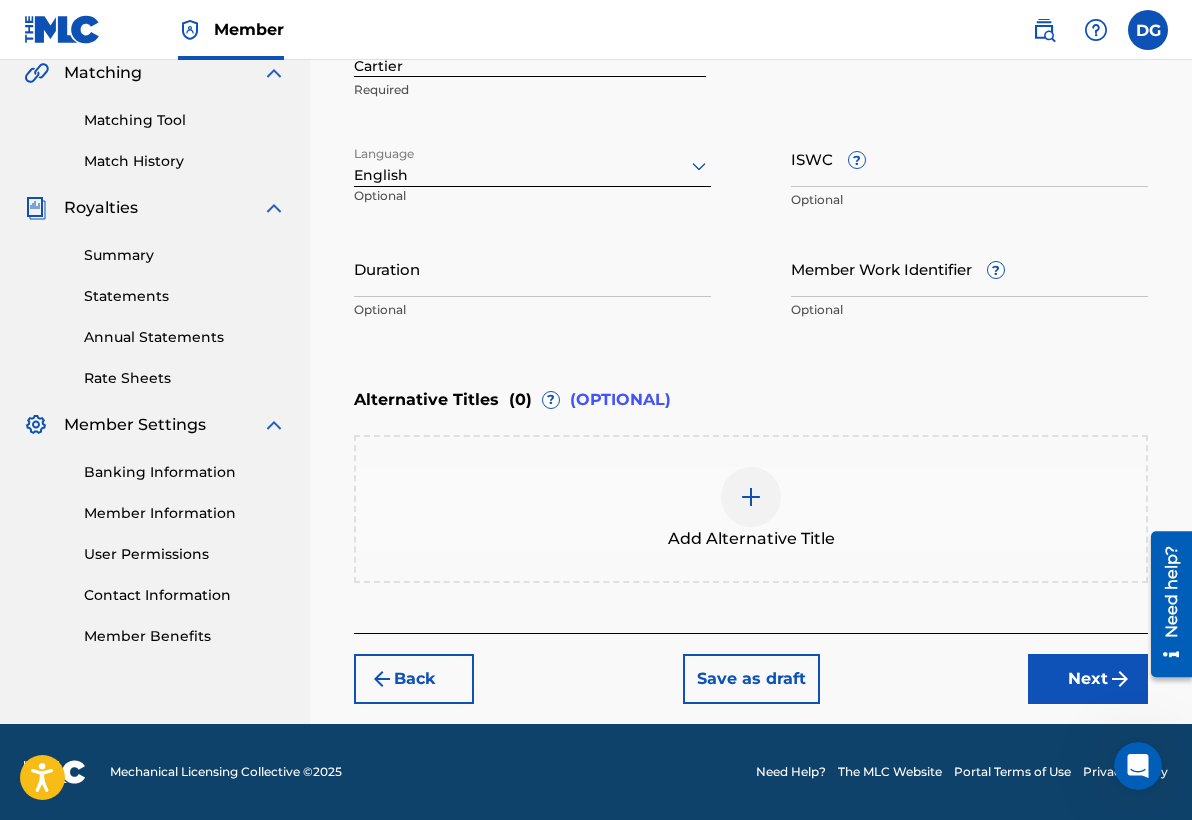 click on "Next" at bounding box center (1088, 679) 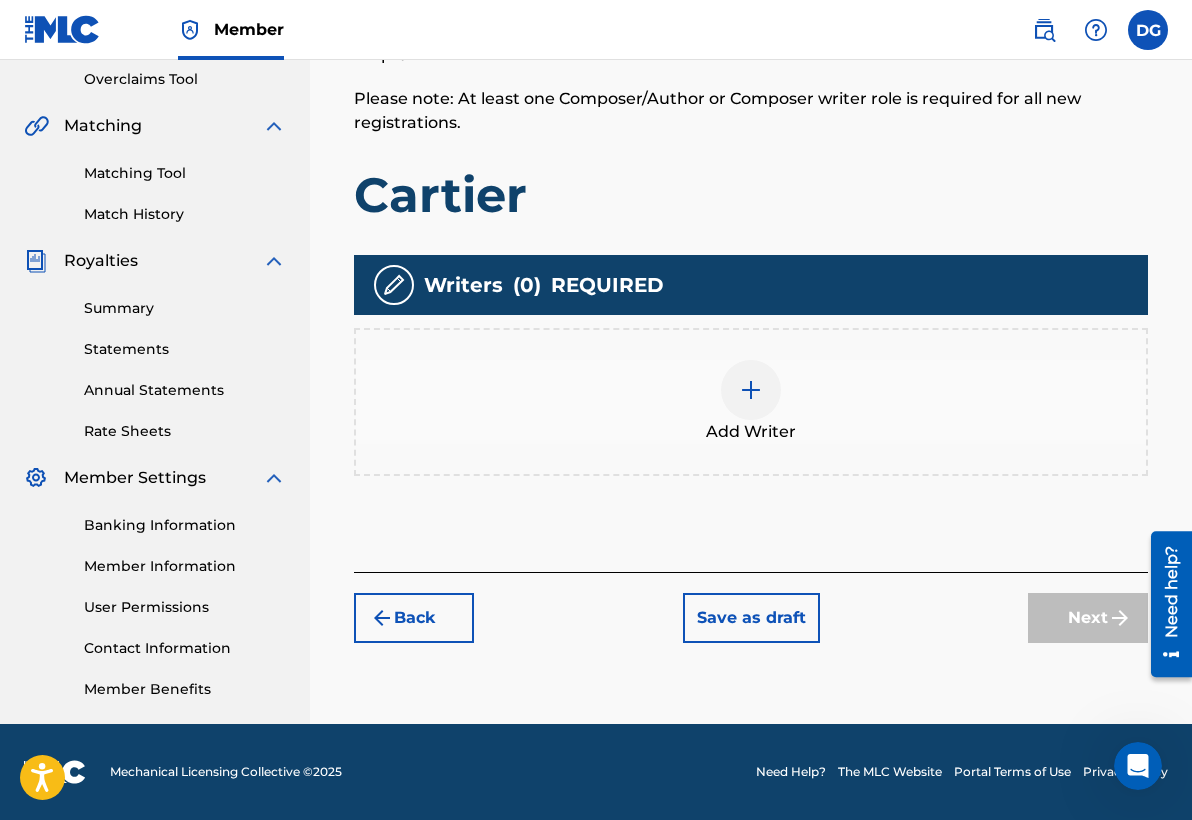 scroll, scrollTop: 420, scrollLeft: 0, axis: vertical 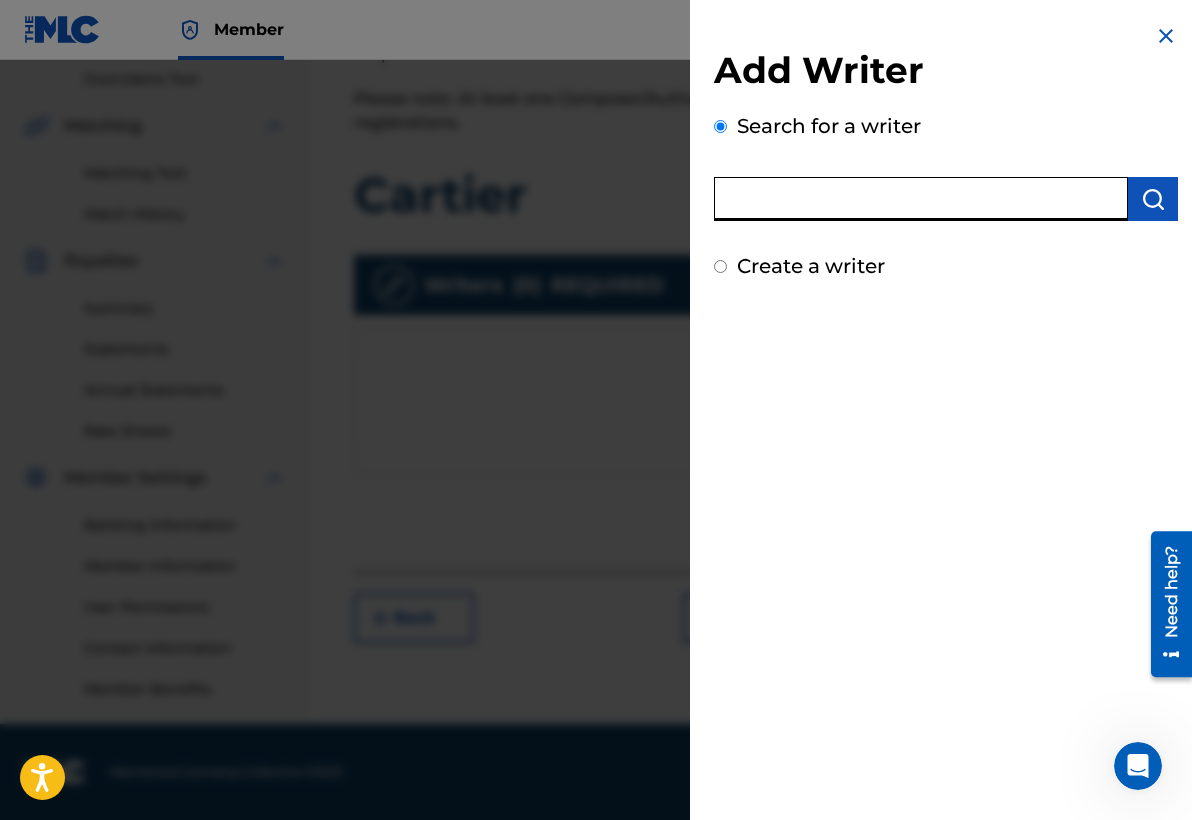 click at bounding box center (921, 199) 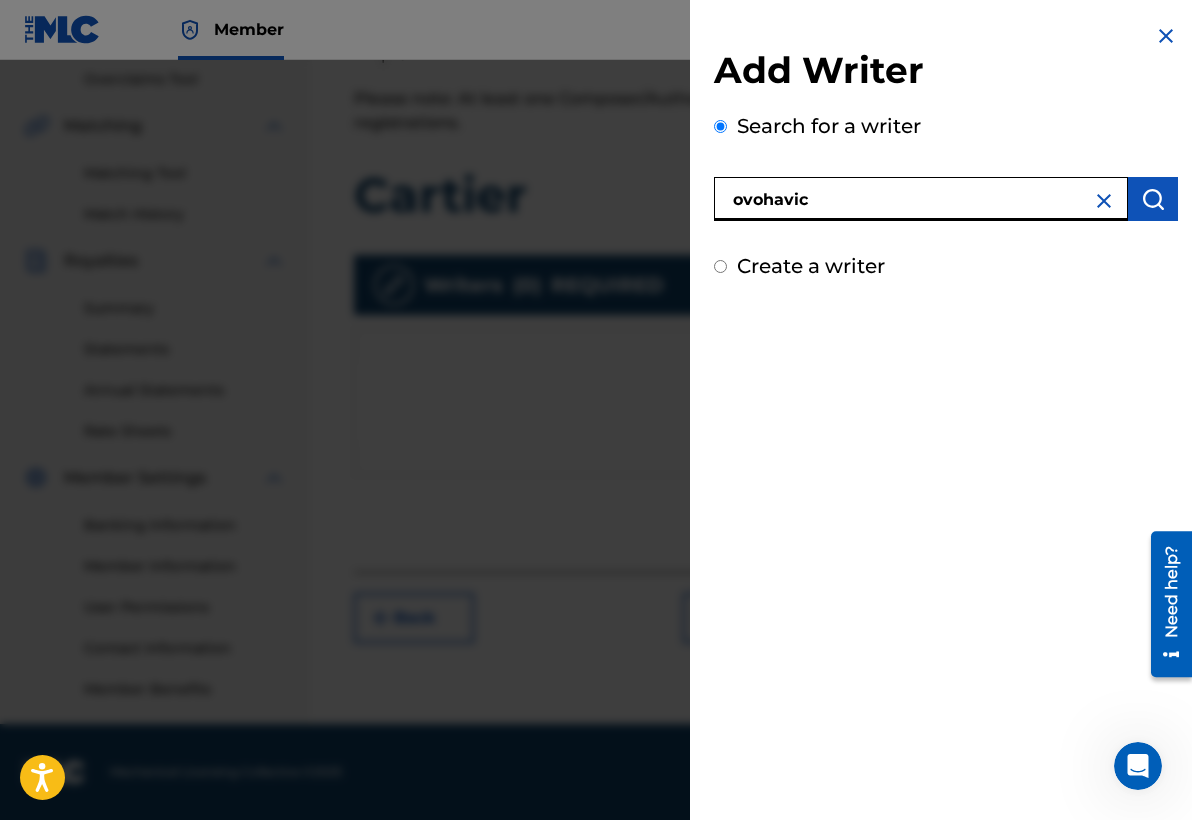 type on "ovohavic" 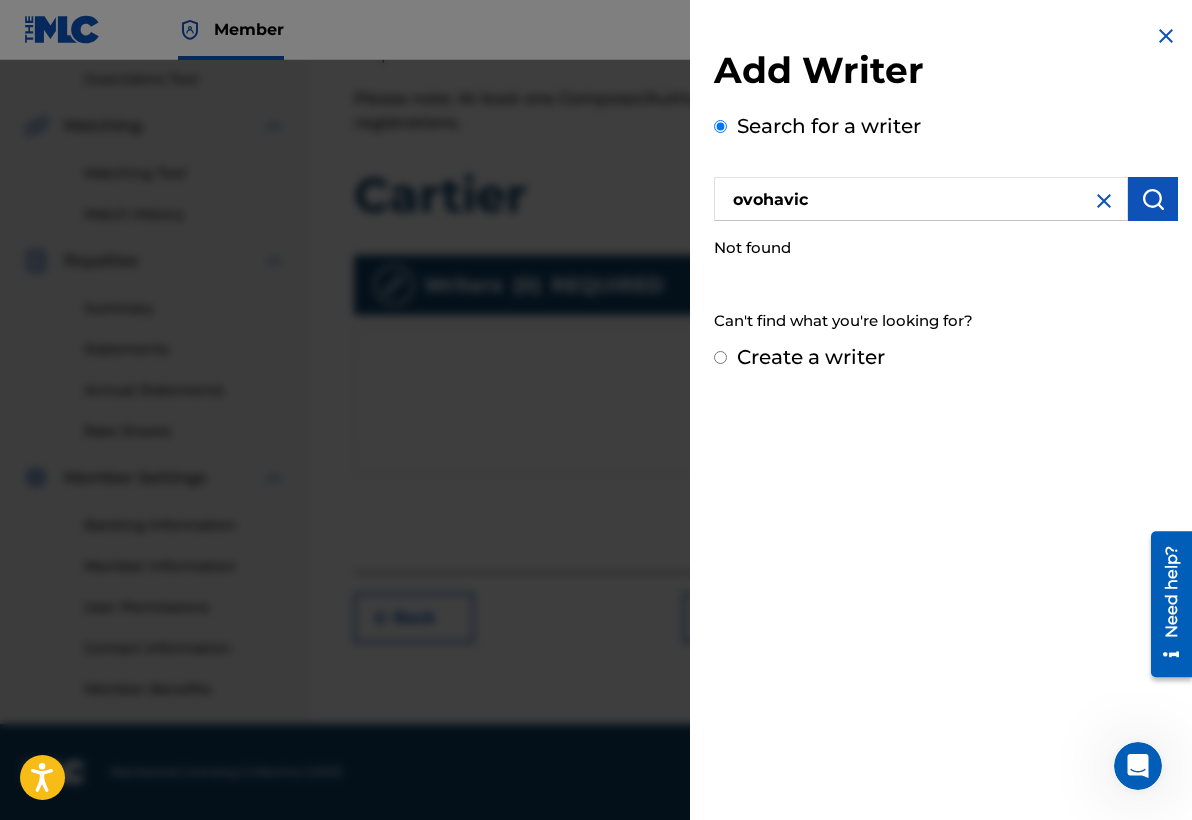click on "Create a writer" at bounding box center [720, 357] 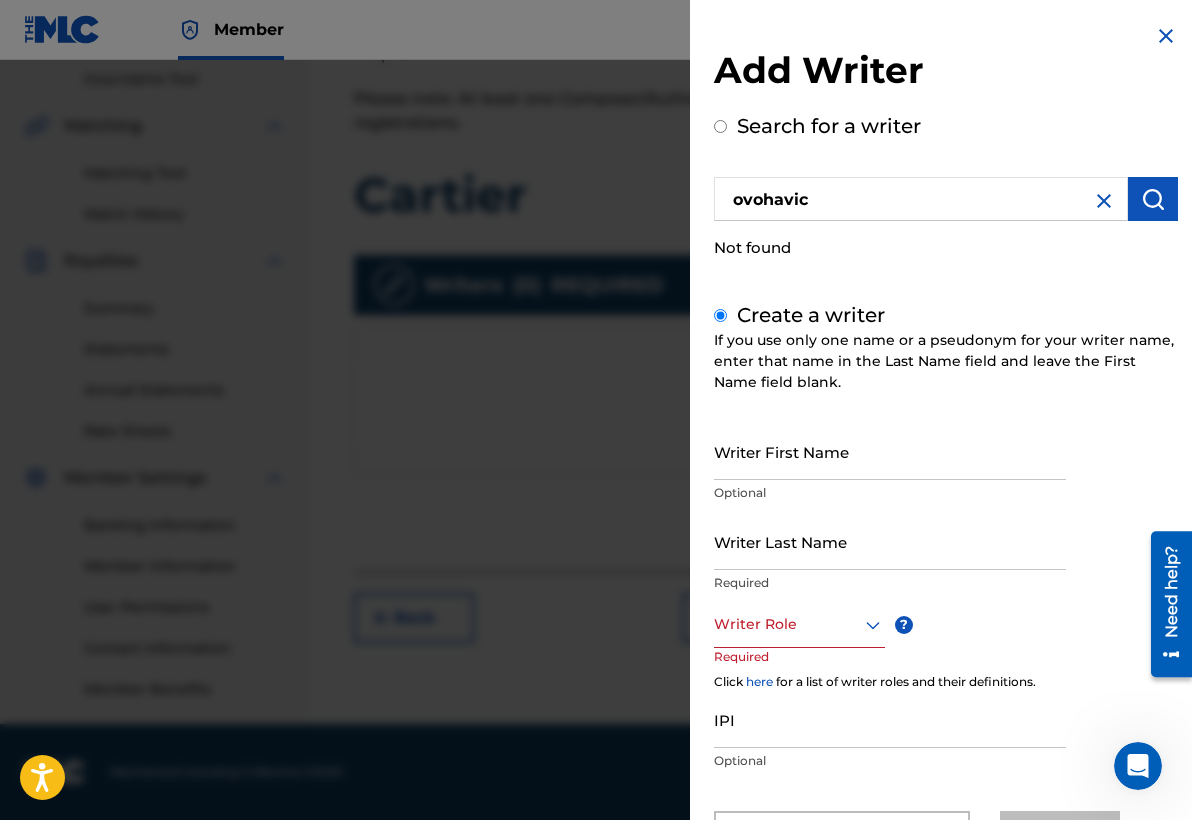 click on "Writer First Name" at bounding box center [890, 451] 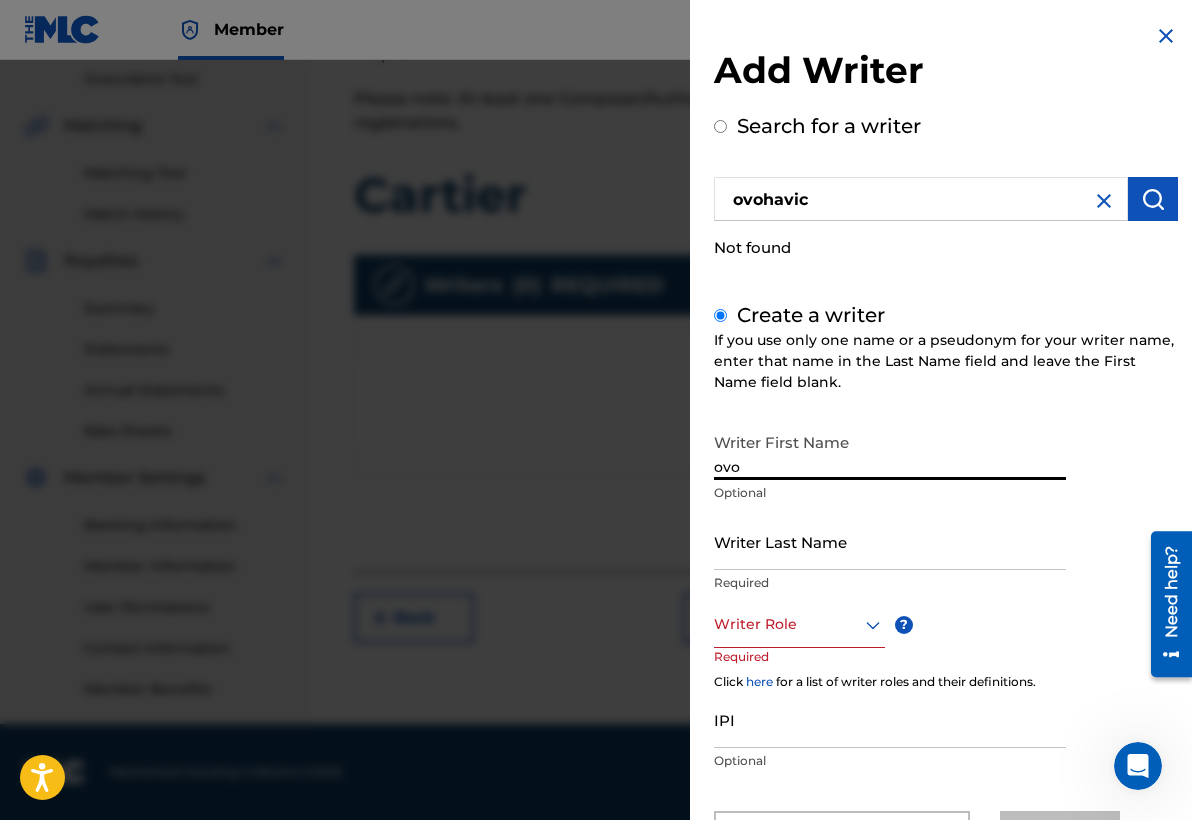 type on "ovo" 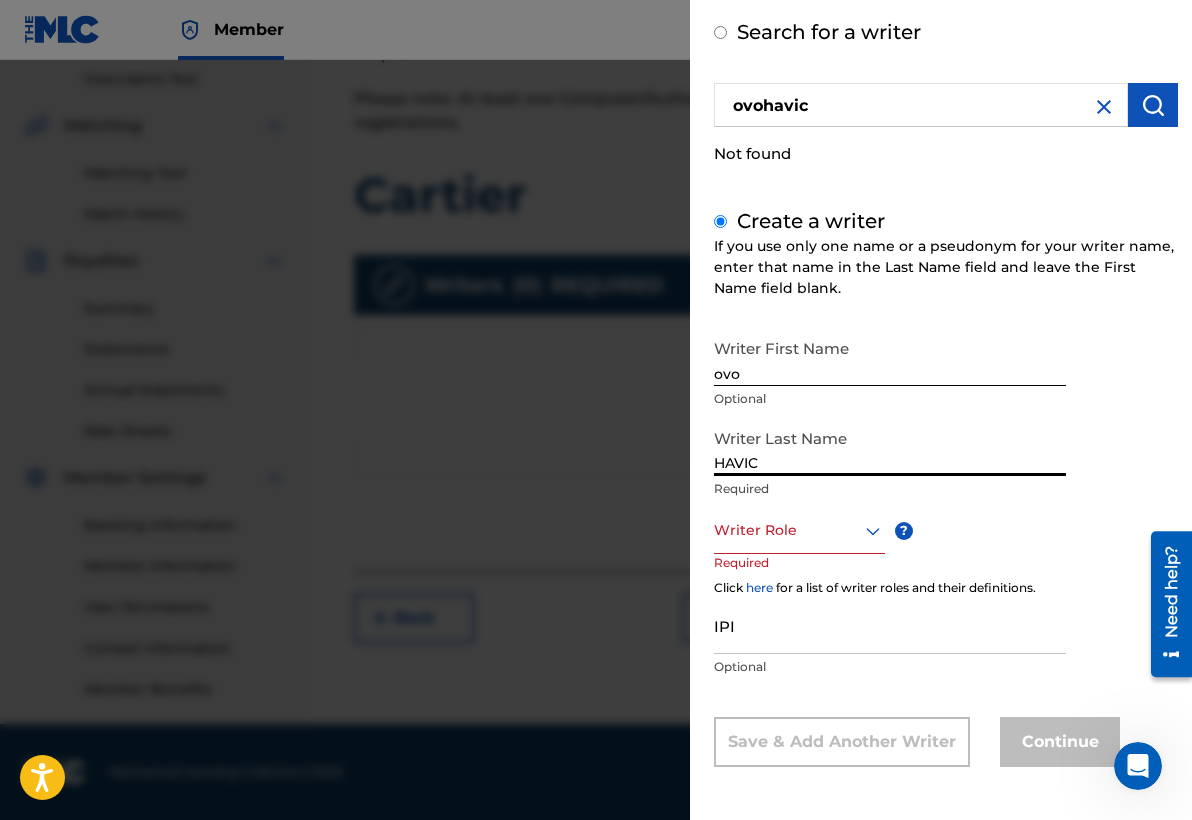 type on "HAVIC" 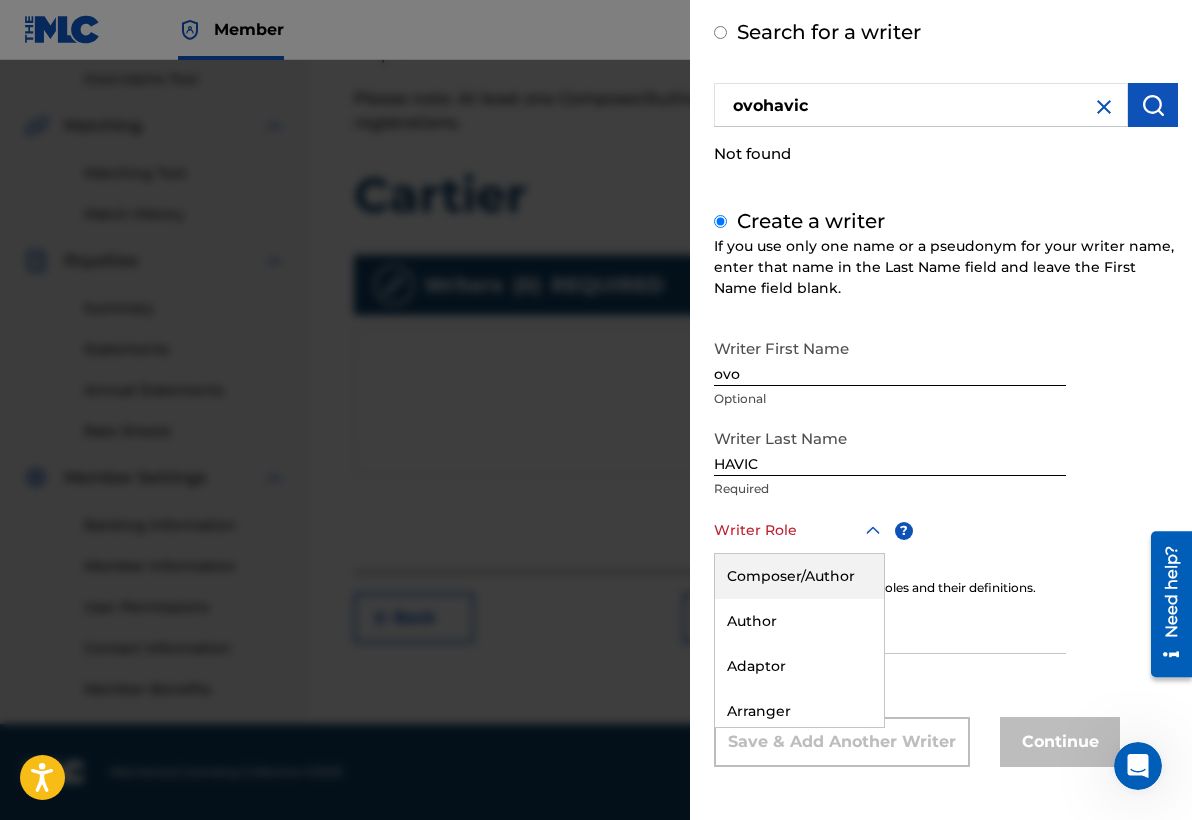 click on "Writer Role" at bounding box center [799, 531] 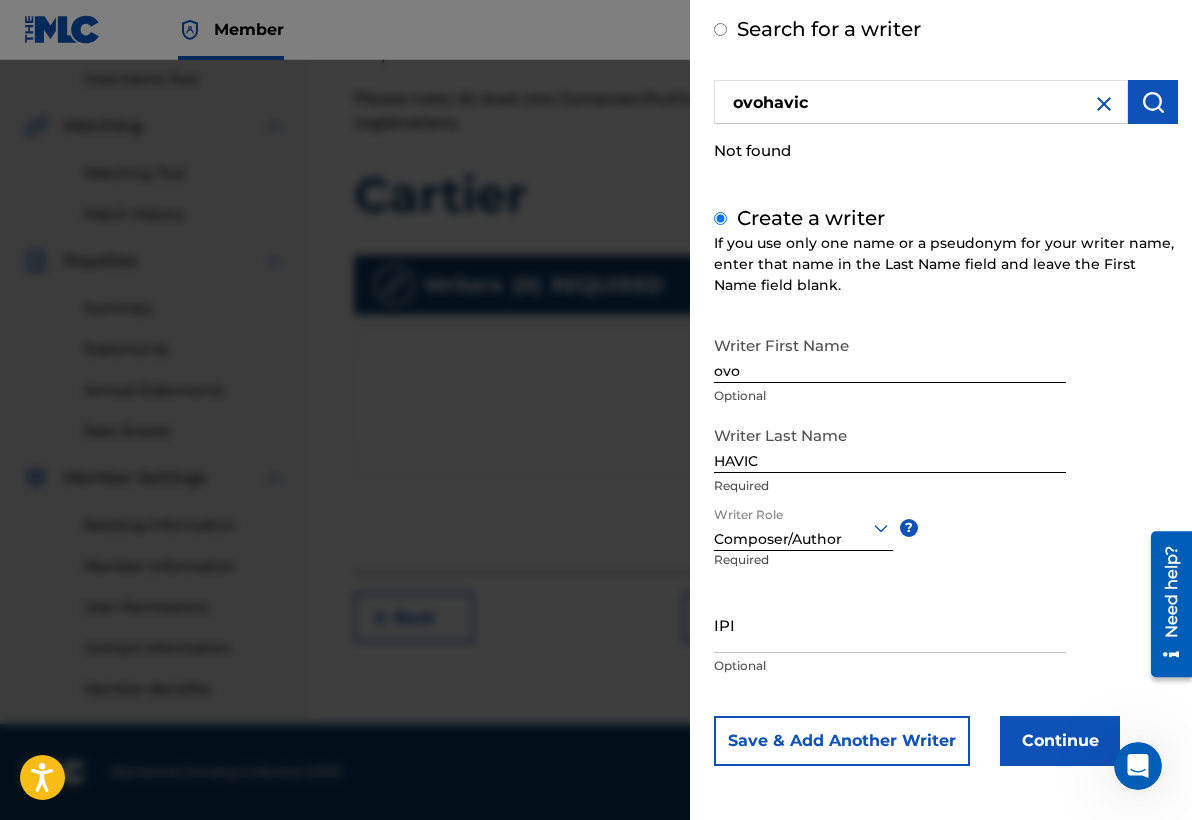 scroll, scrollTop: 96, scrollLeft: 0, axis: vertical 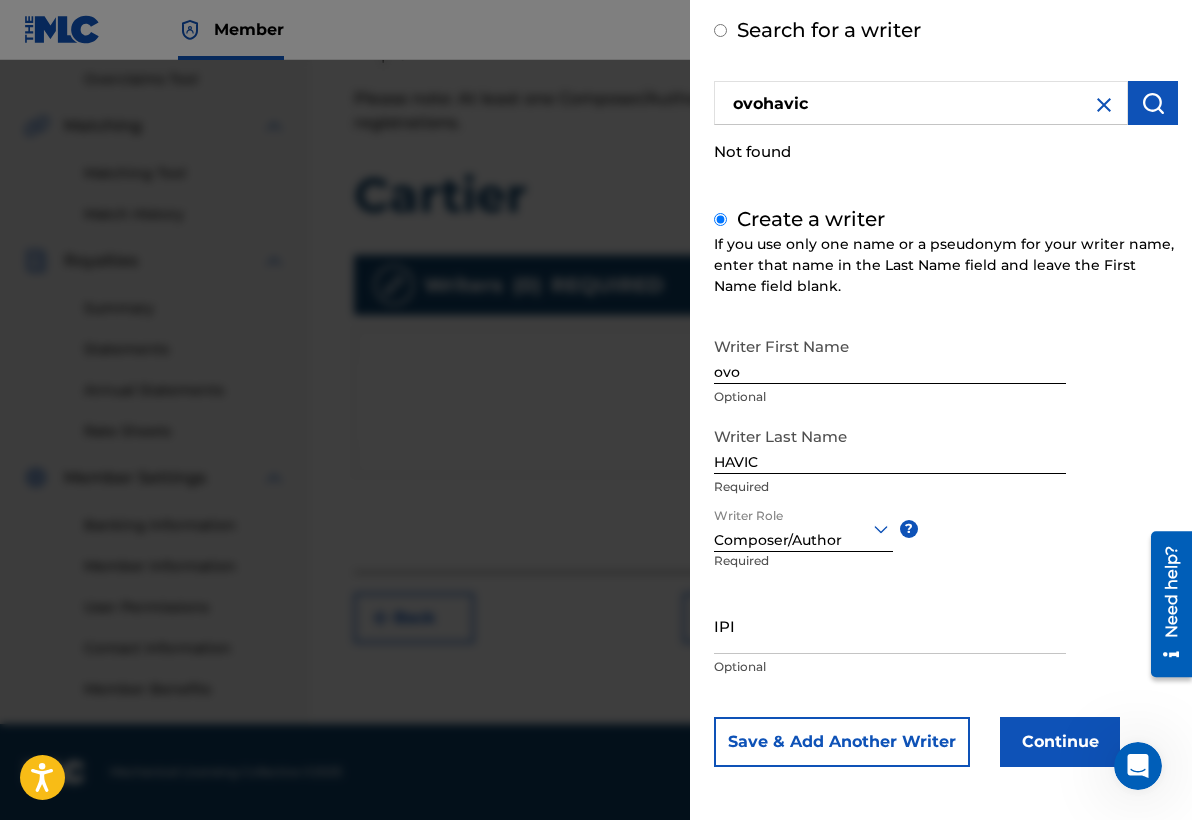 click at bounding box center (803, 528) 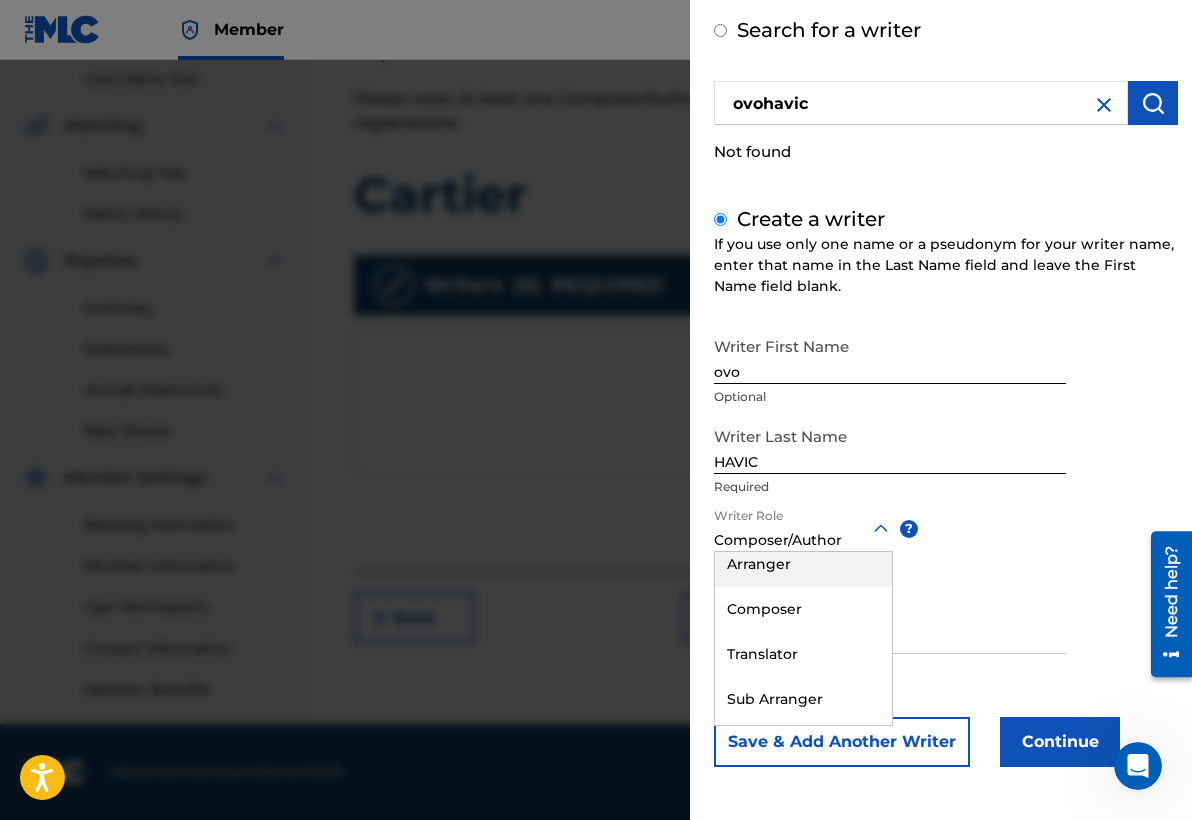 scroll, scrollTop: 187, scrollLeft: 0, axis: vertical 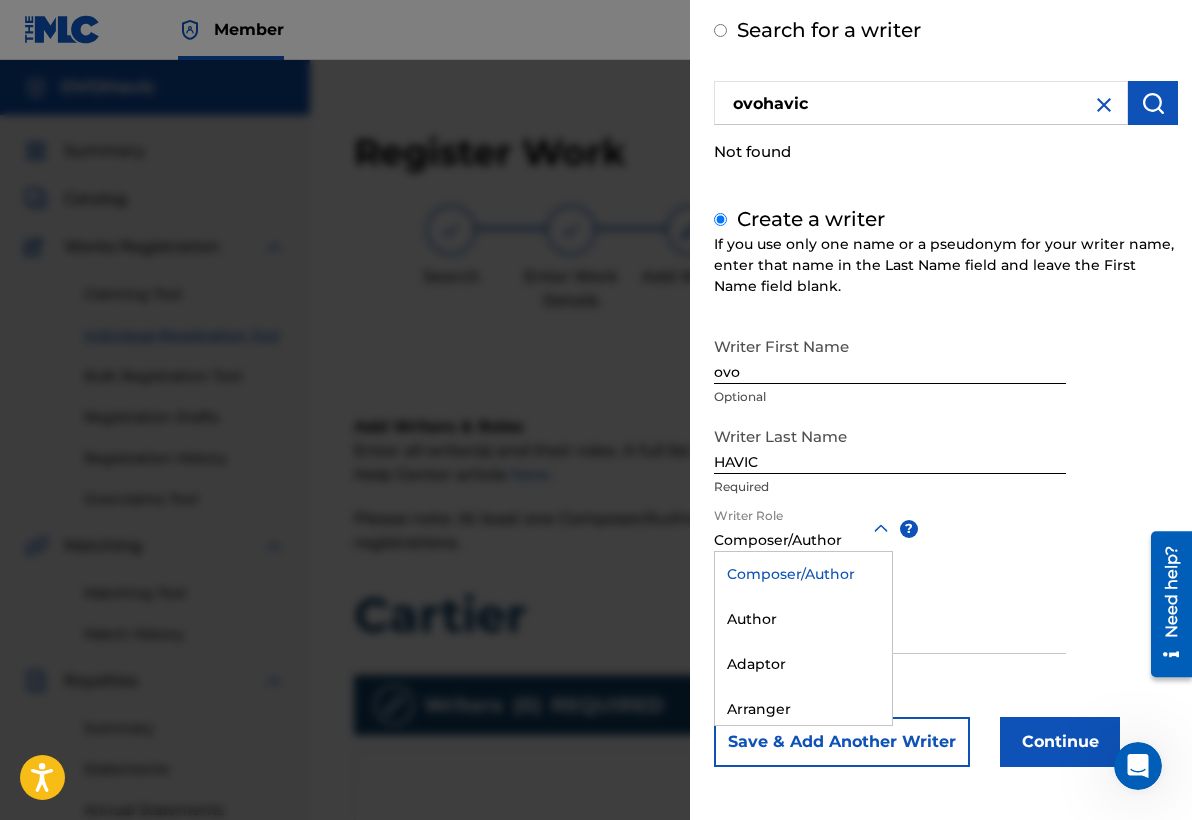 click on "Composer/Author" at bounding box center (803, 574) 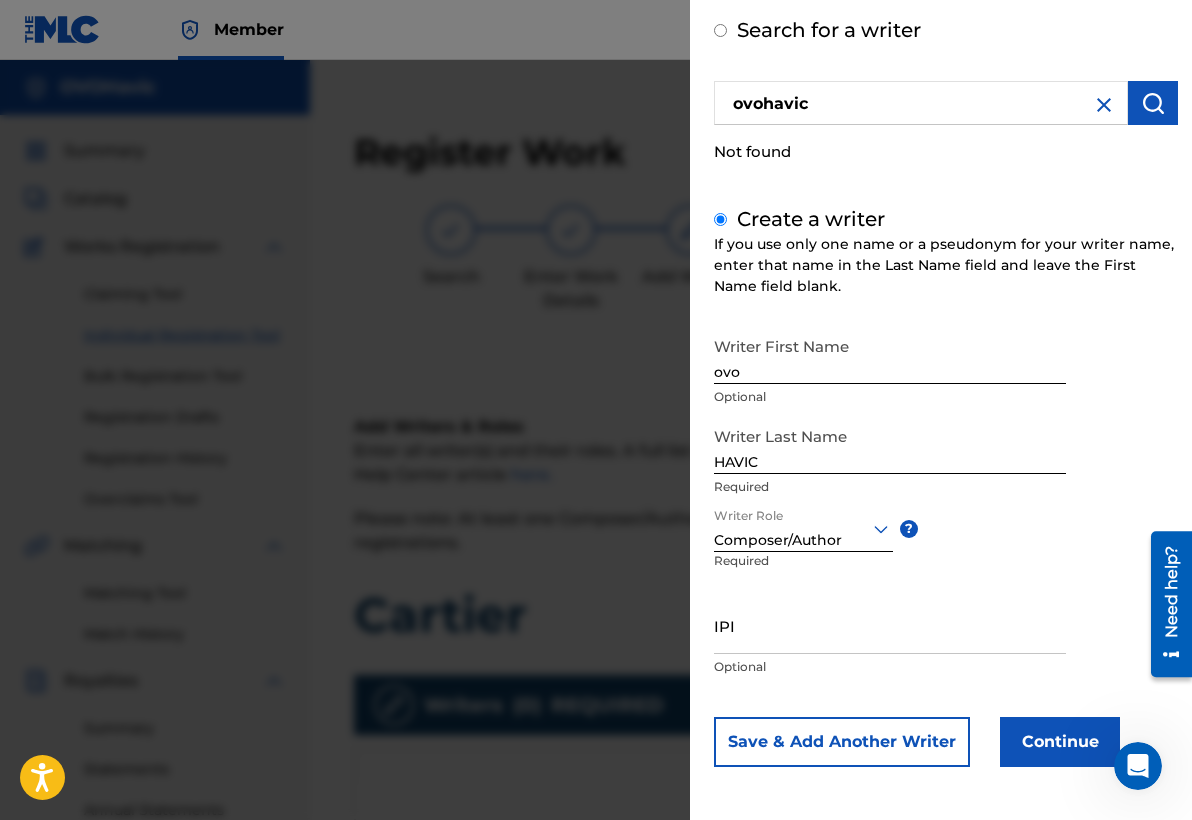 click on "Continue" at bounding box center (1060, 742) 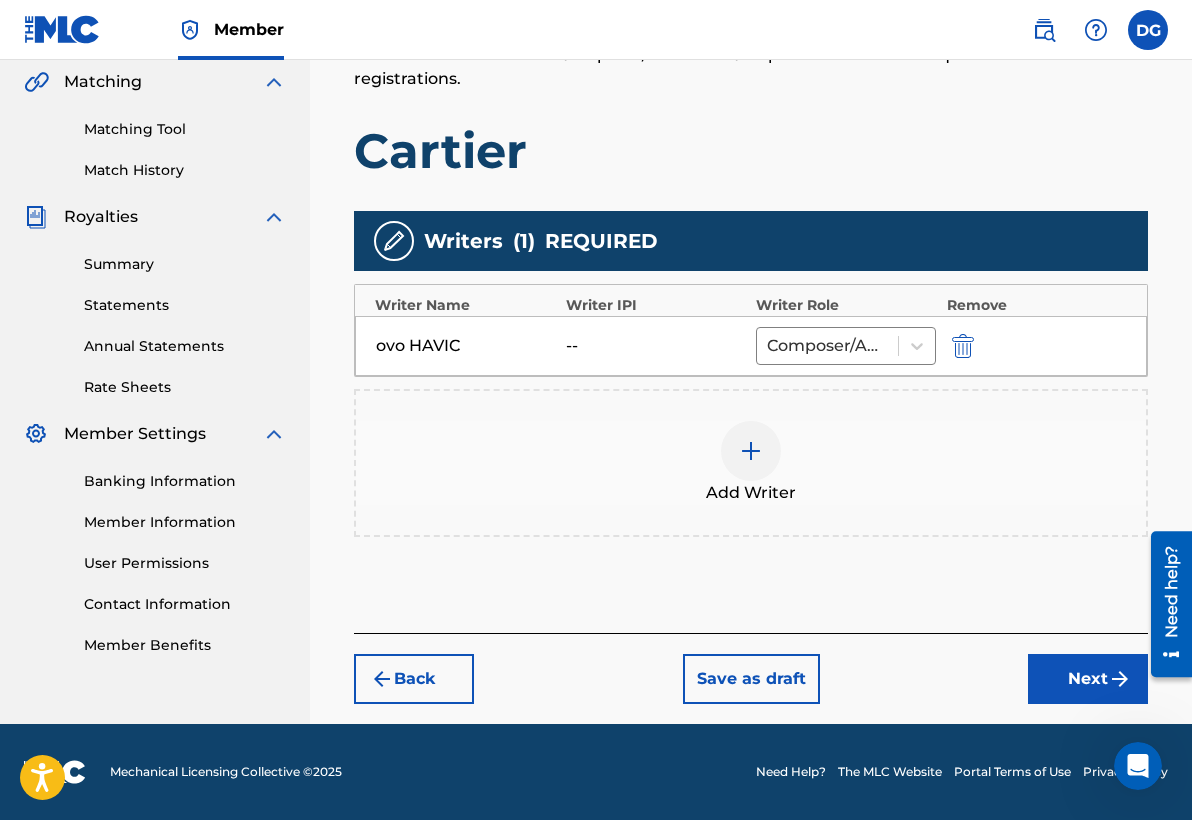 scroll, scrollTop: 464, scrollLeft: 0, axis: vertical 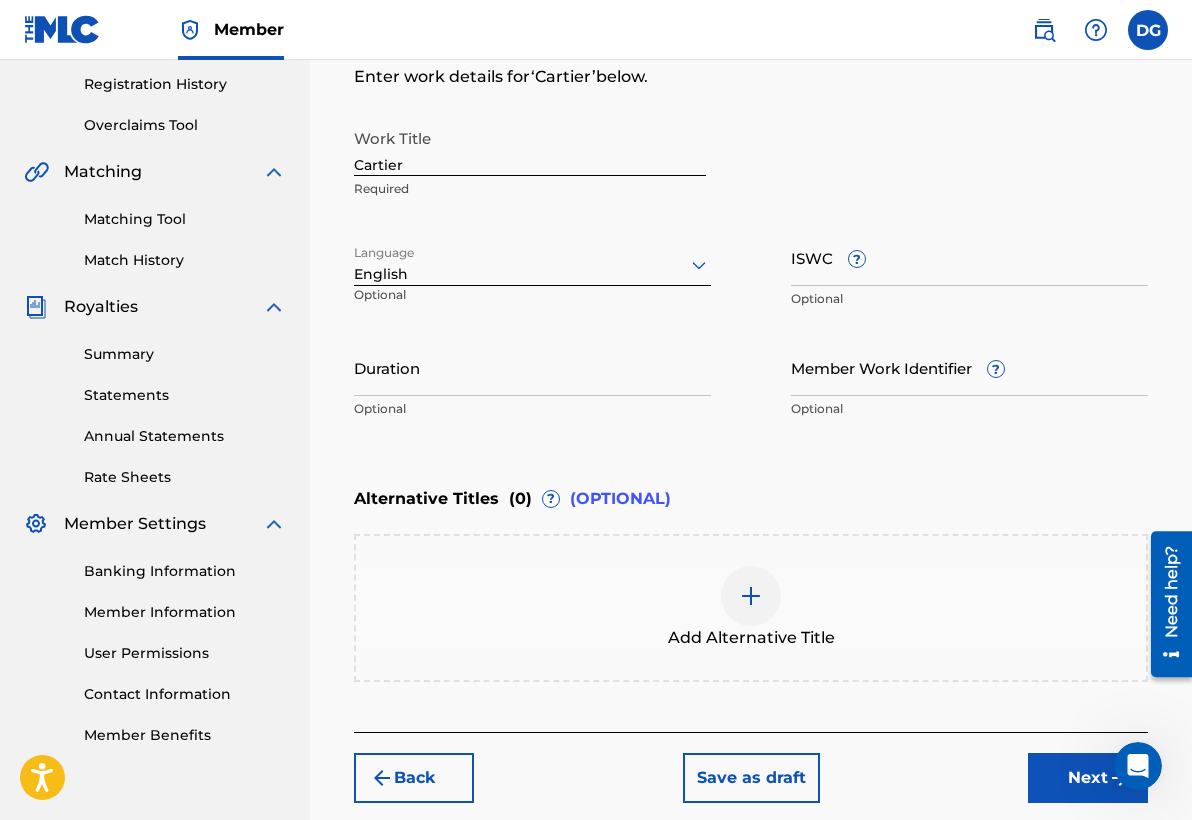 click on "Back" at bounding box center (414, 778) 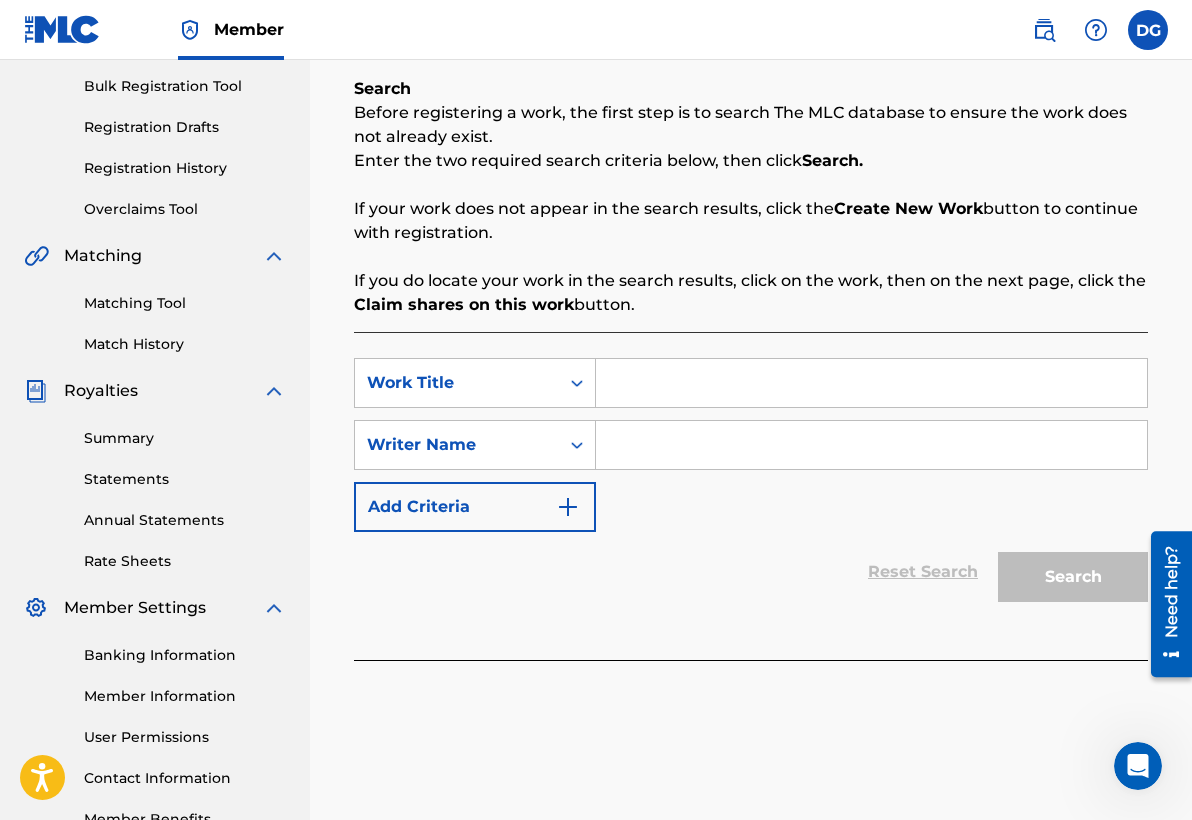 scroll, scrollTop: 275, scrollLeft: 0, axis: vertical 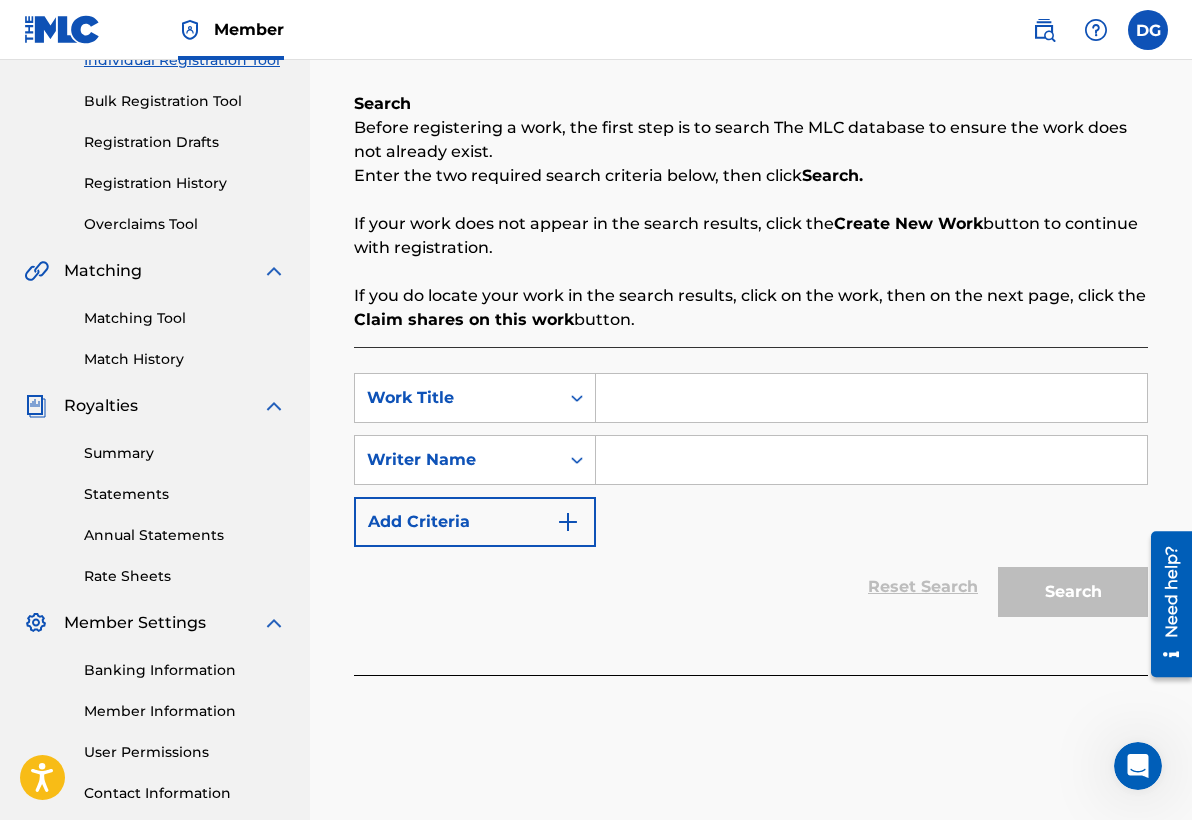 click at bounding box center [871, 398] 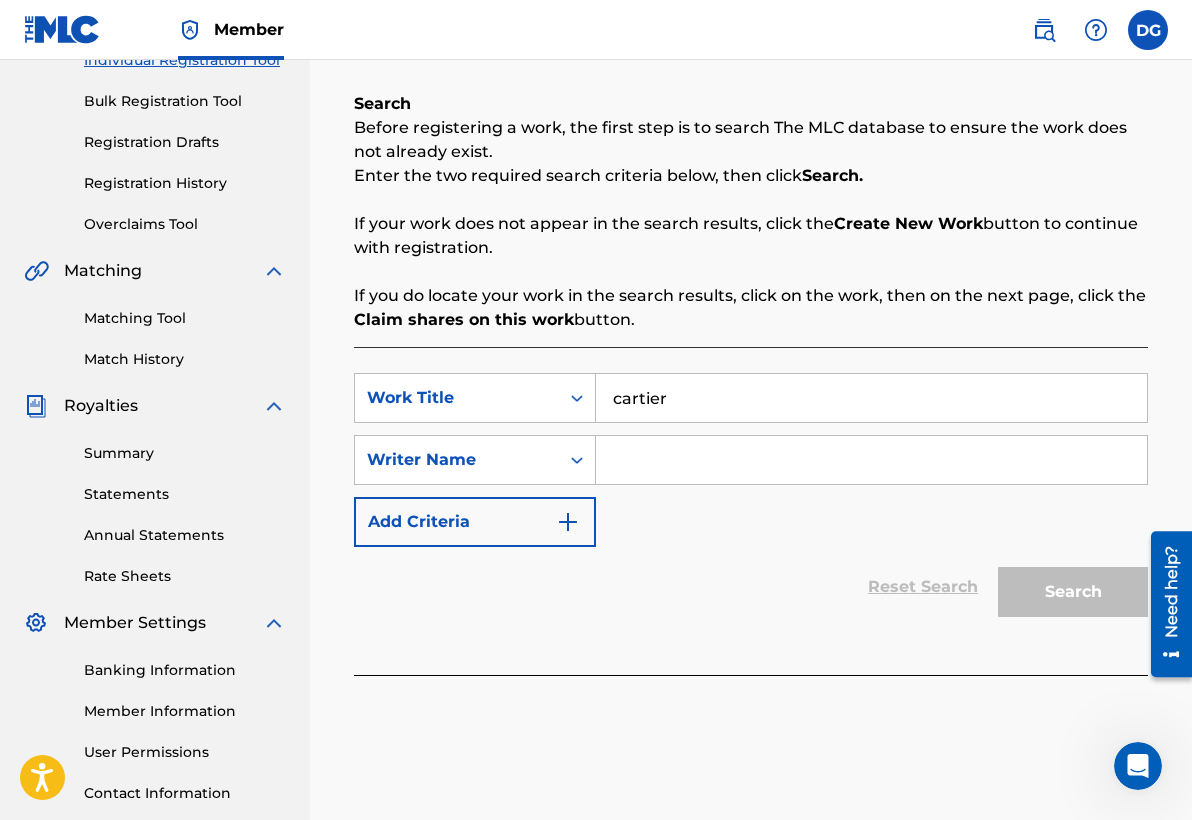 type on "cartier" 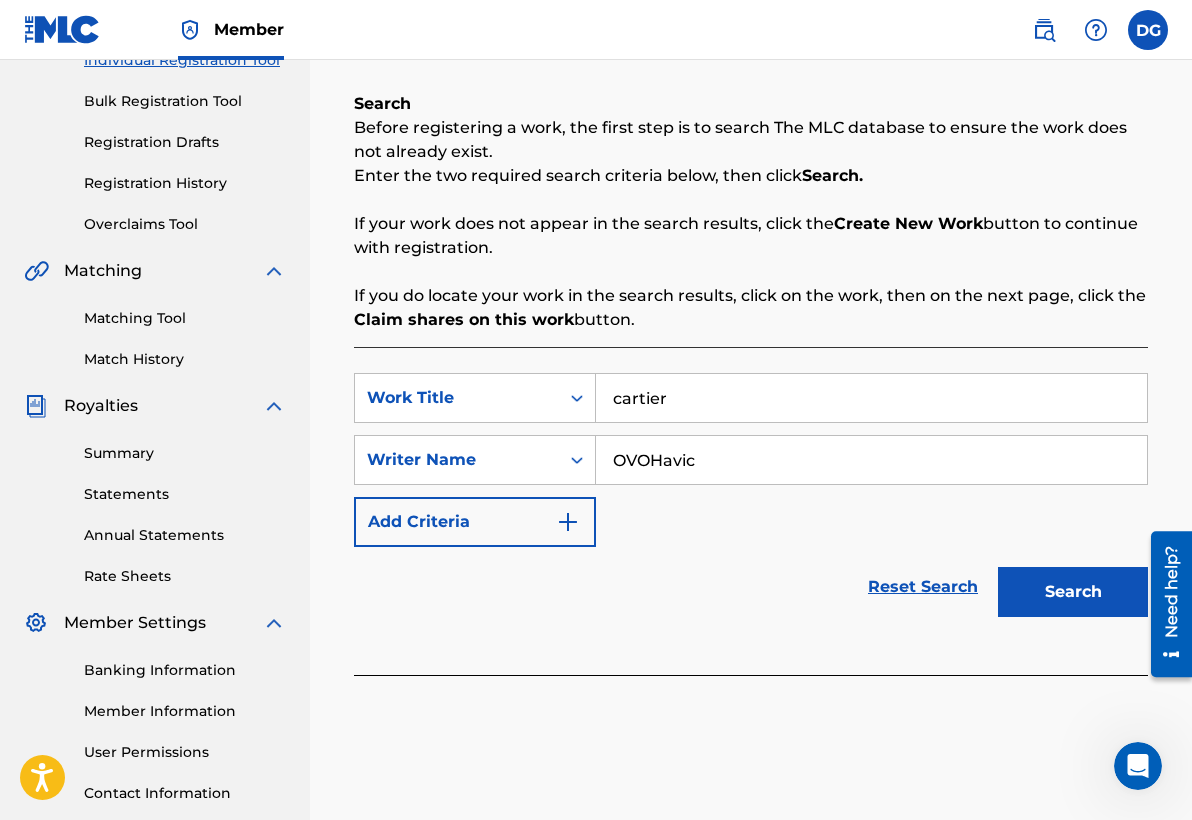 type on "OVOHavic" 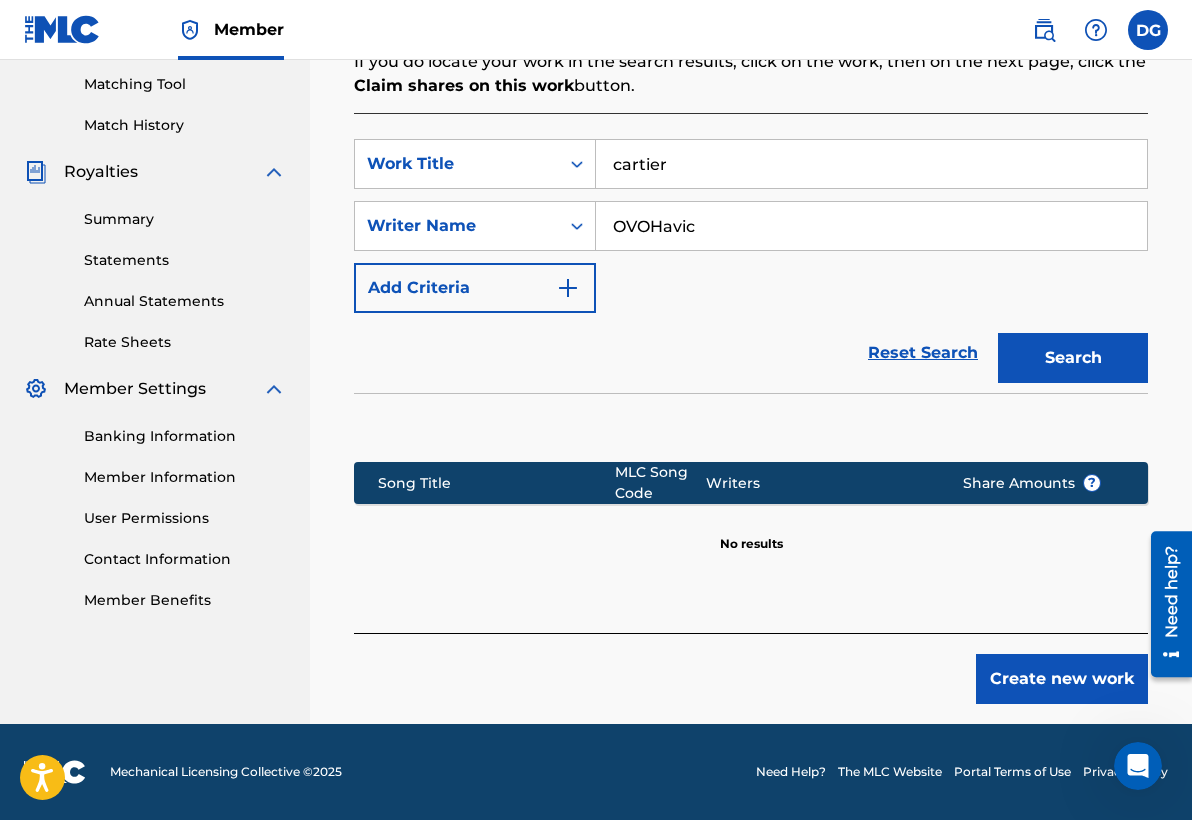 click on "Create new work" at bounding box center (1062, 679) 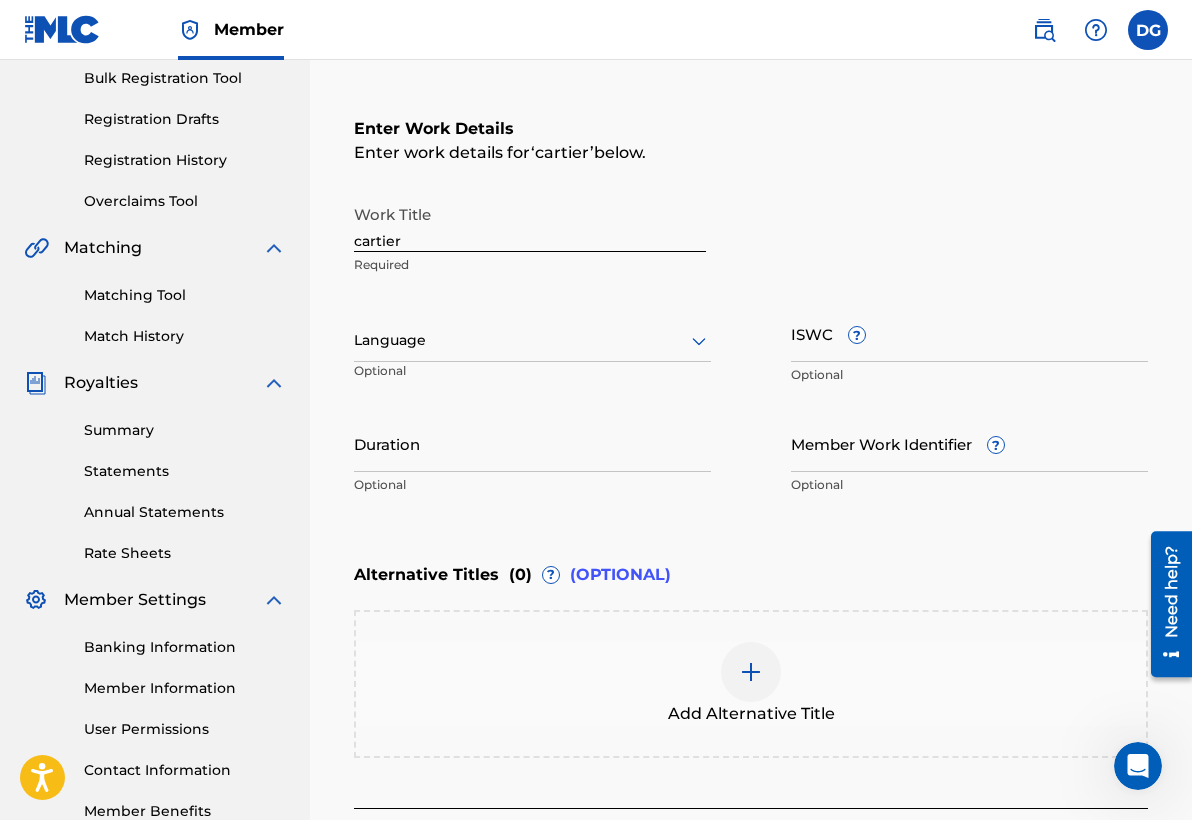 scroll, scrollTop: 300, scrollLeft: 0, axis: vertical 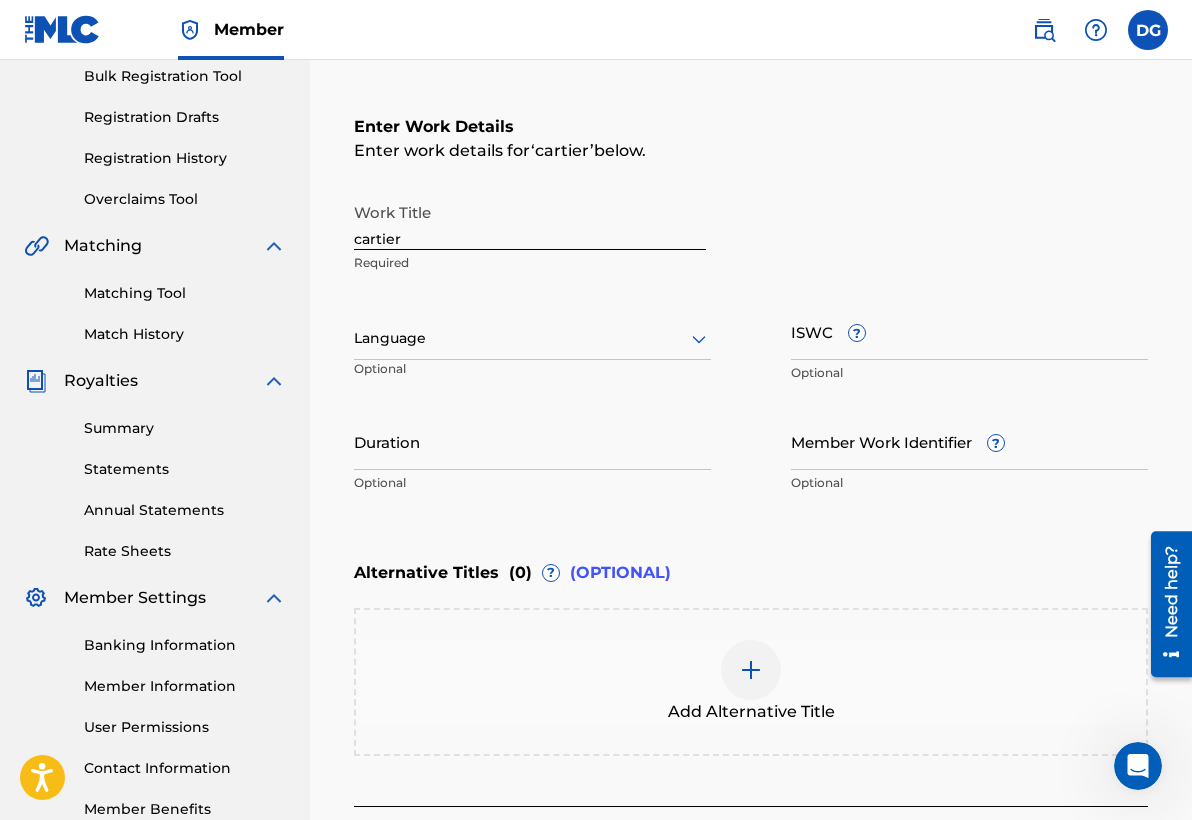 click on "Work Title   cartier Required Language Optional ISWC   ? Optional Duration   Optional Member Work Identifier   ? Optional" at bounding box center [751, 348] 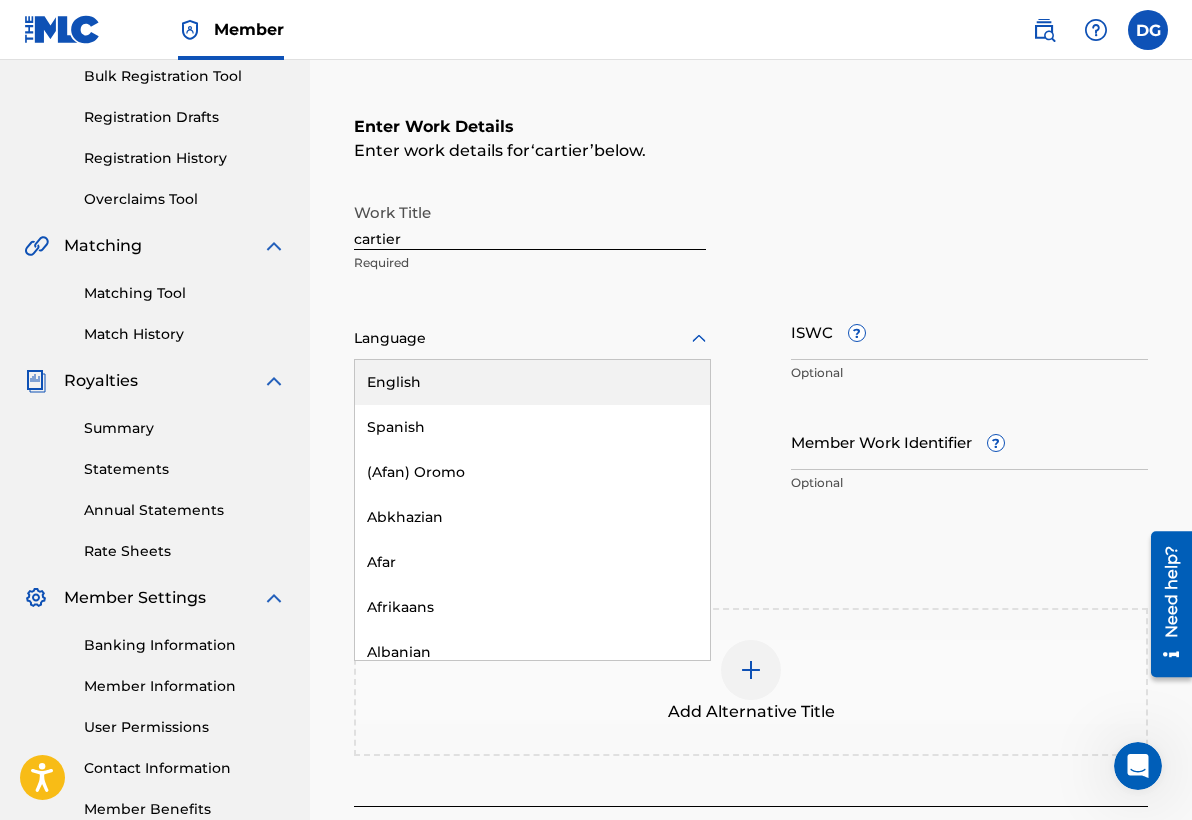 click on "English" at bounding box center (532, 382) 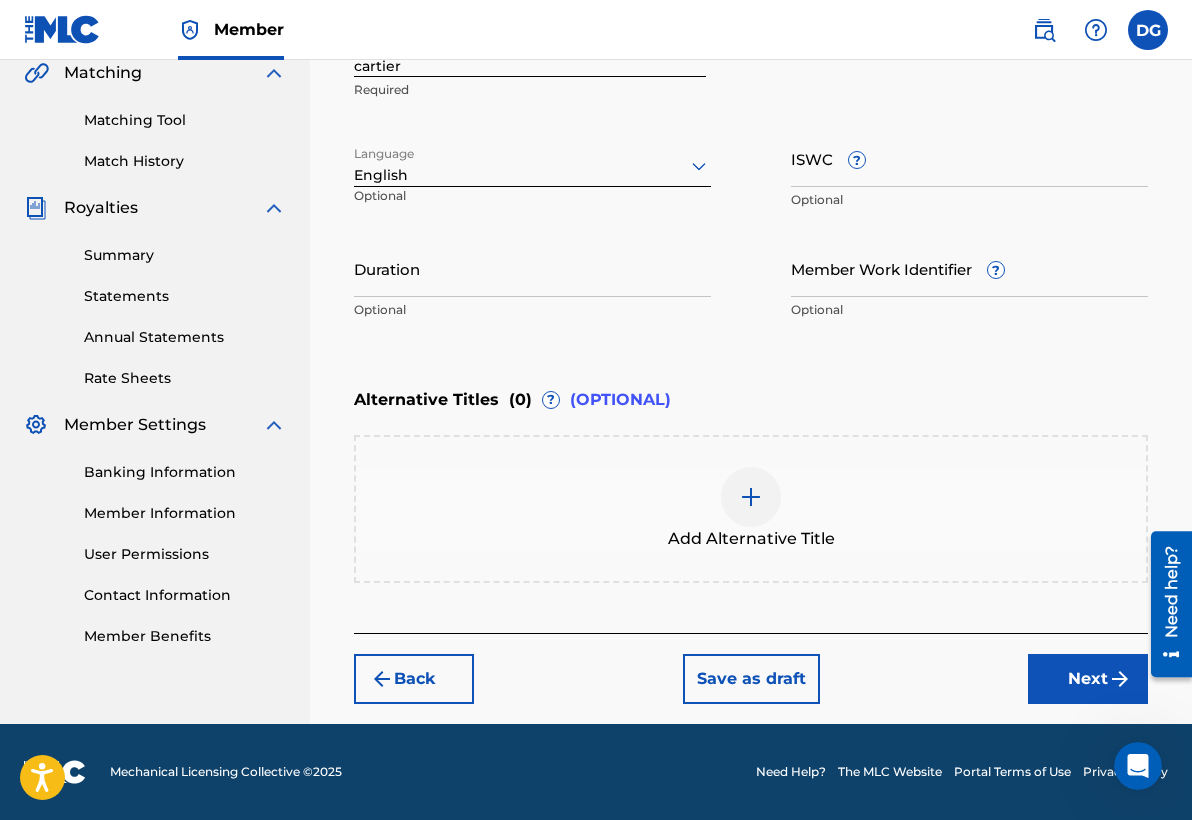 scroll, scrollTop: 473, scrollLeft: 0, axis: vertical 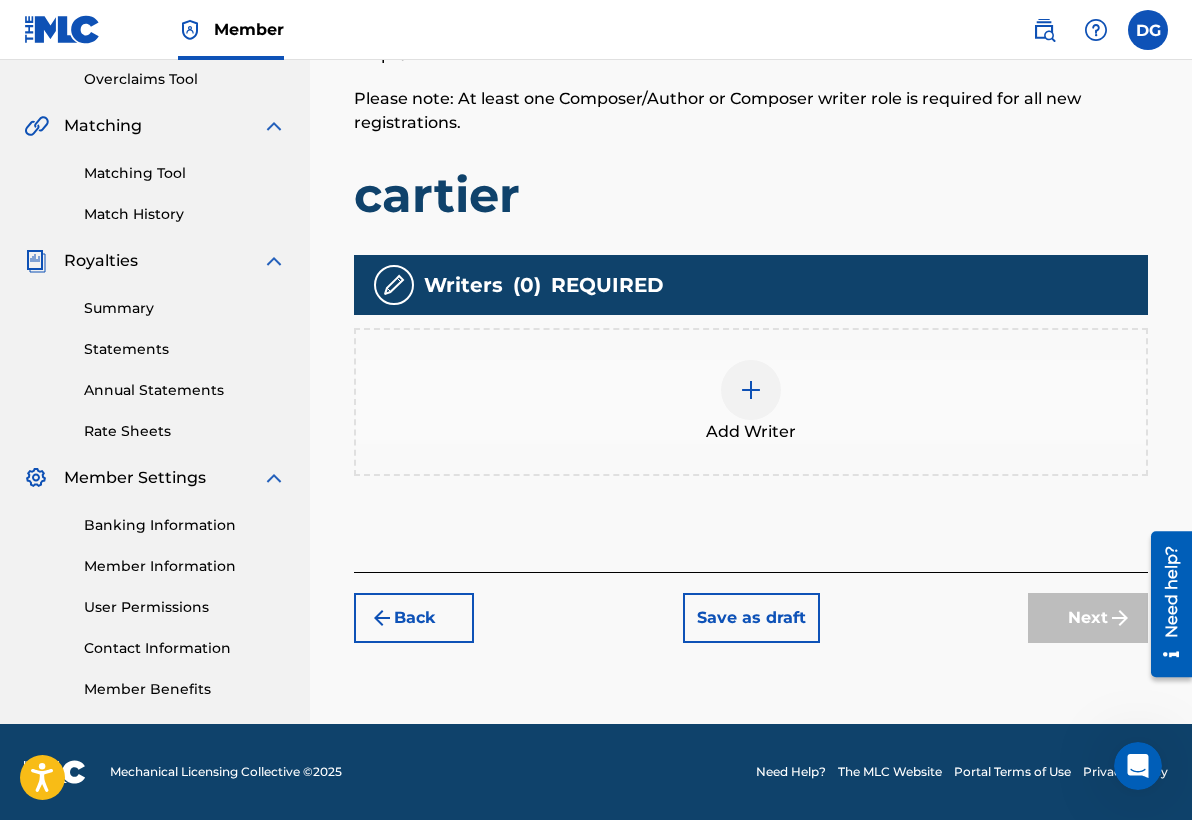click on "Add Writer" at bounding box center [751, 432] 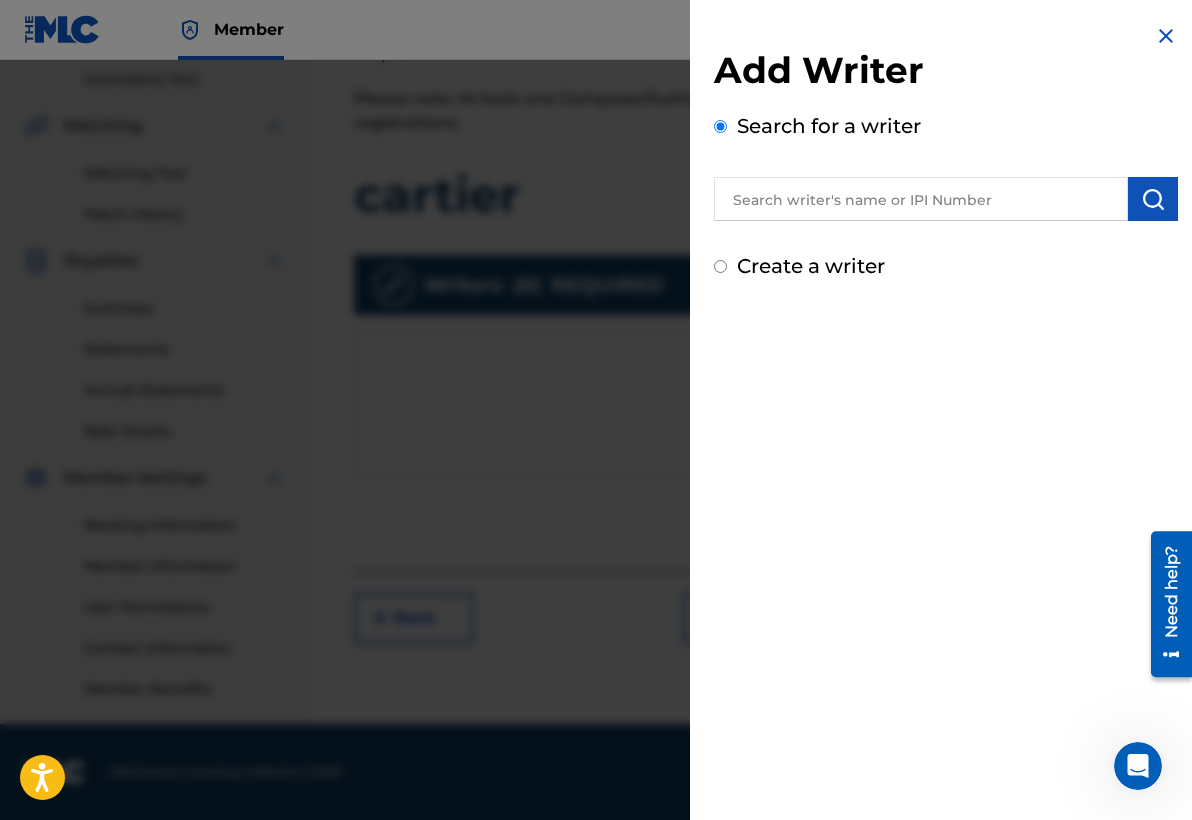 click on "Create a writer" at bounding box center (811, 266) 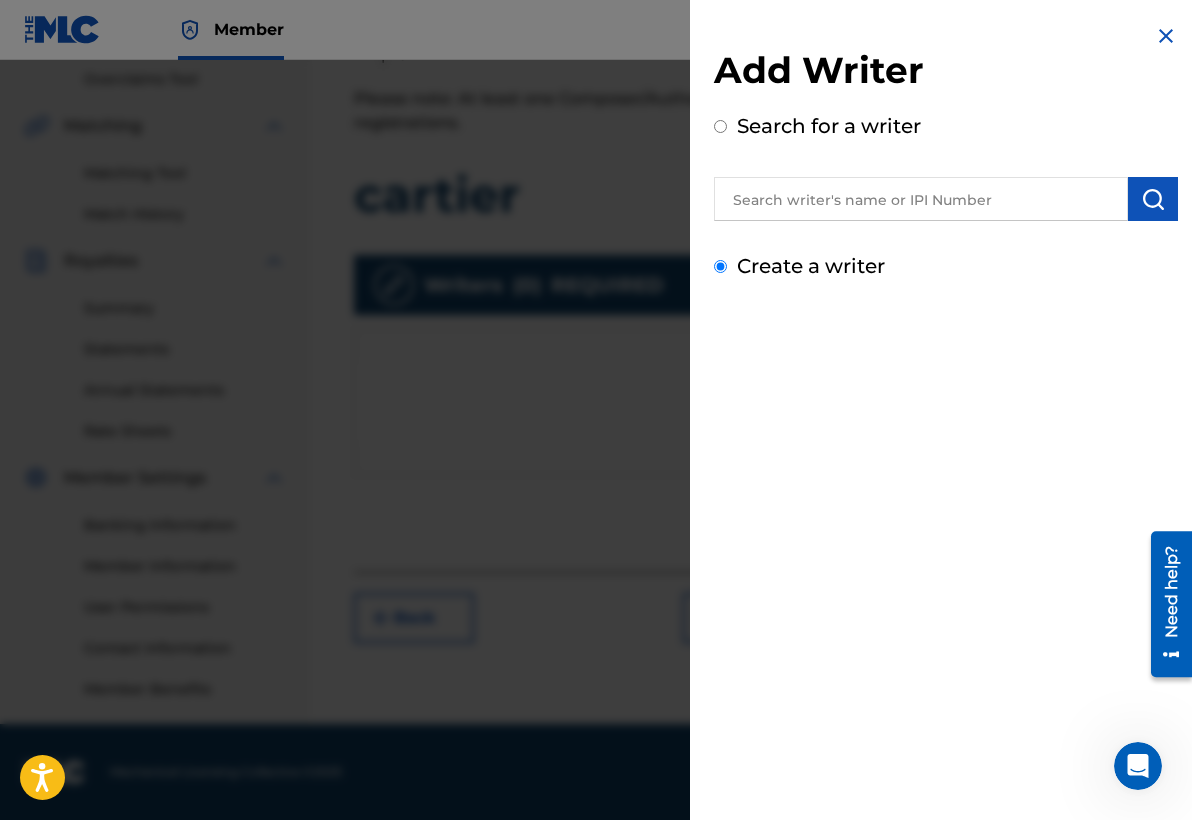 click on "Create a writer" at bounding box center [720, 266] 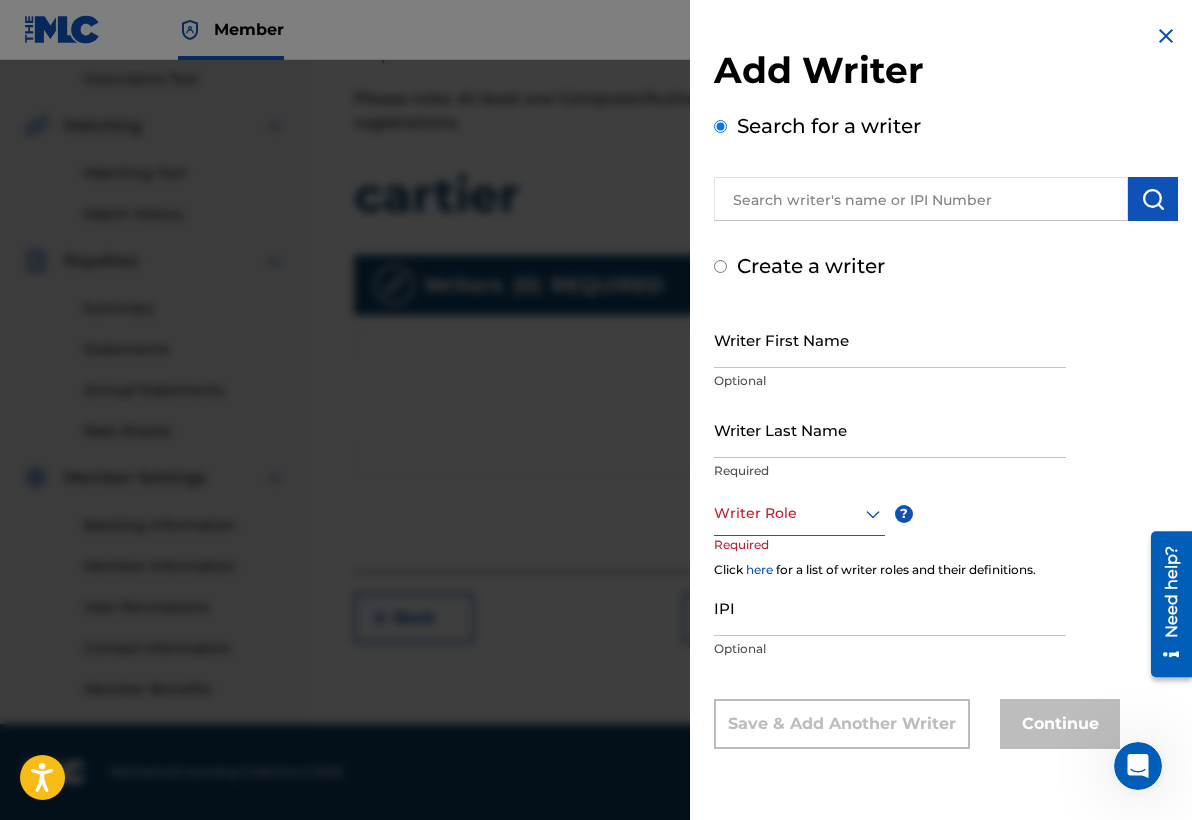 radio on "false" 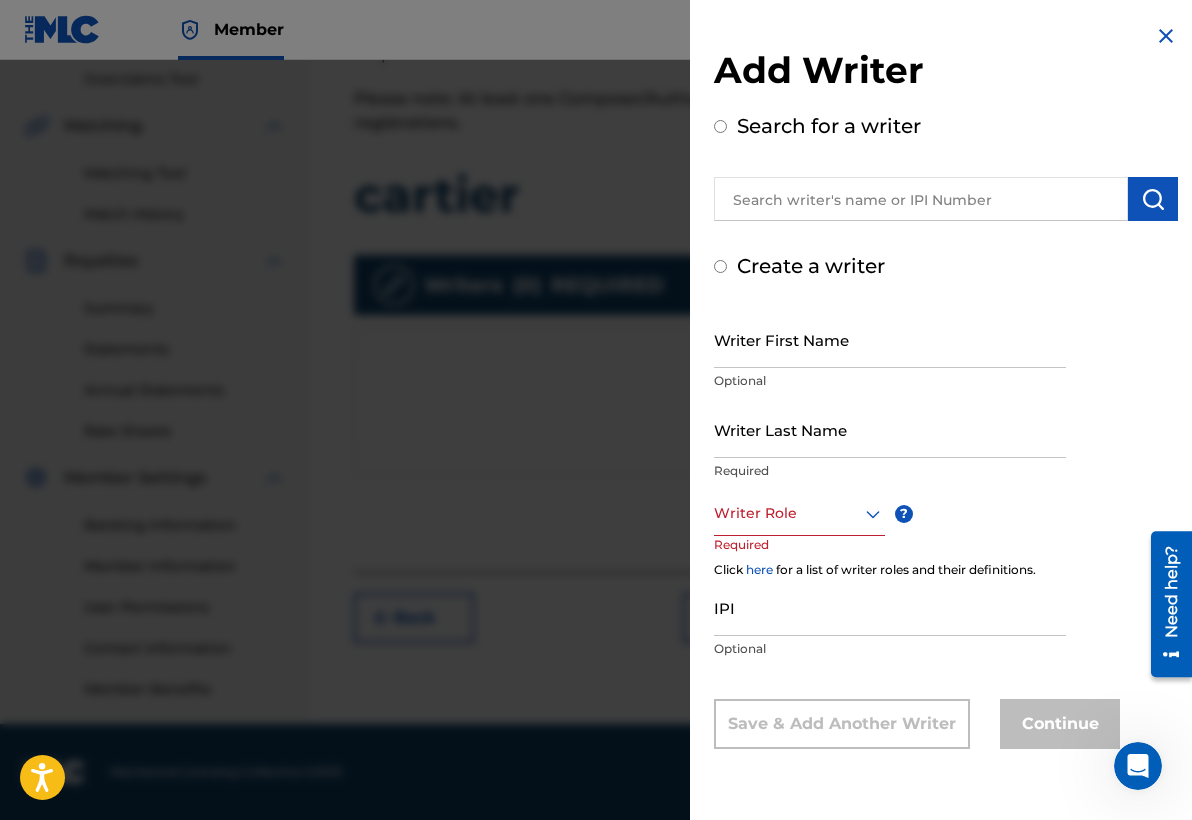 radio on "true" 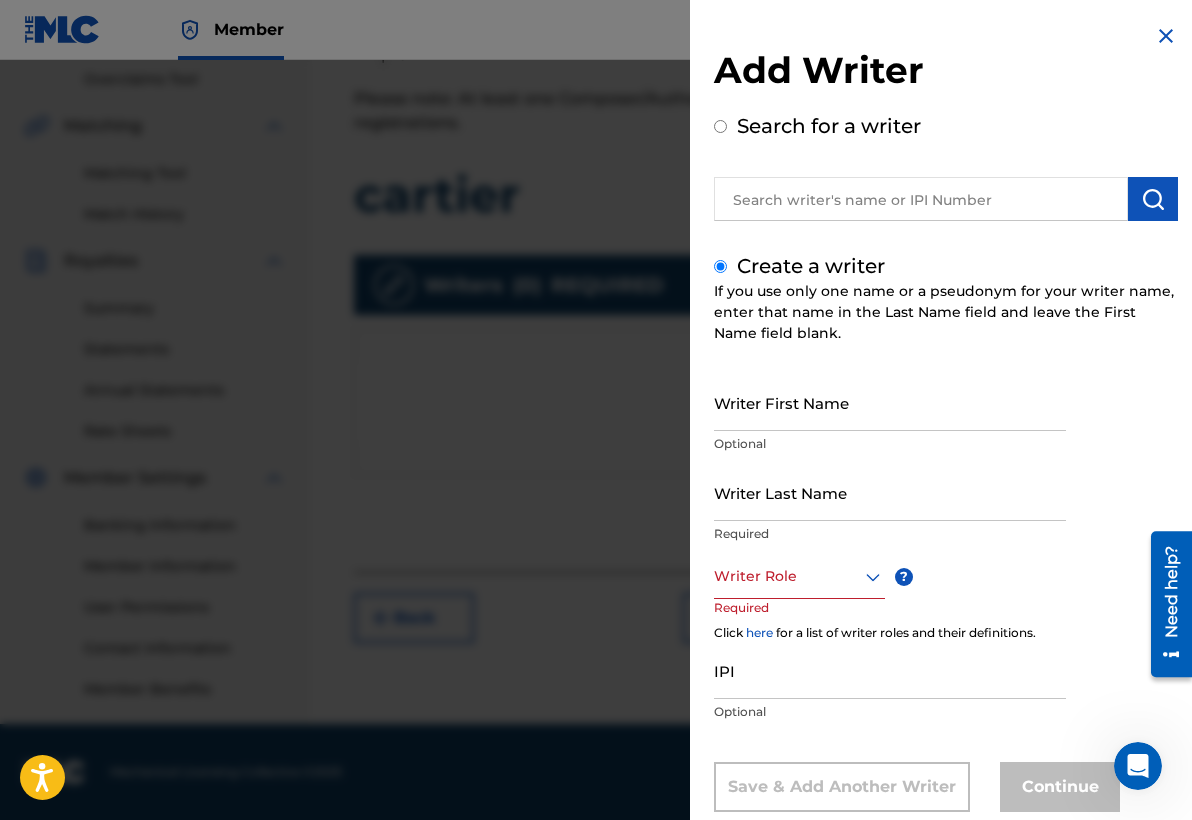 click on "Writer First Name" at bounding box center [890, 402] 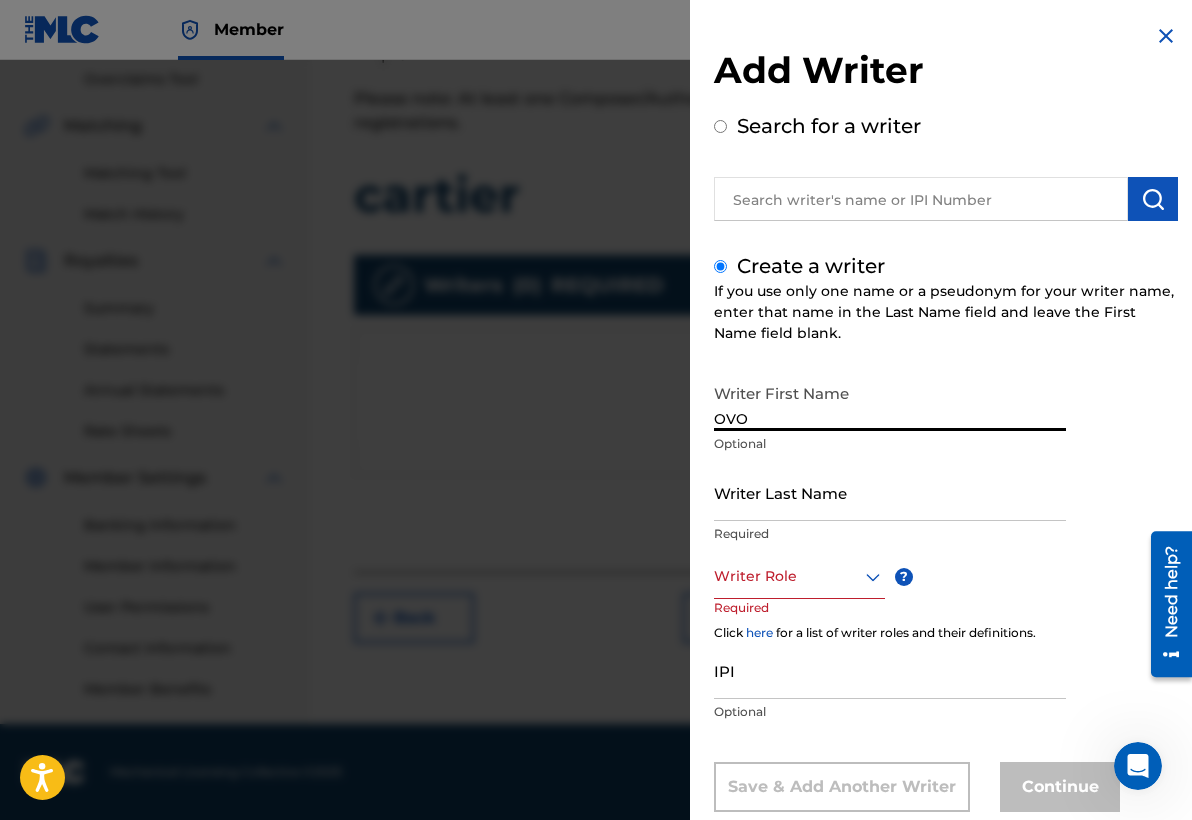 type on "OVO" 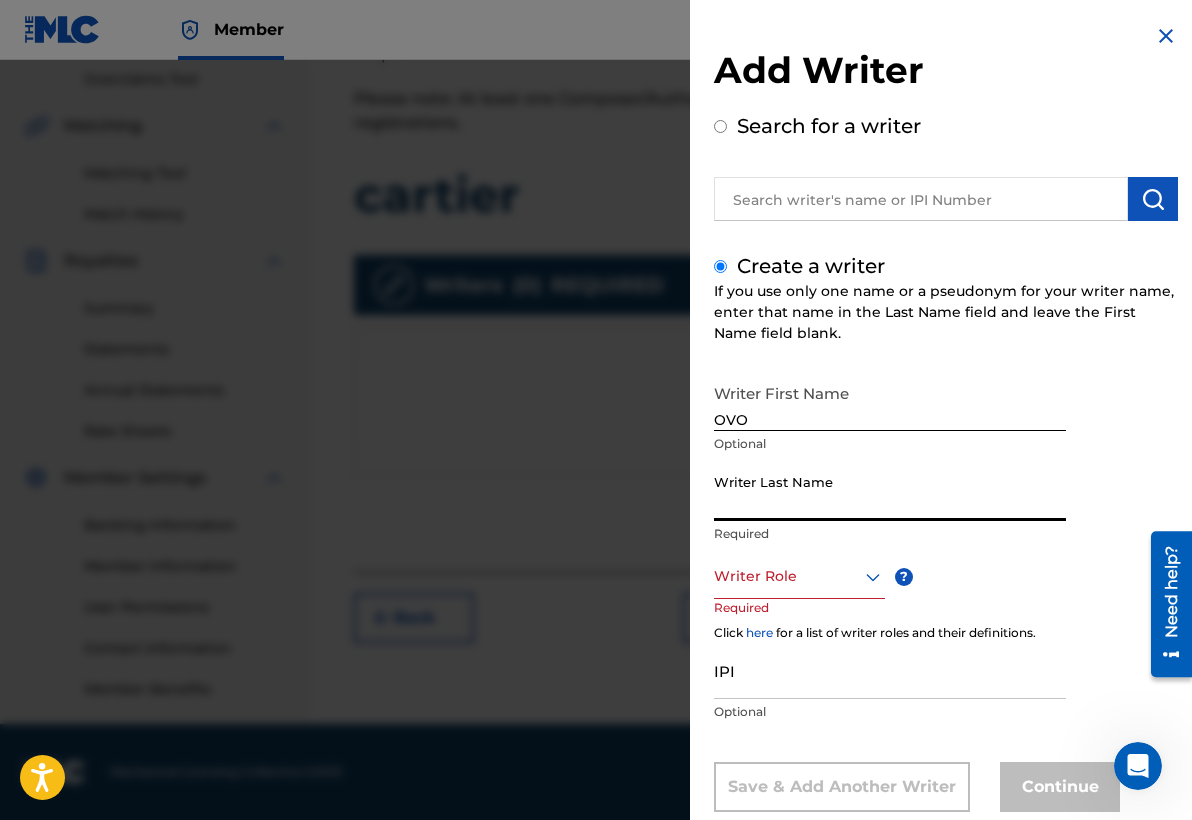 type on "h" 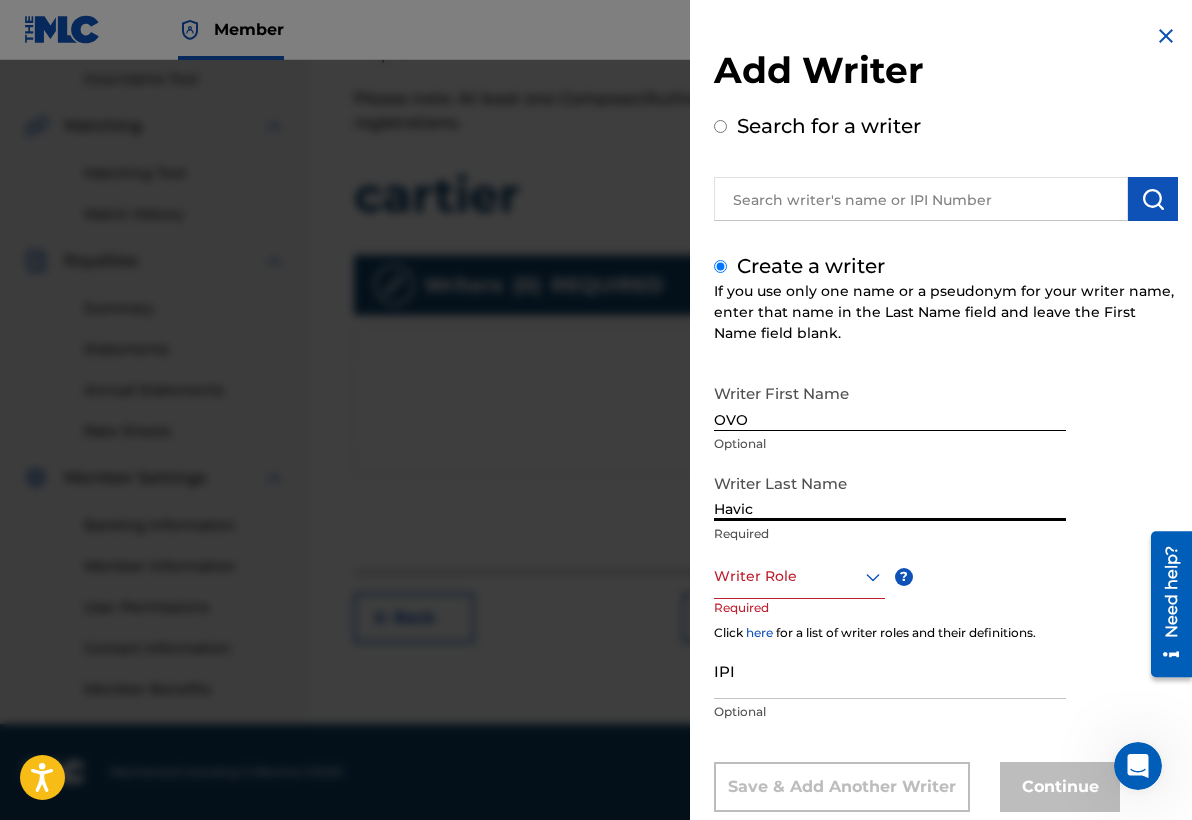 type on "Havic" 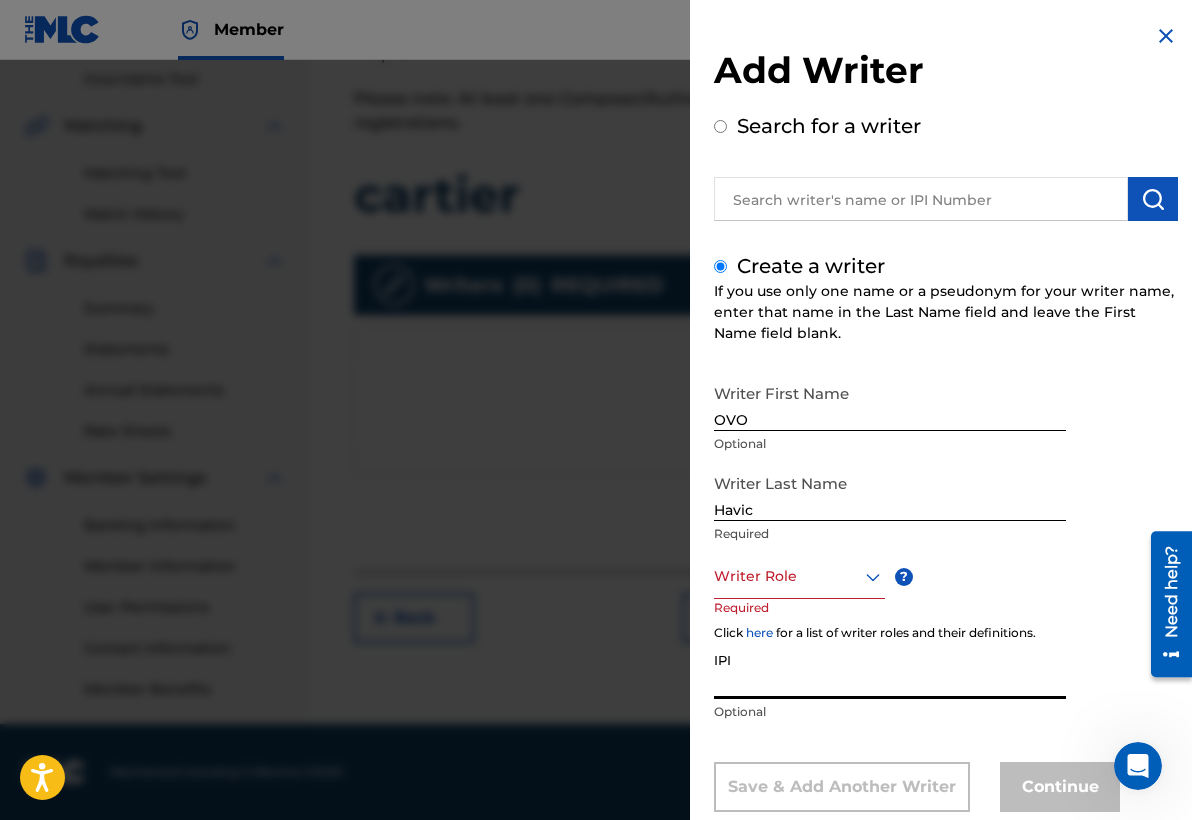click on "IPI" at bounding box center [890, 670] 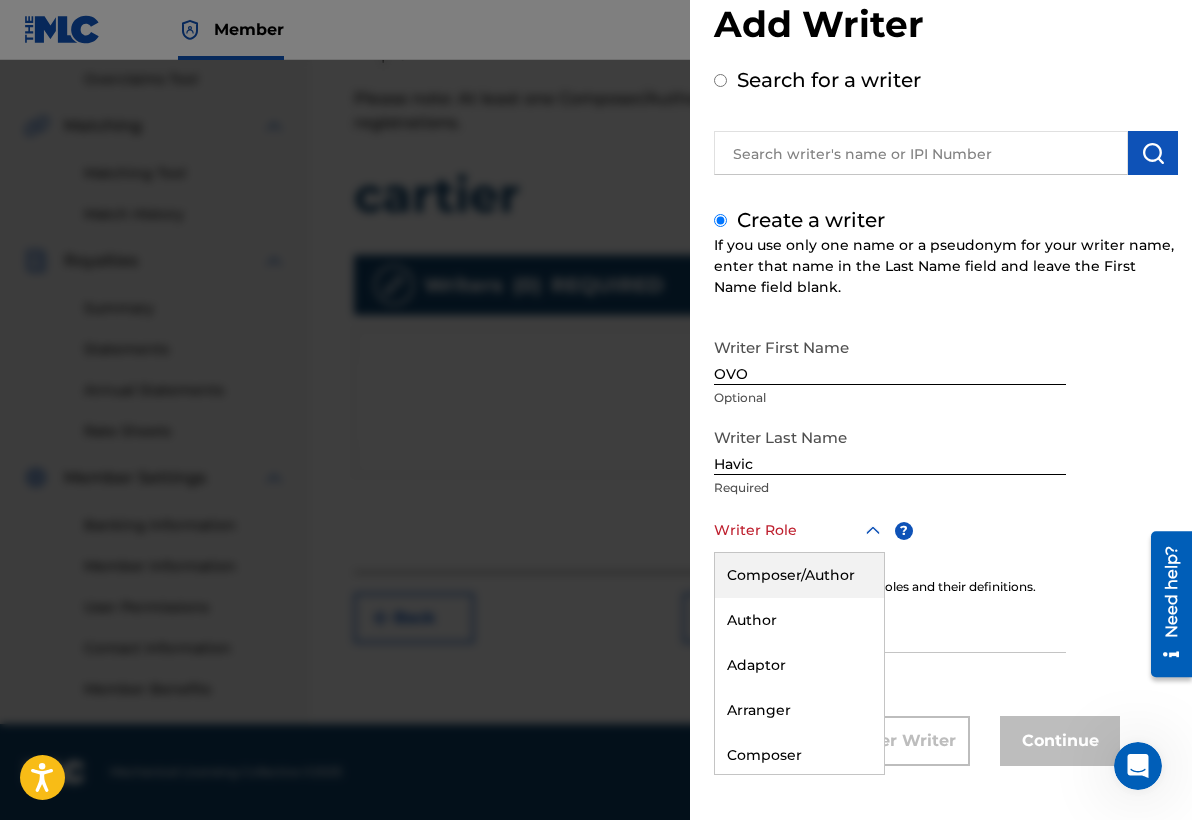 scroll, scrollTop: 46, scrollLeft: 0, axis: vertical 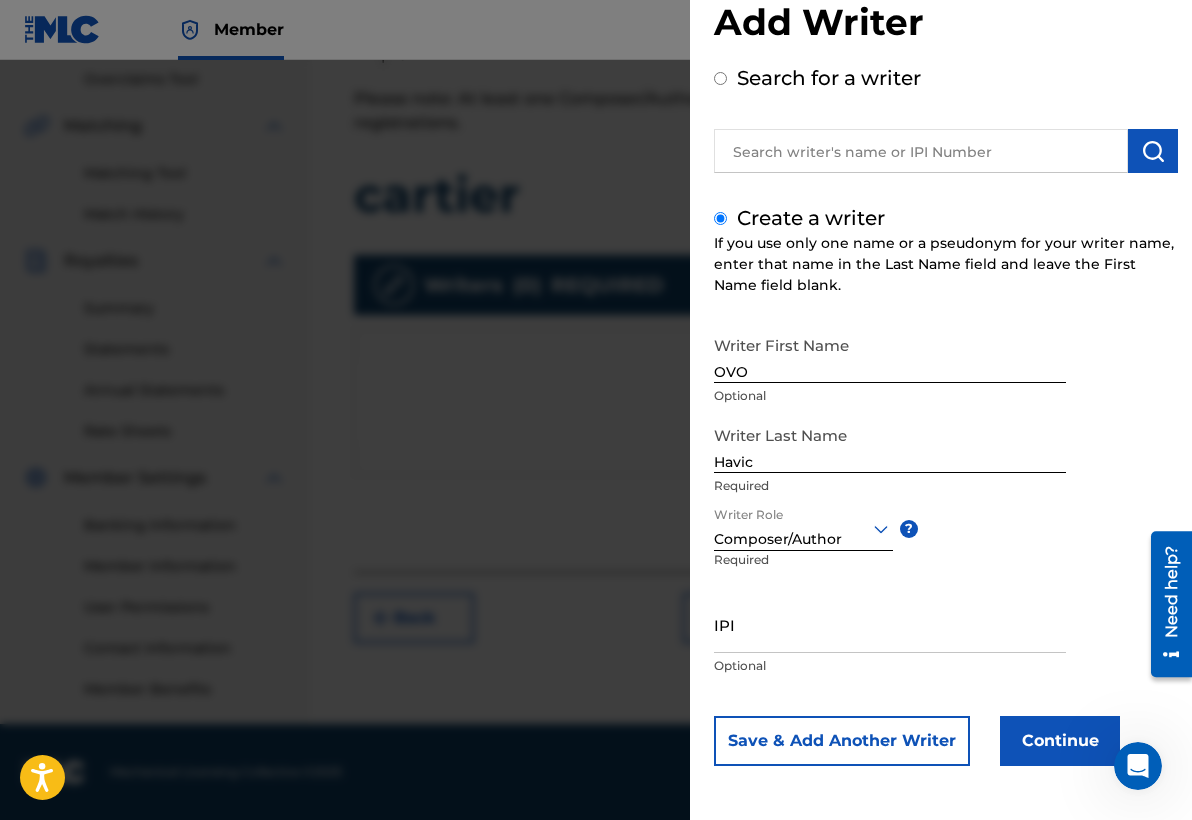 click on "Continue" at bounding box center (1060, 741) 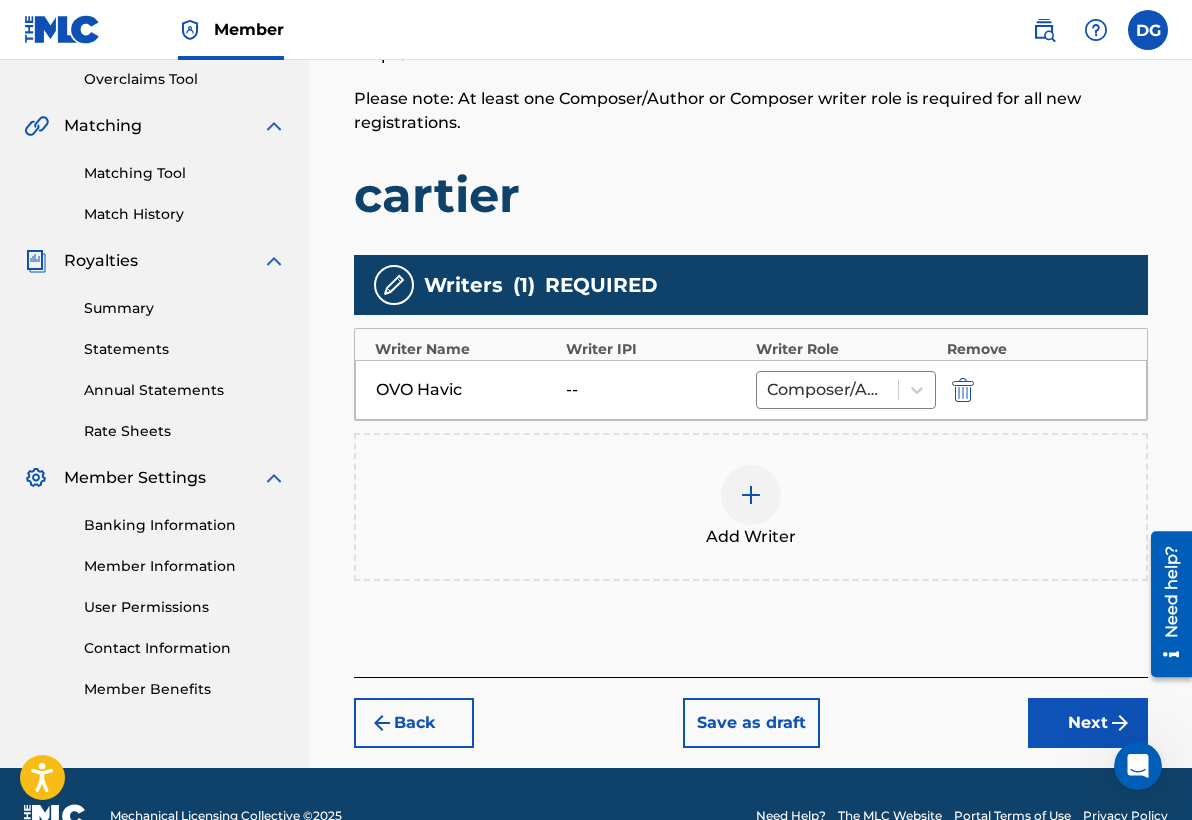 click on "Next" at bounding box center [1088, 723] 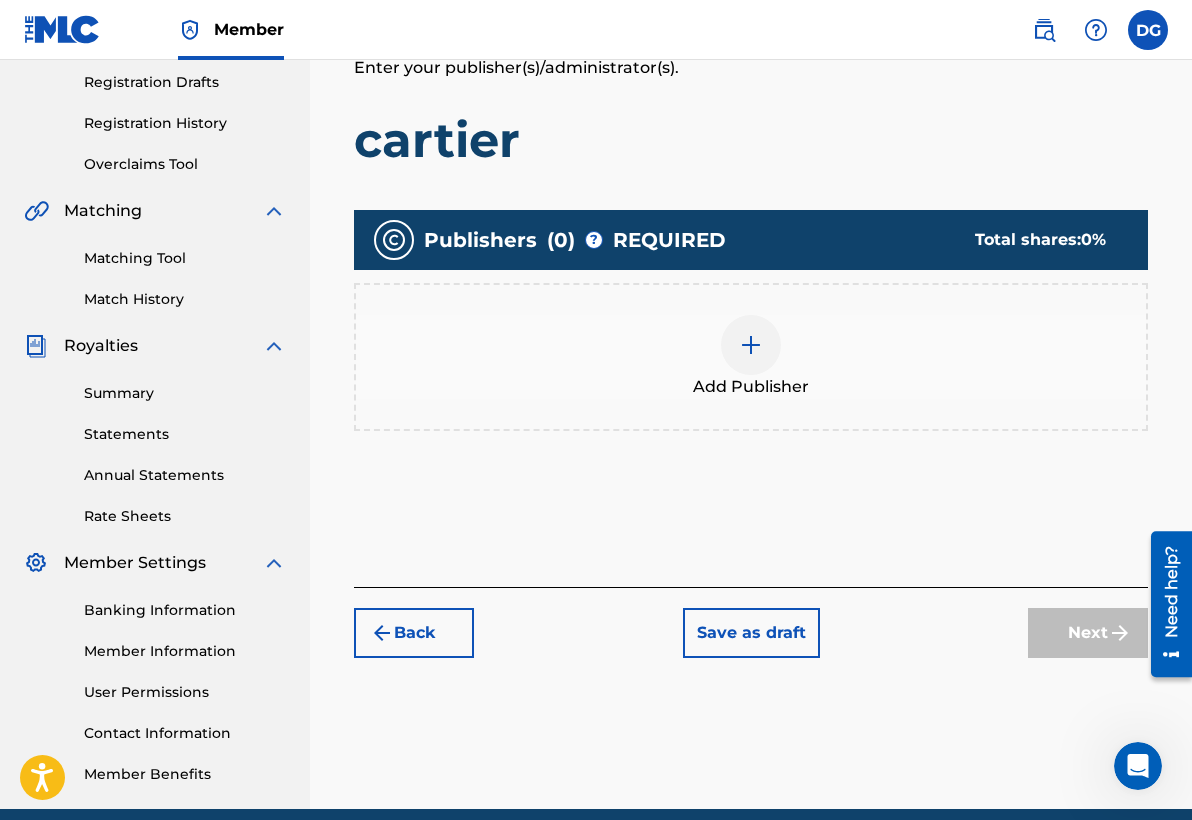 scroll, scrollTop: 330, scrollLeft: 0, axis: vertical 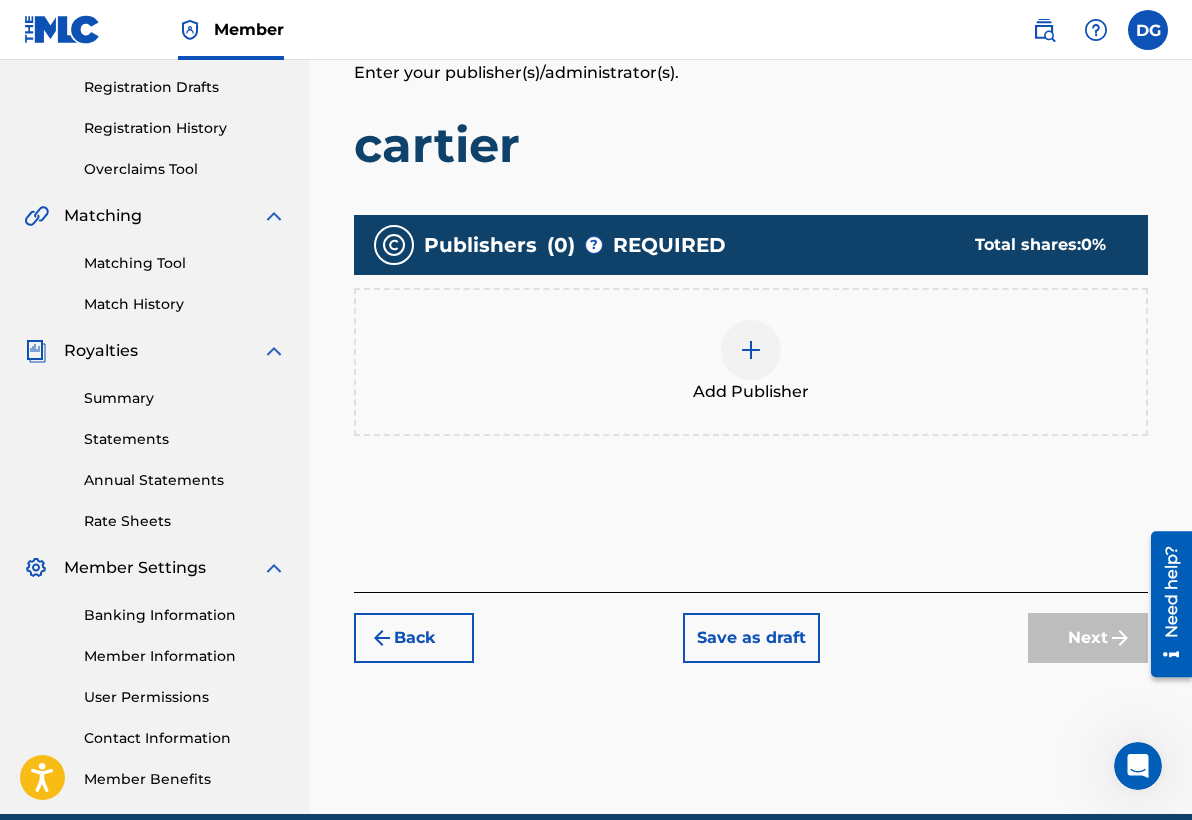 click at bounding box center (751, 350) 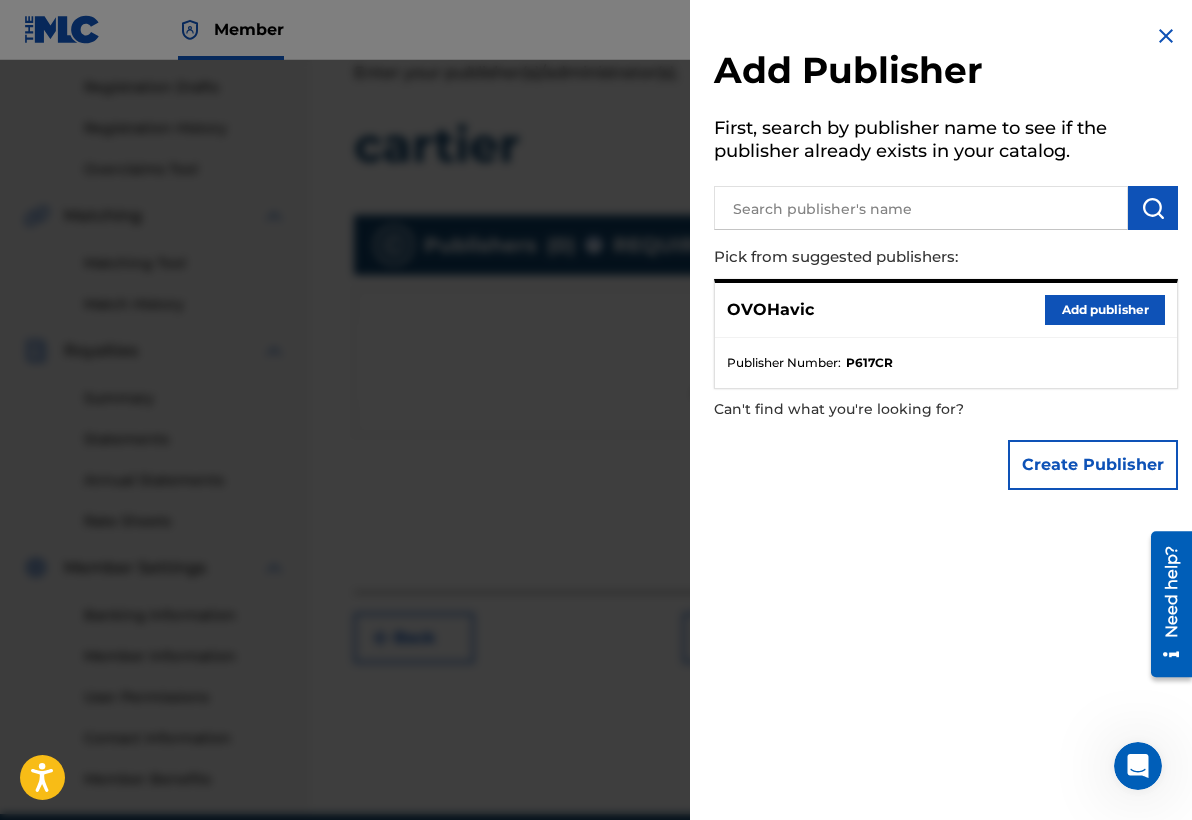 click on "Add publisher" at bounding box center [1105, 310] 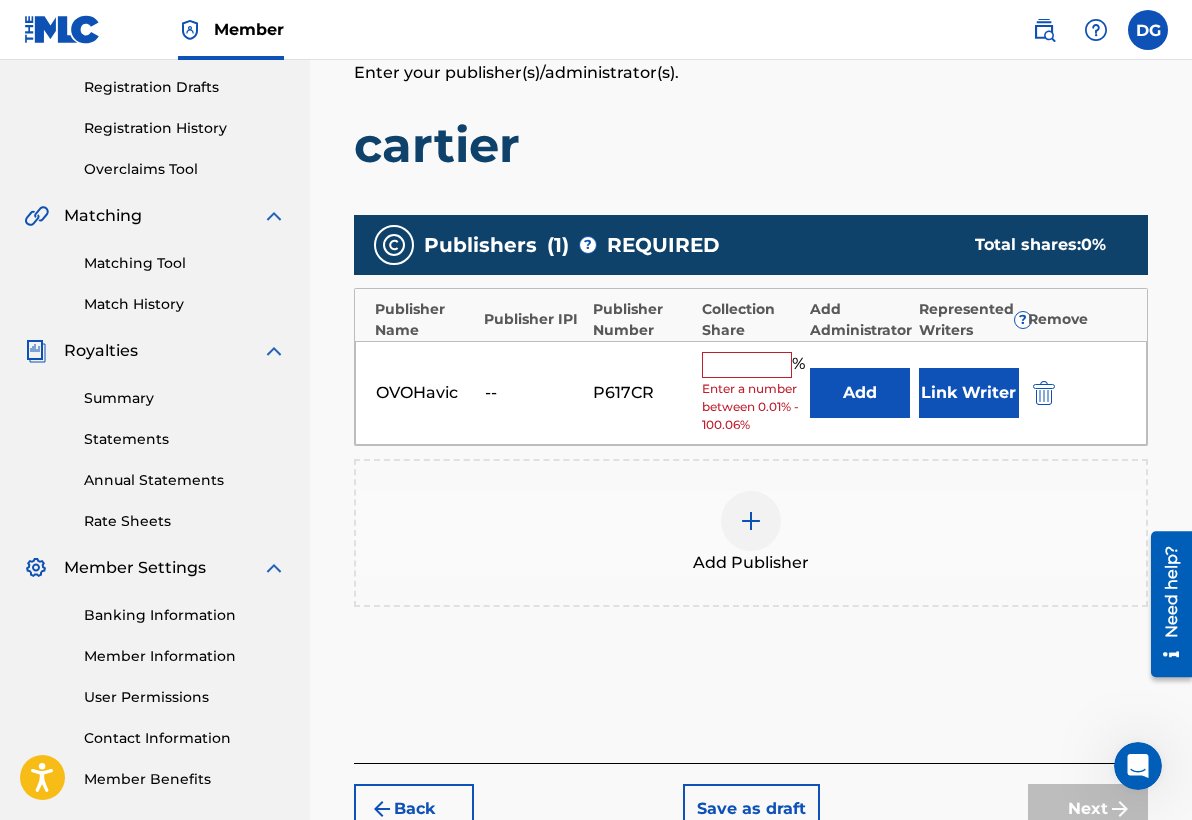 click at bounding box center (747, 365) 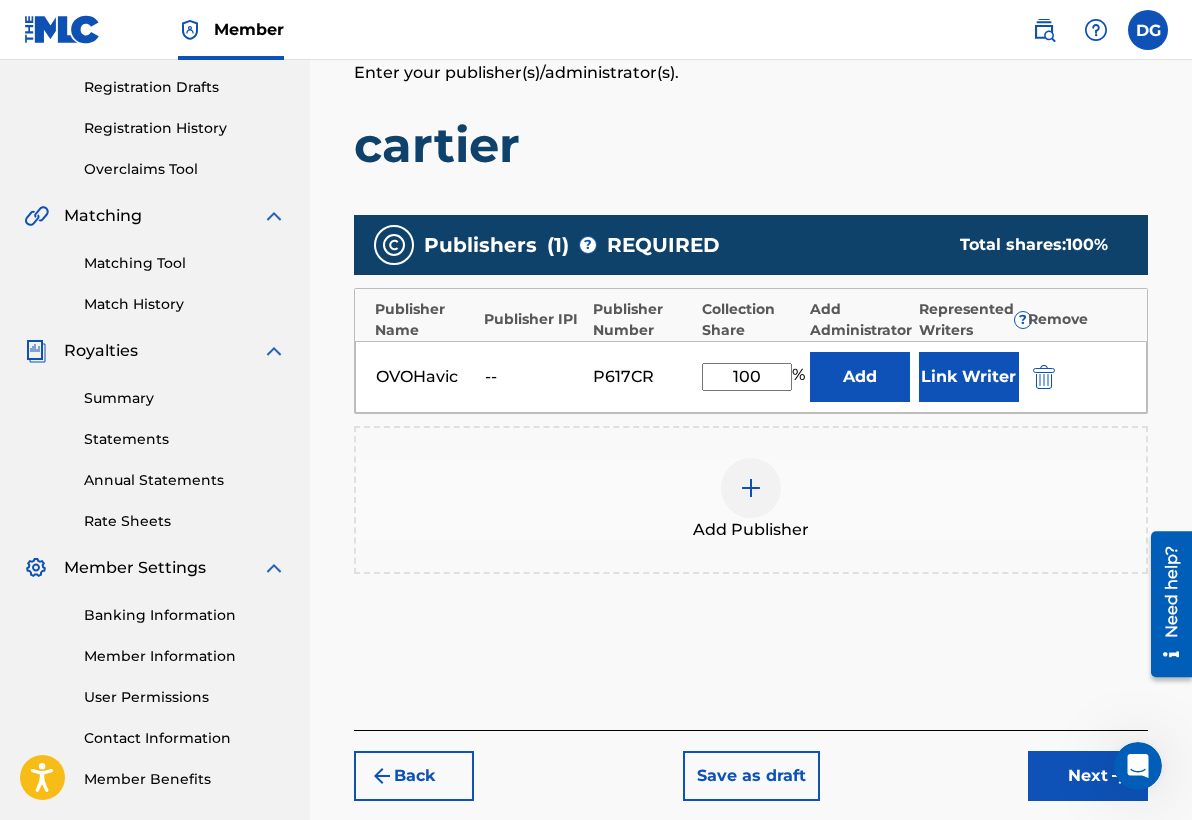 type on "100" 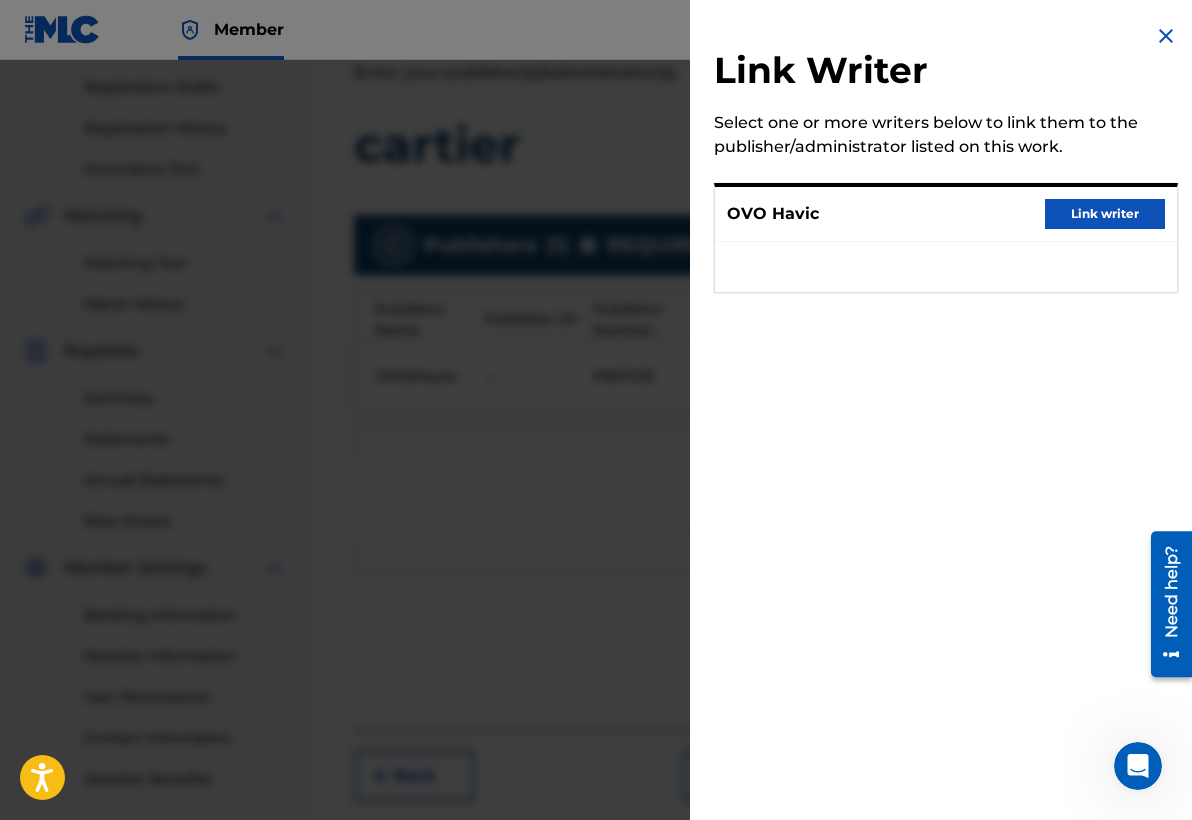 click on "Link writer" at bounding box center [1105, 214] 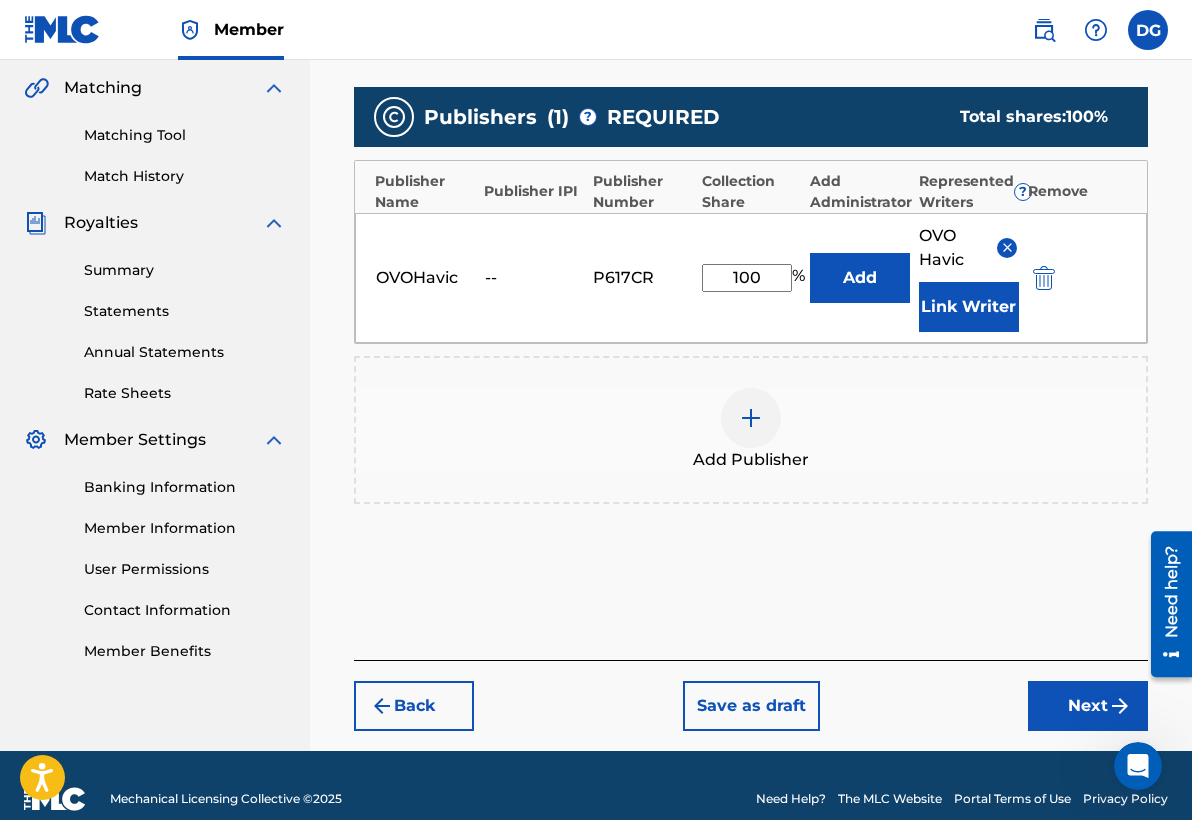 scroll, scrollTop: 474, scrollLeft: 0, axis: vertical 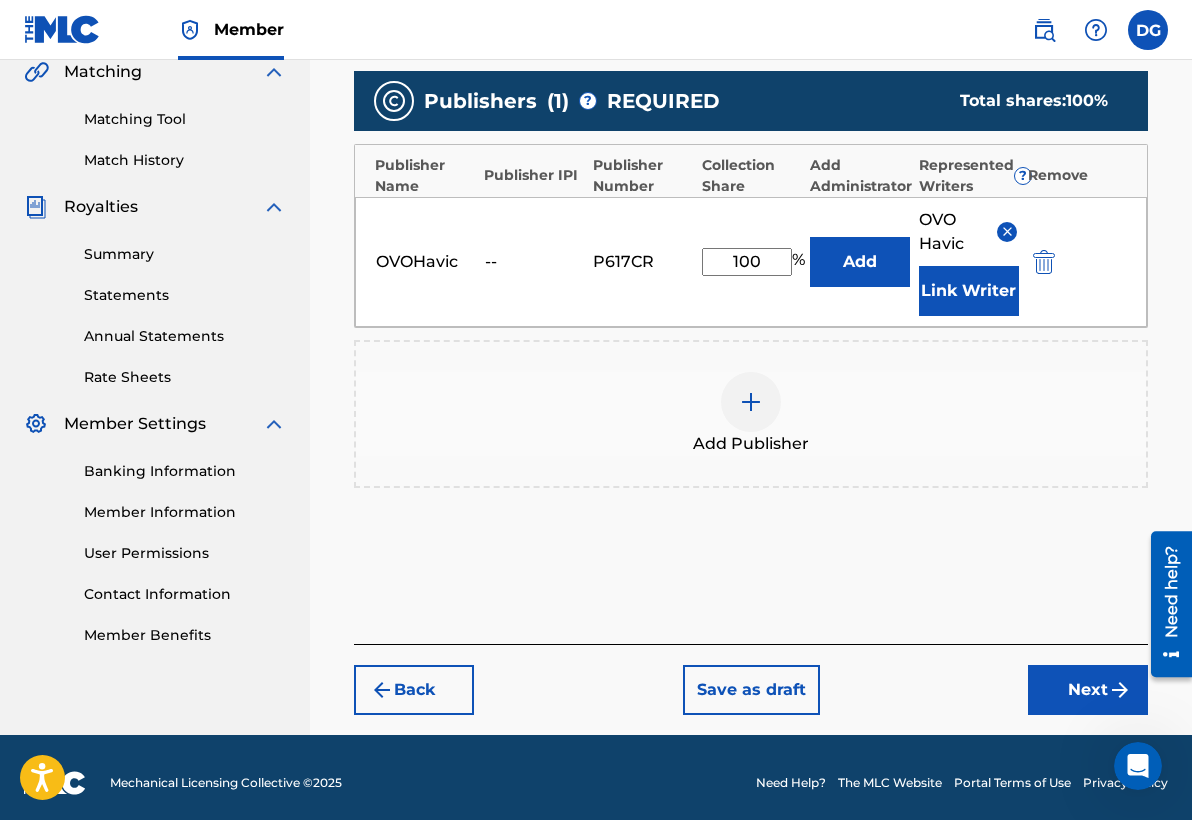 click on "Next" at bounding box center (1088, 690) 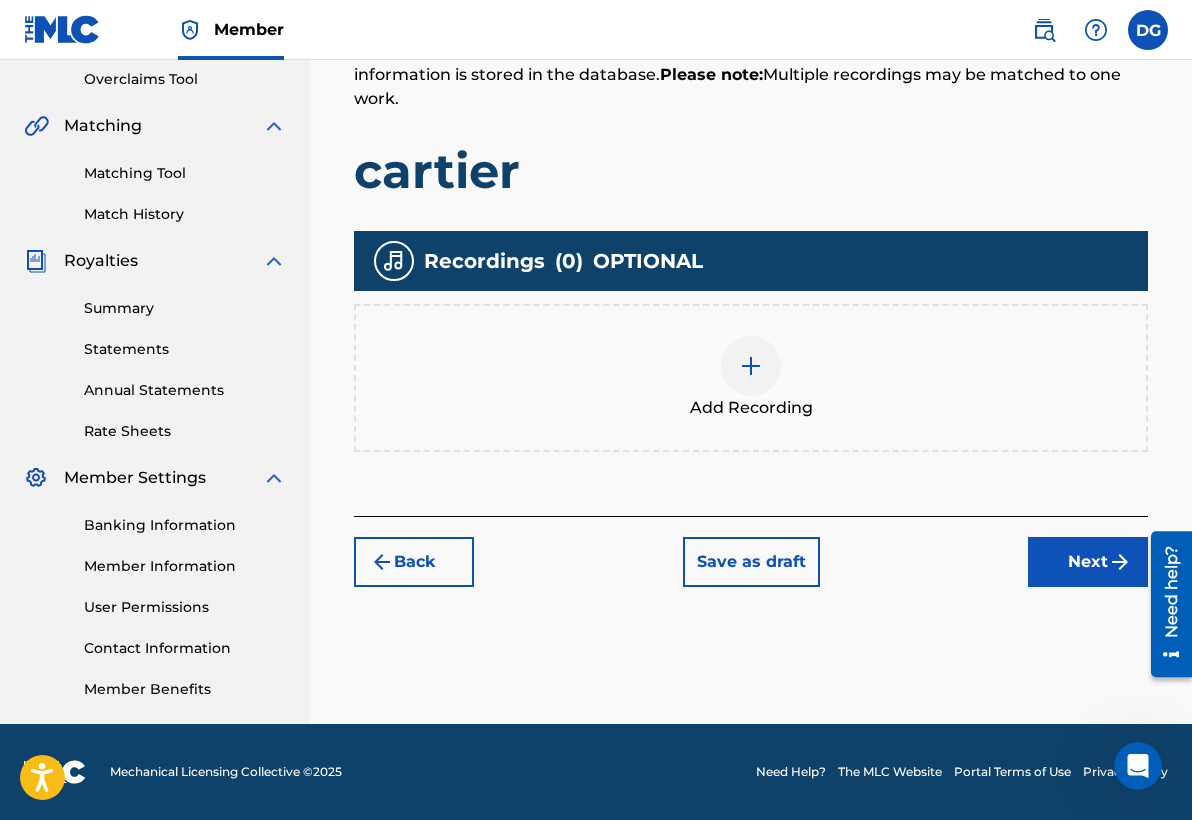 scroll, scrollTop: 420, scrollLeft: 0, axis: vertical 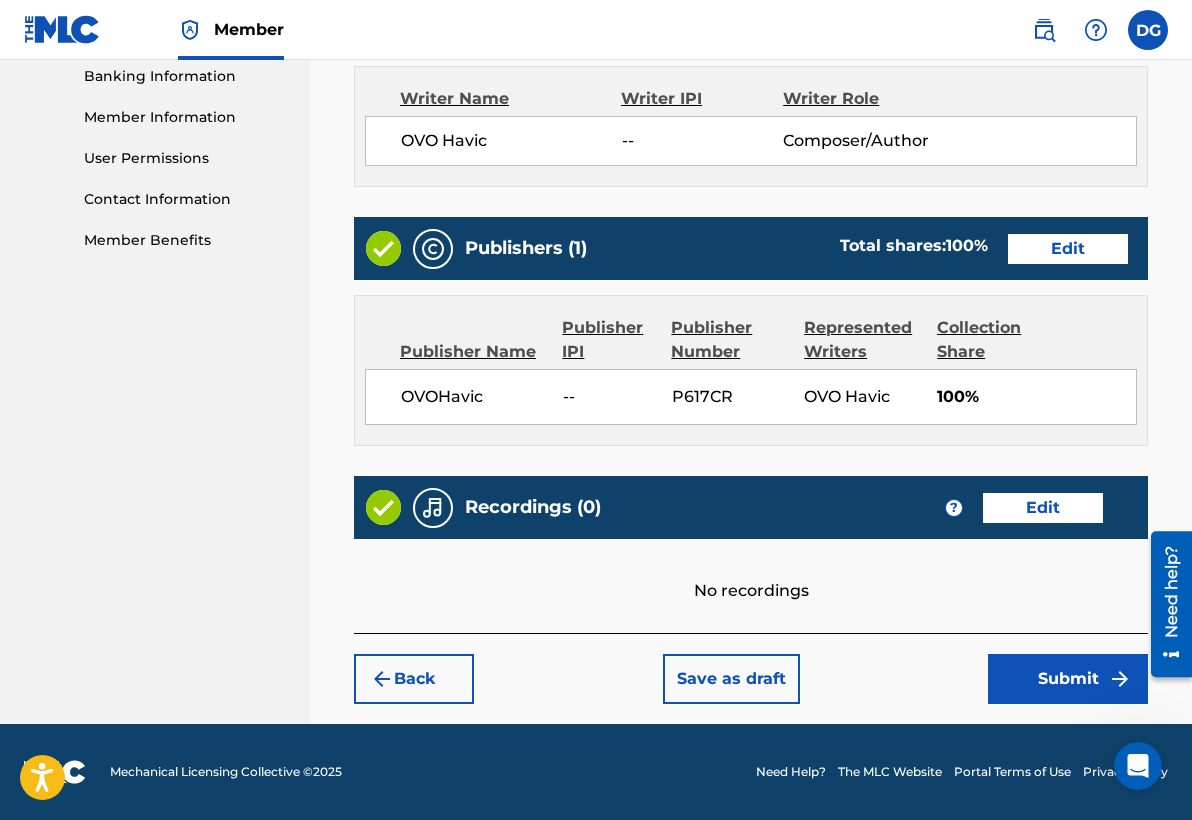 click on "Submit" at bounding box center [1068, 679] 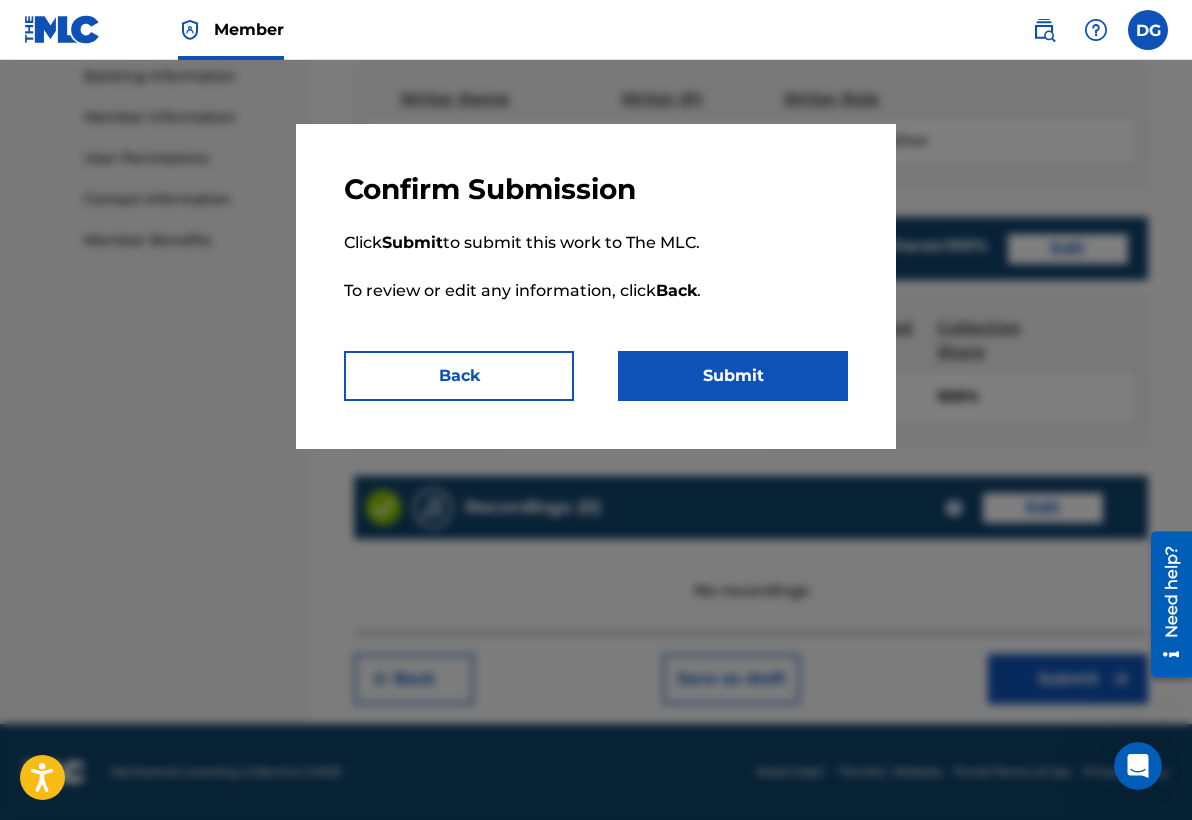 click on "Submit" at bounding box center [733, 376] 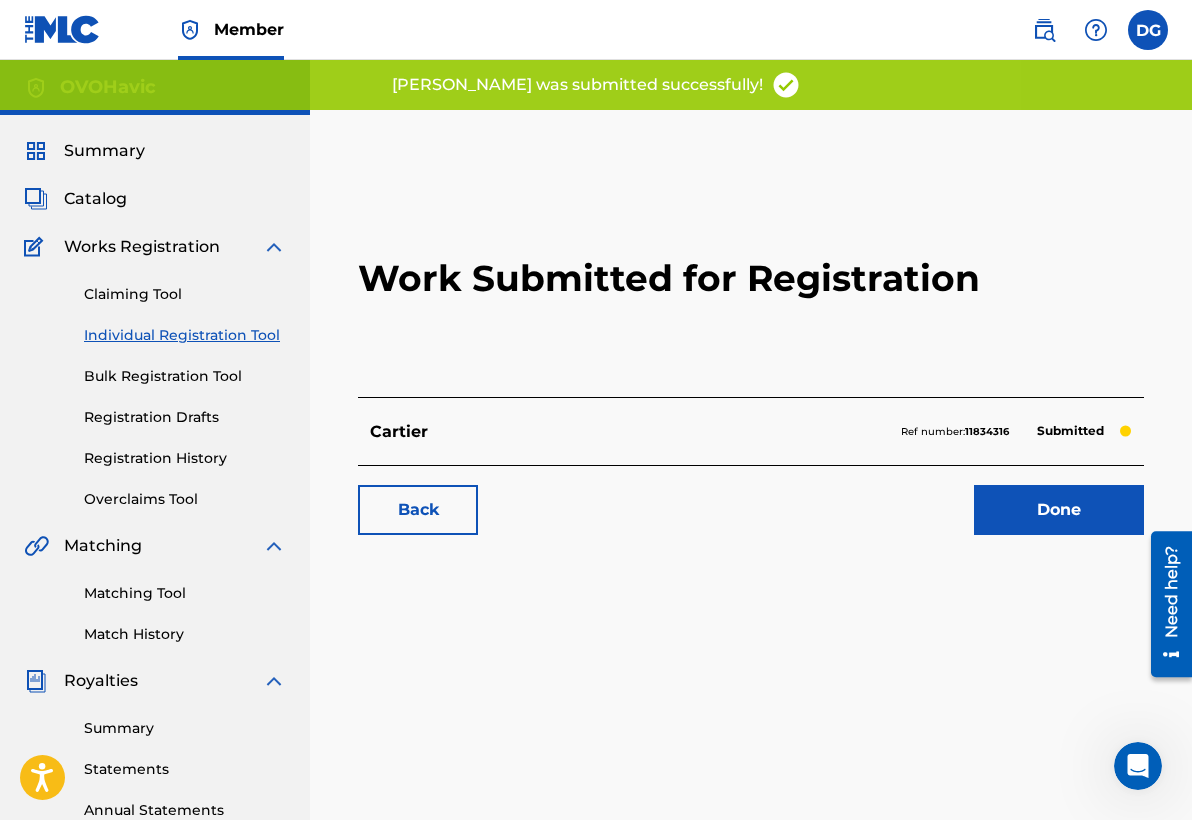 click on "Done" at bounding box center (1059, 510) 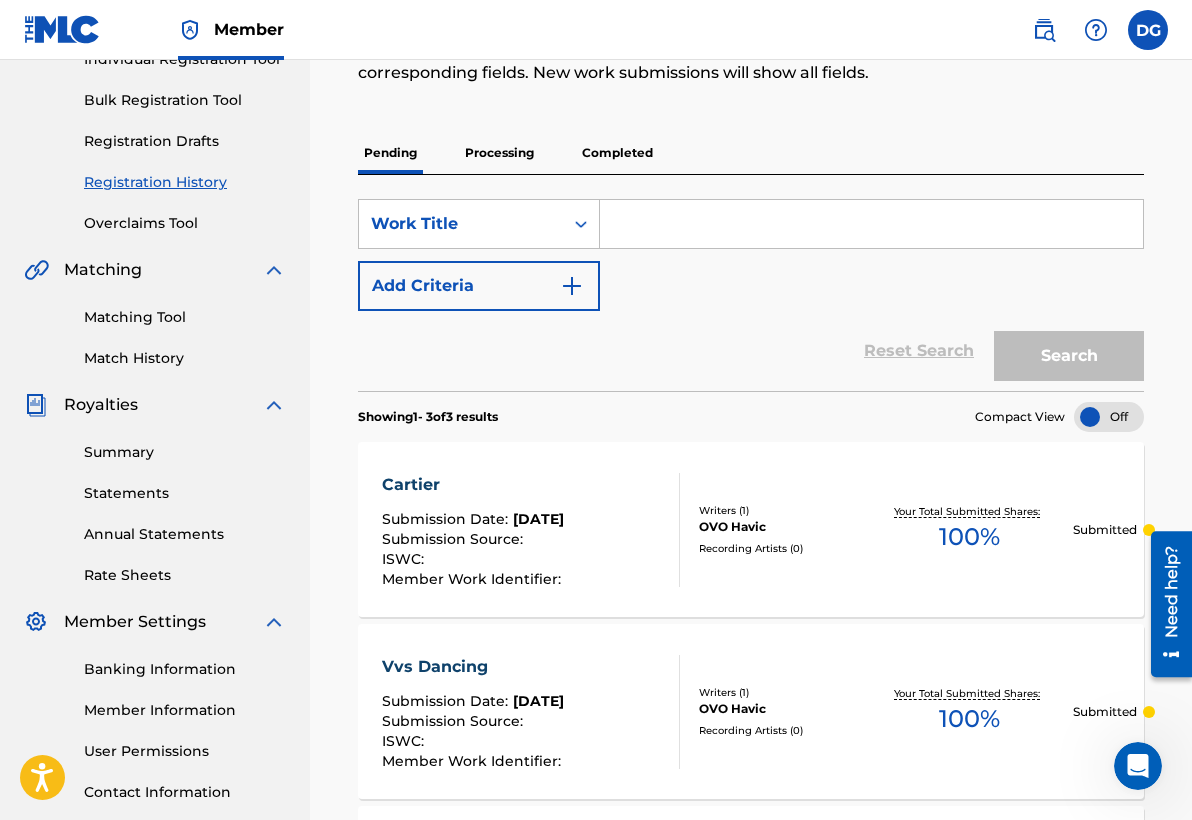 scroll, scrollTop: 280, scrollLeft: 0, axis: vertical 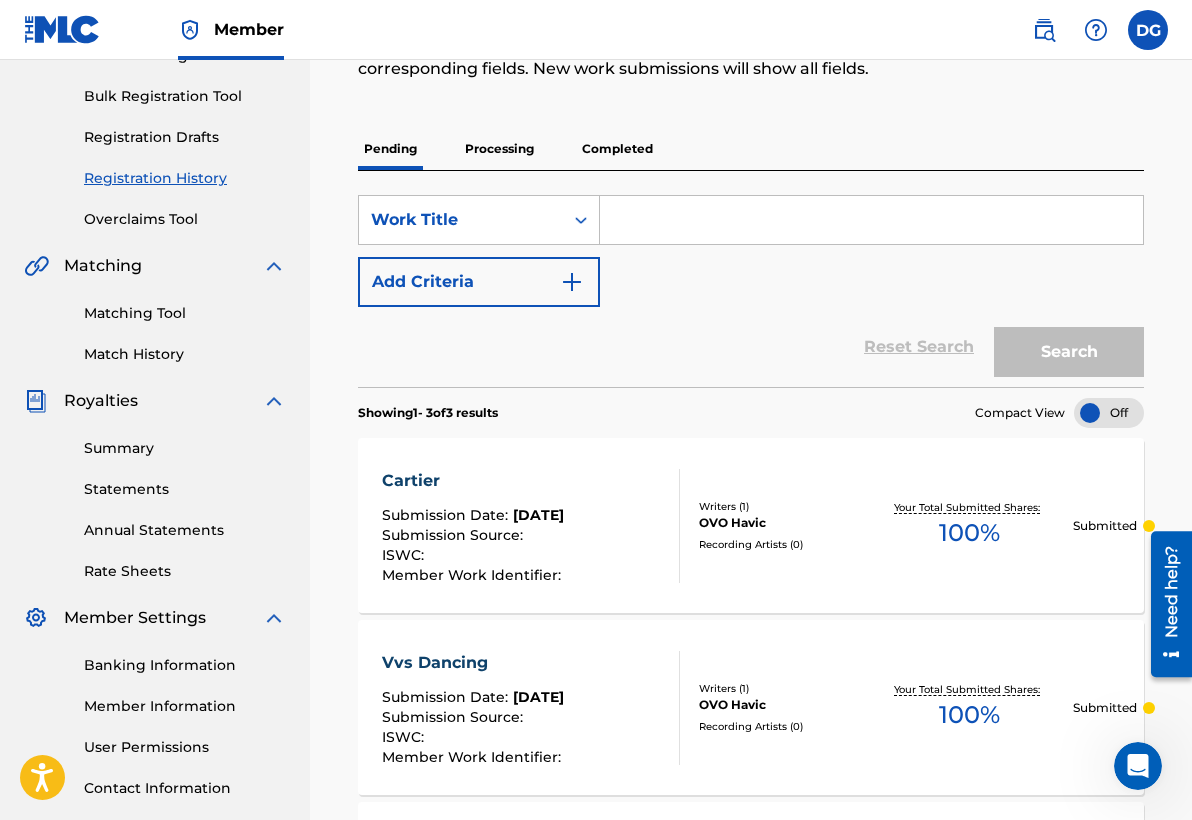 click at bounding box center (871, 220) 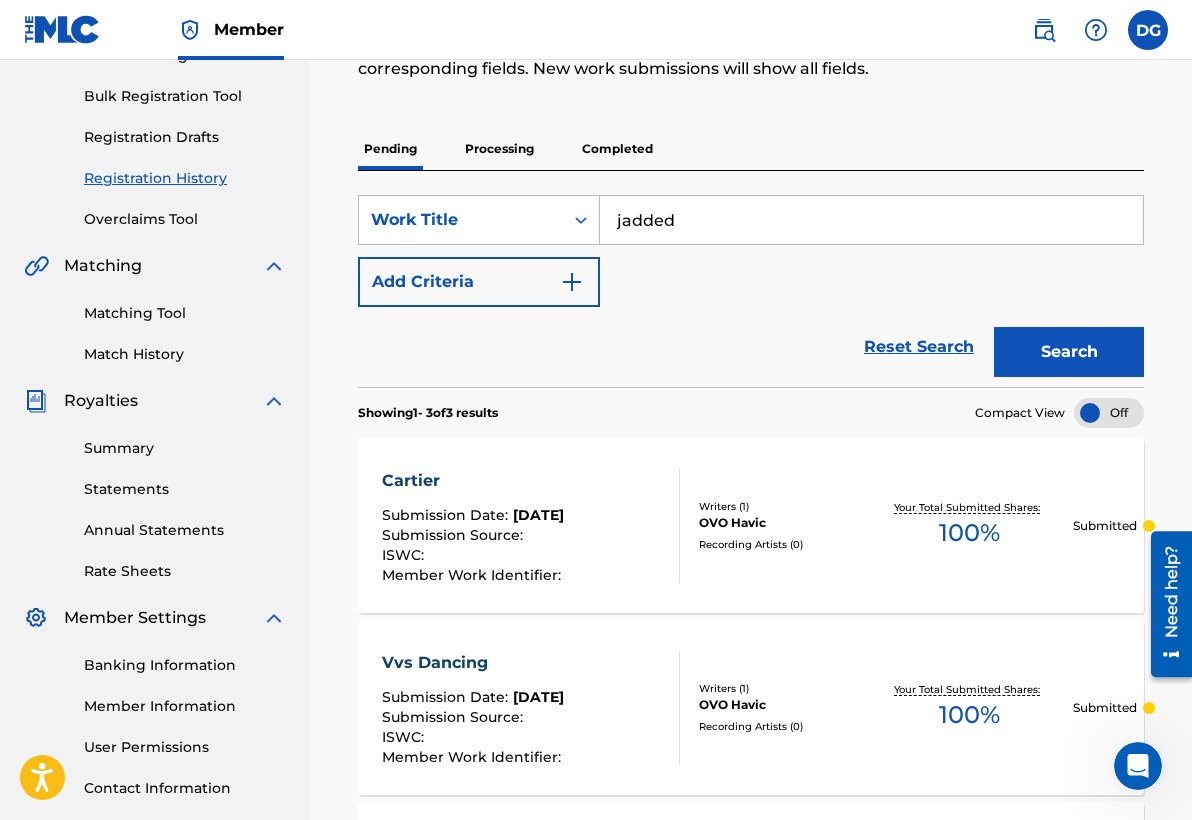 type on "added" 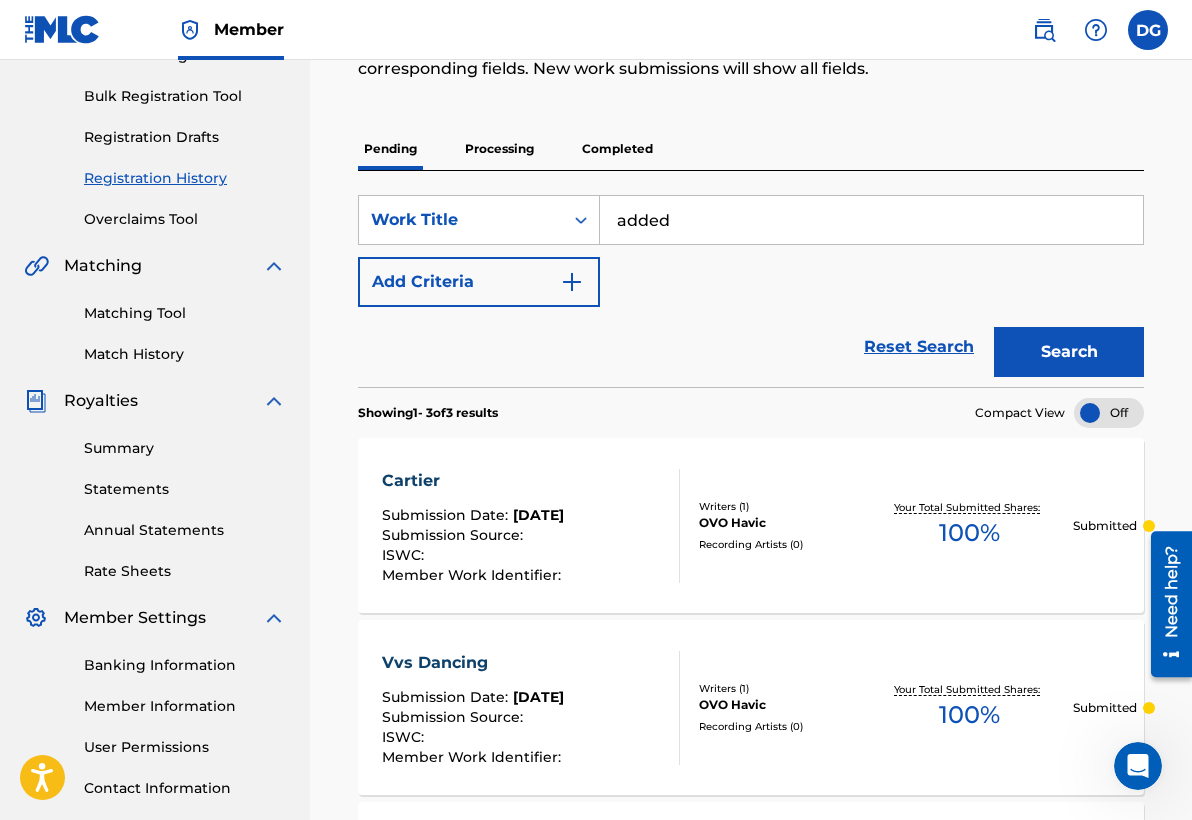 drag, startPoint x: 731, startPoint y: 205, endPoint x: 1124, endPoint y: 375, distance: 428.19272 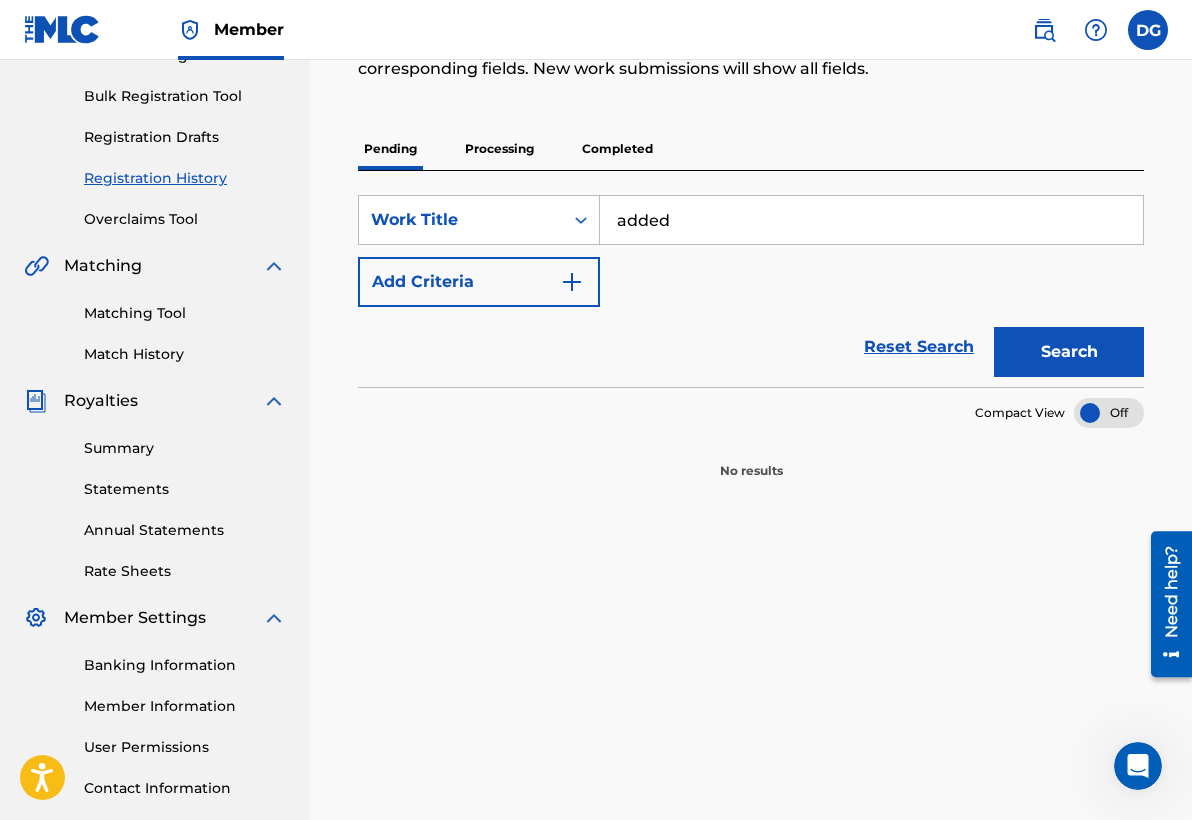 click on "Add Criteria" at bounding box center [479, 282] 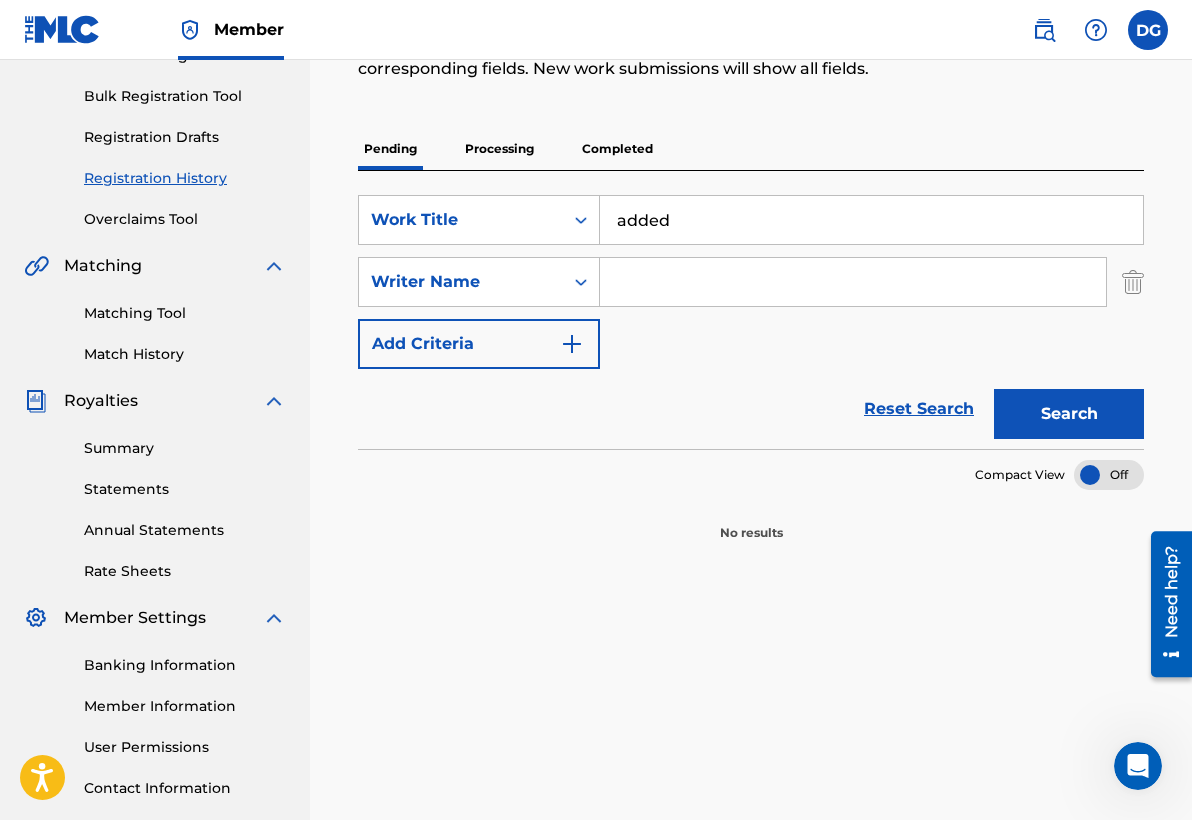 click at bounding box center (853, 282) 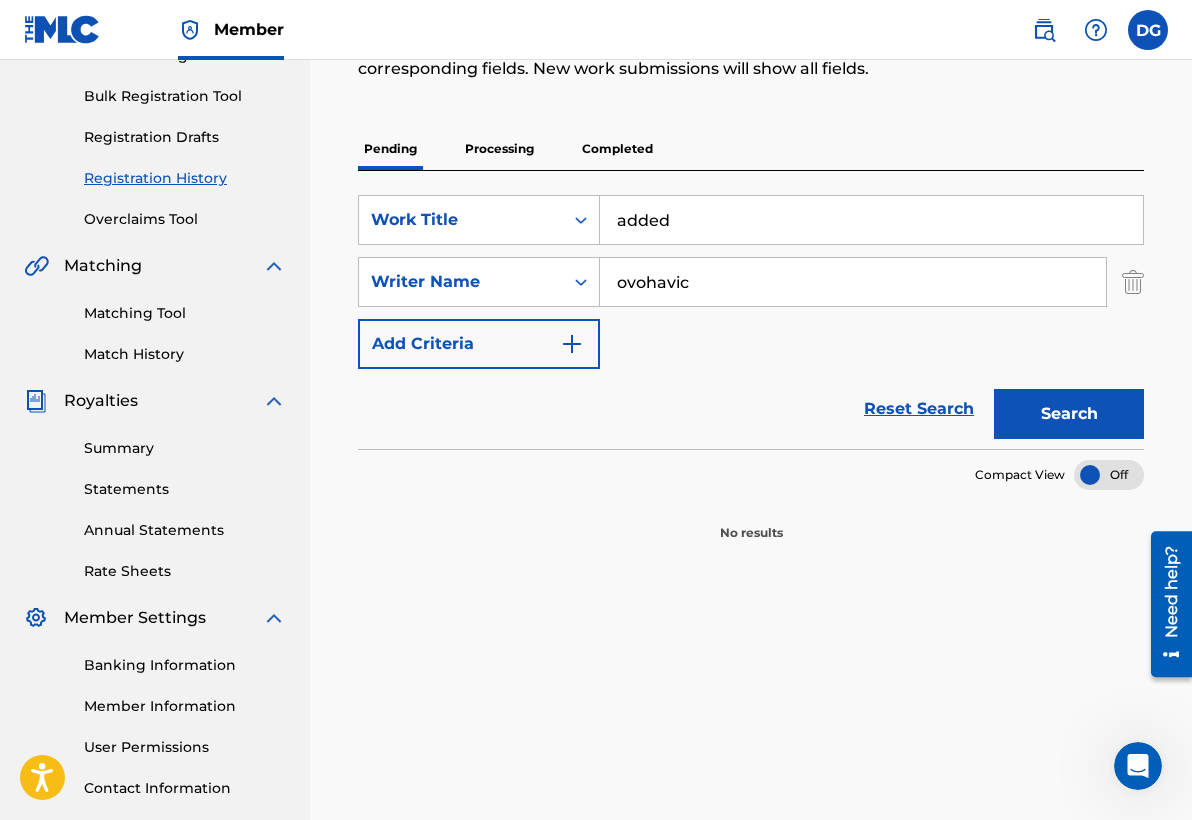 type on "ovohavic" 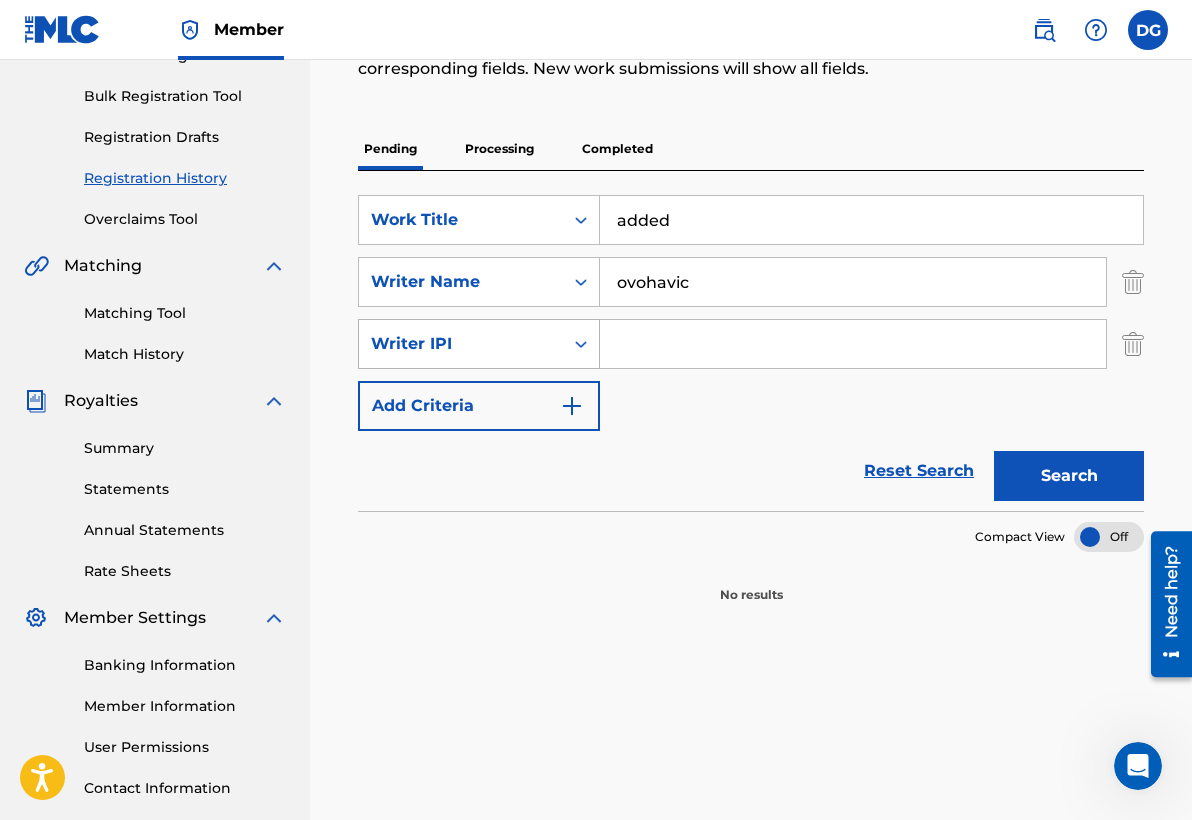 click on "Writer IPI" at bounding box center (461, 344) 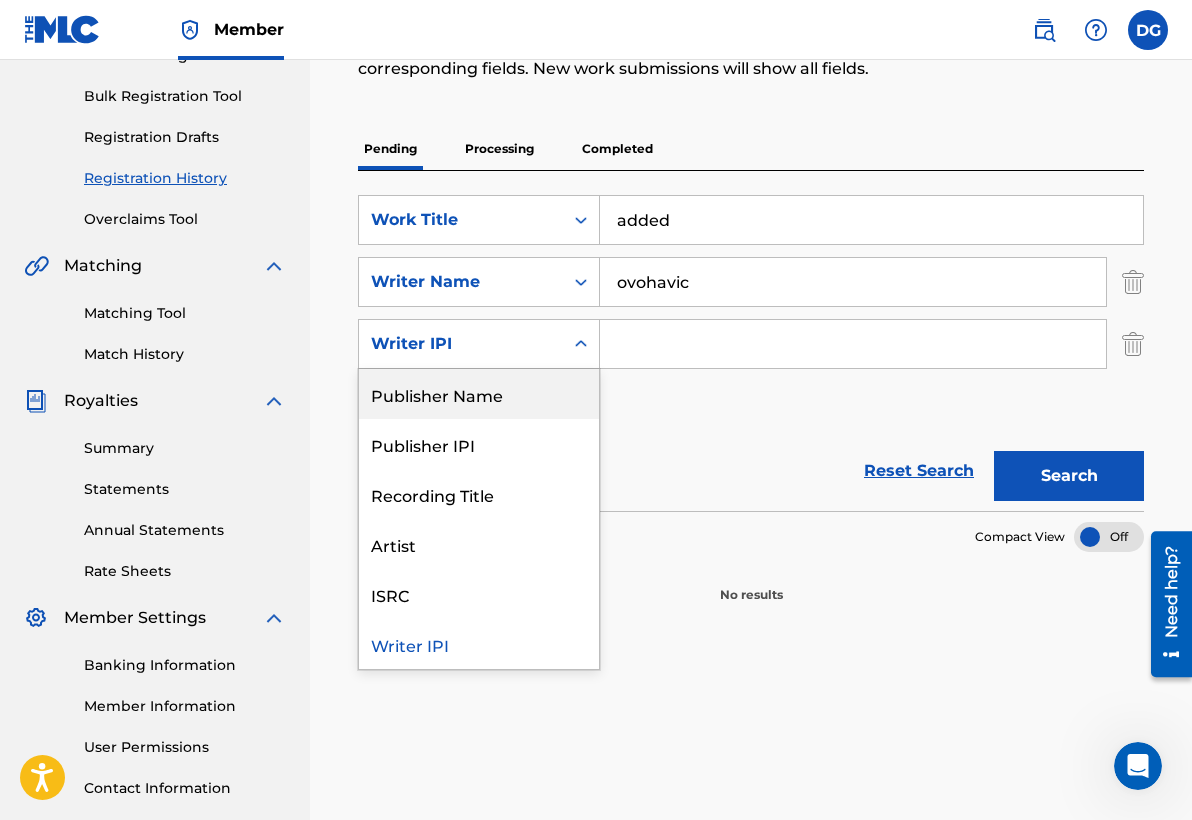 click on "Publisher Name" at bounding box center (479, 394) 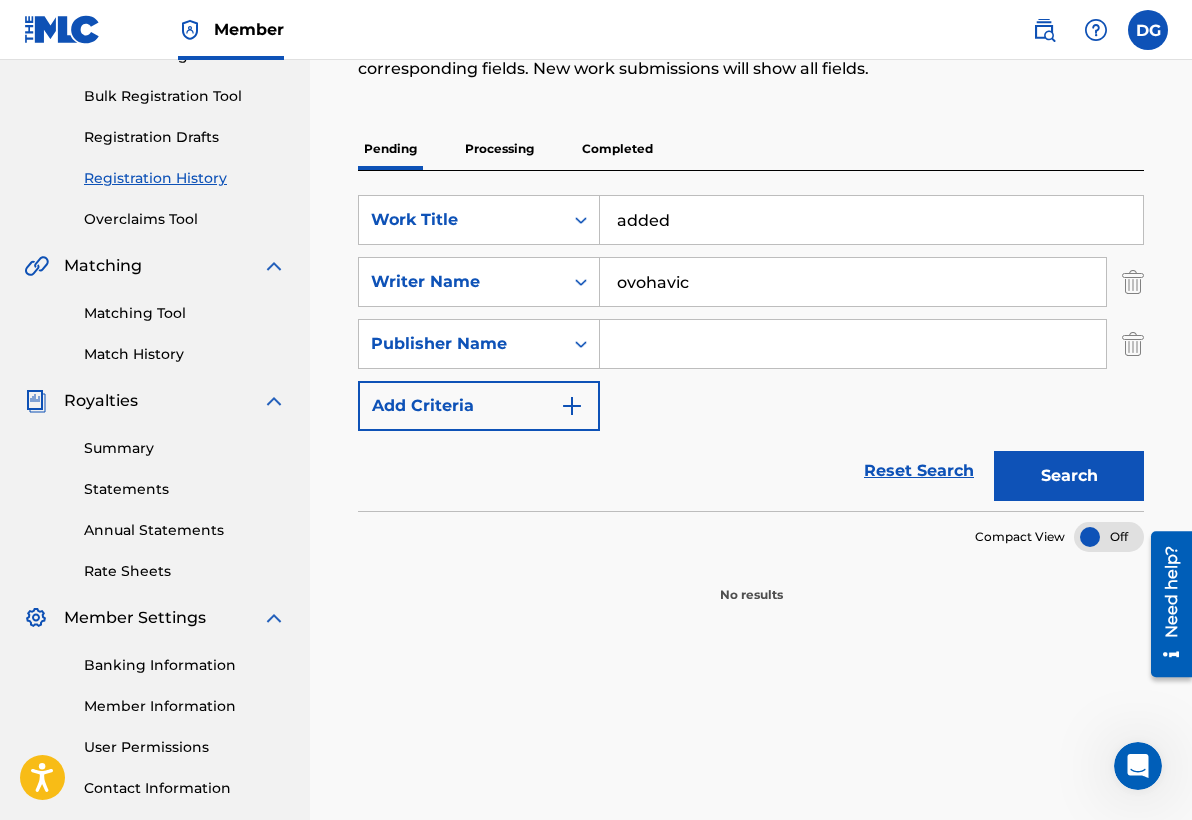 click at bounding box center (853, 344) 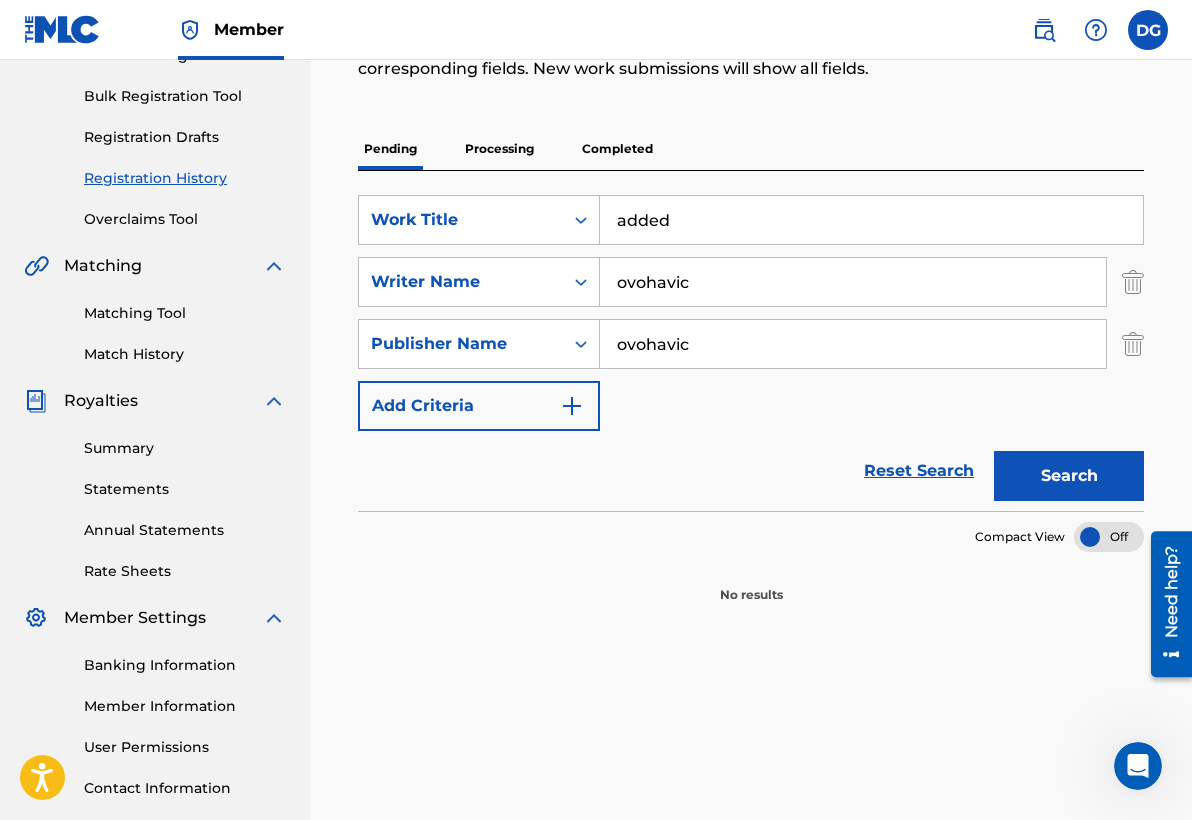 type on "ovohavic" 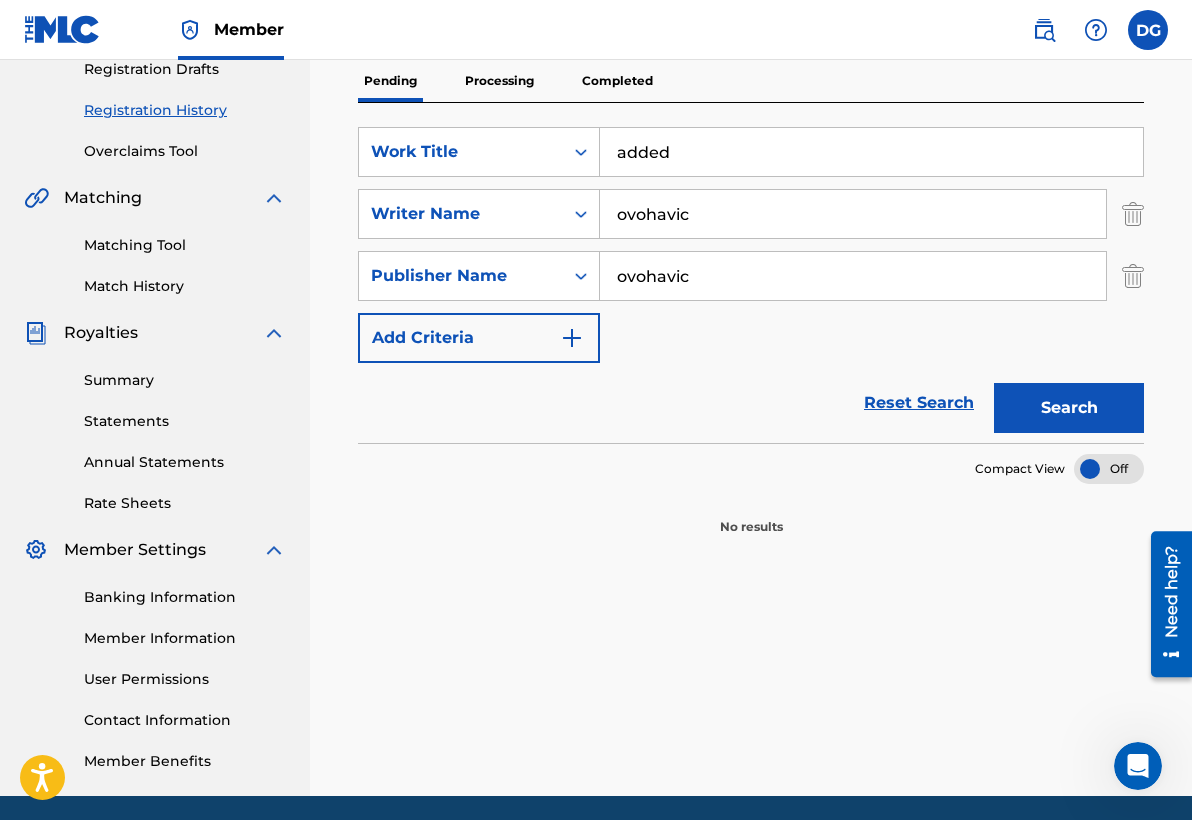 scroll, scrollTop: 360, scrollLeft: 0, axis: vertical 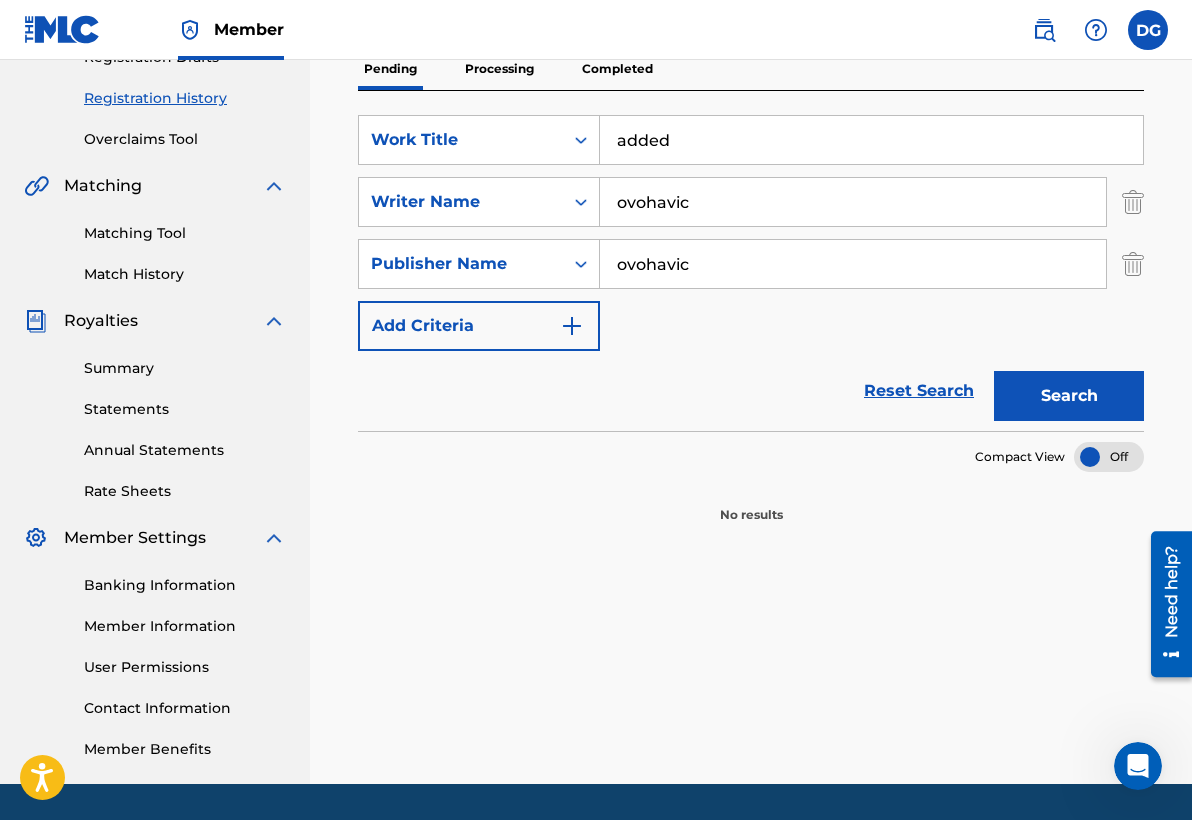 click on "Add Criteria" at bounding box center (479, 326) 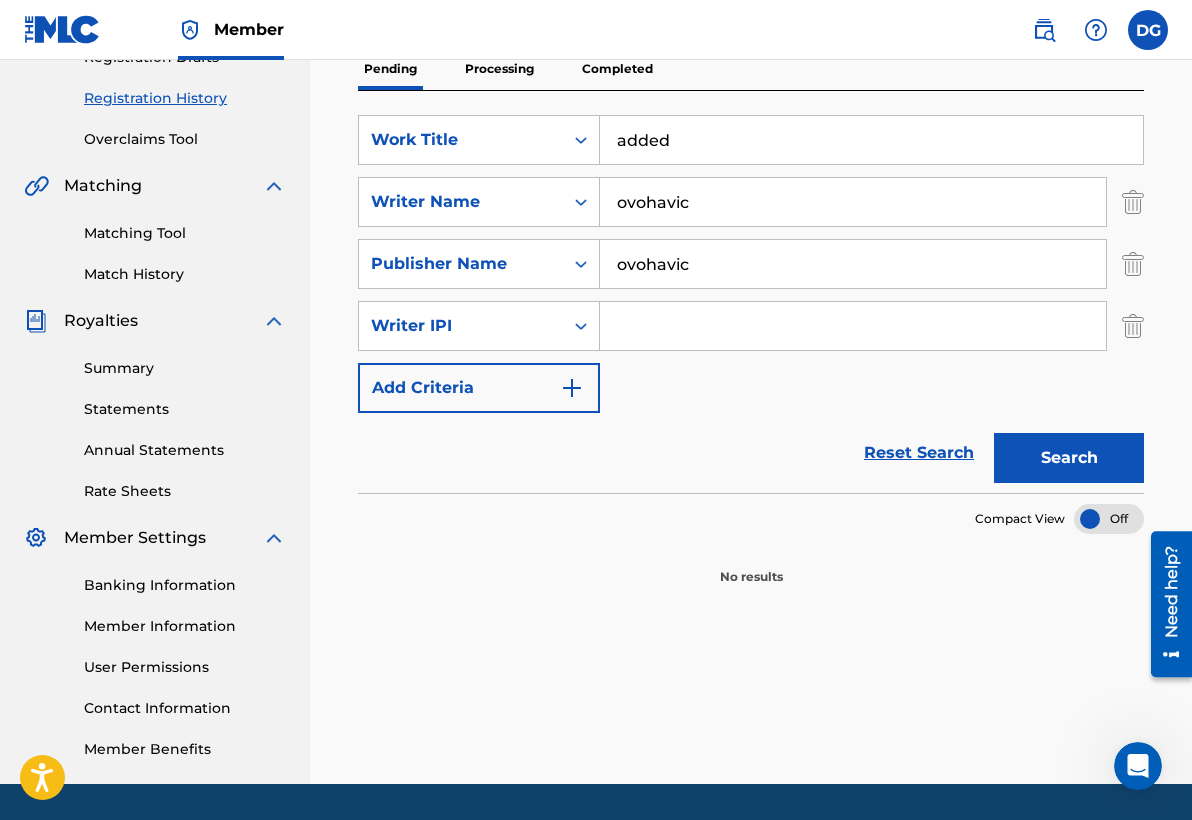 click on "Search" at bounding box center (1069, 458) 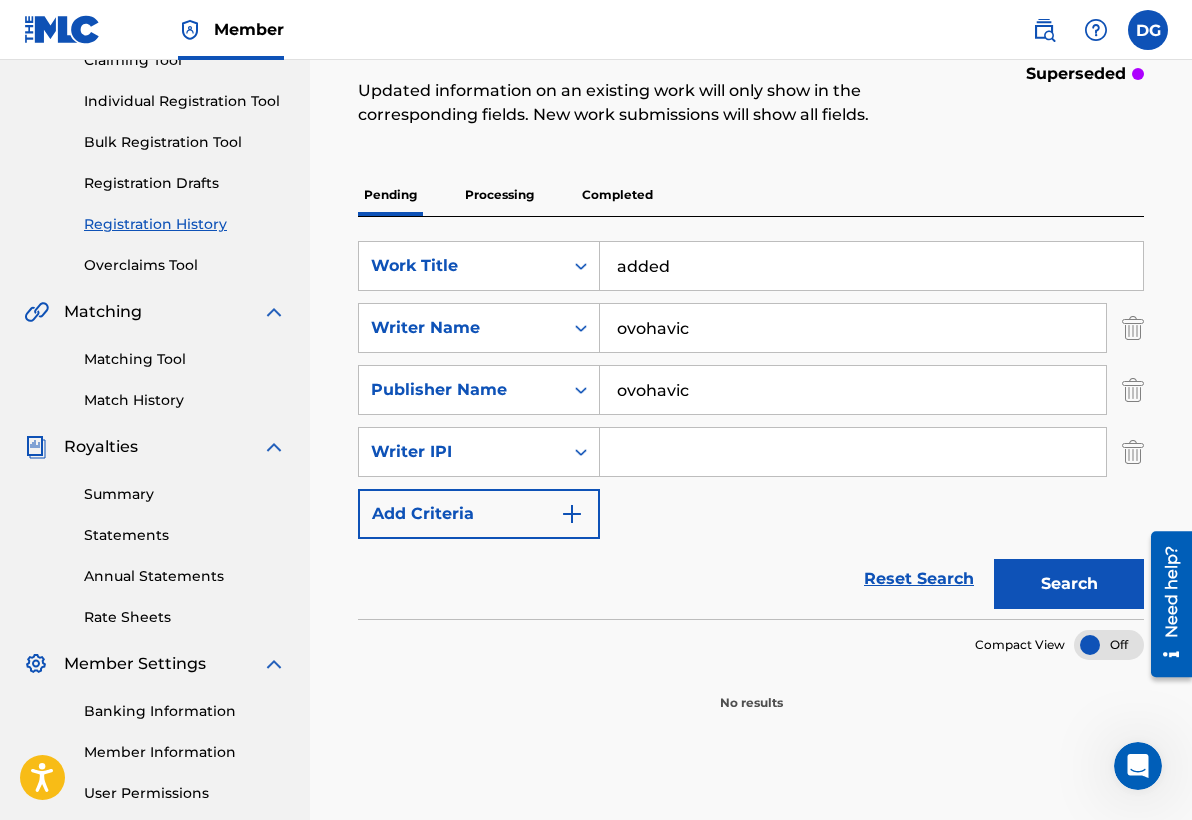 scroll, scrollTop: 171, scrollLeft: 0, axis: vertical 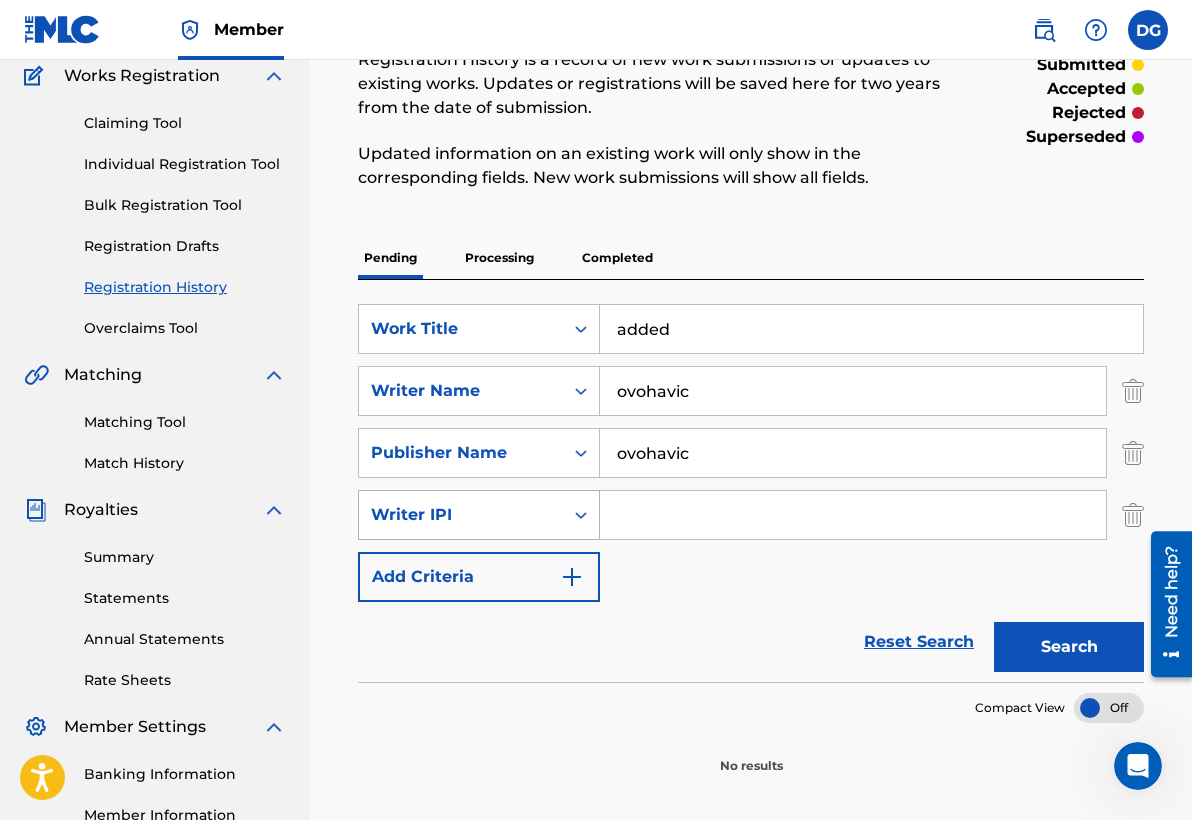 drag, startPoint x: 573, startPoint y: 531, endPoint x: 591, endPoint y: 516, distance: 23.43075 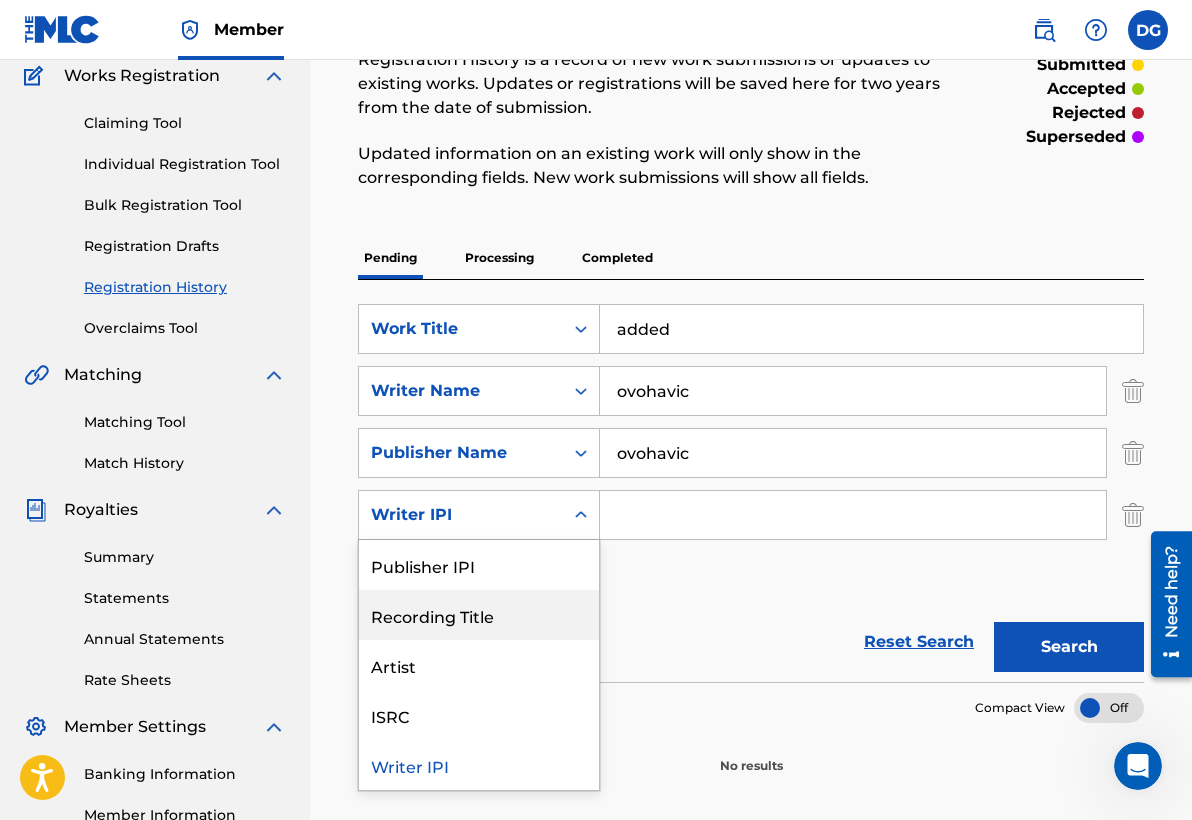 click on "Recording Title" at bounding box center (479, 615) 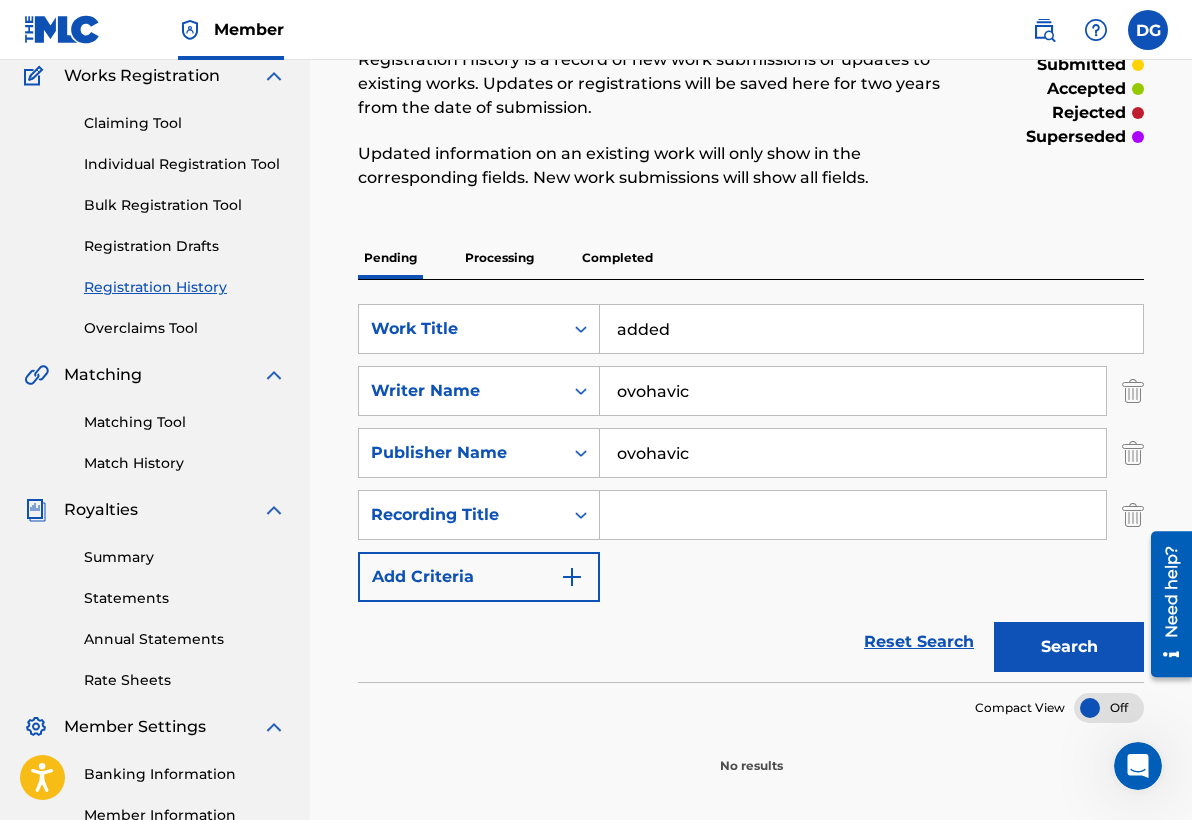 click at bounding box center (853, 515) 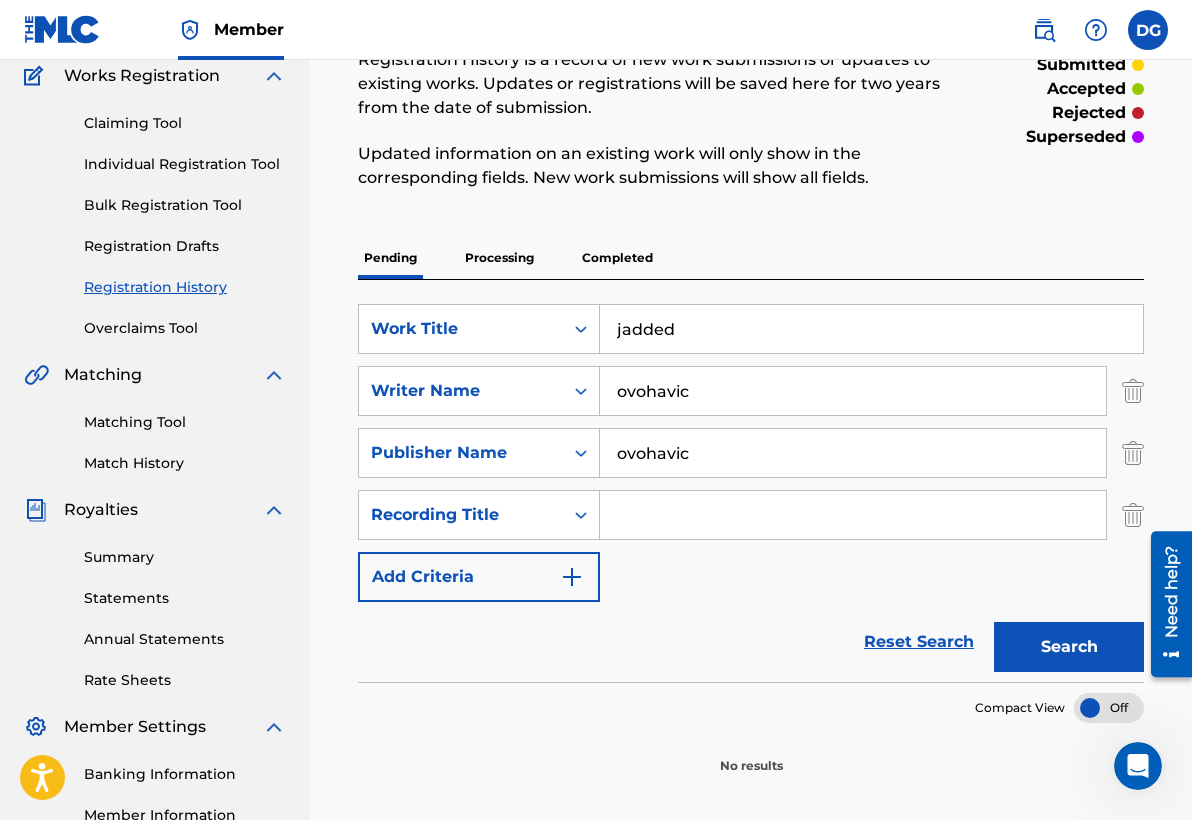 type on "jadded" 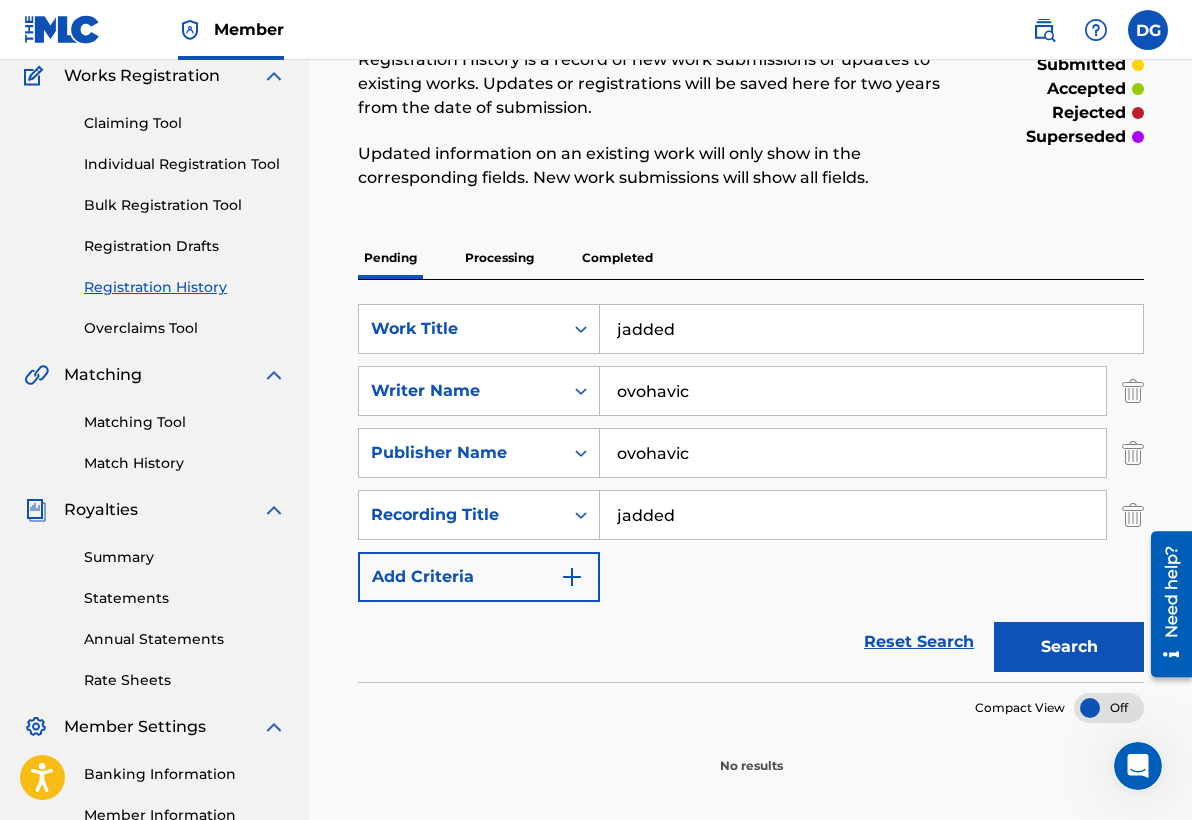 type on "added" 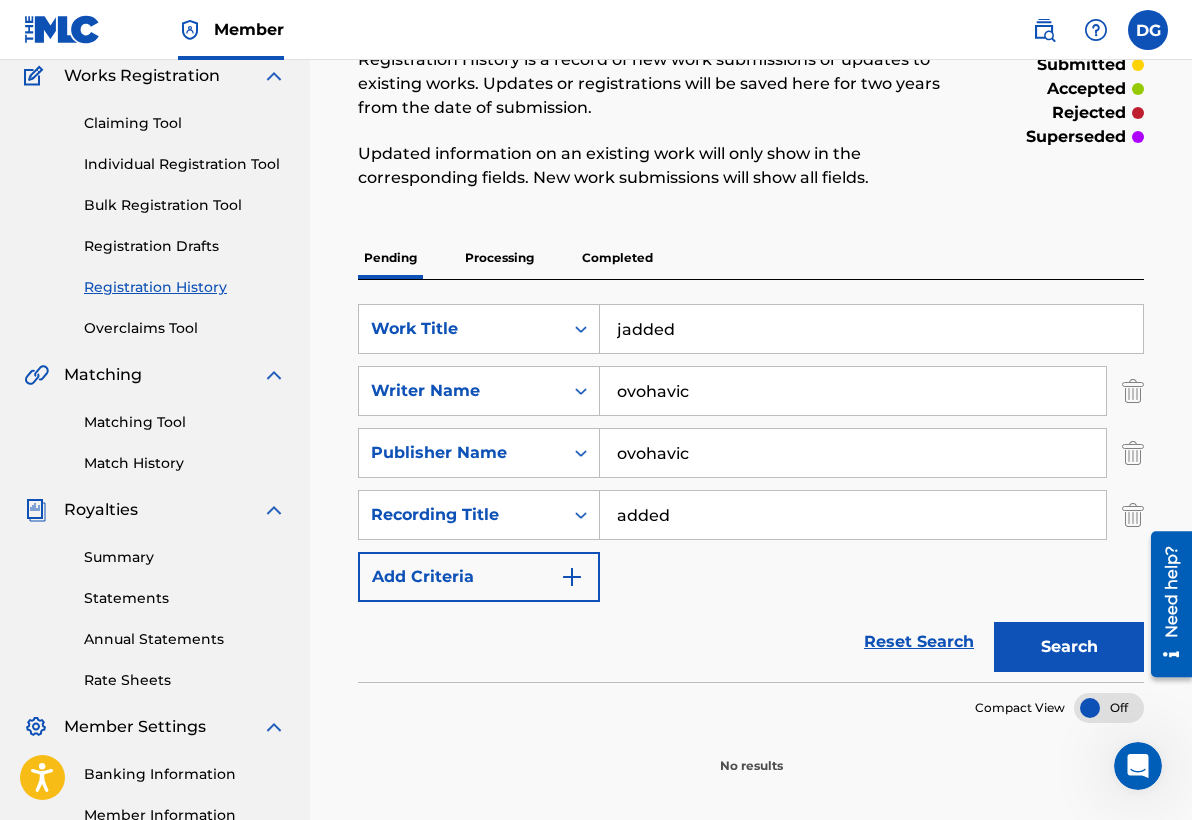 drag, startPoint x: 679, startPoint y: 551, endPoint x: 1017, endPoint y: 660, distance: 355.1408 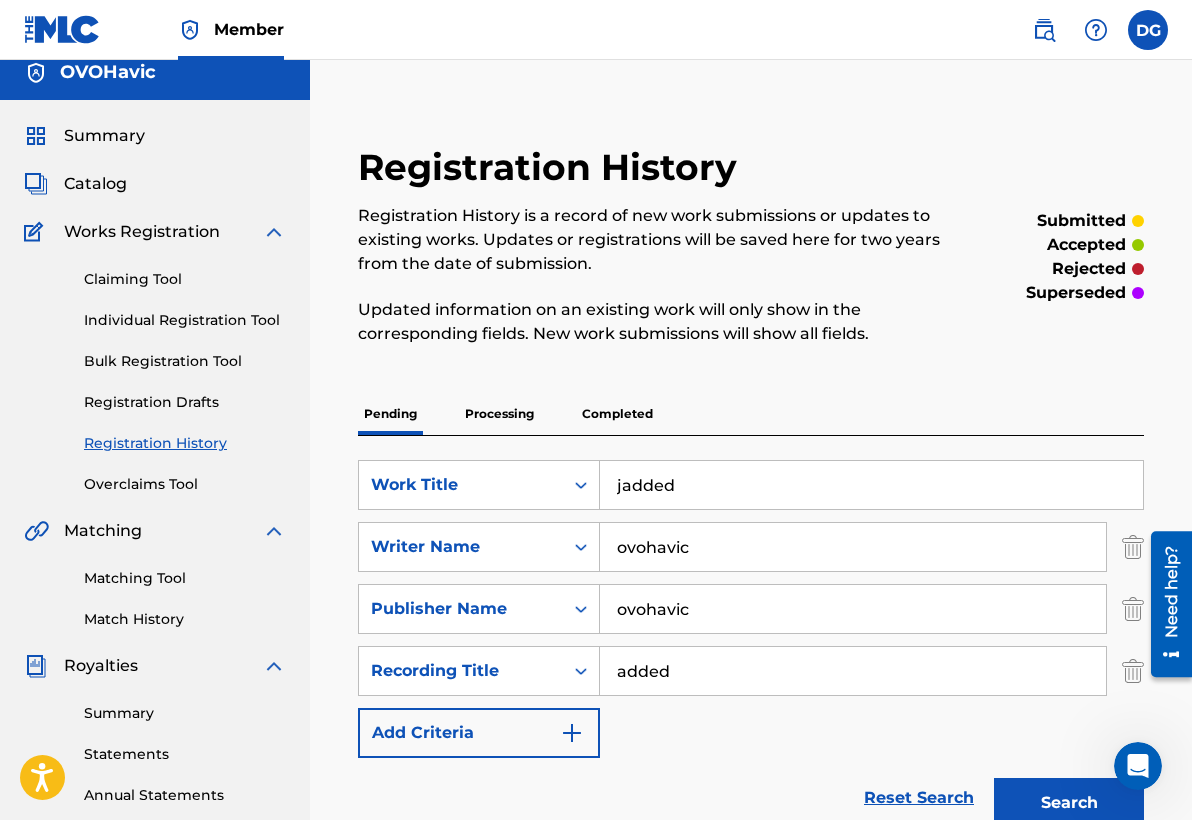 scroll, scrollTop: 2, scrollLeft: 0, axis: vertical 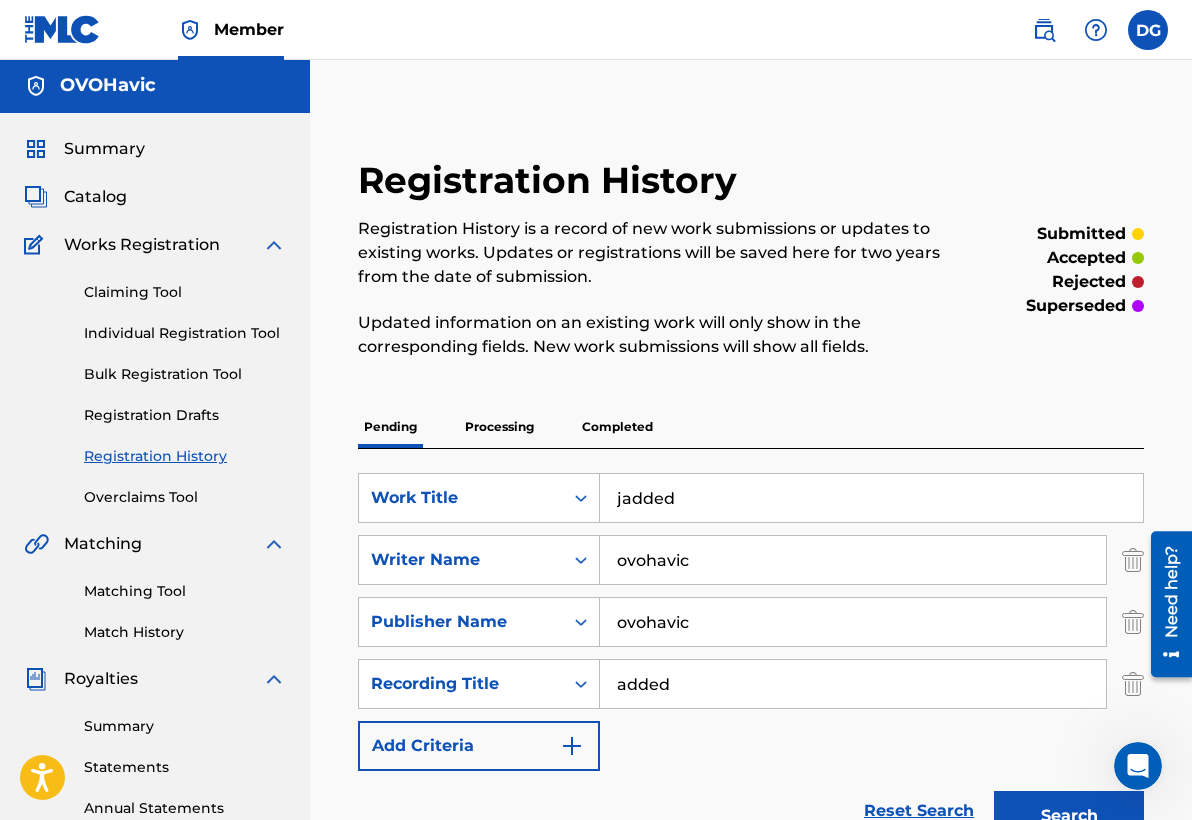 click on "OVOHavic" at bounding box center (155, 85) 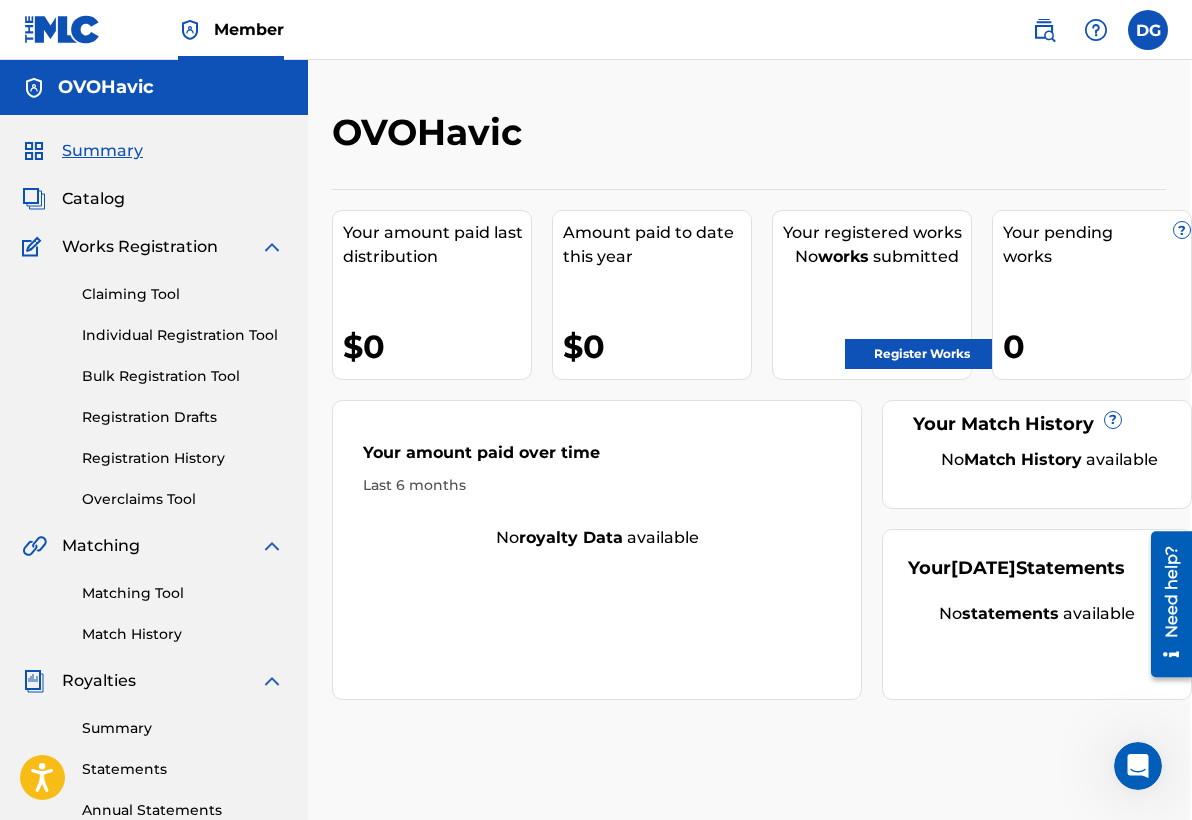 scroll, scrollTop: 0, scrollLeft: 2, axis: horizontal 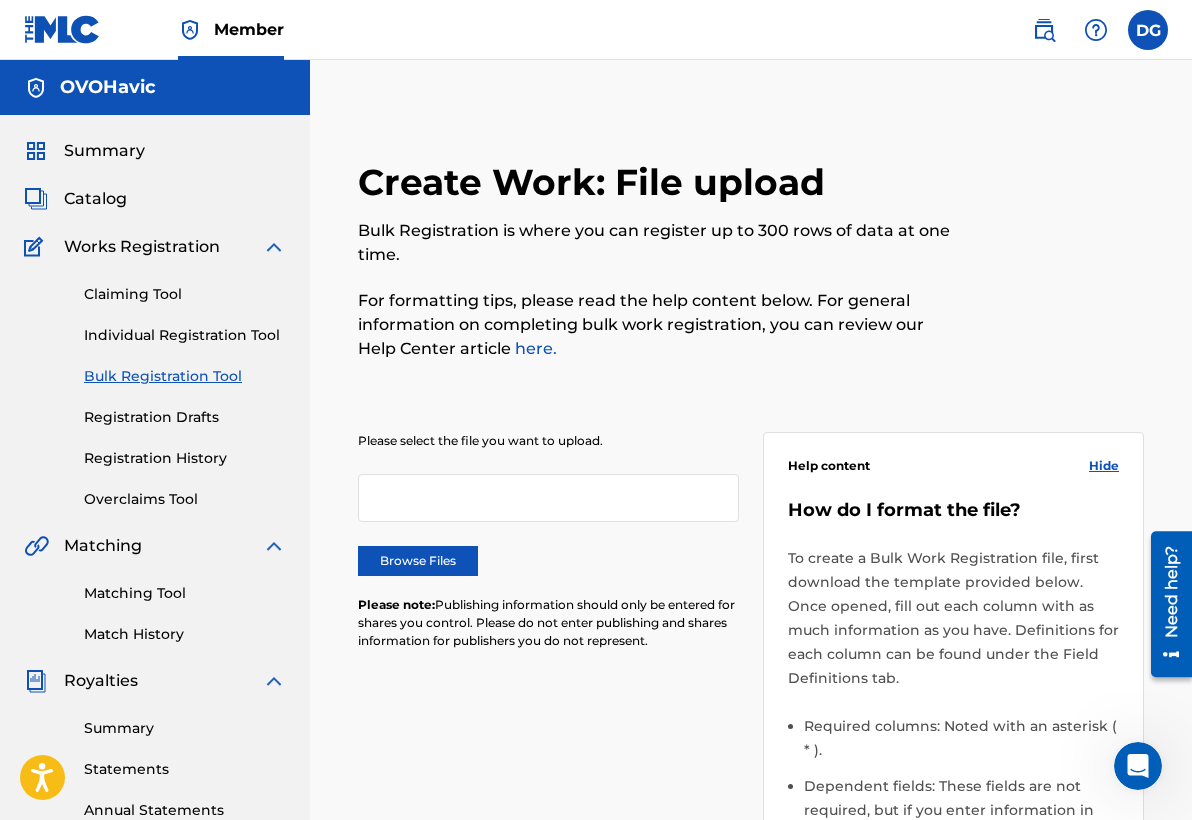 click on "Browse Files" at bounding box center (418, 561) 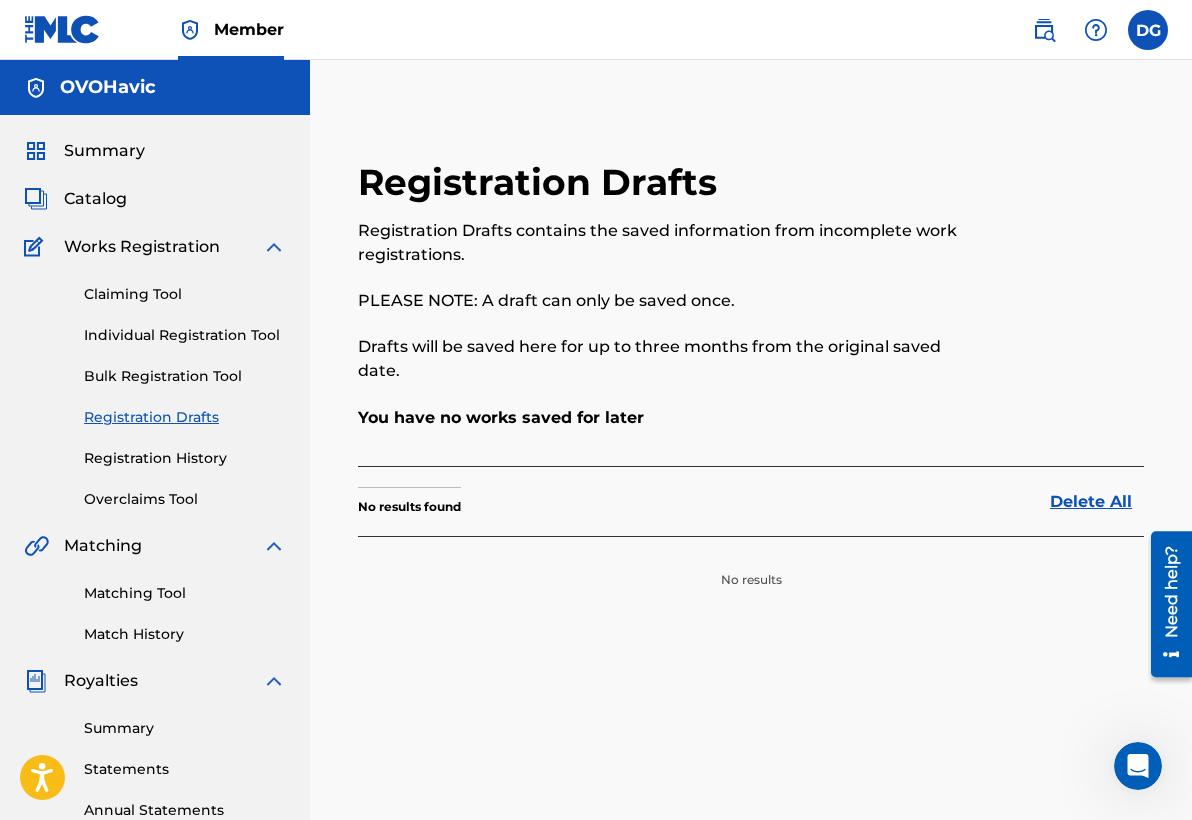 click on "Registration History" at bounding box center [185, 458] 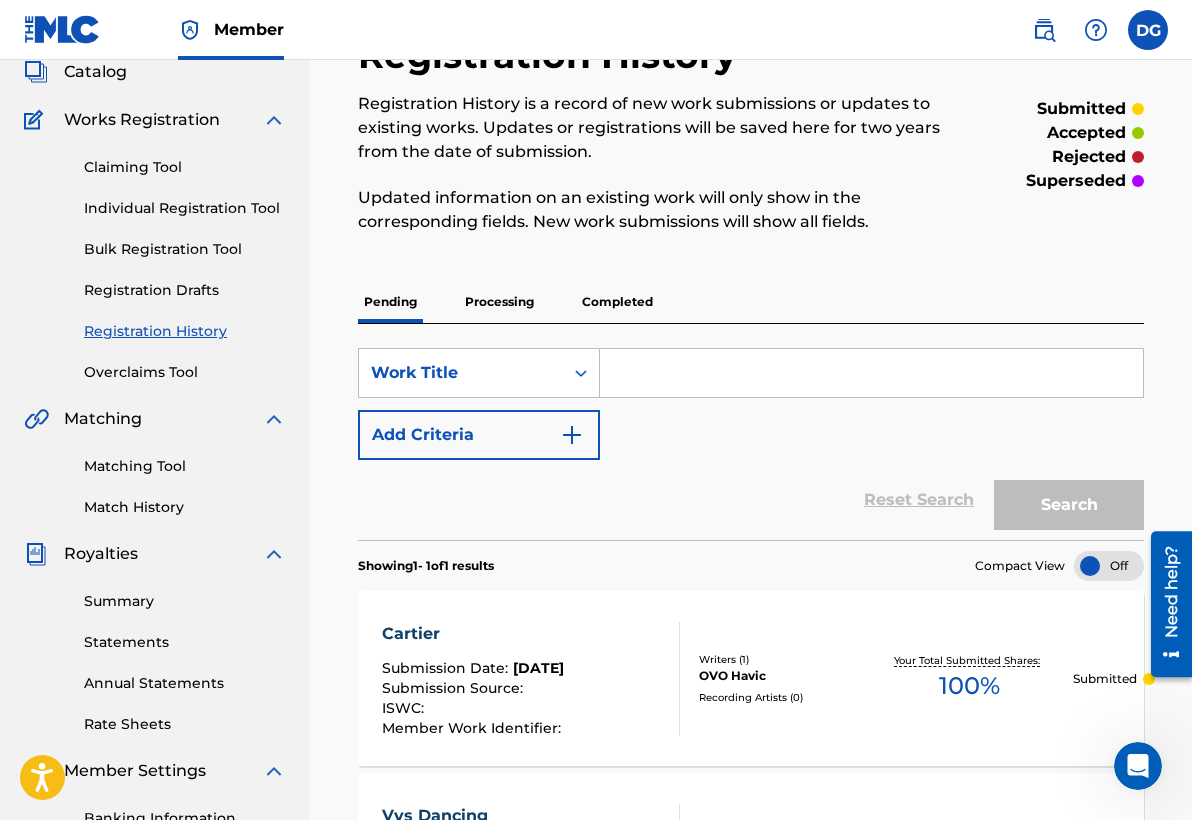 scroll, scrollTop: 130, scrollLeft: 0, axis: vertical 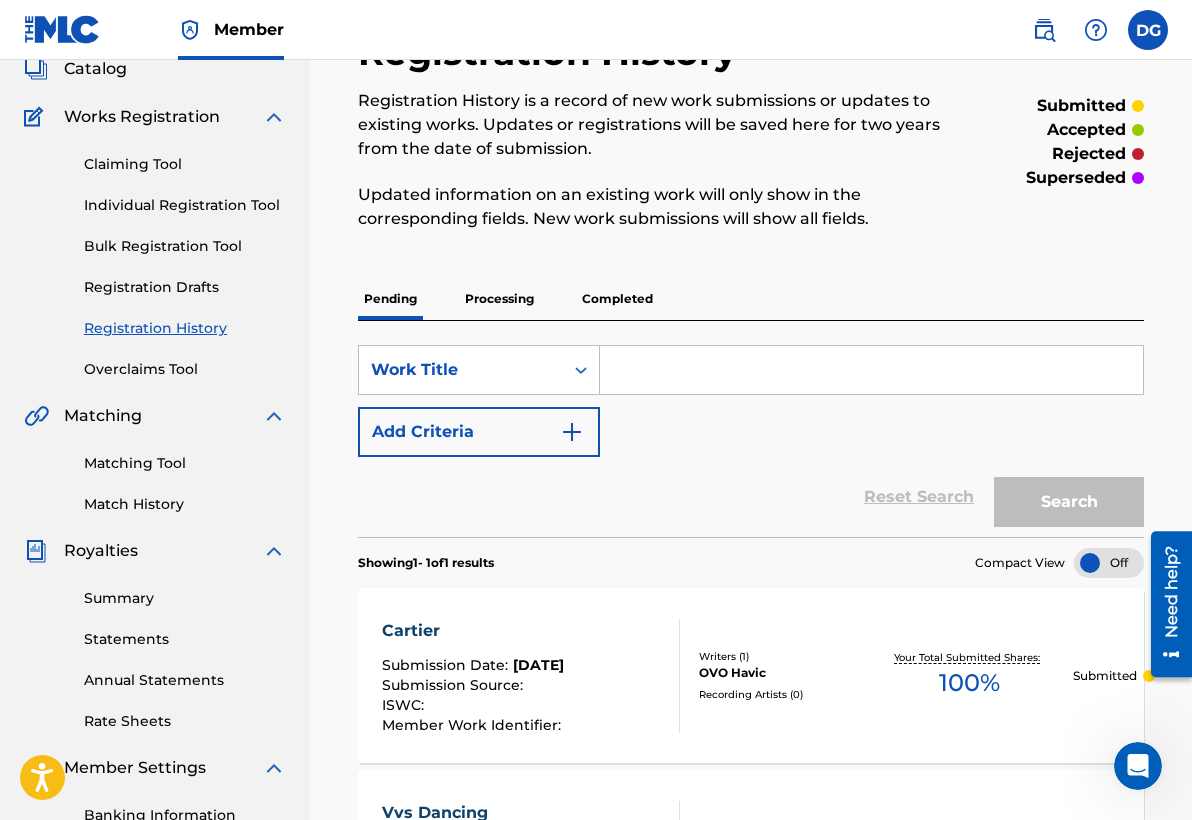 click on "Summary" at bounding box center [185, 598] 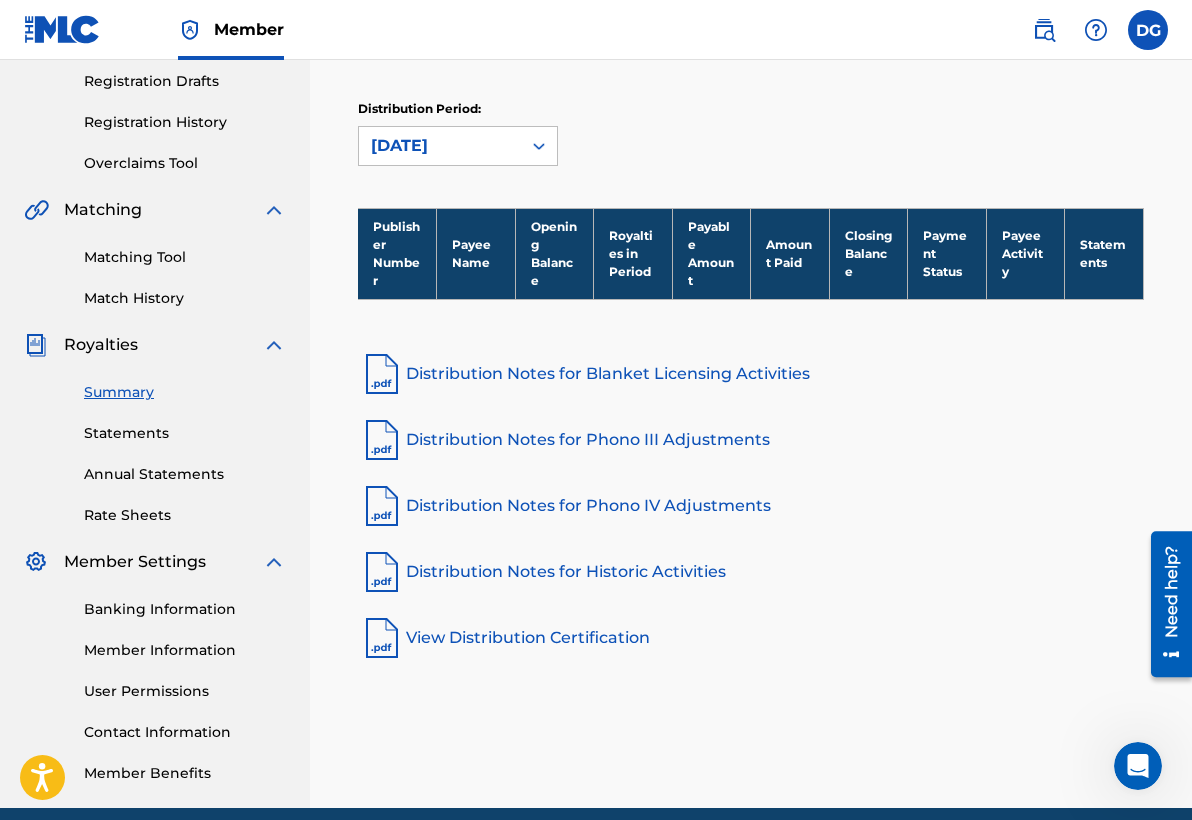 scroll, scrollTop: 341, scrollLeft: 0, axis: vertical 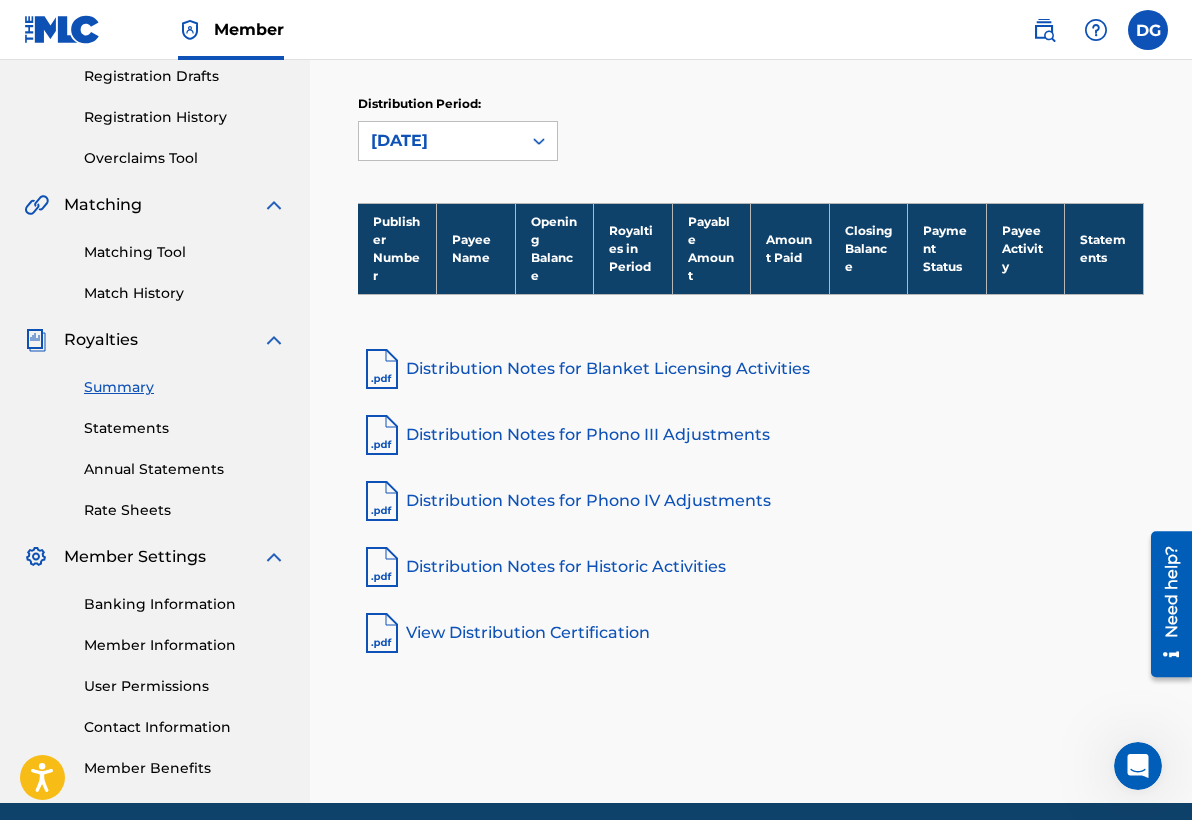 click on "Annual Statements" at bounding box center [185, 469] 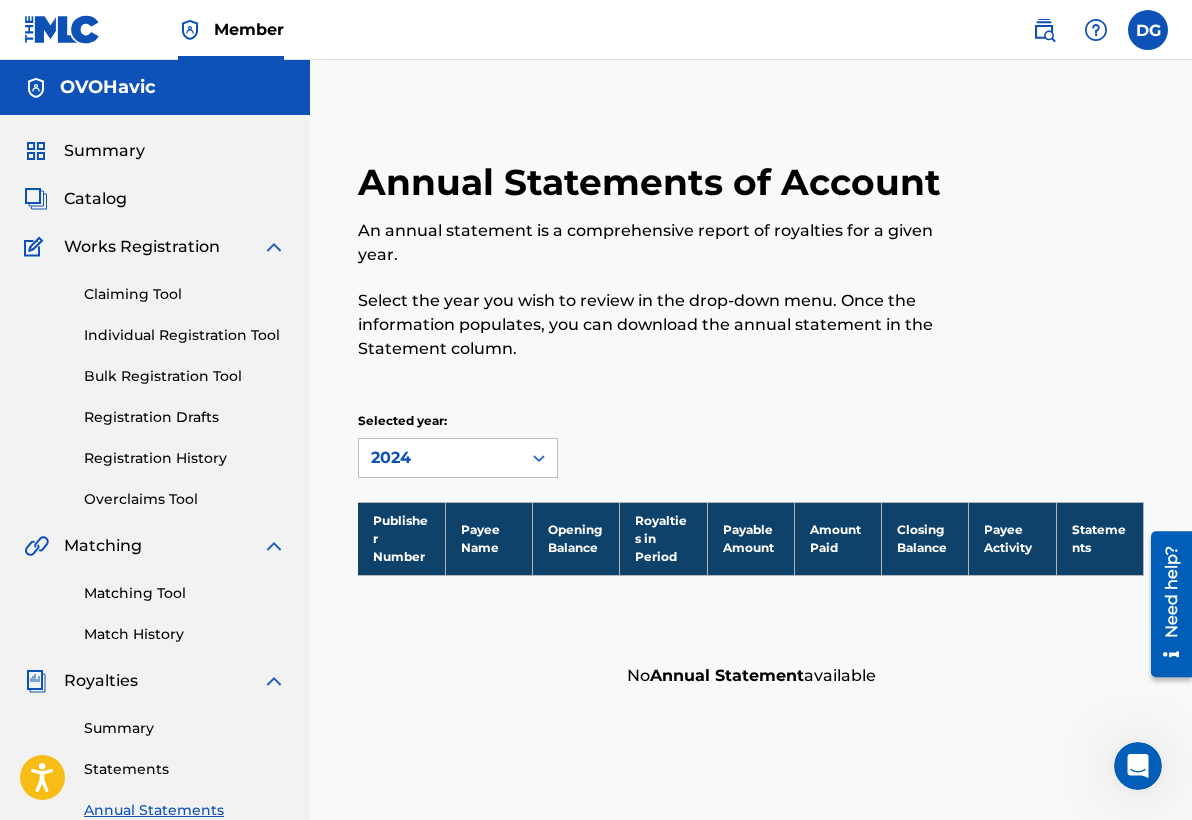 scroll, scrollTop: 0, scrollLeft: 0, axis: both 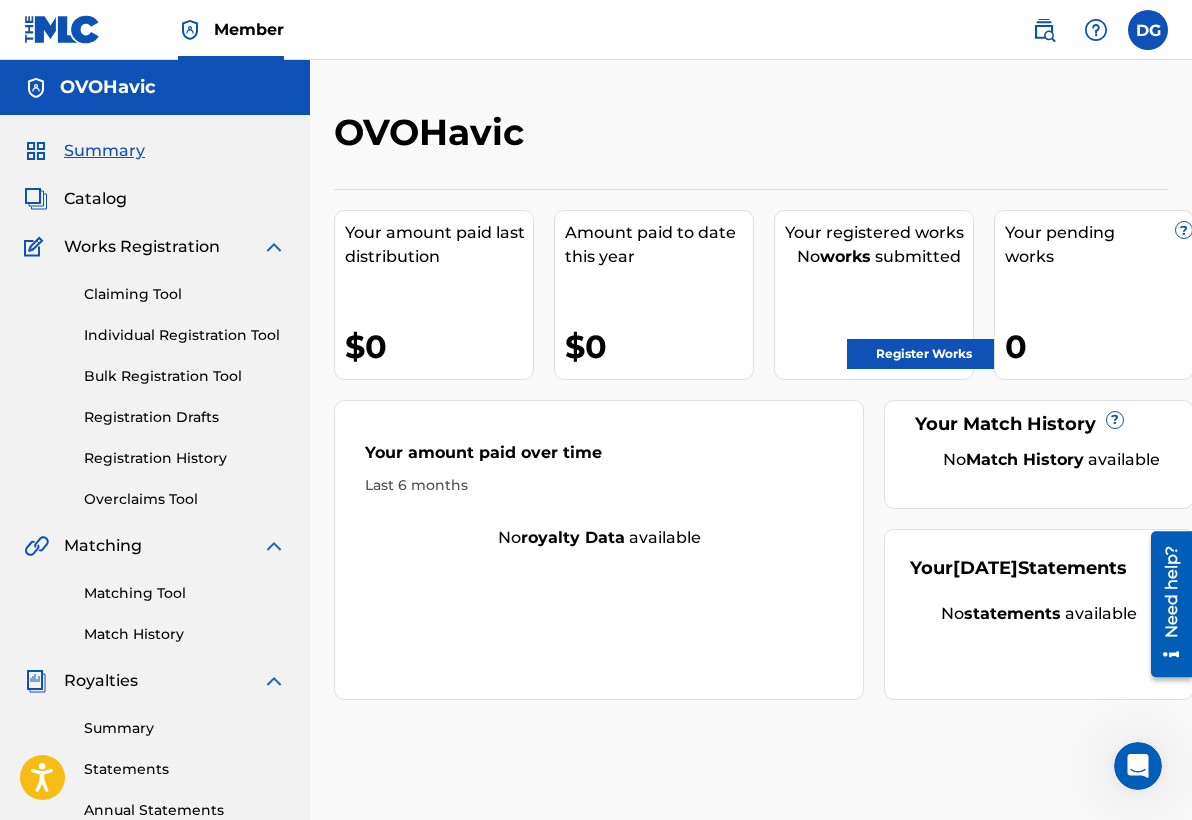 click on "Catalog" at bounding box center (95, 199) 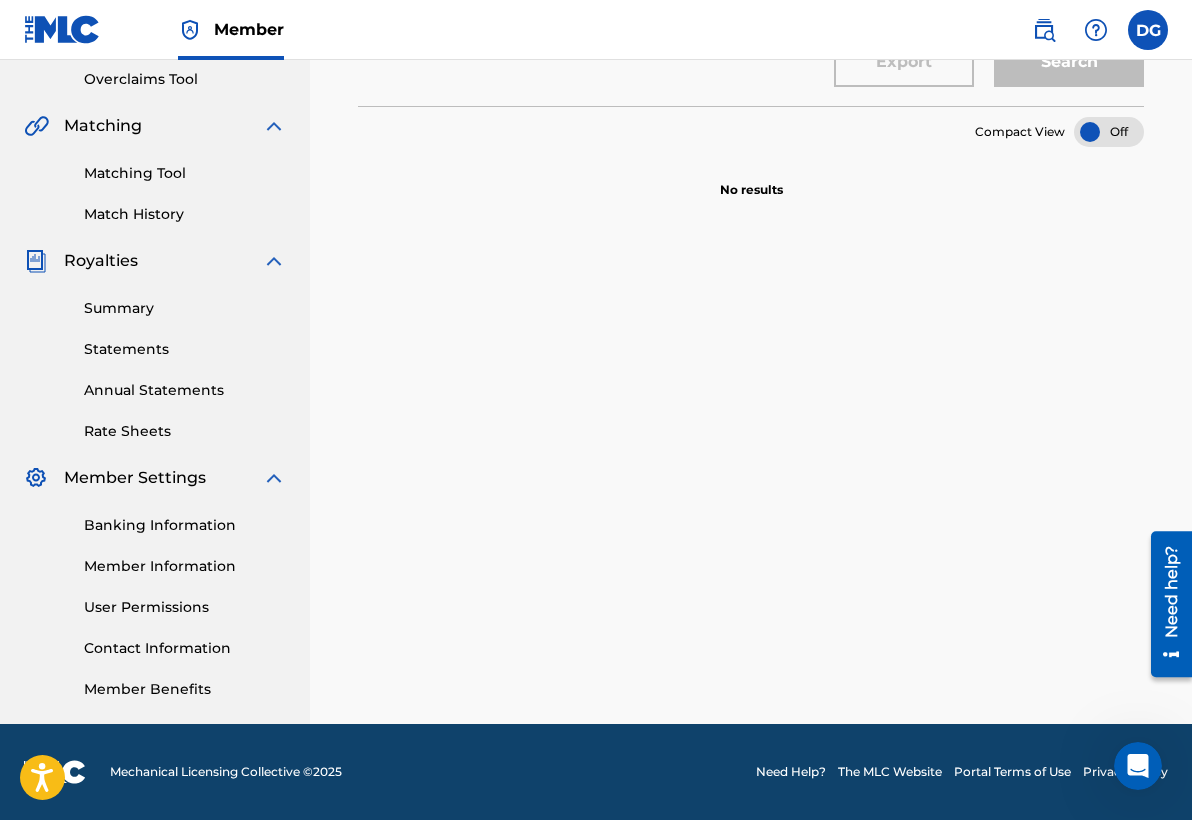 scroll, scrollTop: 420, scrollLeft: 0, axis: vertical 